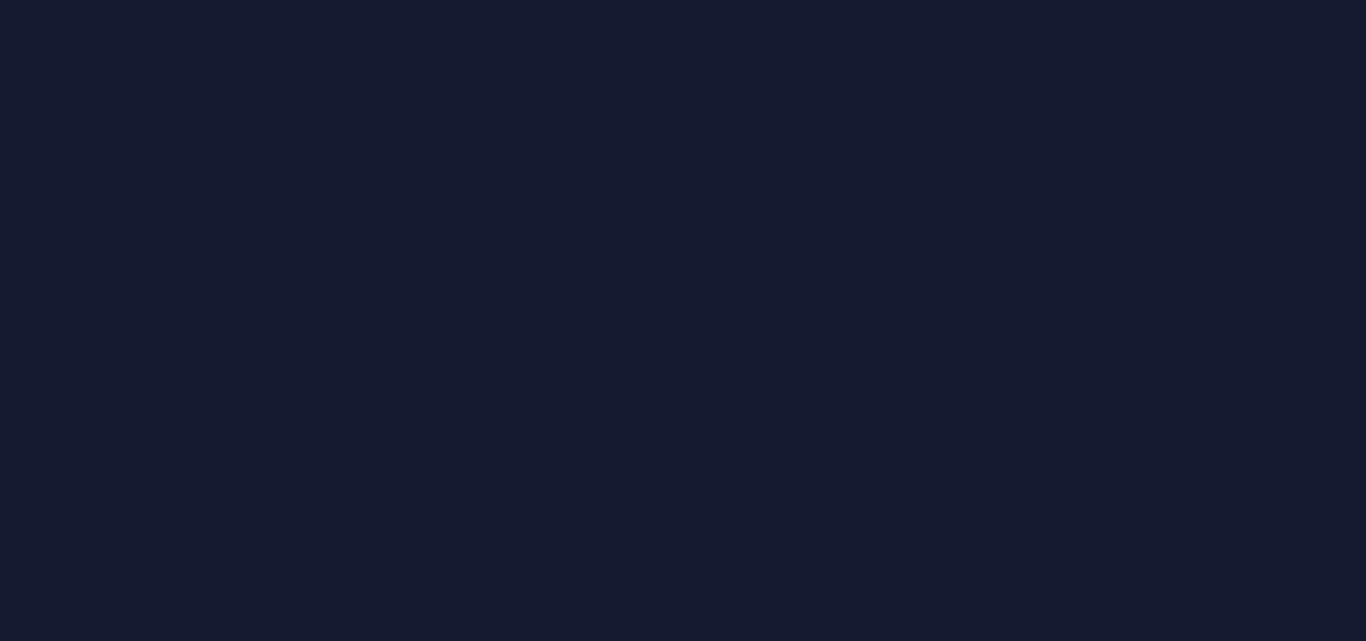 scroll, scrollTop: 0, scrollLeft: 0, axis: both 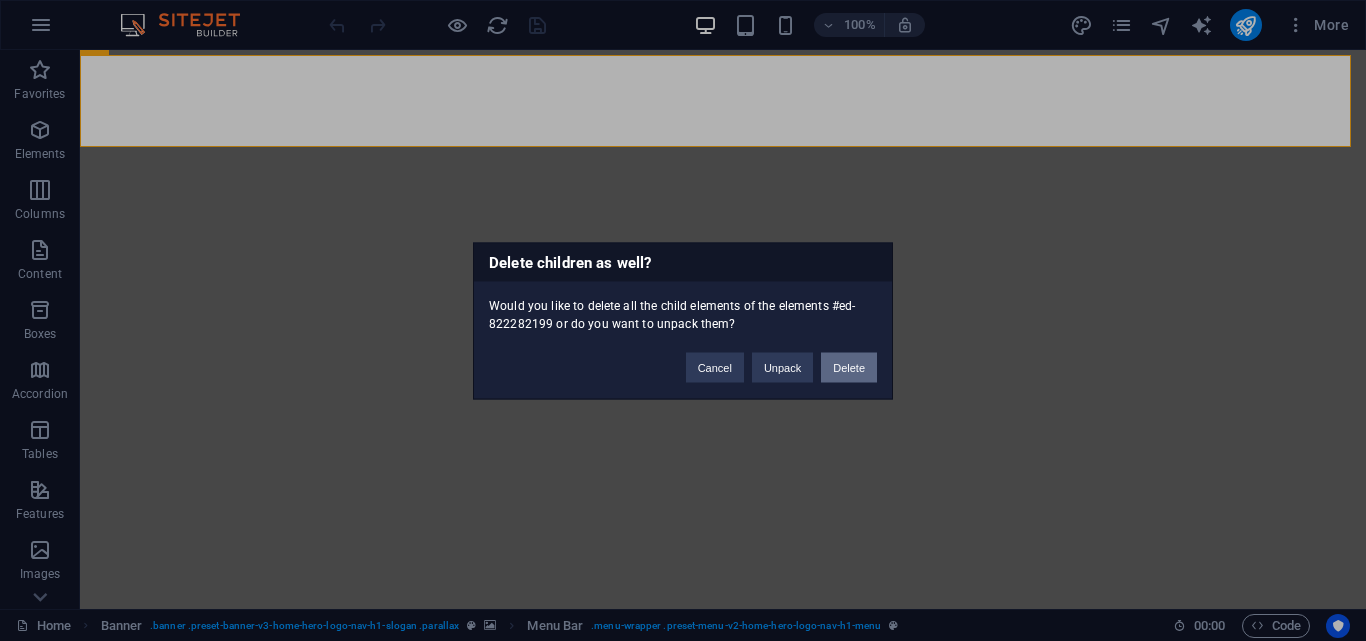 click on "Delete" at bounding box center (849, 367) 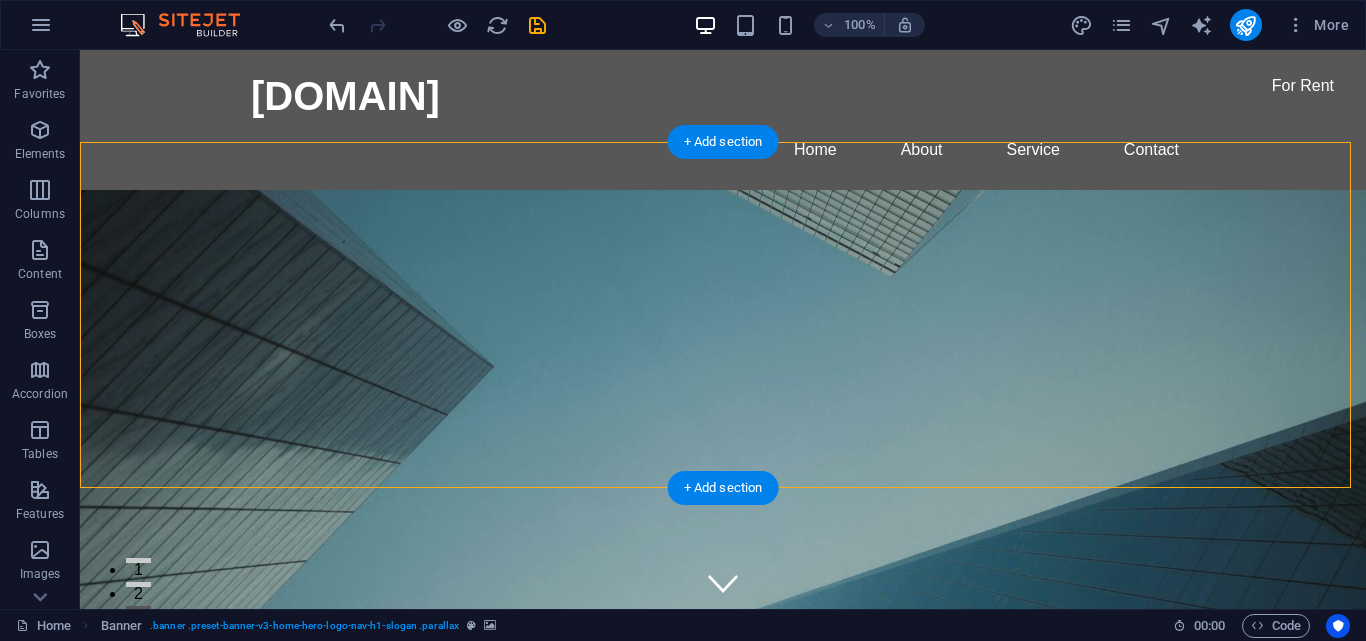scroll, scrollTop: 0, scrollLeft: 0, axis: both 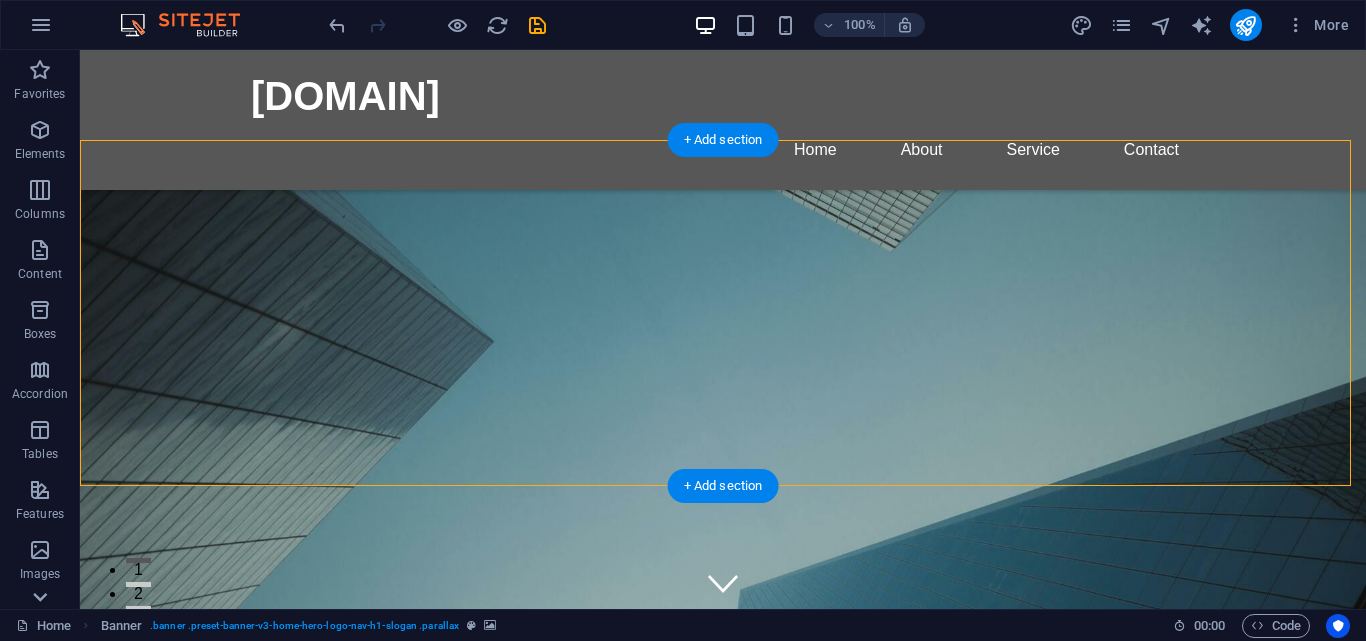 click 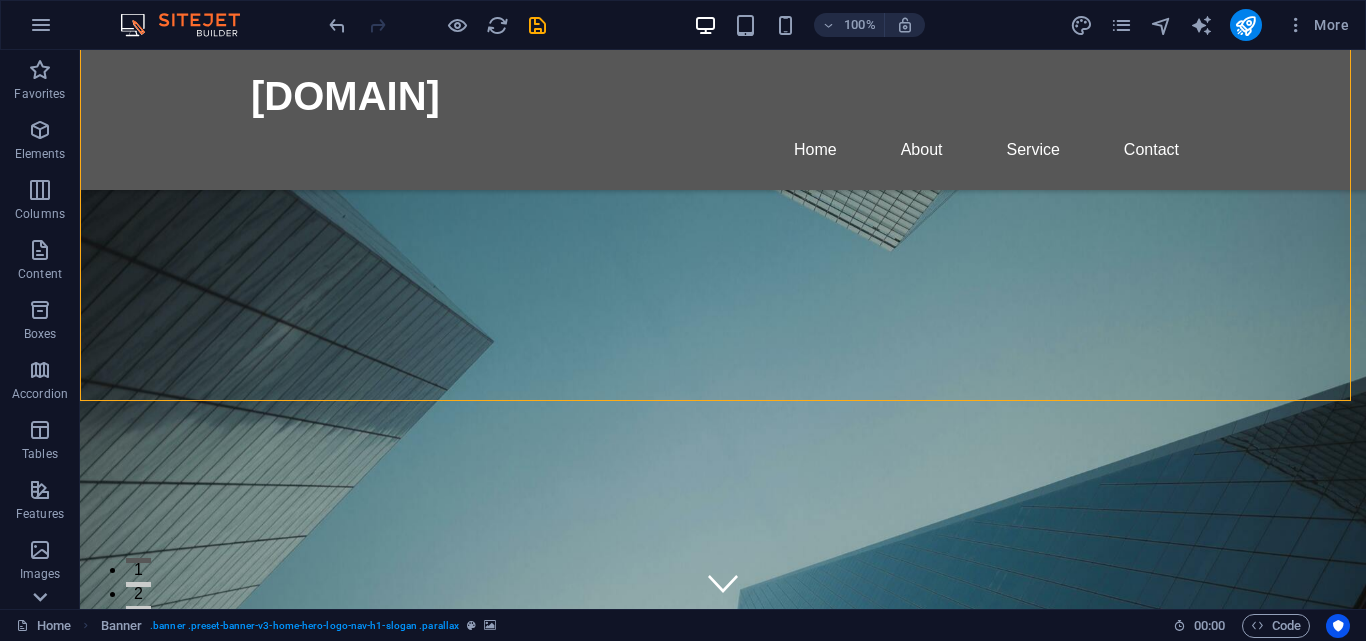 scroll, scrollTop: 100, scrollLeft: 0, axis: vertical 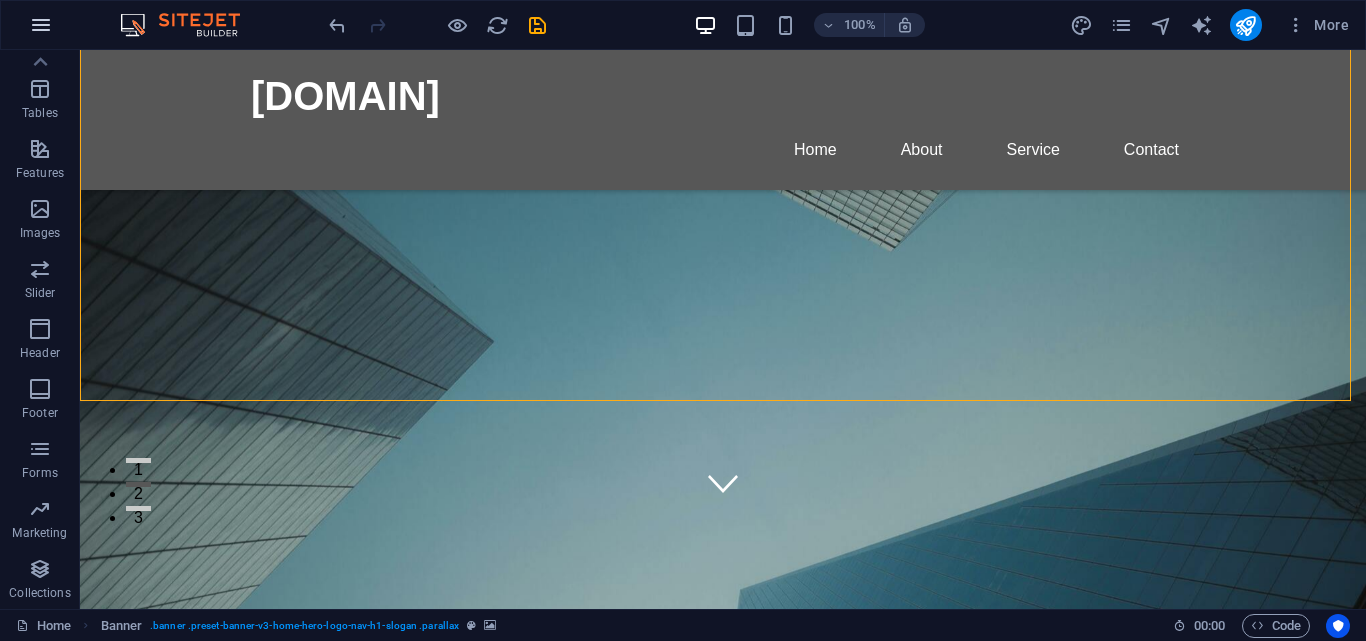 click at bounding box center [41, 25] 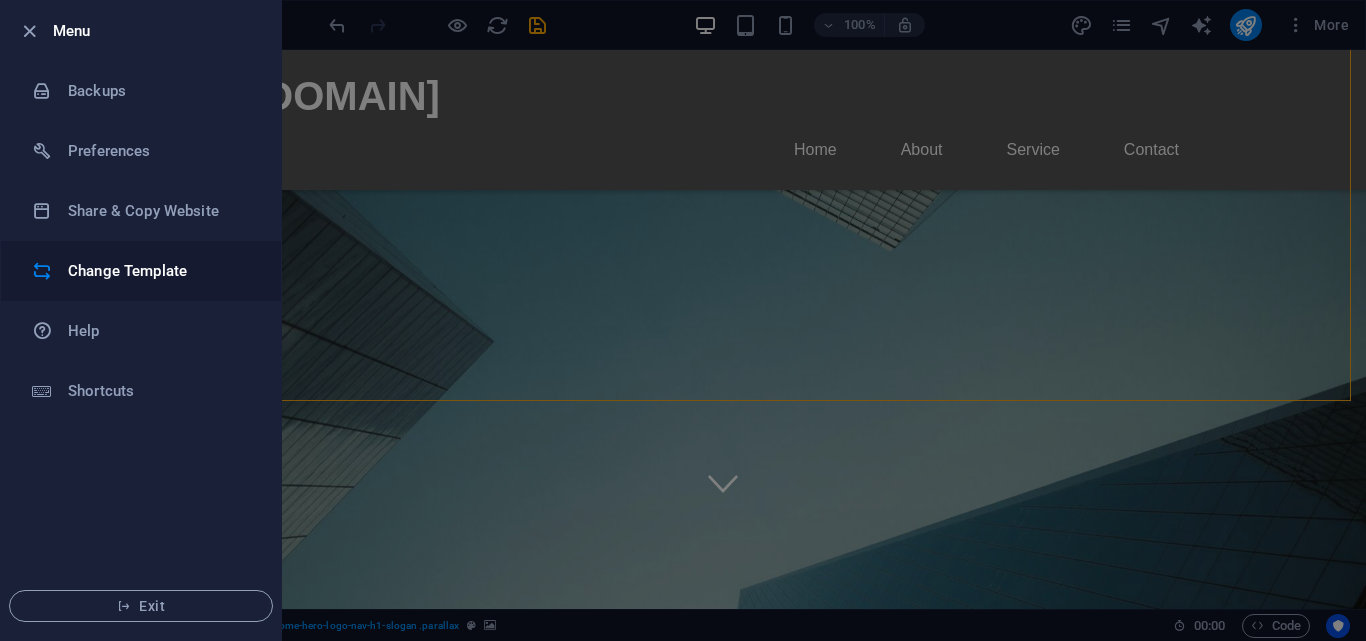 click on "Change Template" at bounding box center (160, 271) 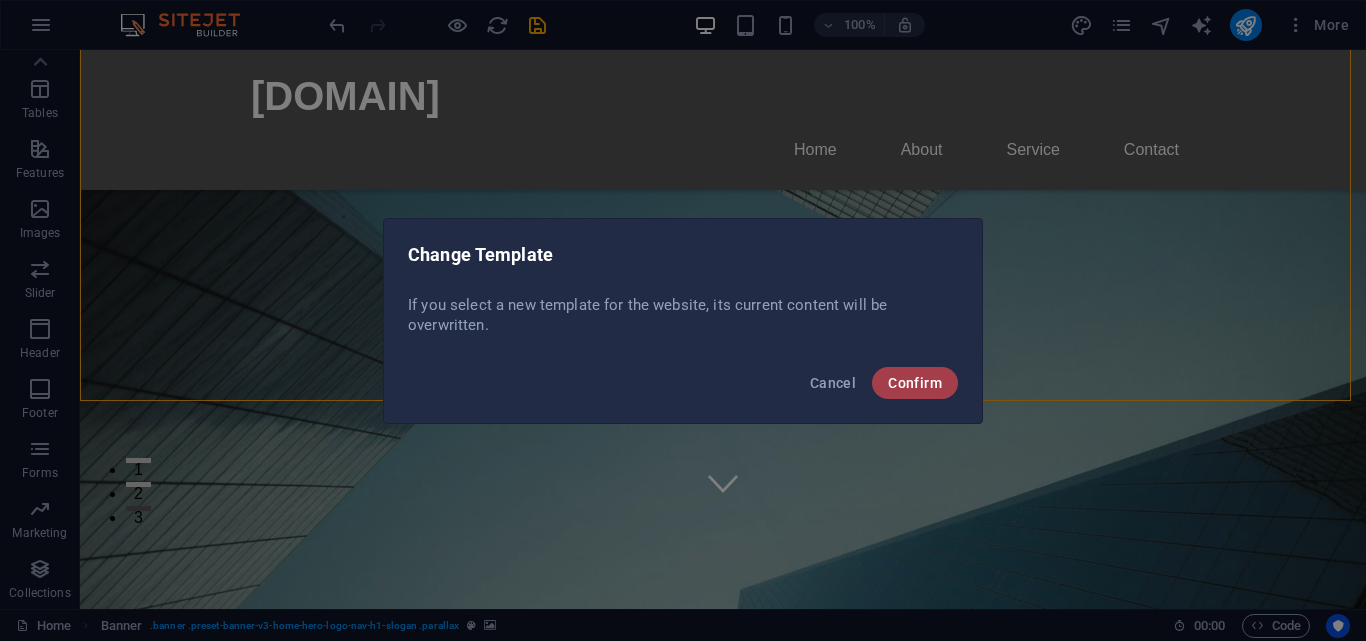 click on "Confirm" at bounding box center (915, 383) 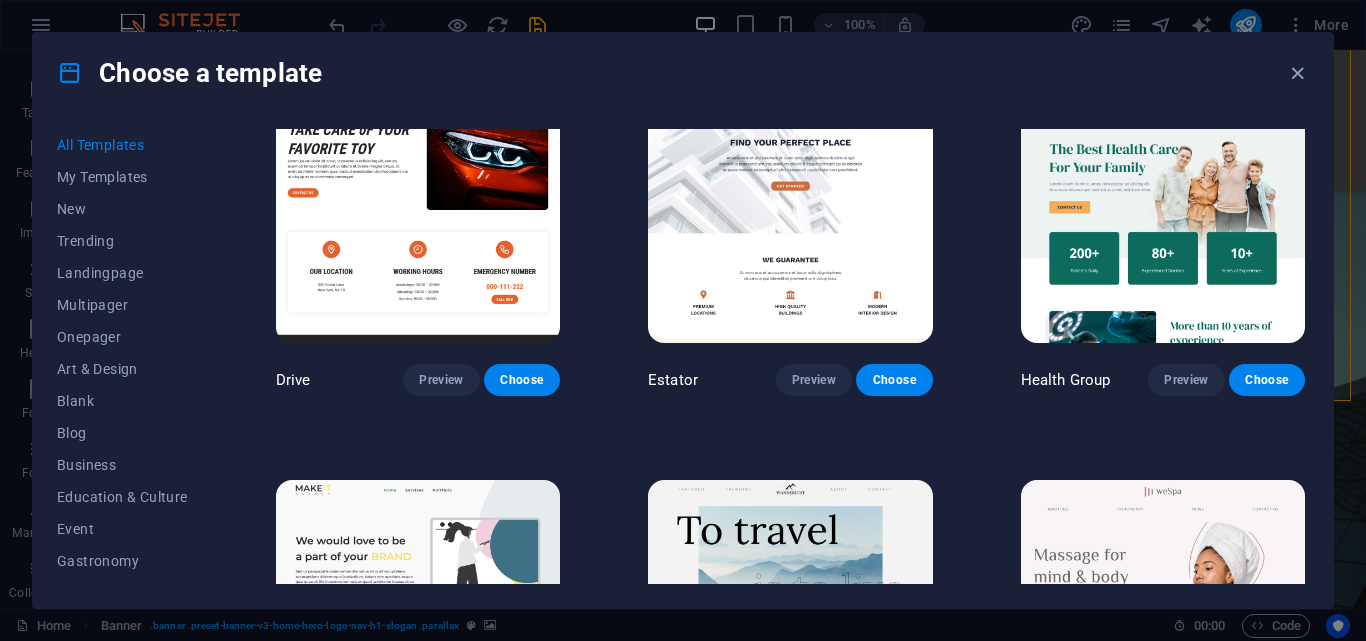 scroll, scrollTop: 3646, scrollLeft: 0, axis: vertical 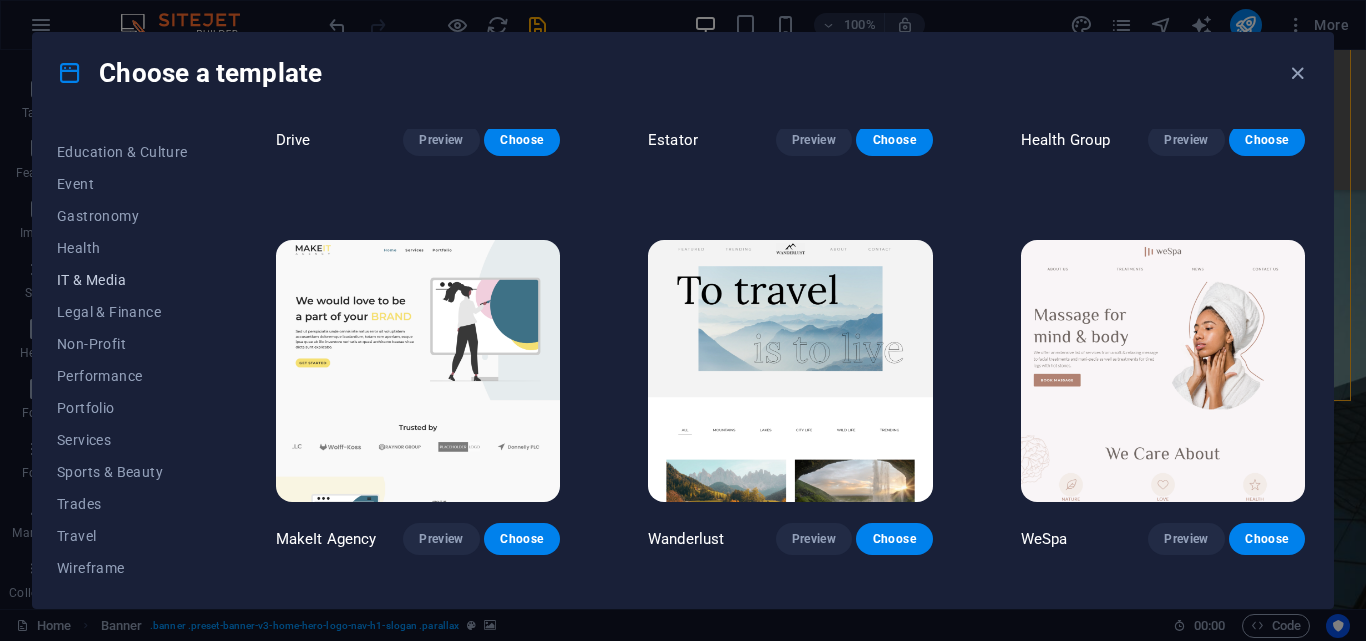 click on "IT & Media" at bounding box center [122, 280] 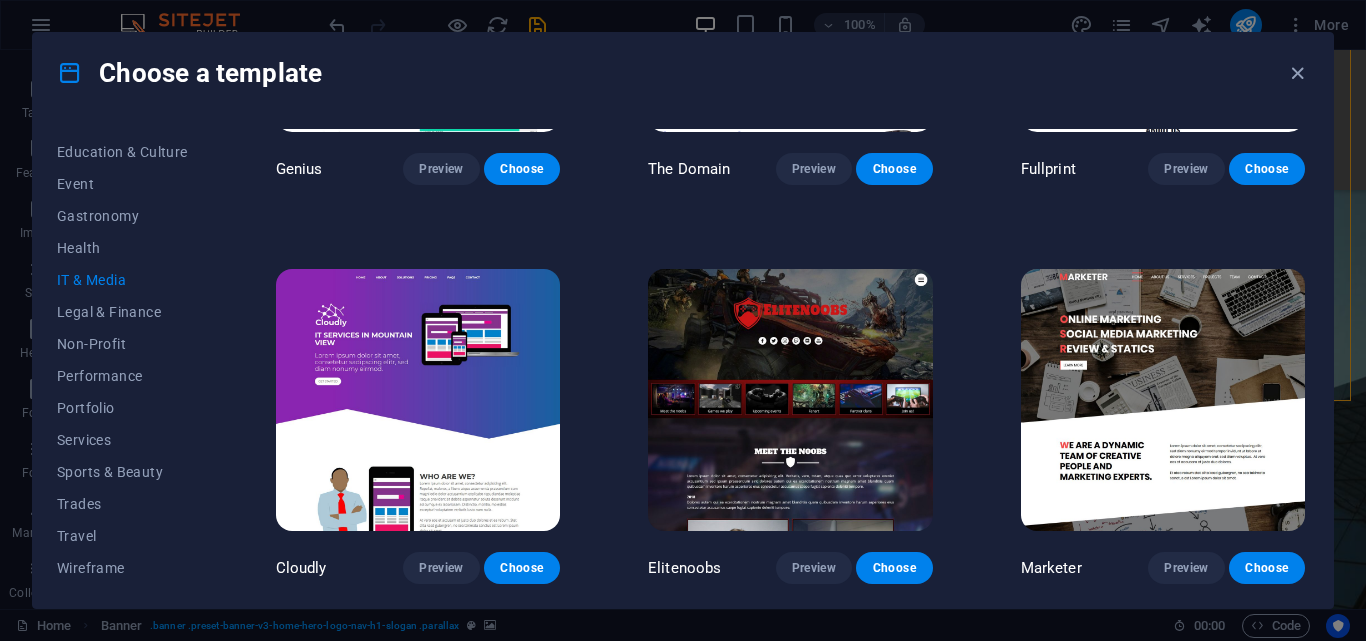 click on "IT & Media" at bounding box center (122, 280) 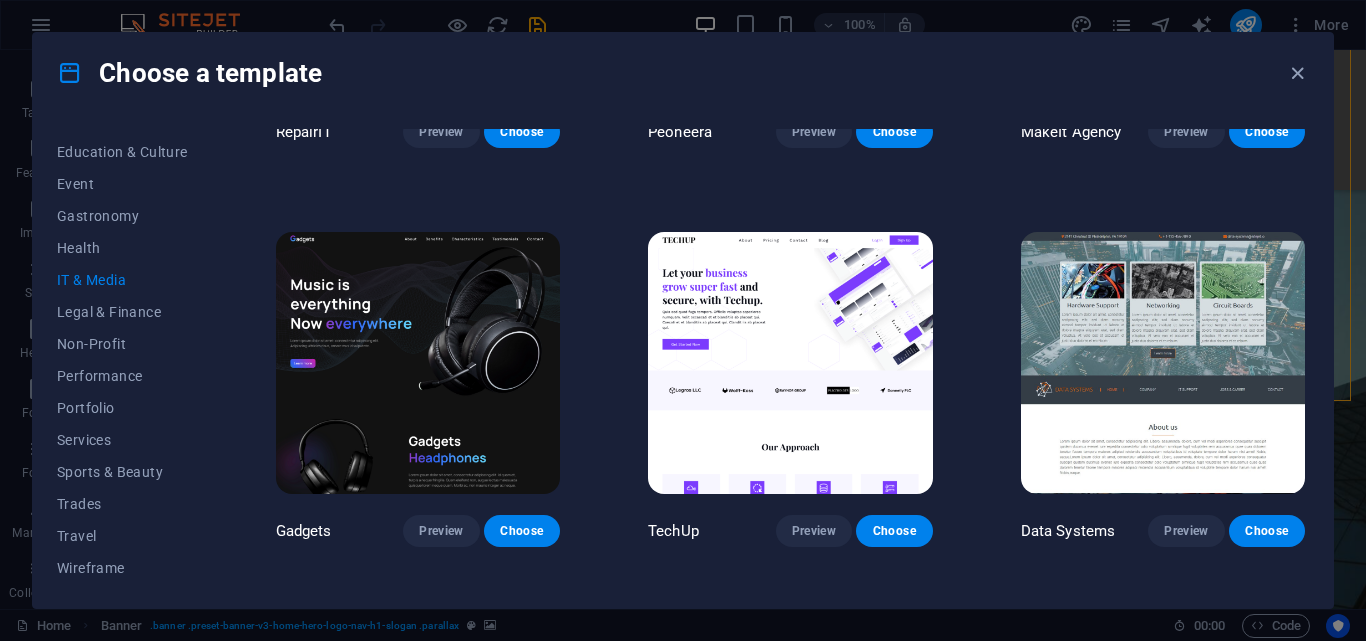 scroll, scrollTop: 215, scrollLeft: 0, axis: vertical 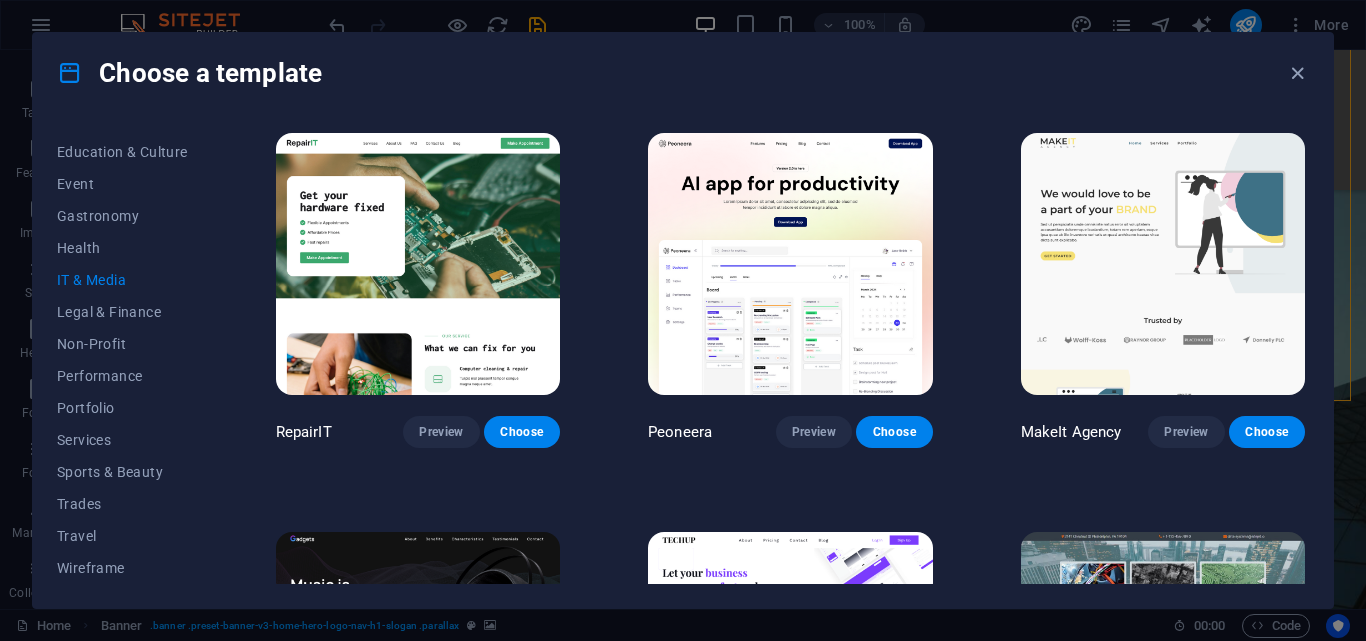 click on "IT & Media" at bounding box center (122, 280) 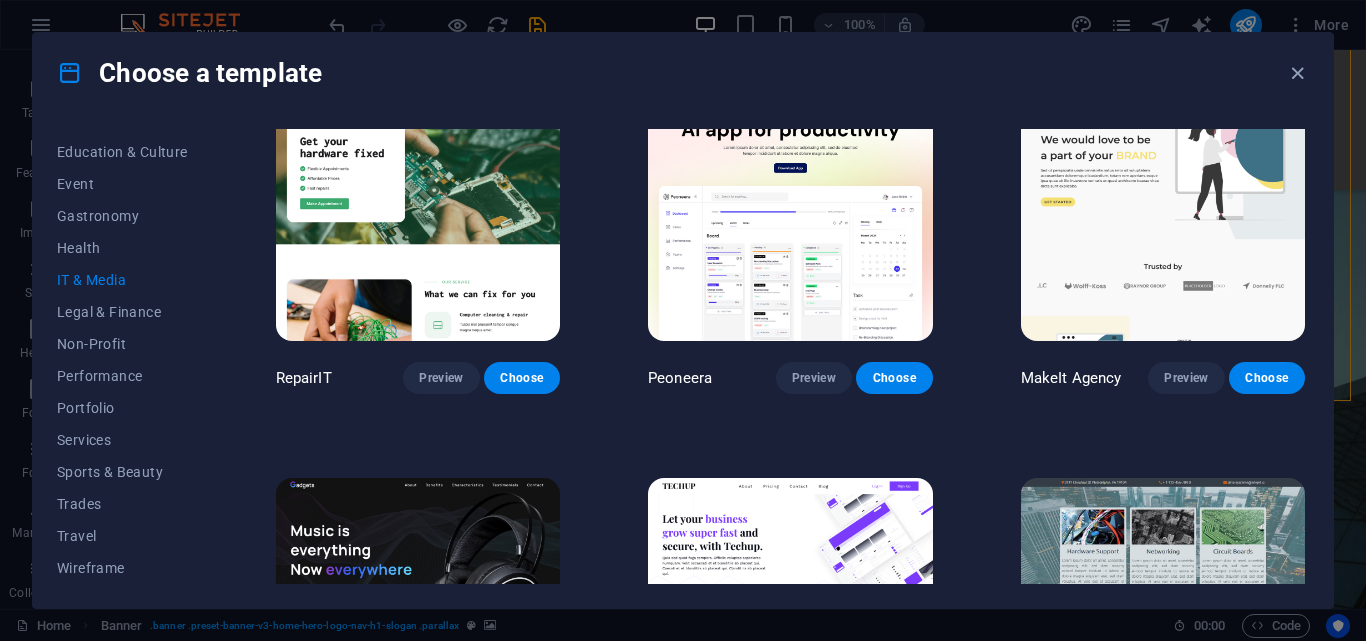 scroll, scrollTop: 0, scrollLeft: 0, axis: both 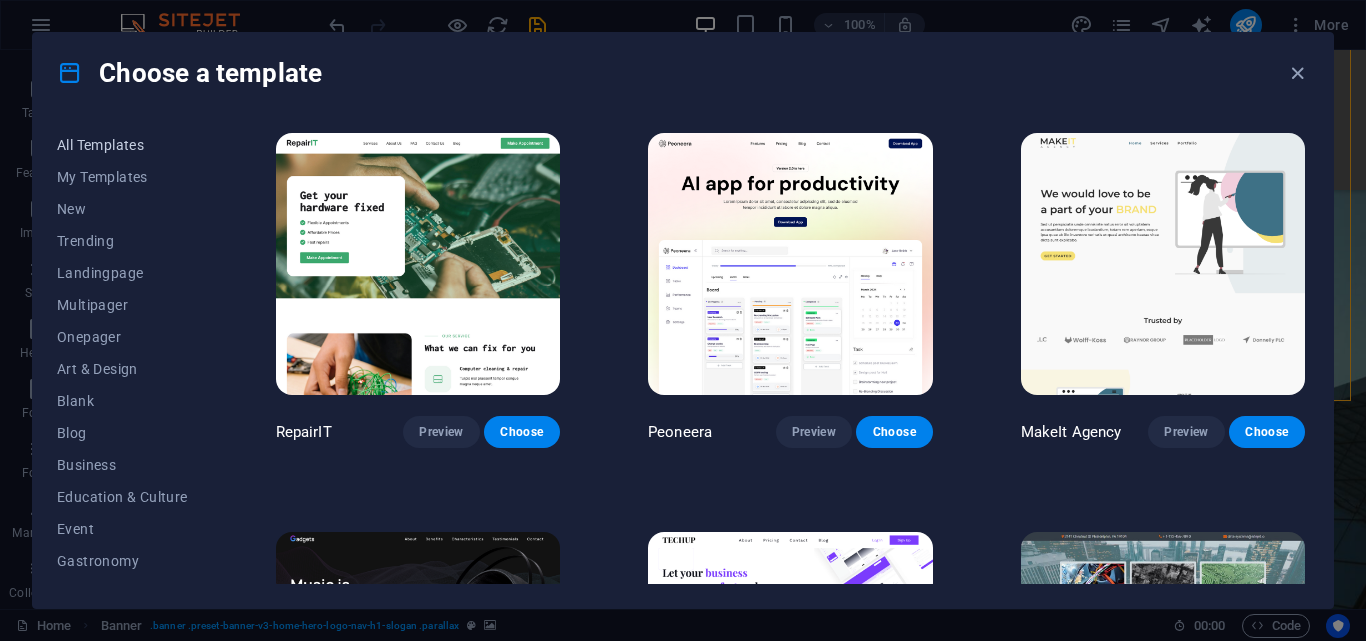click on "All Templates" at bounding box center [122, 145] 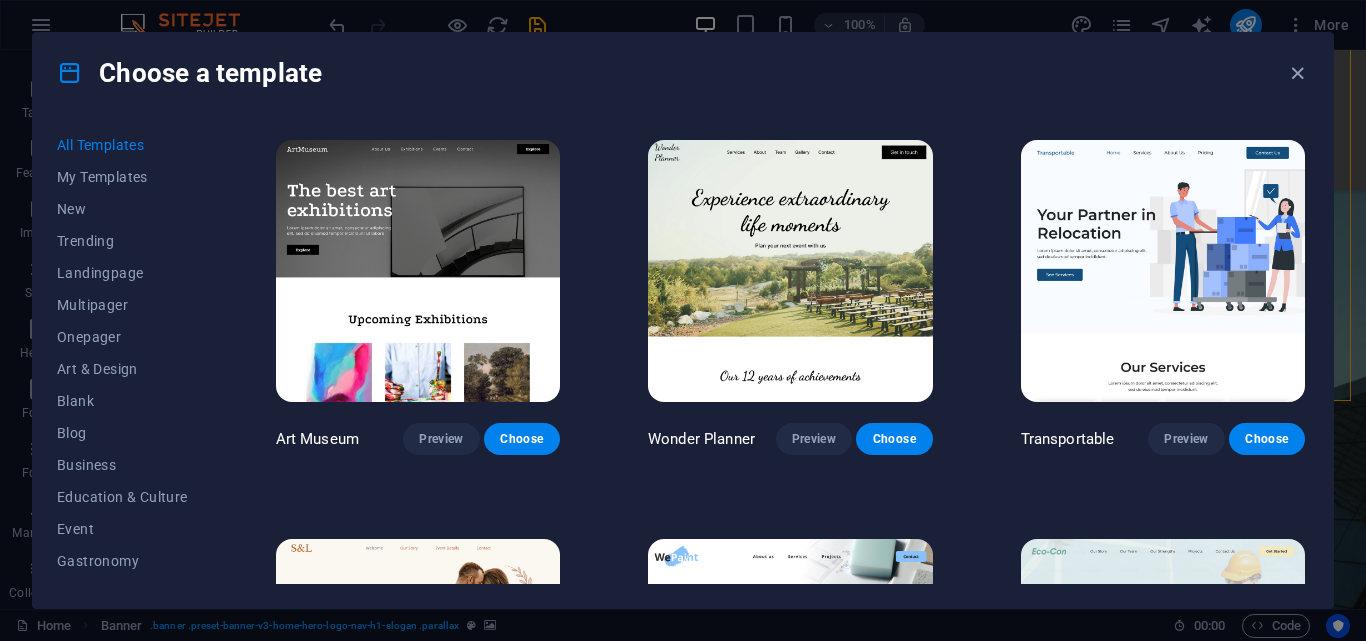 scroll, scrollTop: 300, scrollLeft: 0, axis: vertical 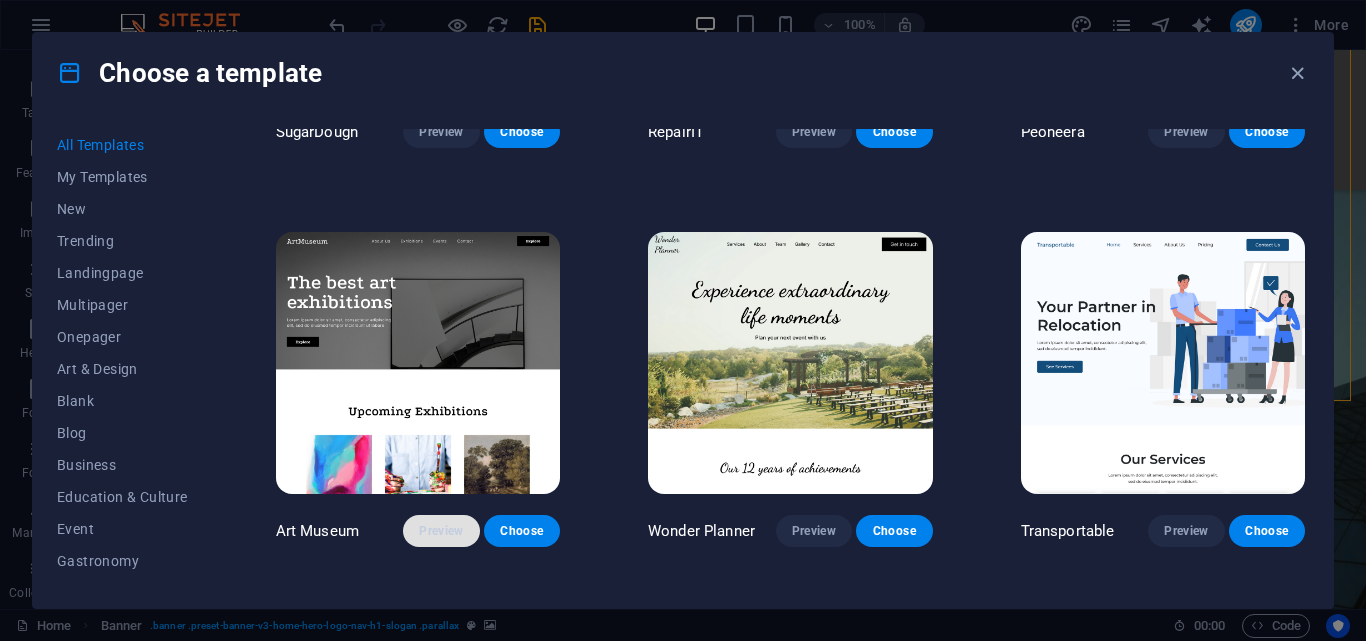 click on "Preview" at bounding box center [441, 531] 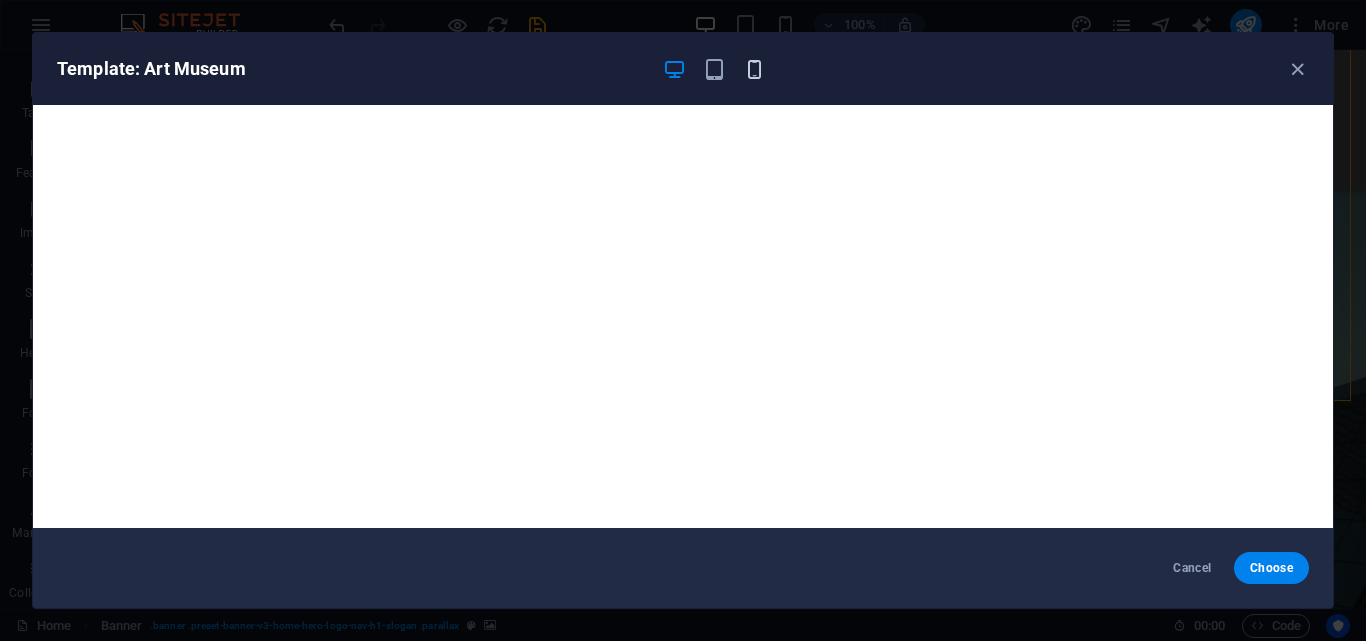 click at bounding box center (754, 69) 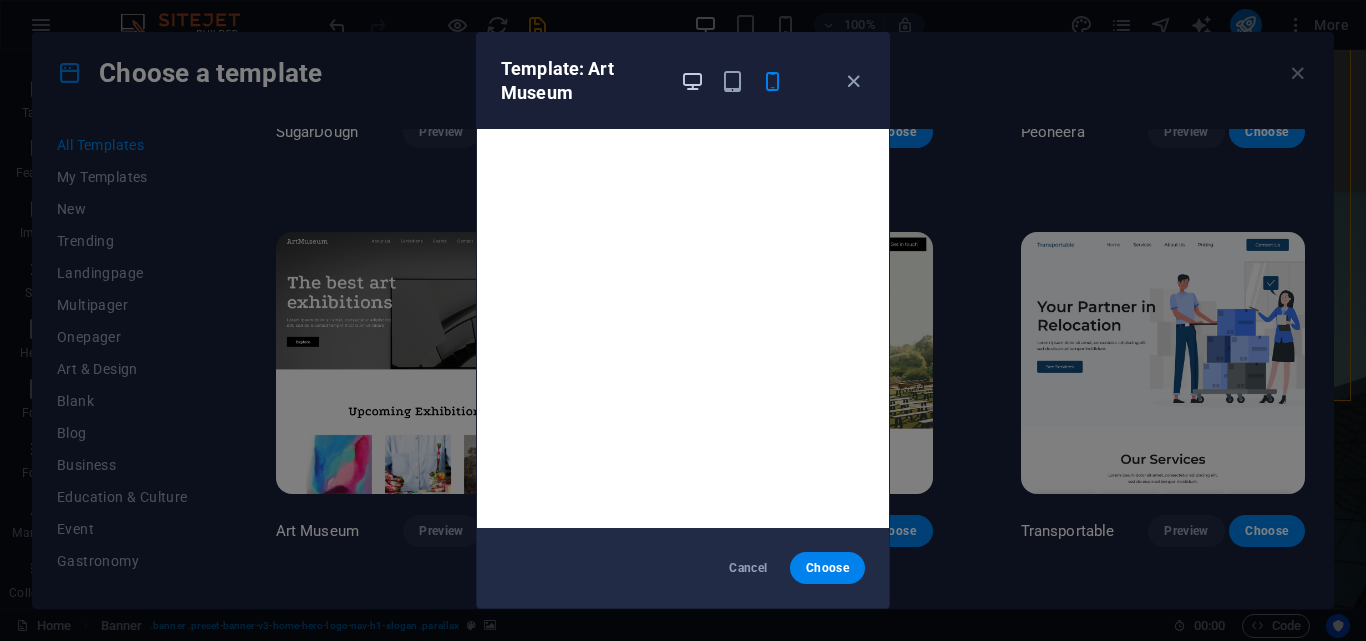 click at bounding box center [692, 81] 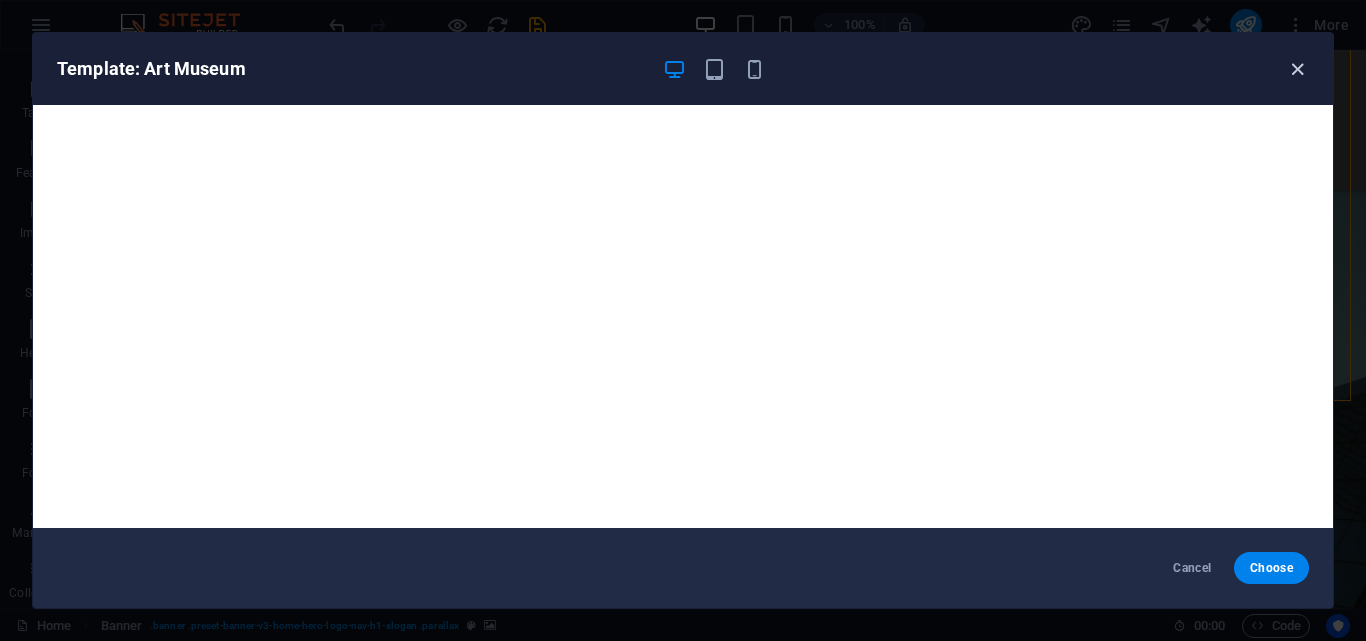 click at bounding box center (1297, 69) 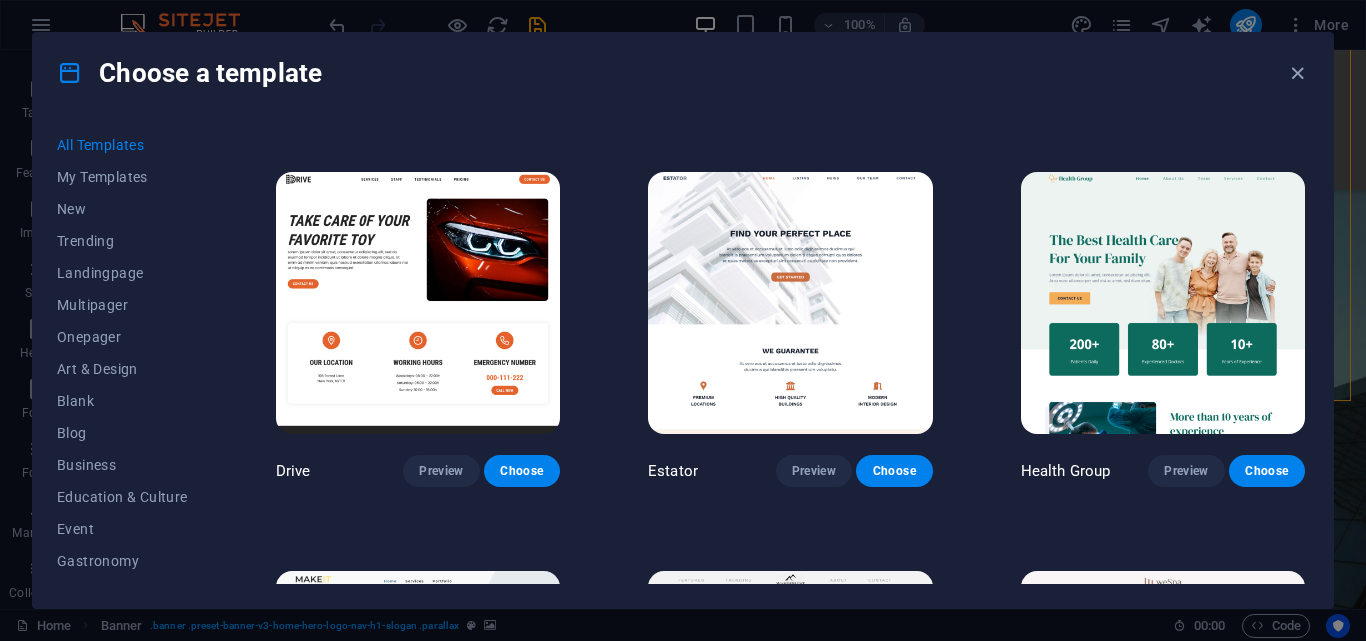 scroll, scrollTop: 3500, scrollLeft: 0, axis: vertical 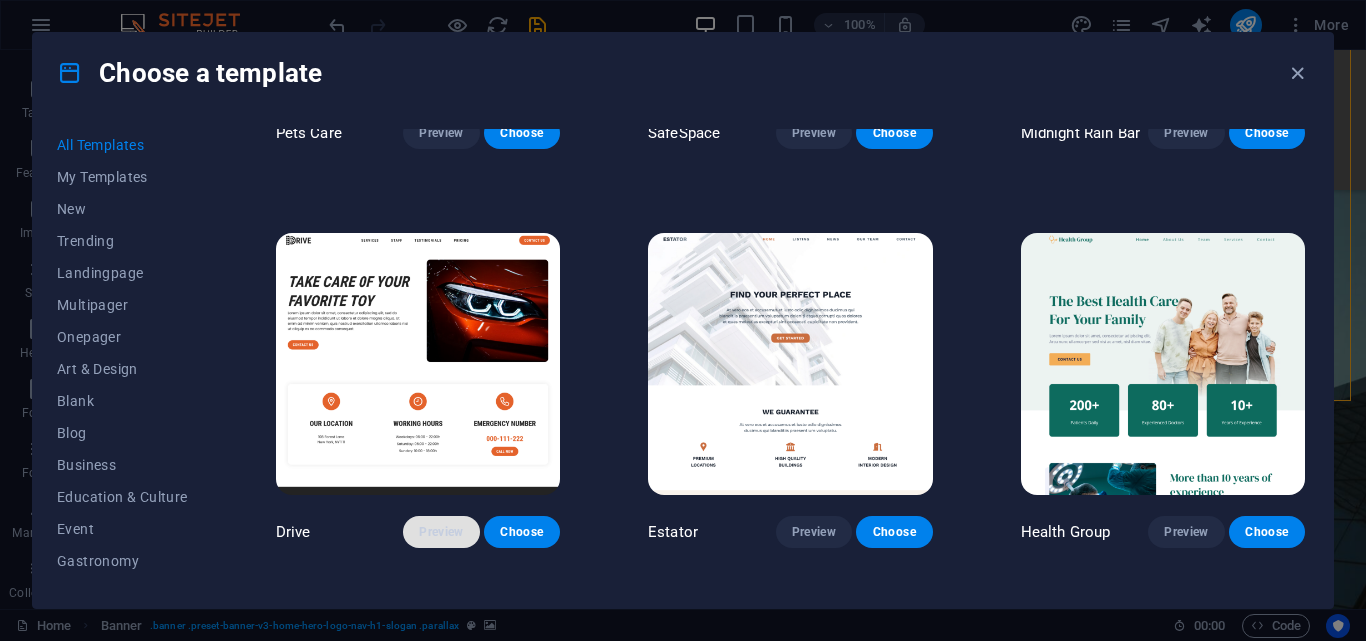 click on "Preview" at bounding box center [441, 532] 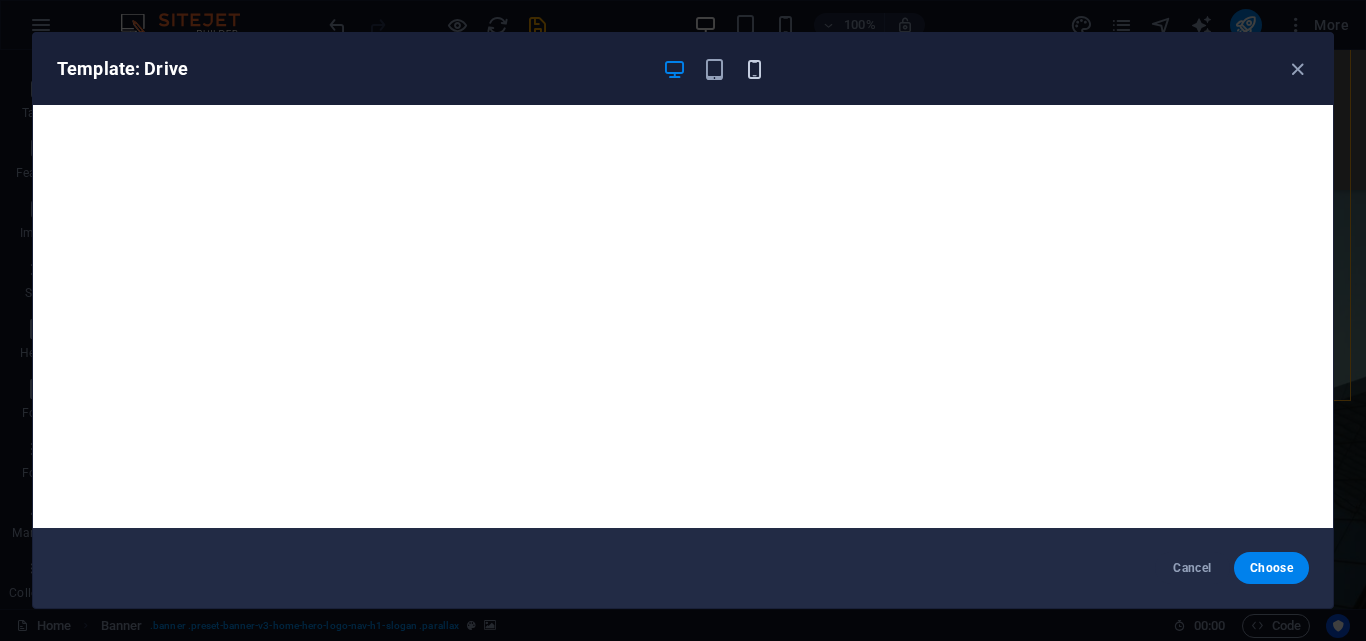 click at bounding box center (754, 69) 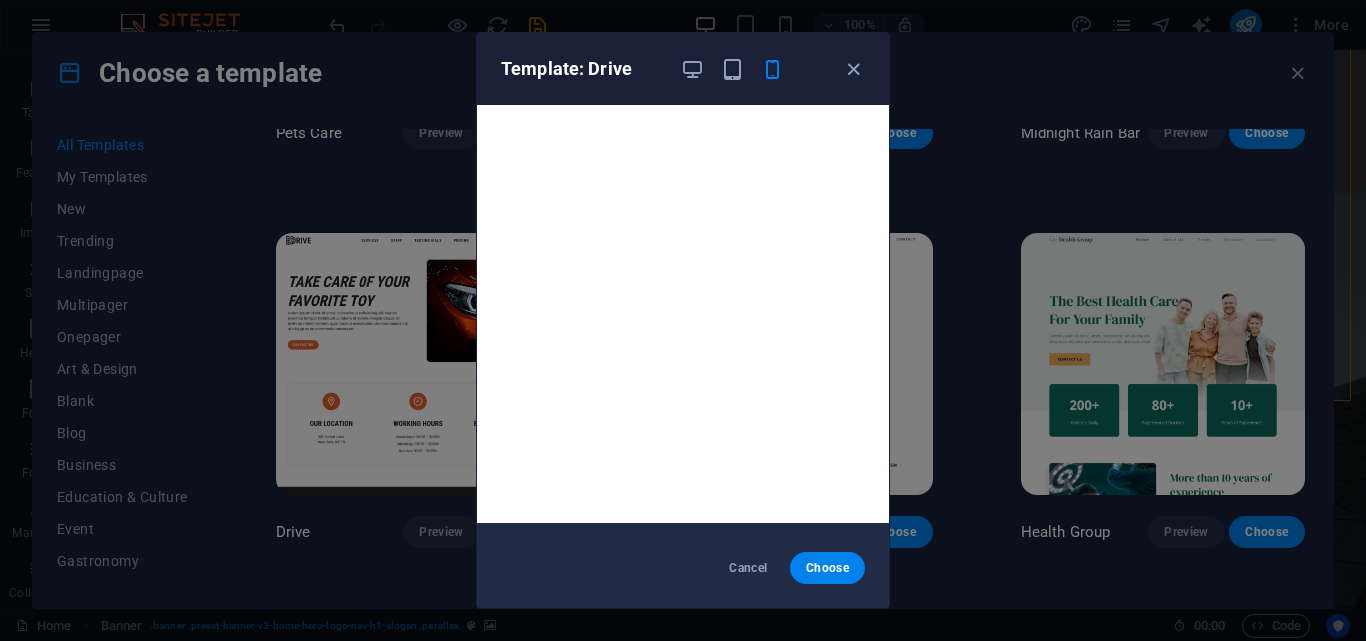 scroll, scrollTop: 0, scrollLeft: 0, axis: both 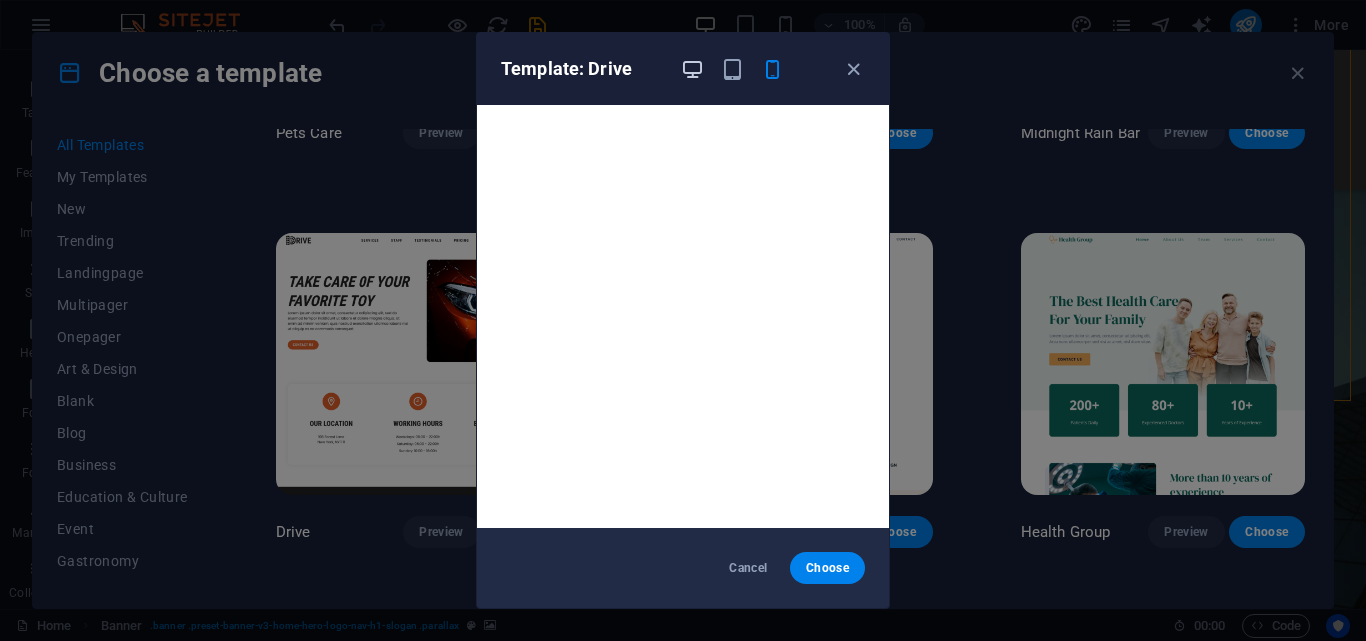click at bounding box center (692, 69) 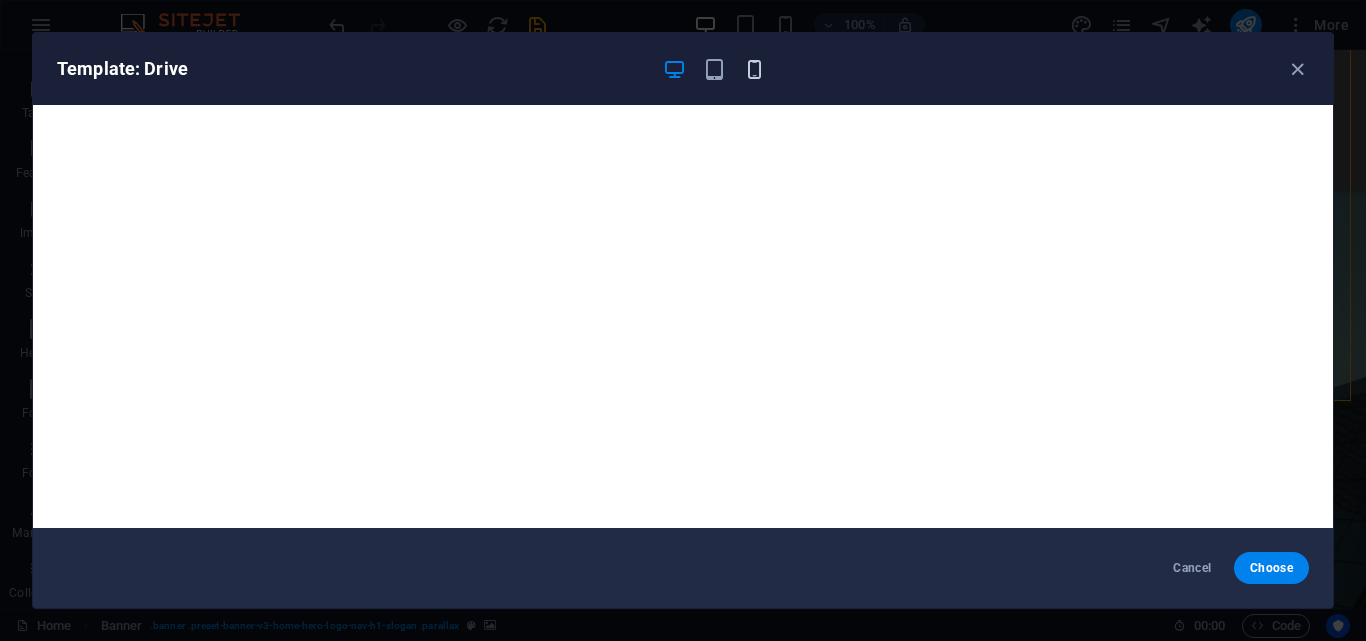 click at bounding box center [754, 69] 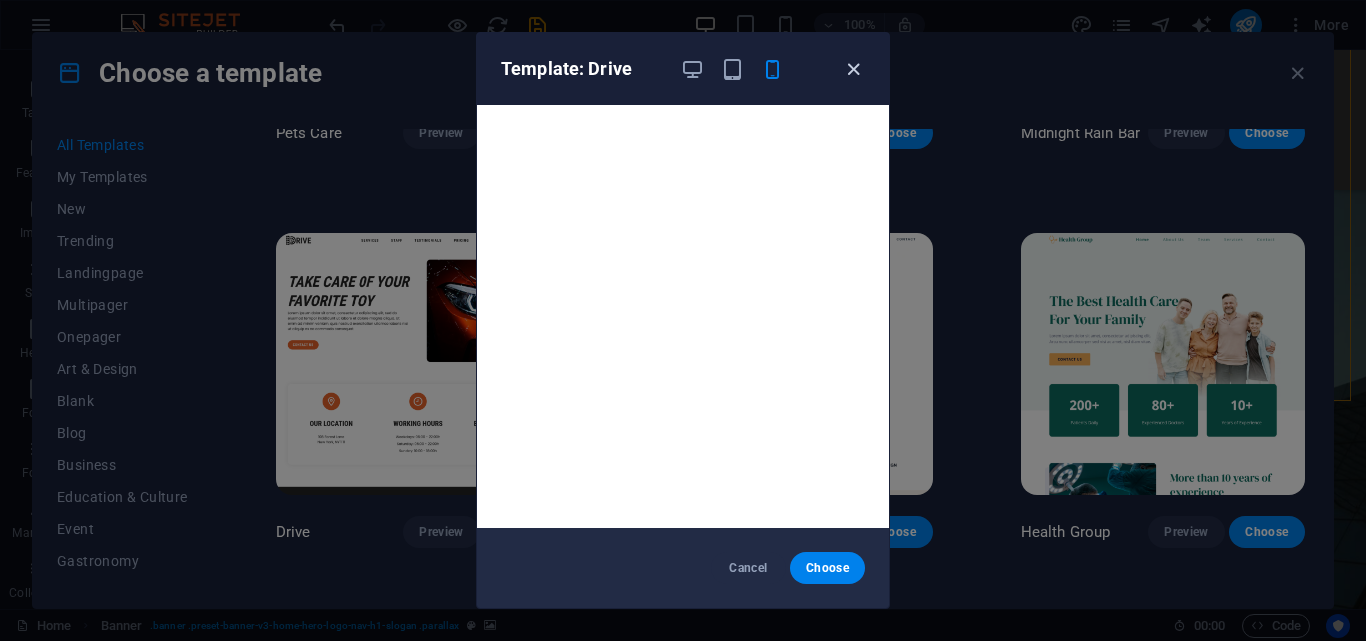 click at bounding box center (853, 69) 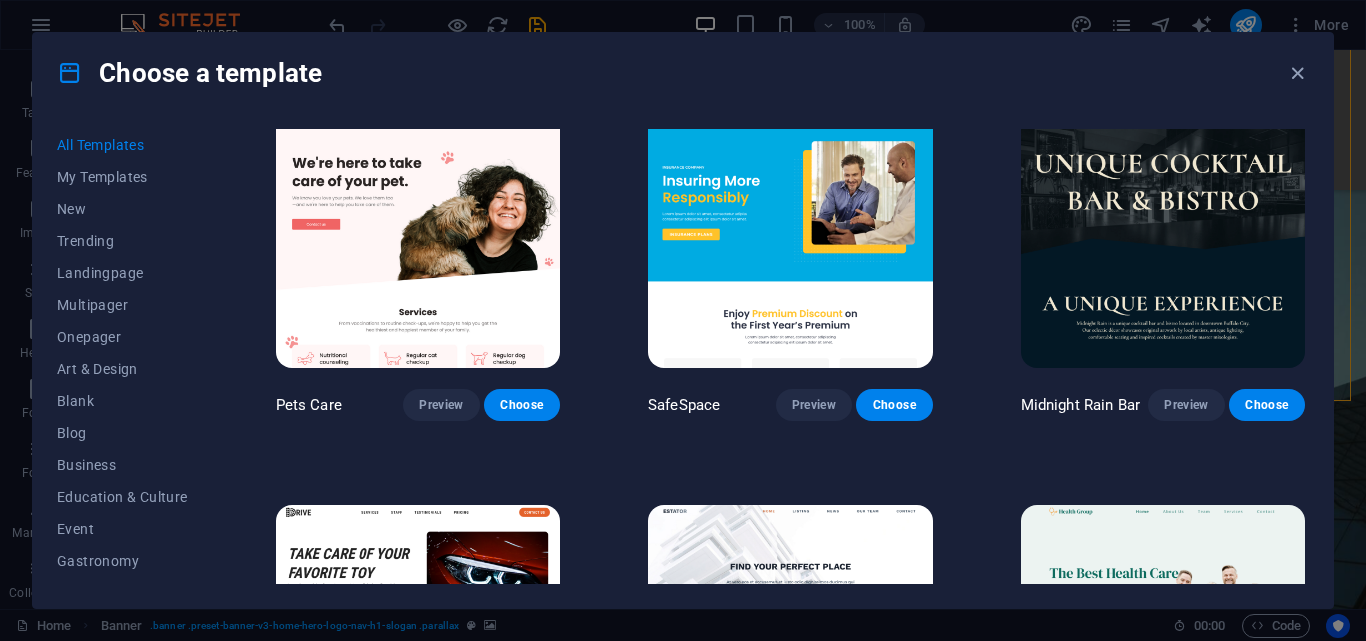scroll, scrollTop: 3300, scrollLeft: 0, axis: vertical 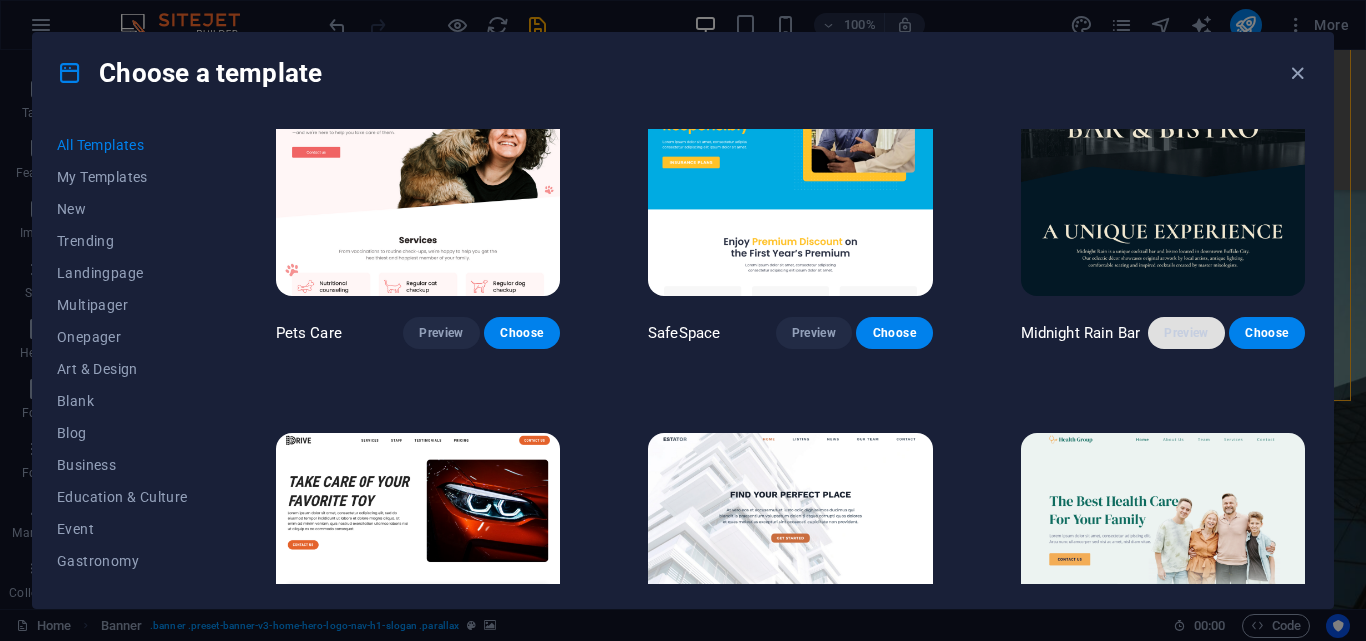 click on "Preview" at bounding box center [1186, 333] 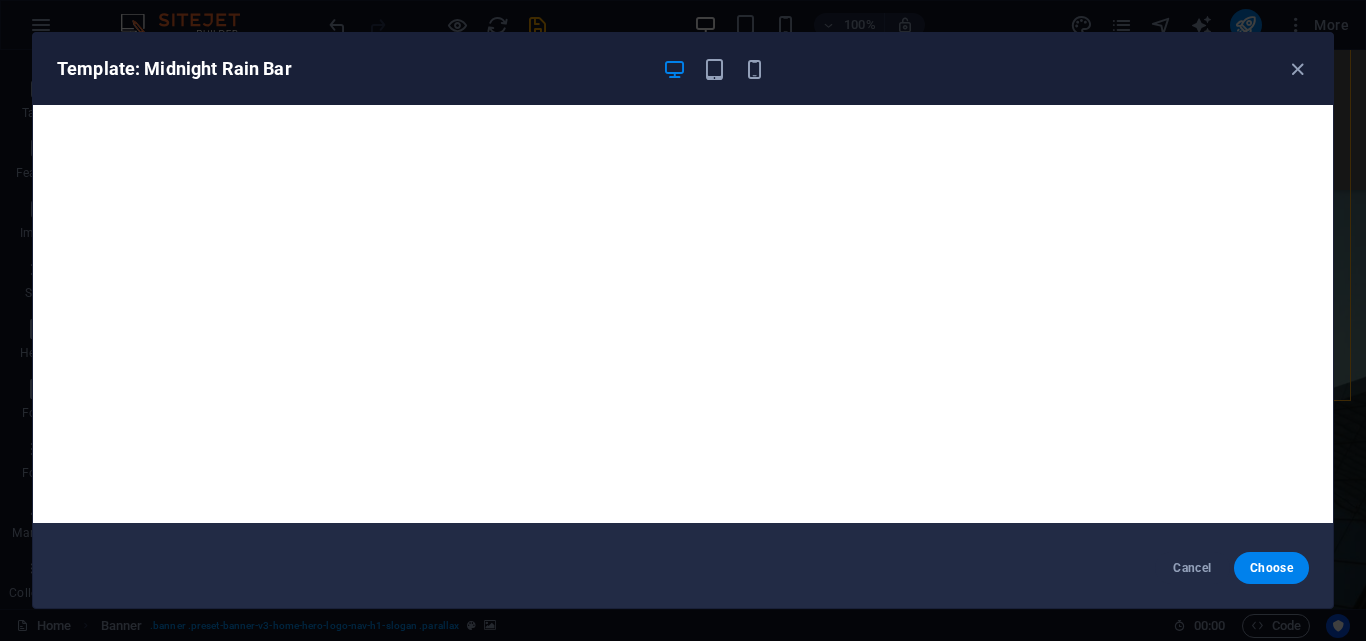 scroll, scrollTop: 0, scrollLeft: 0, axis: both 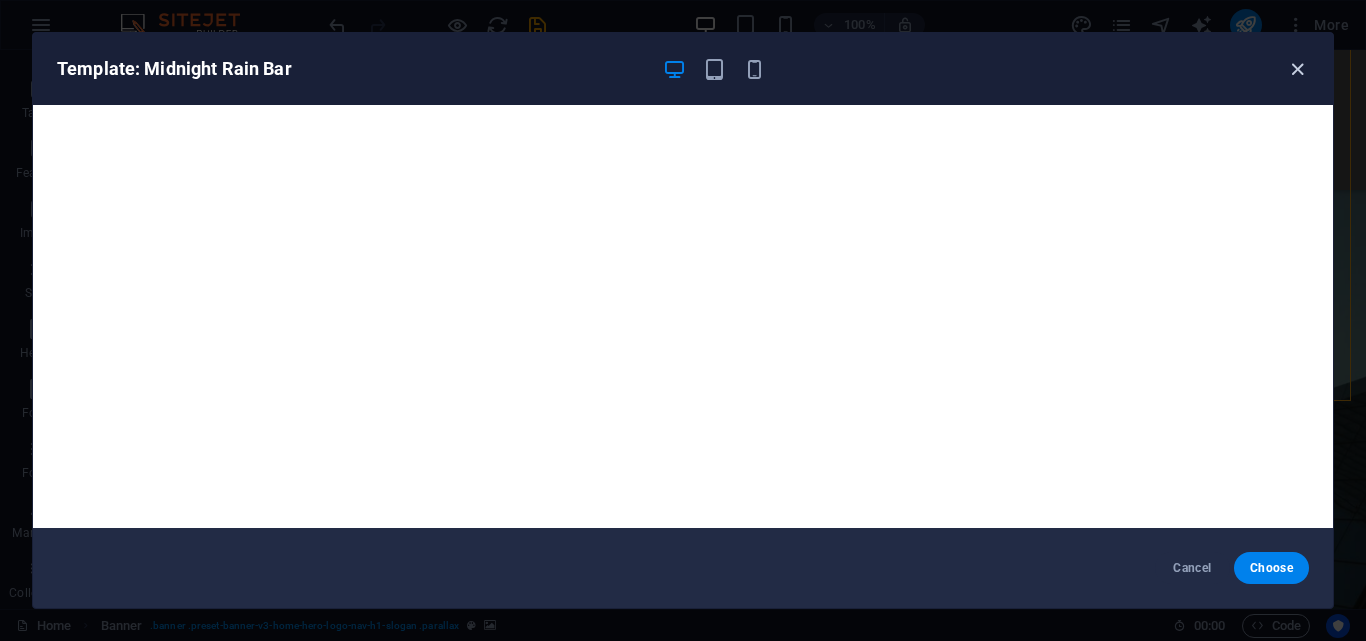 click at bounding box center (1297, 69) 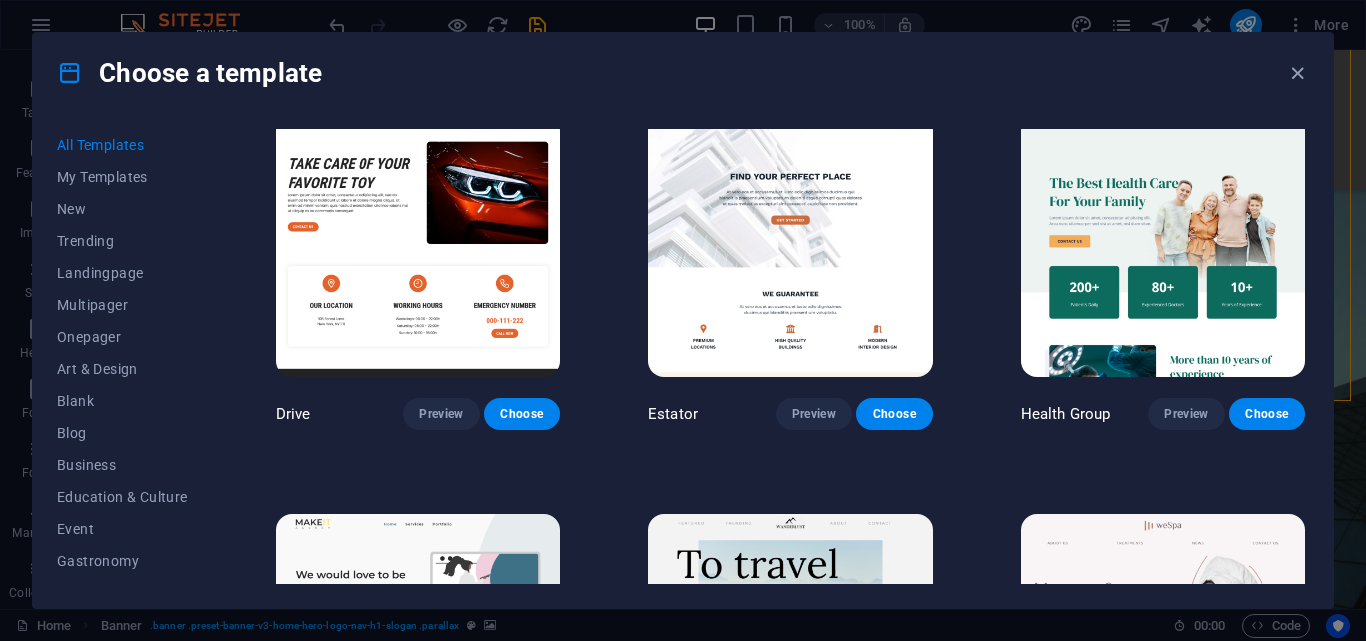 scroll, scrollTop: 3600, scrollLeft: 0, axis: vertical 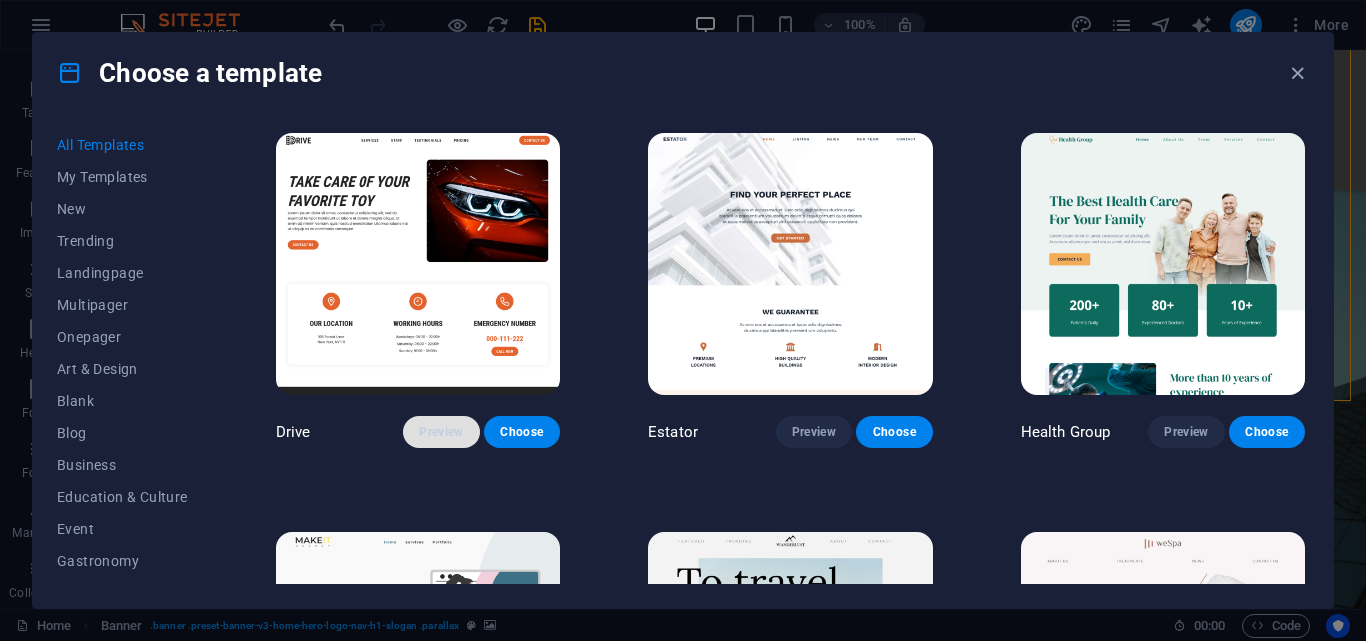 click on "Preview" at bounding box center (441, 432) 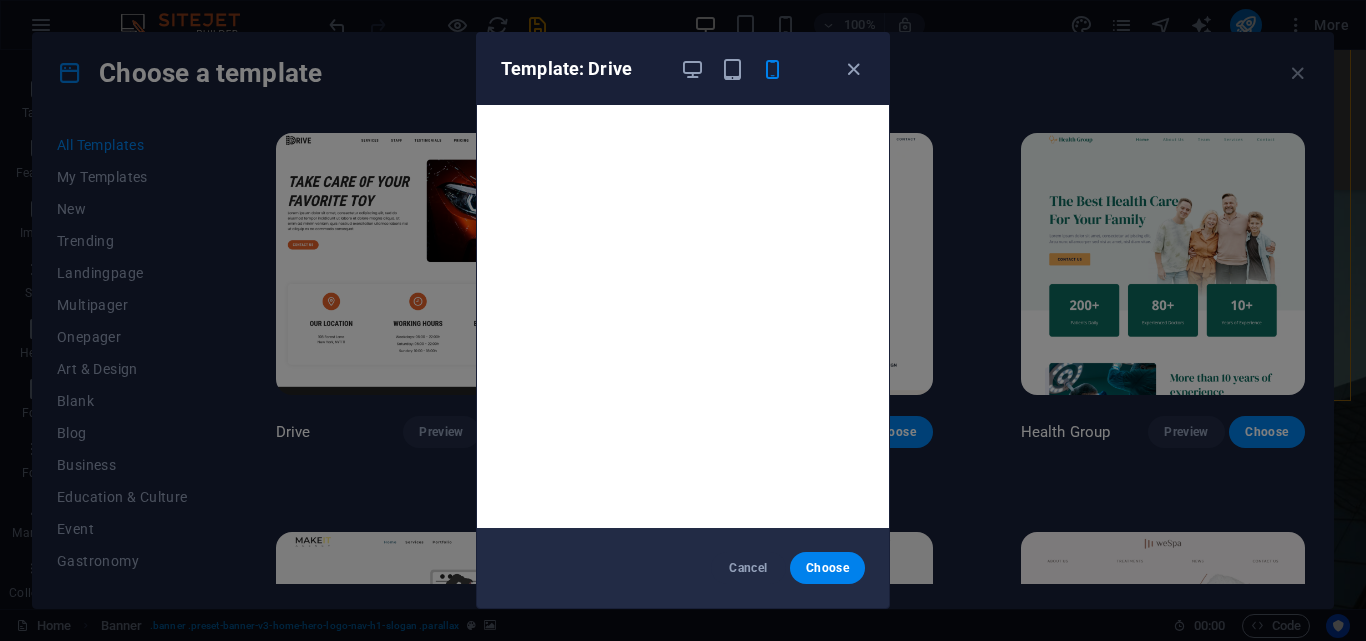 scroll, scrollTop: 5, scrollLeft: 0, axis: vertical 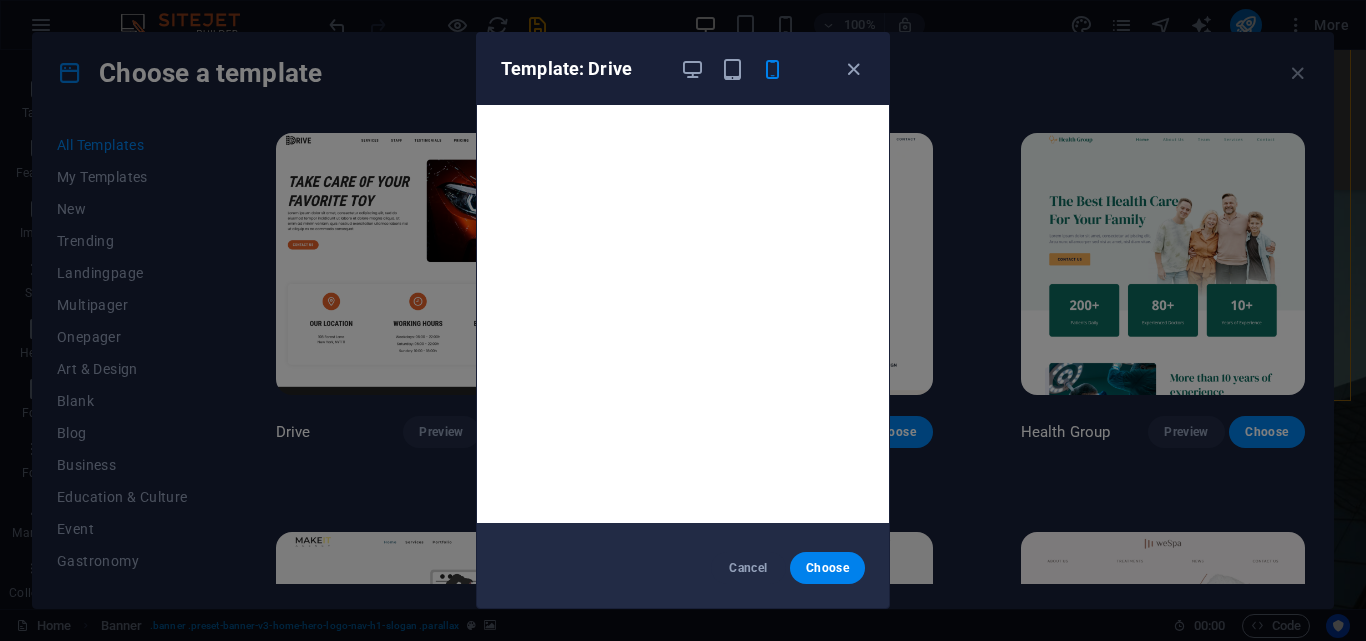 drag, startPoint x: 815, startPoint y: 564, endPoint x: 793, endPoint y: 539, distance: 33.30165 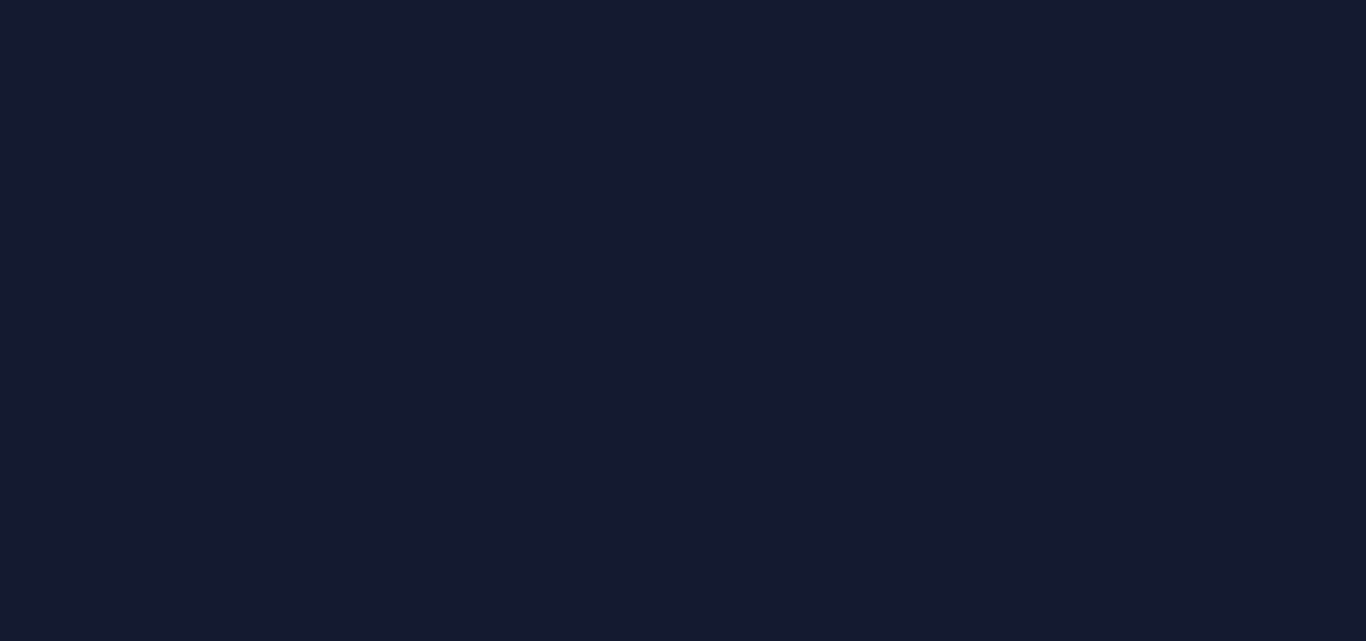 scroll, scrollTop: 0, scrollLeft: 0, axis: both 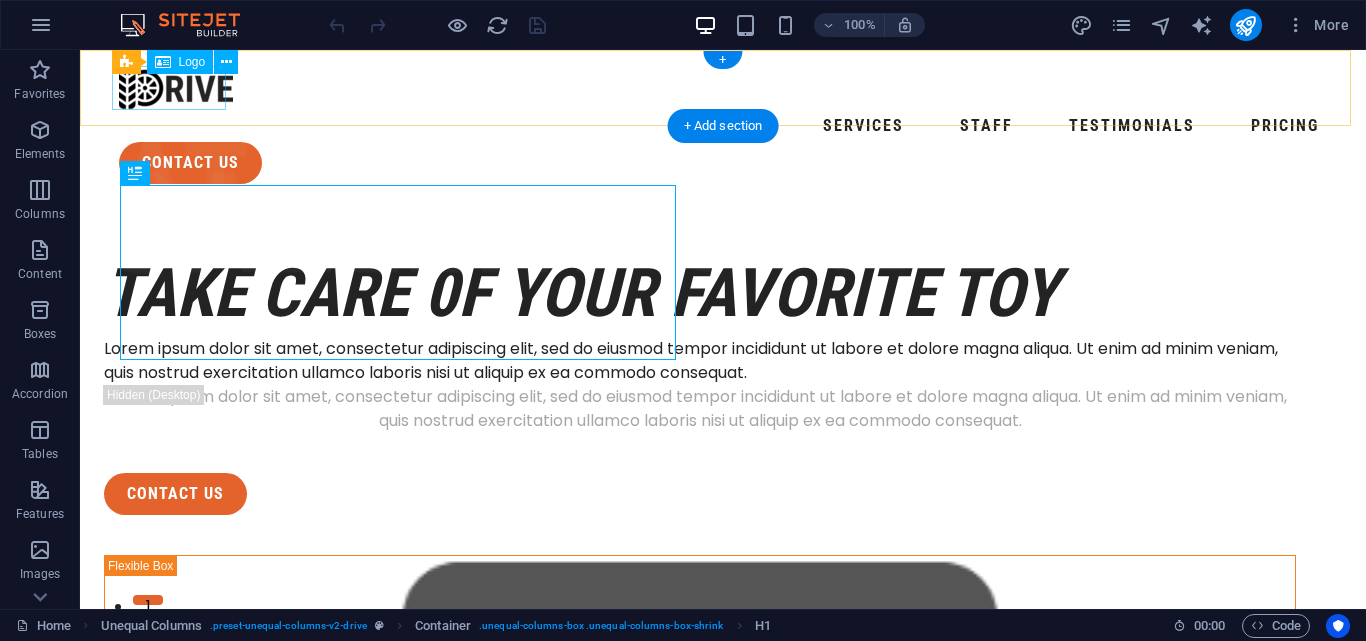 click at bounding box center (723, 88) 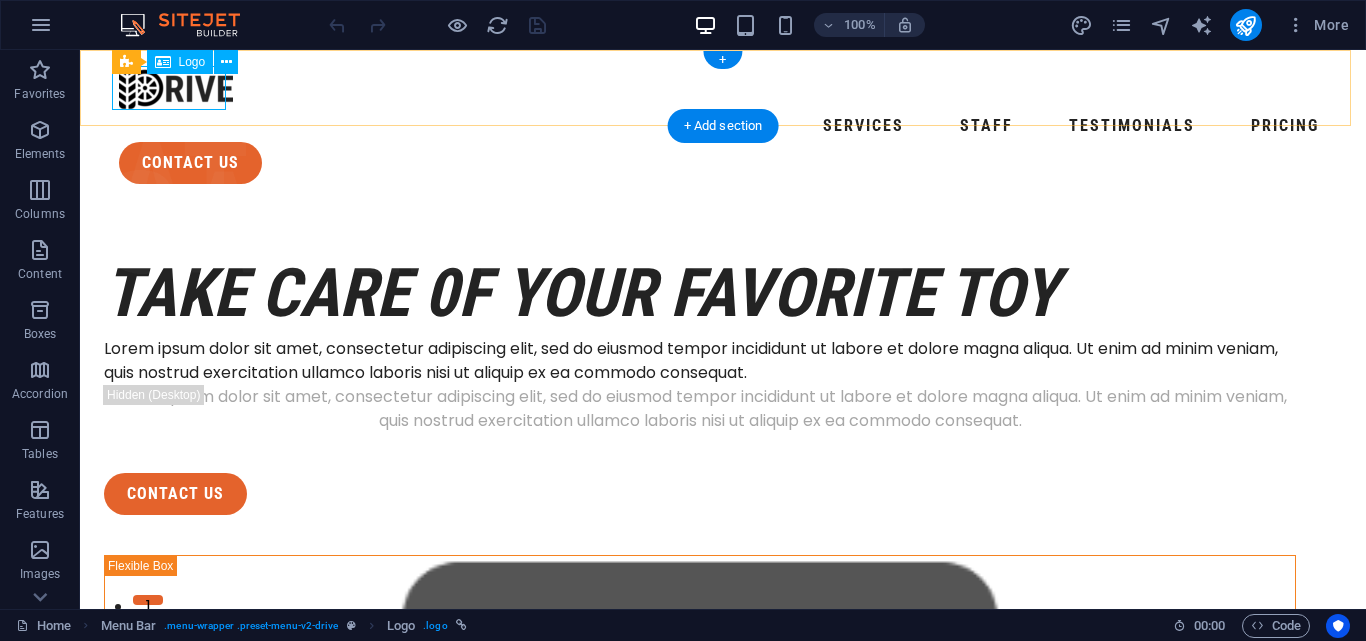 click at bounding box center [723, 88] 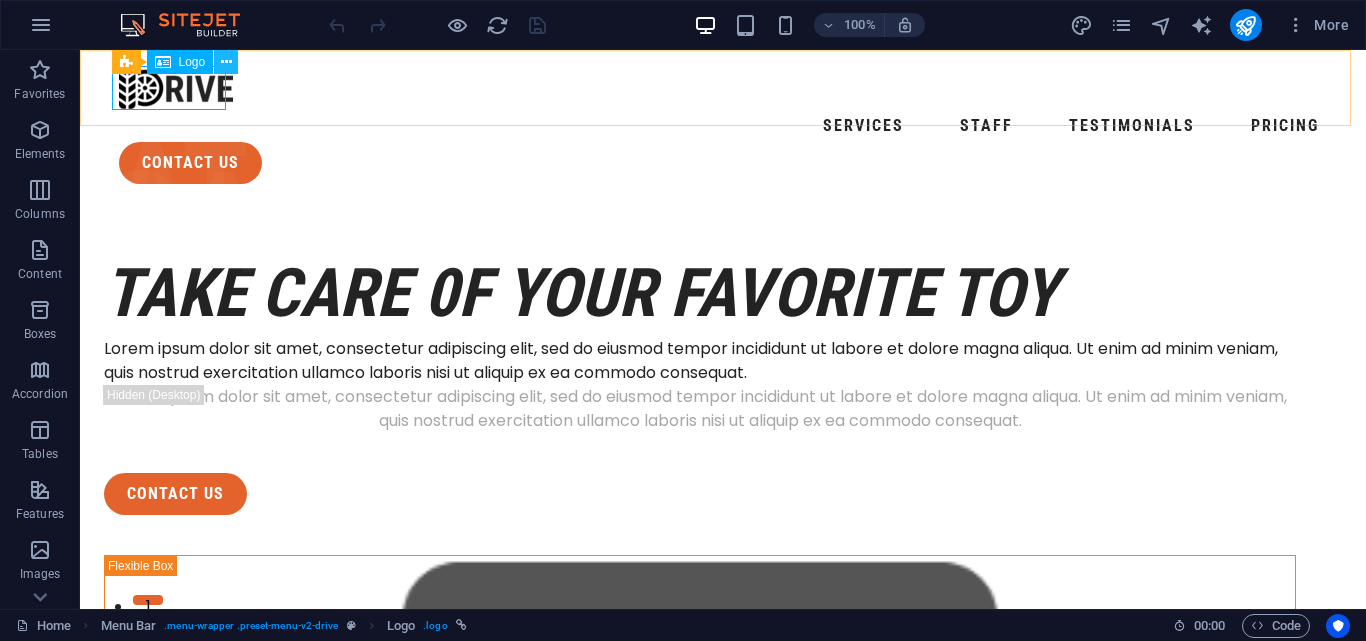 click at bounding box center (226, 62) 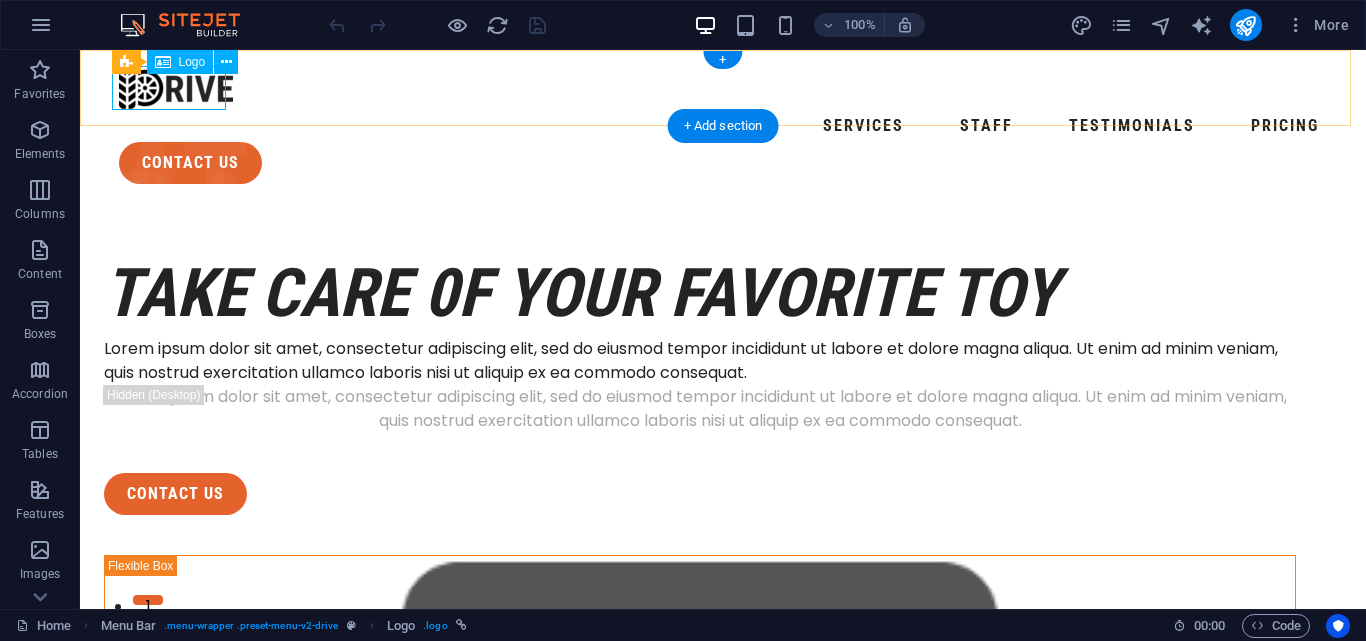 click at bounding box center [723, 88] 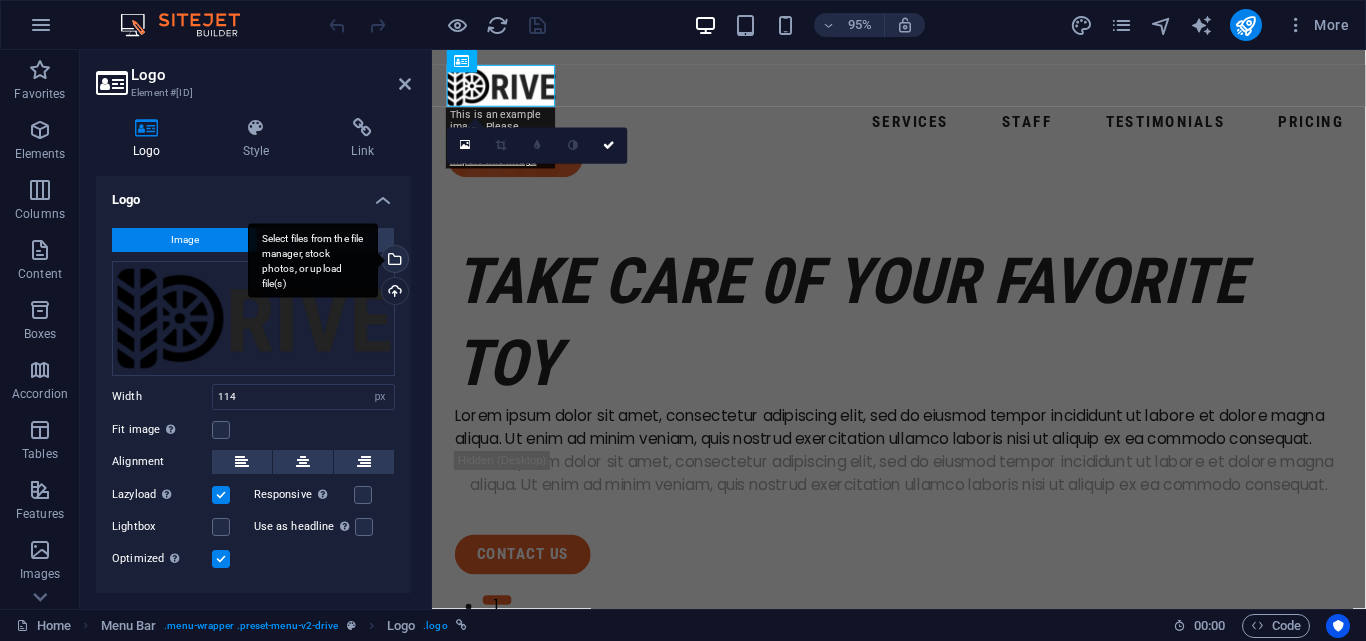 click on "Select files from the file manager, stock photos, or upload file(s)" at bounding box center [313, 260] 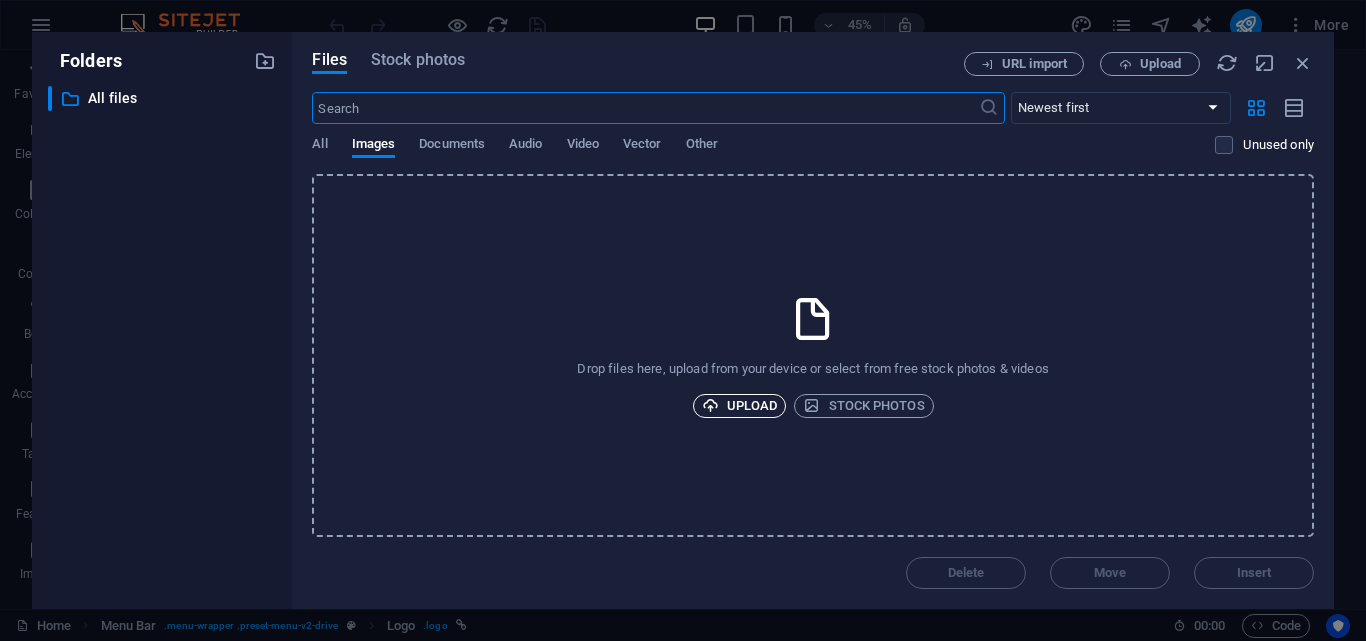 click on "Upload" at bounding box center (740, 406) 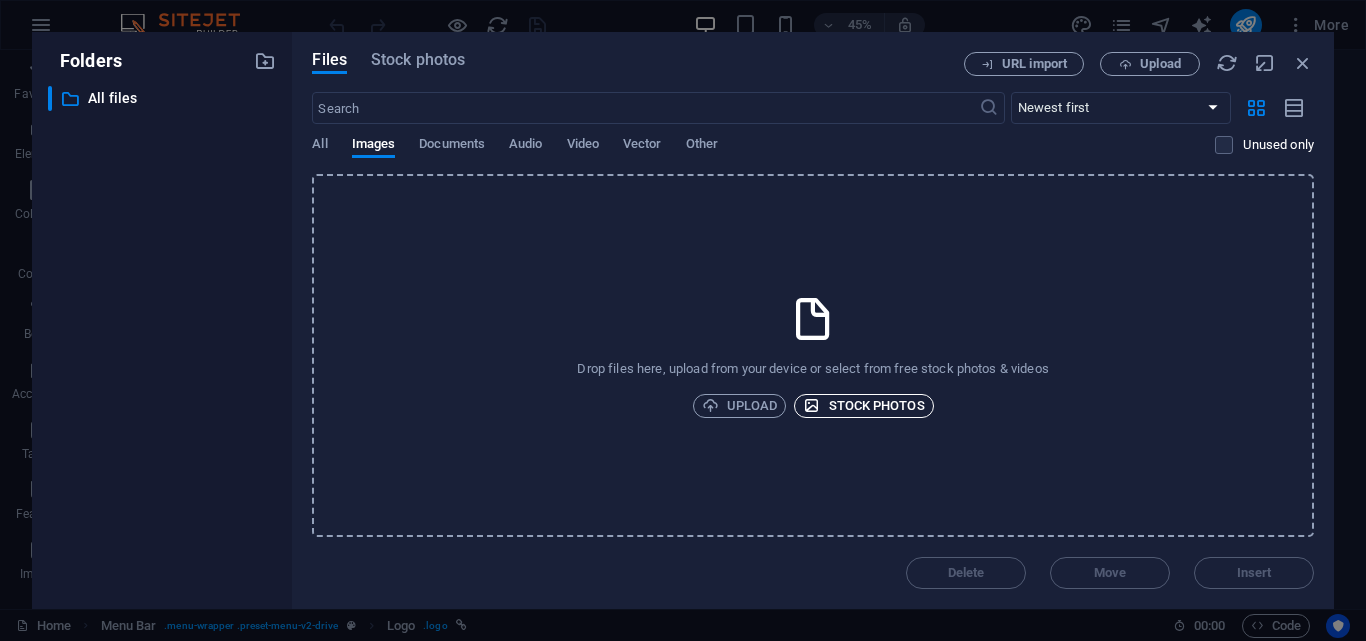 click on "Stock photos" at bounding box center [863, 406] 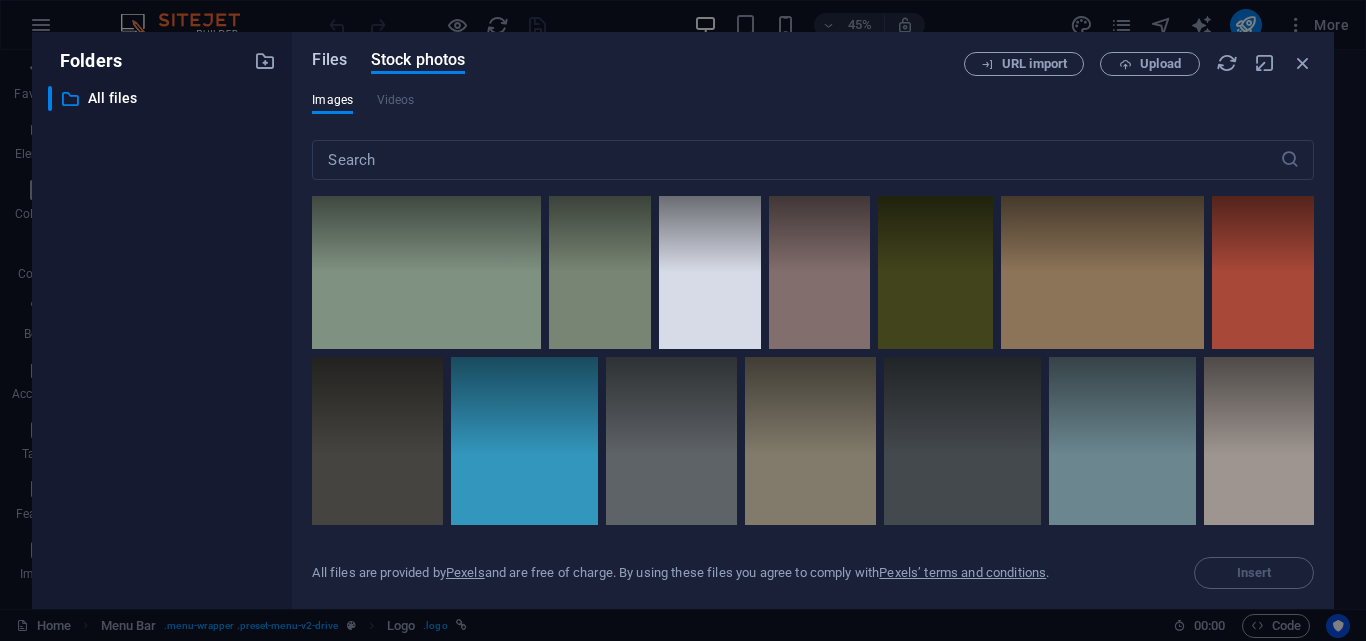 click on "Files" at bounding box center [329, 60] 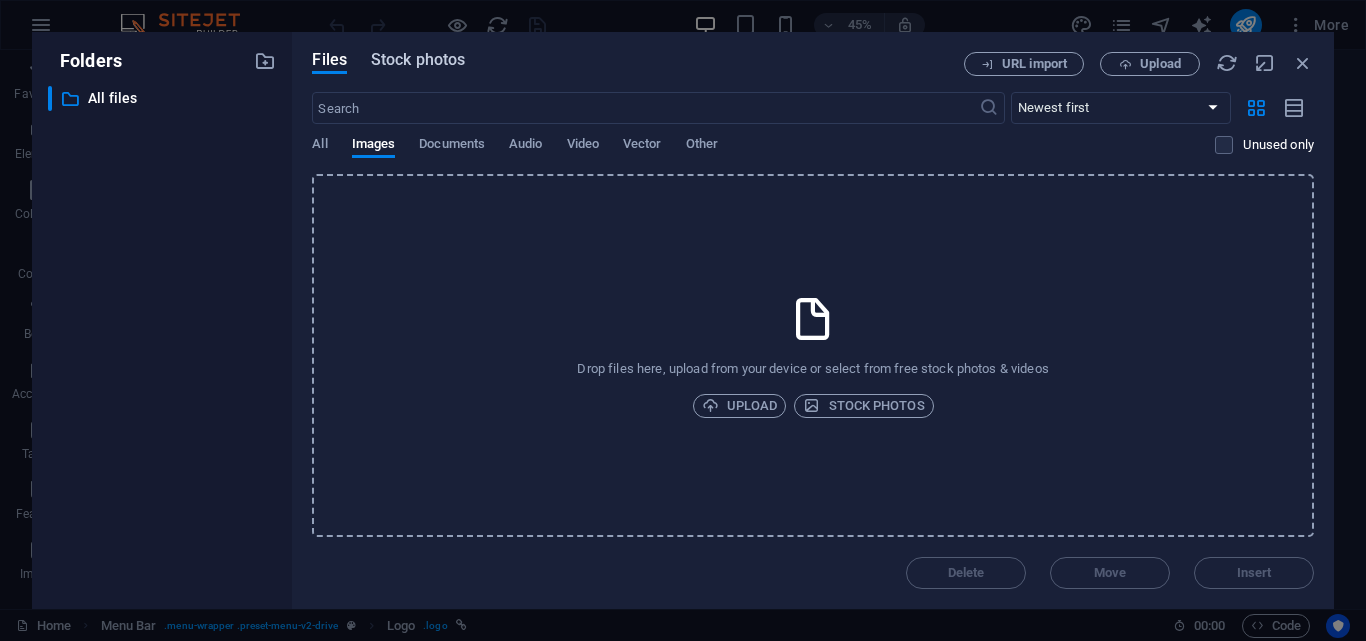 click on "Stock photos" at bounding box center [418, 60] 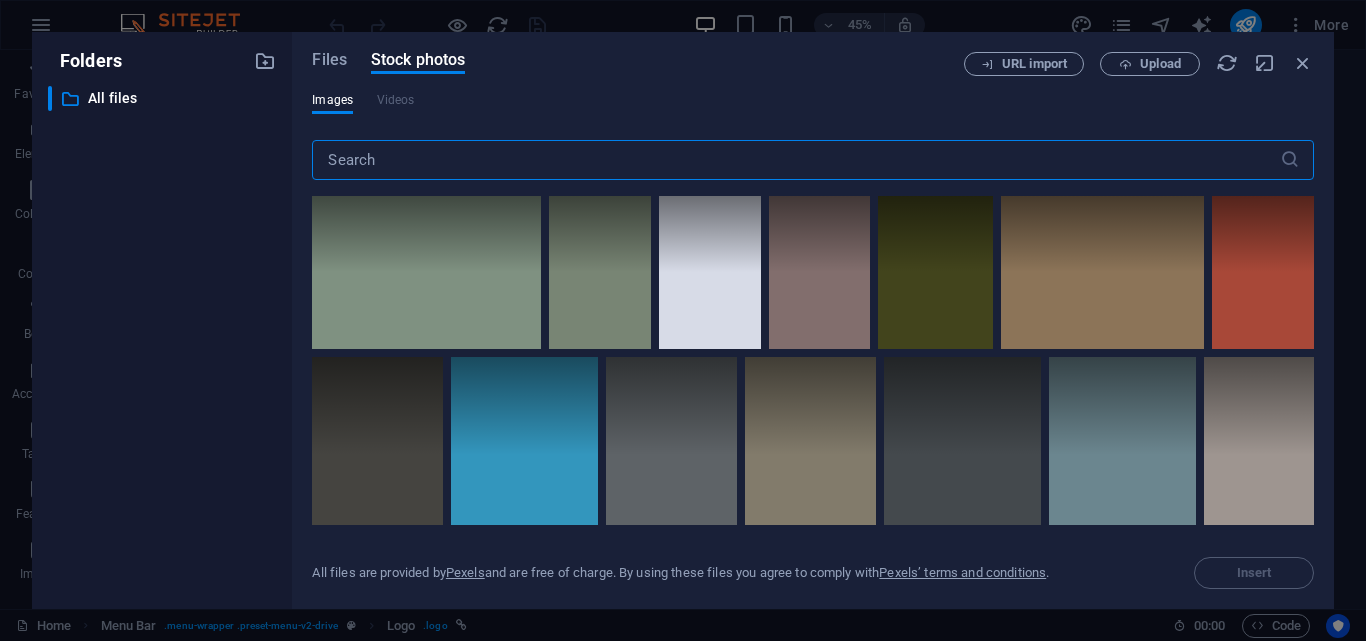 click at bounding box center (795, 160) 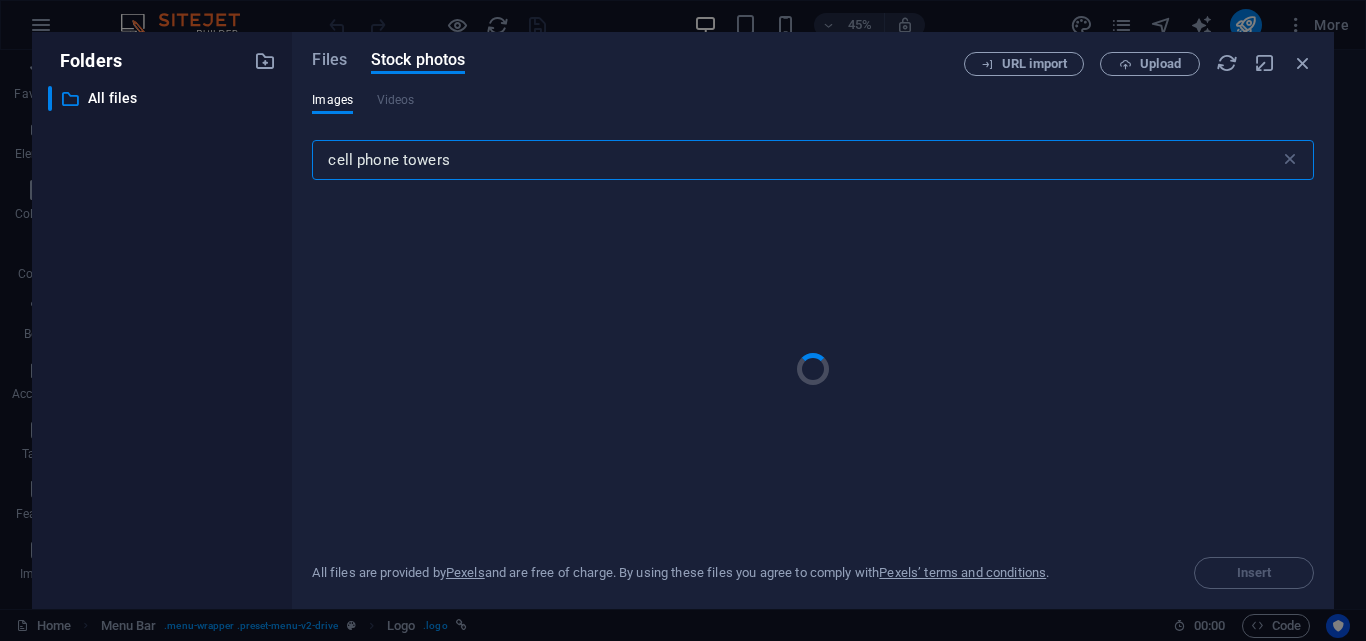type on "cell phone towers" 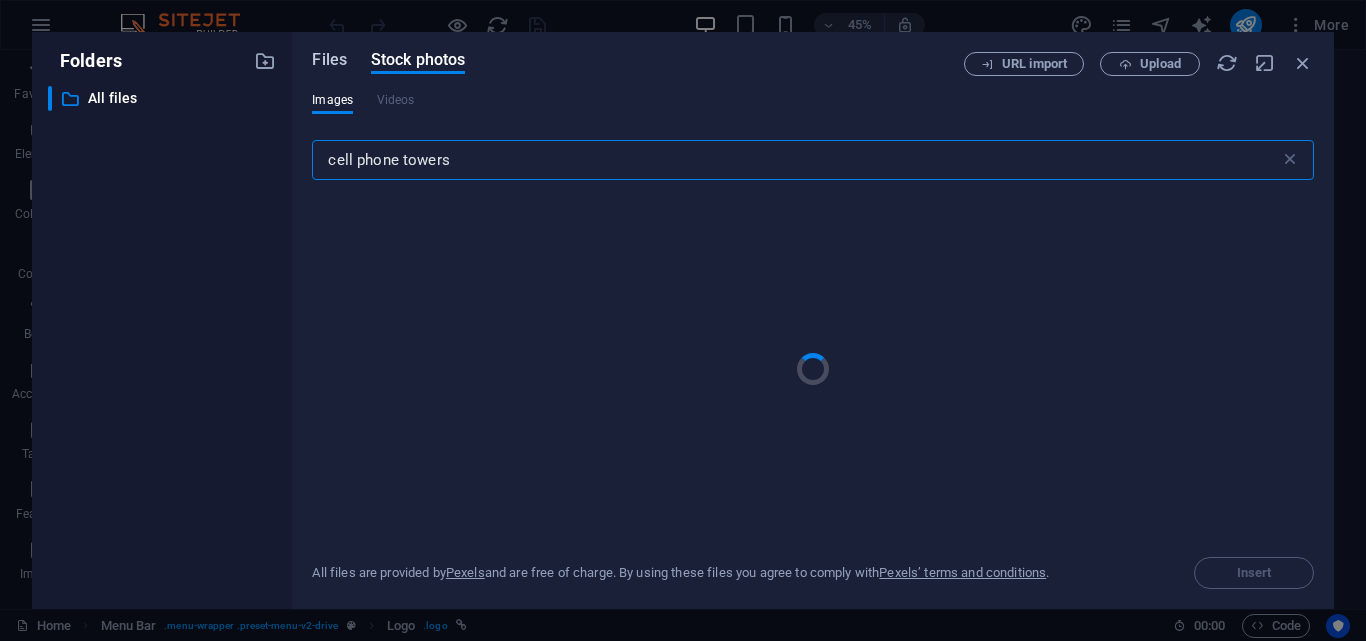 click on "Files" at bounding box center [329, 60] 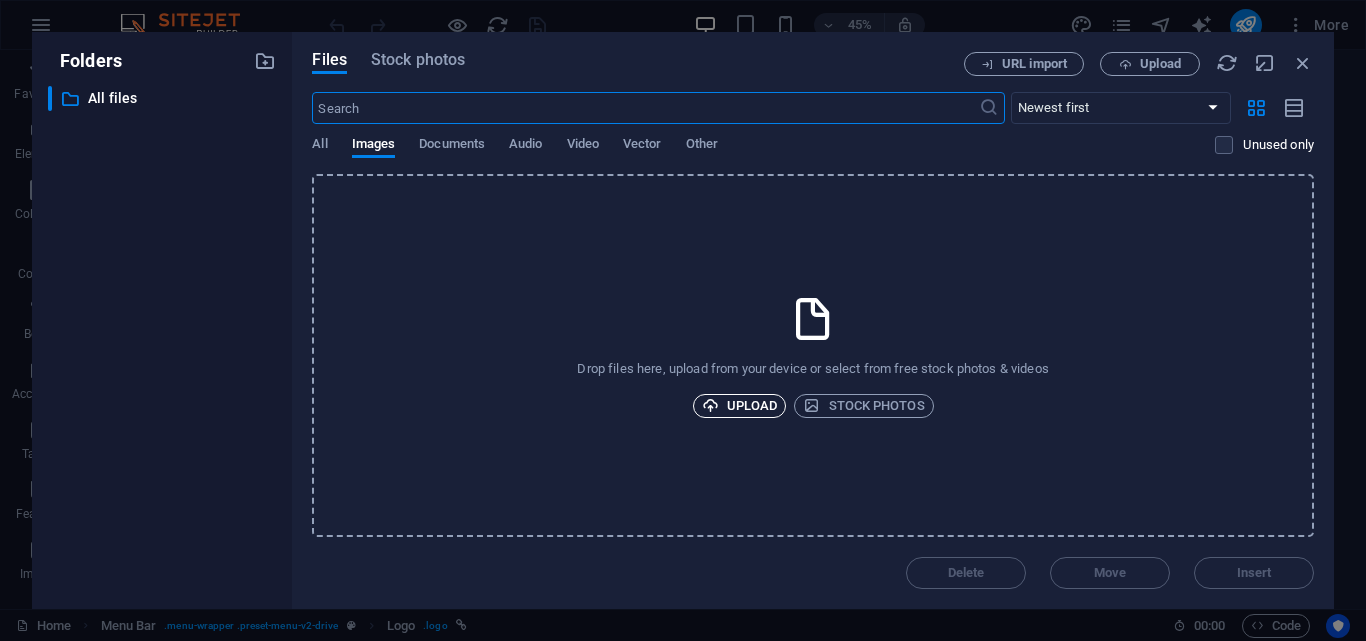 click on "Upload" at bounding box center (740, 406) 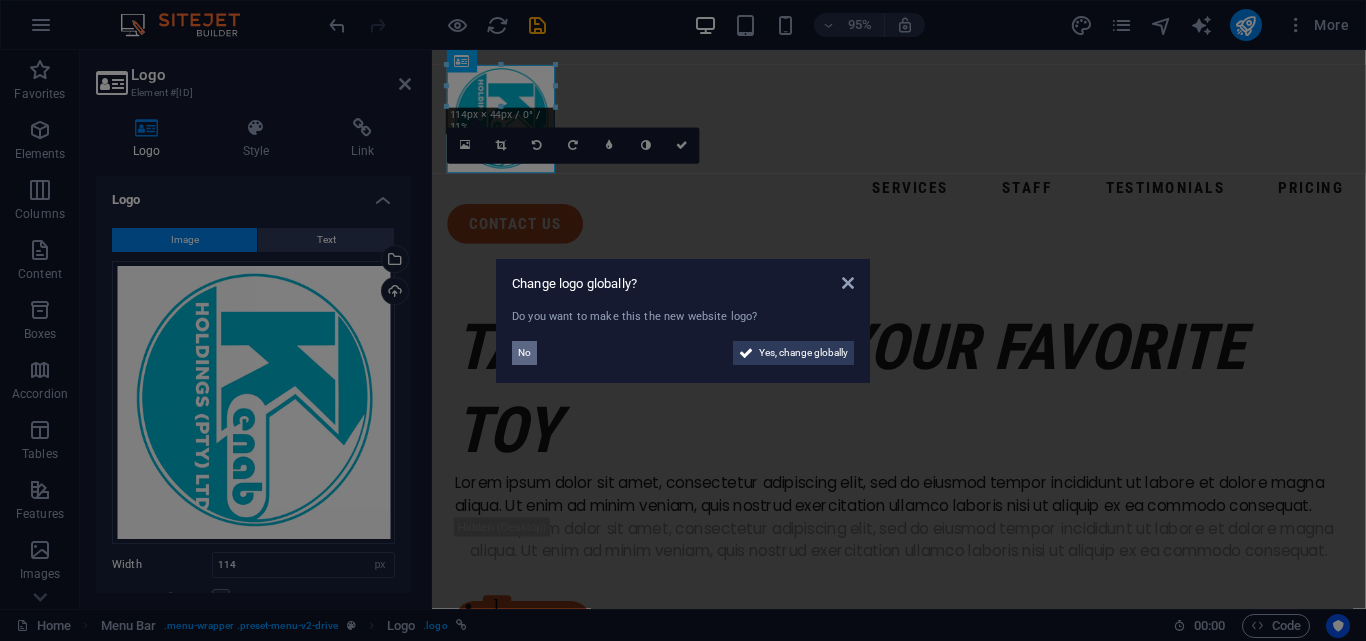 click on "No" at bounding box center (524, 353) 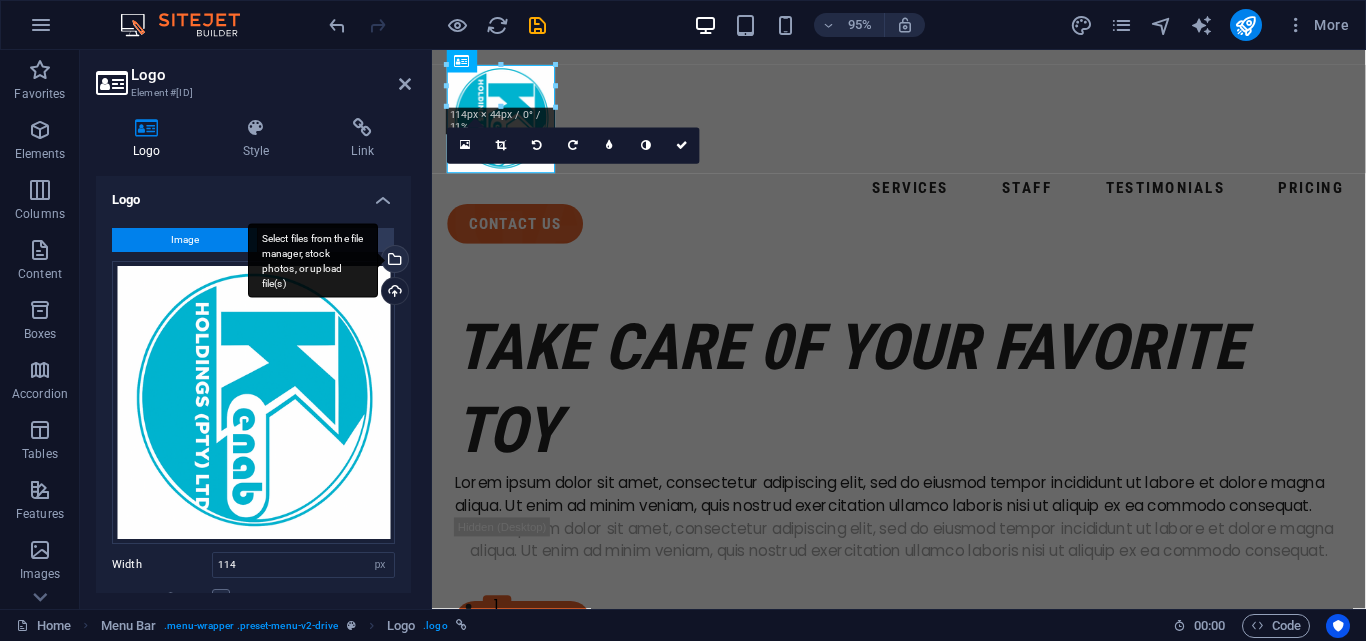 click on "Select files from the file manager, stock photos, or upload file(s)" at bounding box center [393, 261] 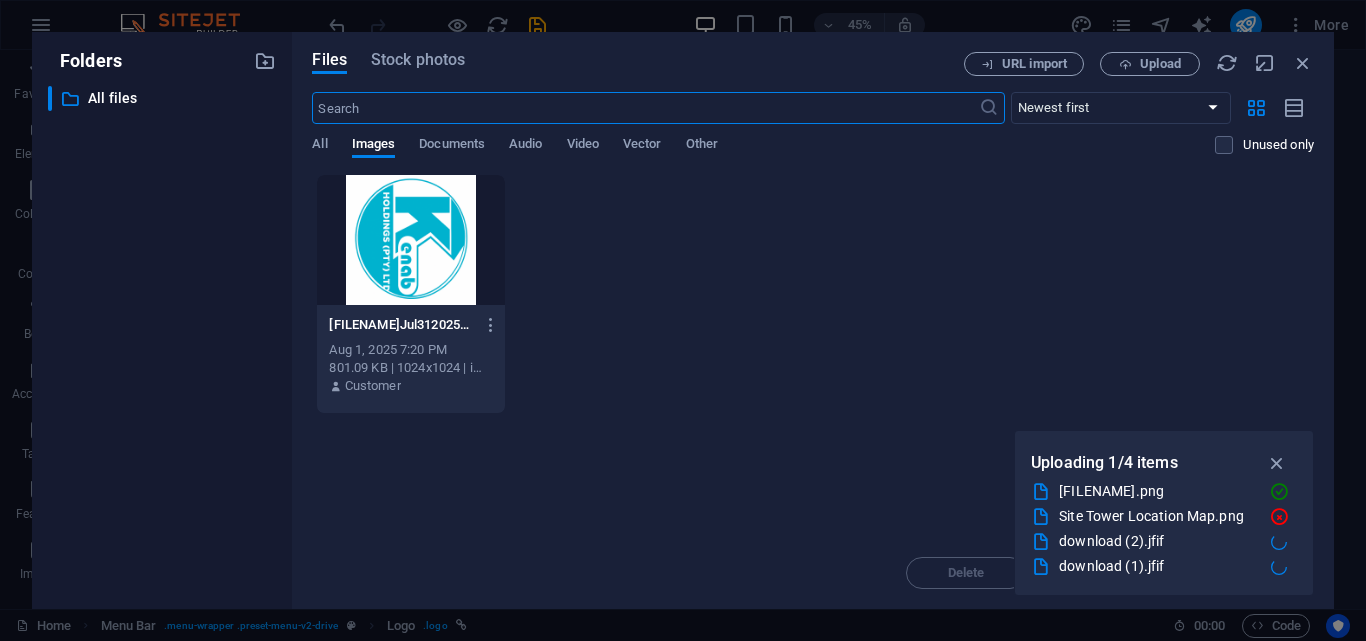 scroll, scrollTop: 25, scrollLeft: 0, axis: vertical 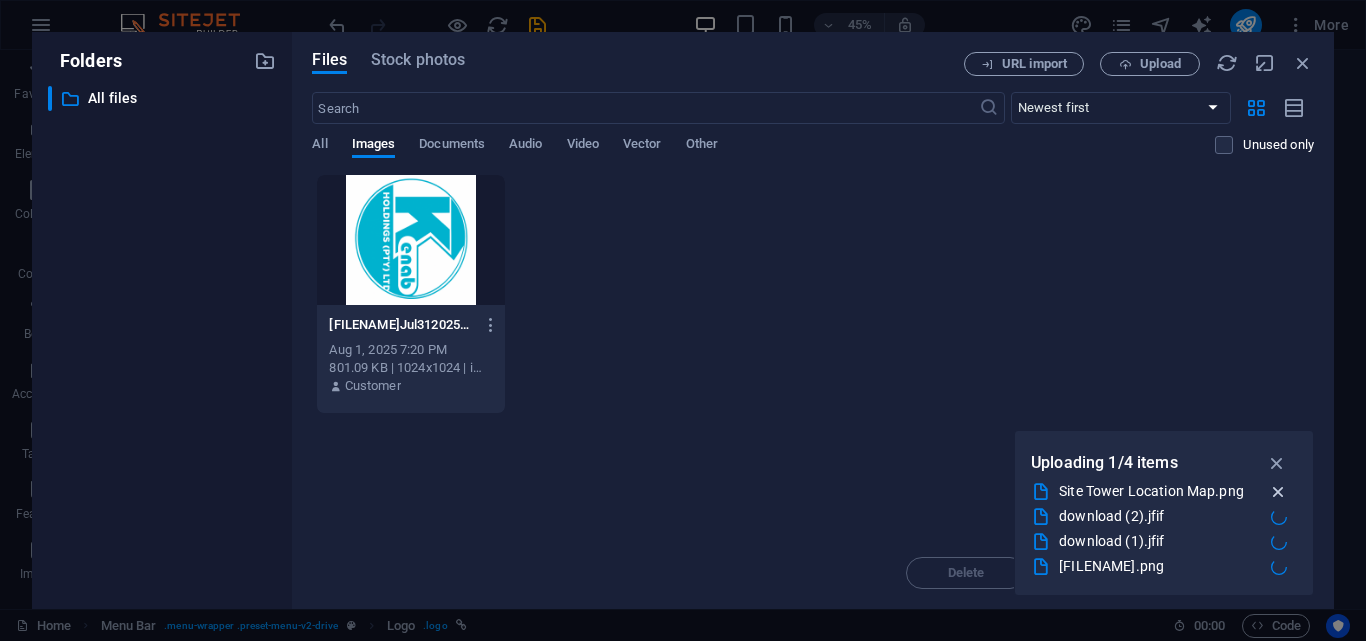 click at bounding box center (1278, 492) 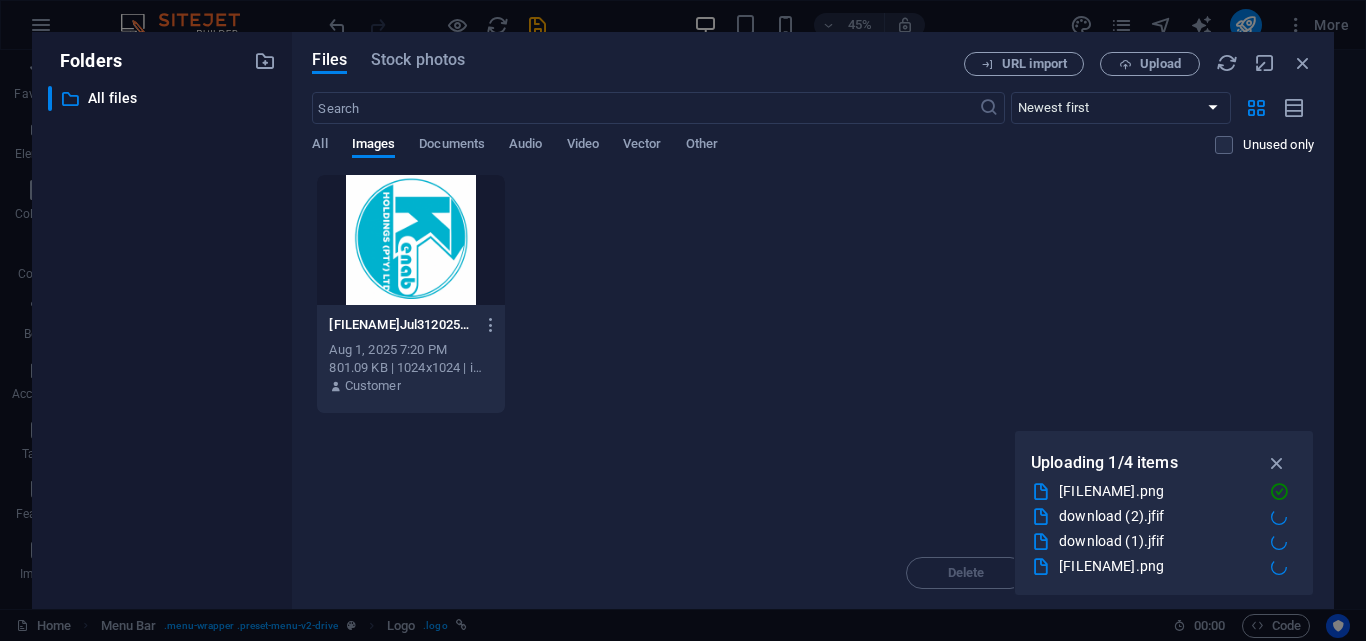 scroll, scrollTop: 0, scrollLeft: 0, axis: both 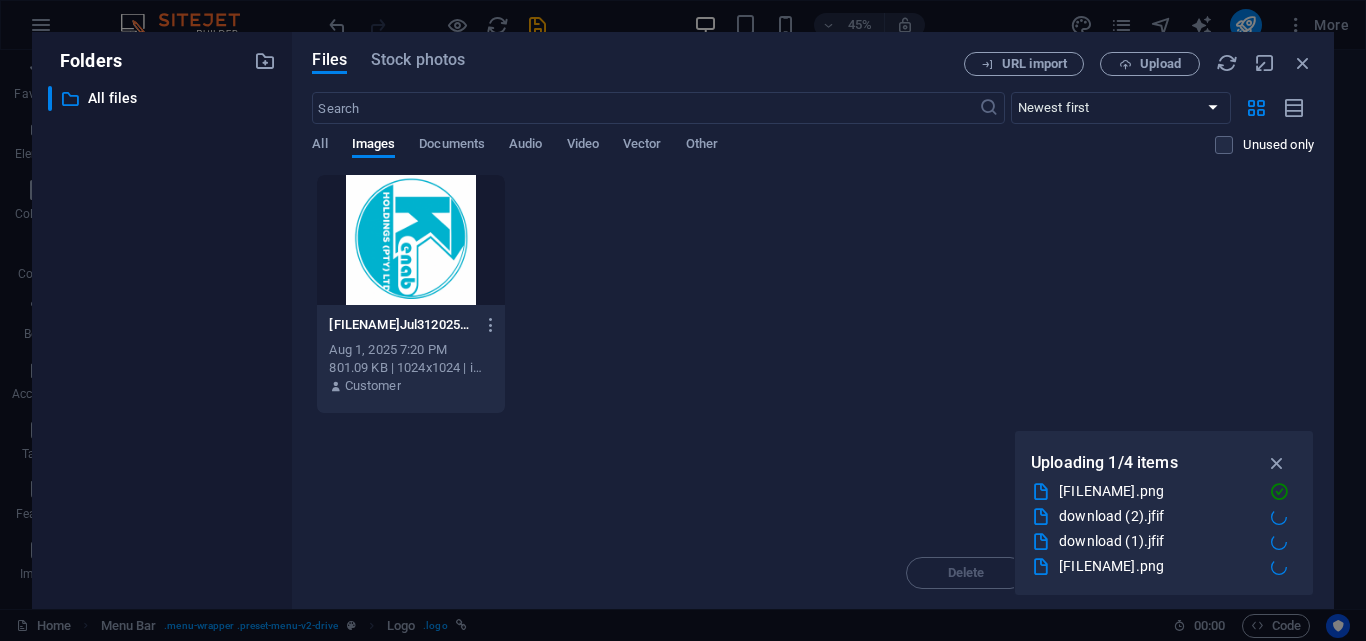 click on "[FILENAME]Jul31202506_15_20PM-gViOKTR28krJfXpDUkT0Dg.png [FILENAME]Jul31202506_15_20PM-gViOKTR28krJfXpDUkT0Dg.png Aug 1, [YEAR] 7:20 PM 801.09 KB | 1024x1024 | image/png Customer" at bounding box center (813, 294) 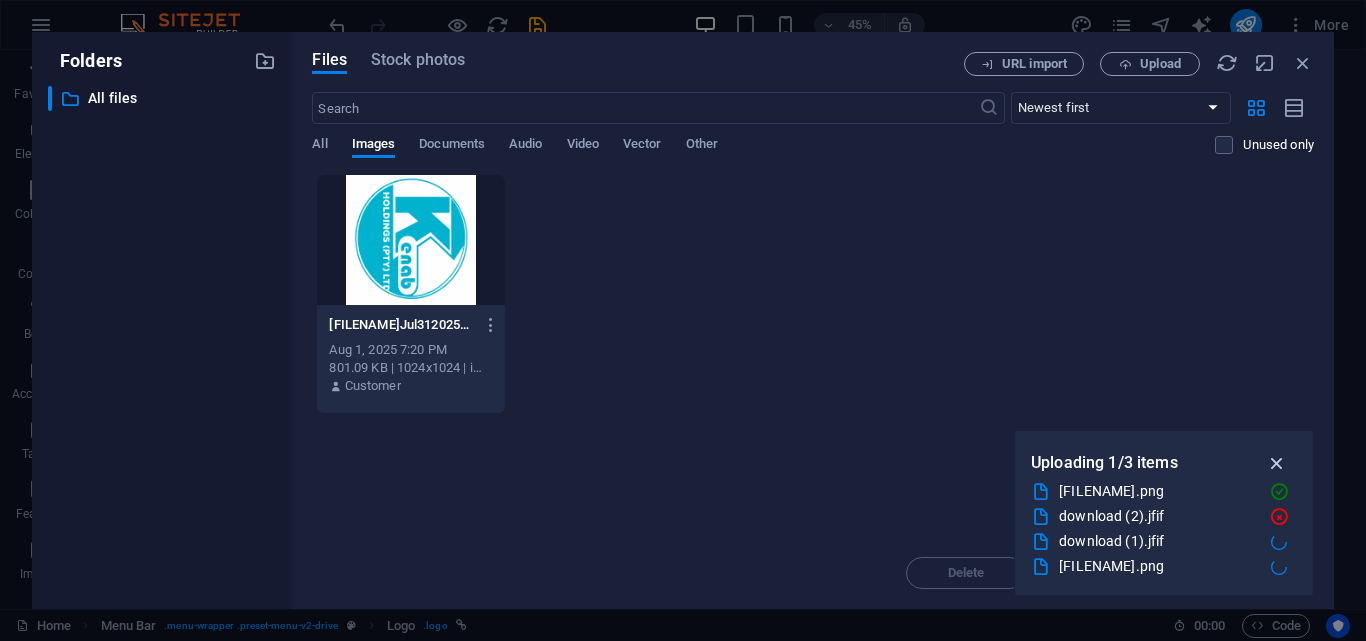 click at bounding box center [1277, 463] 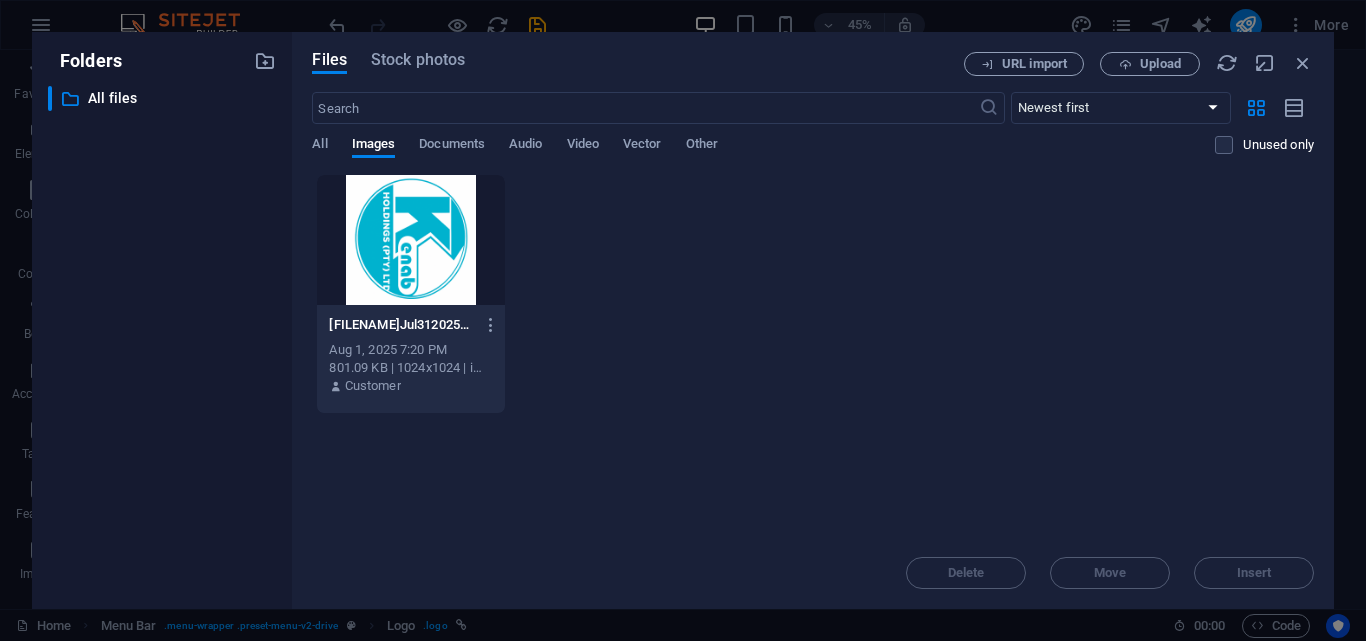 click on "[FILENAME]Jul31202506_15_20PM-gViOKTR28krJfXpDUkT0Dg.png [FILENAME]Jul31202506_15_20PM-gViOKTR28krJfXpDUkT0Dg.png Aug 1, [YEAR] 7:20 PM 801.09 KB | 1024x1024 | image/png Customer" at bounding box center (813, 294) 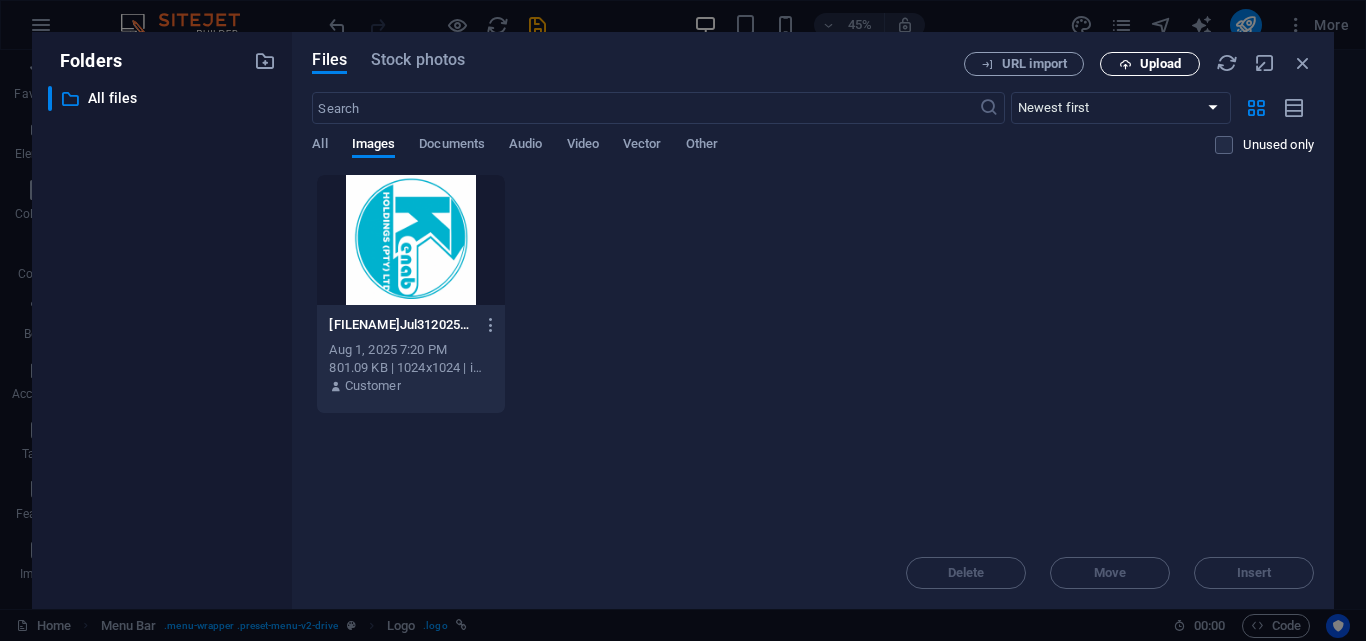 click on "Upload" at bounding box center (1150, 64) 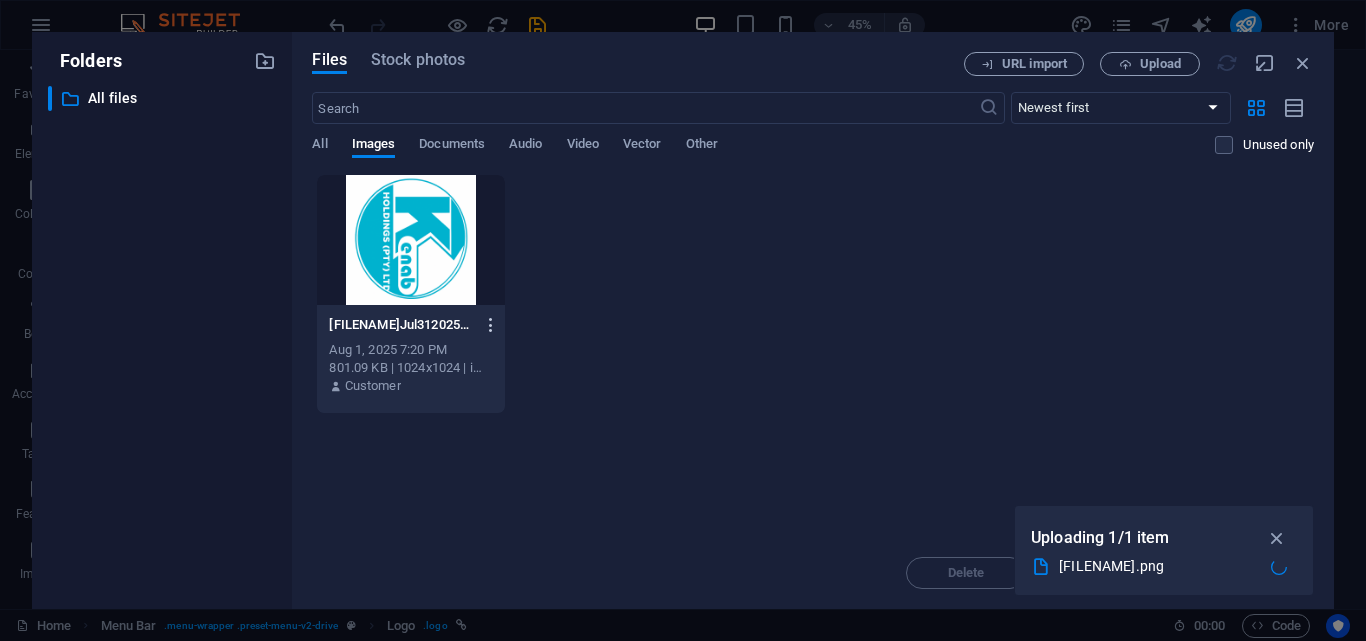 click at bounding box center (491, 325) 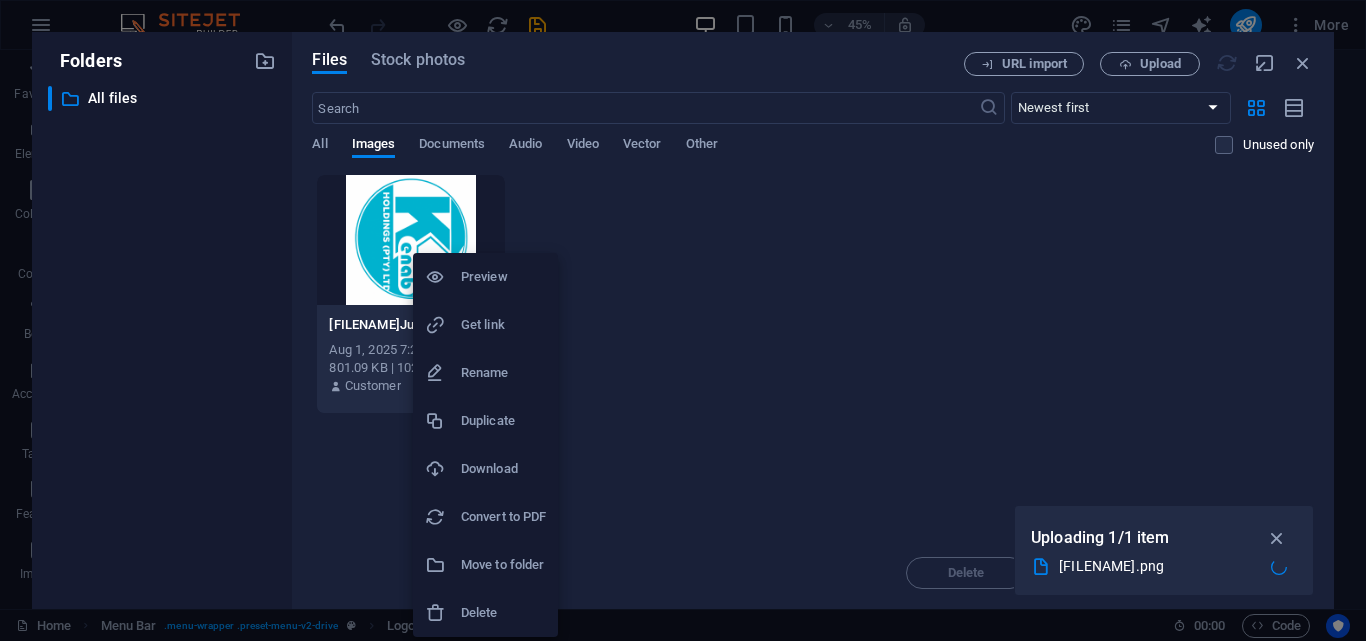 click on "Delete" at bounding box center (503, 613) 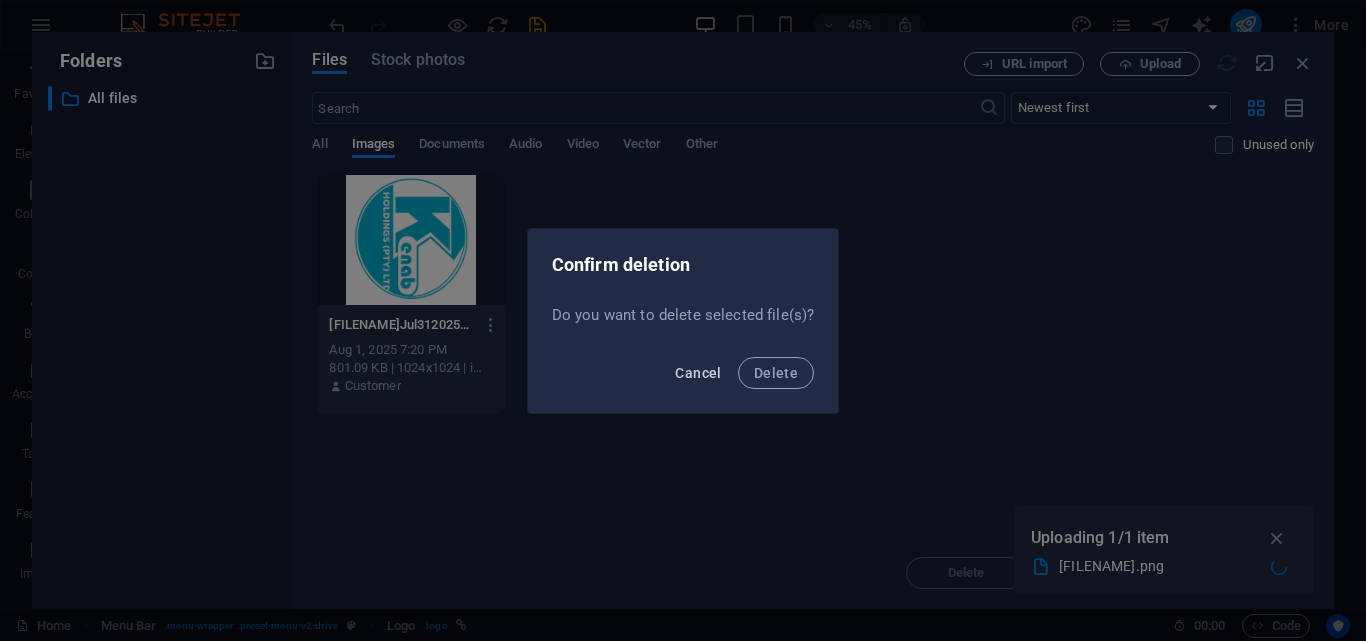 click on "Cancel" at bounding box center [698, 373] 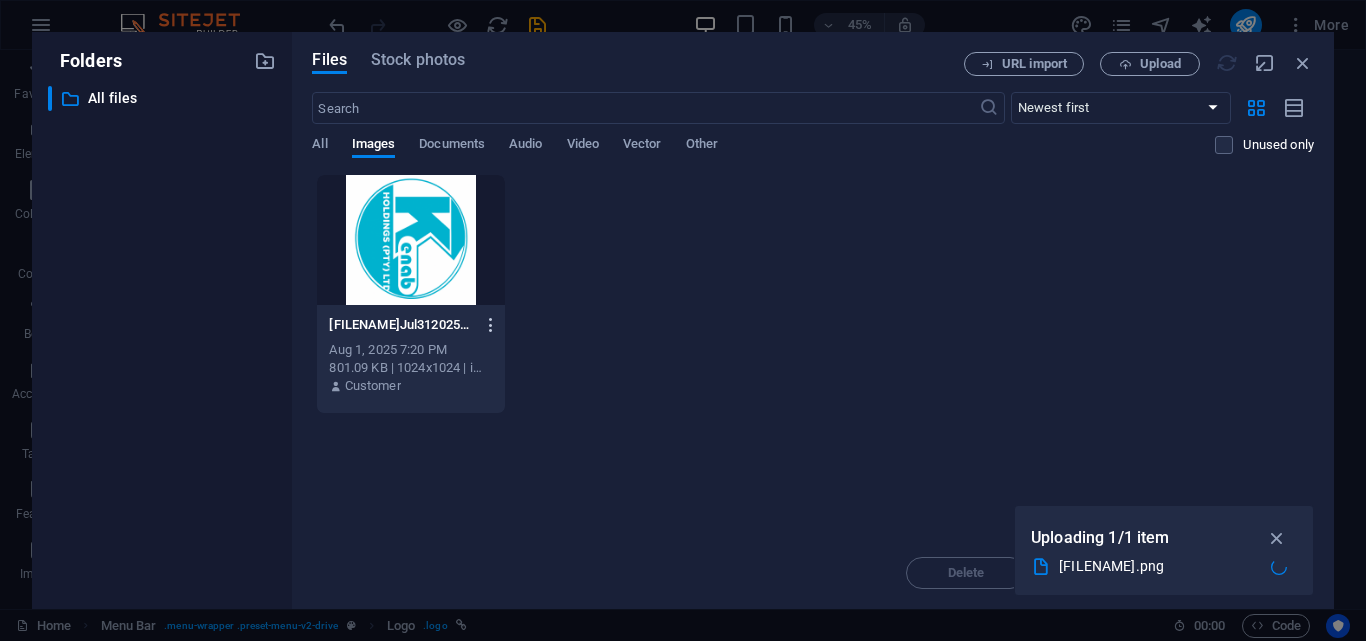 click at bounding box center [491, 325] 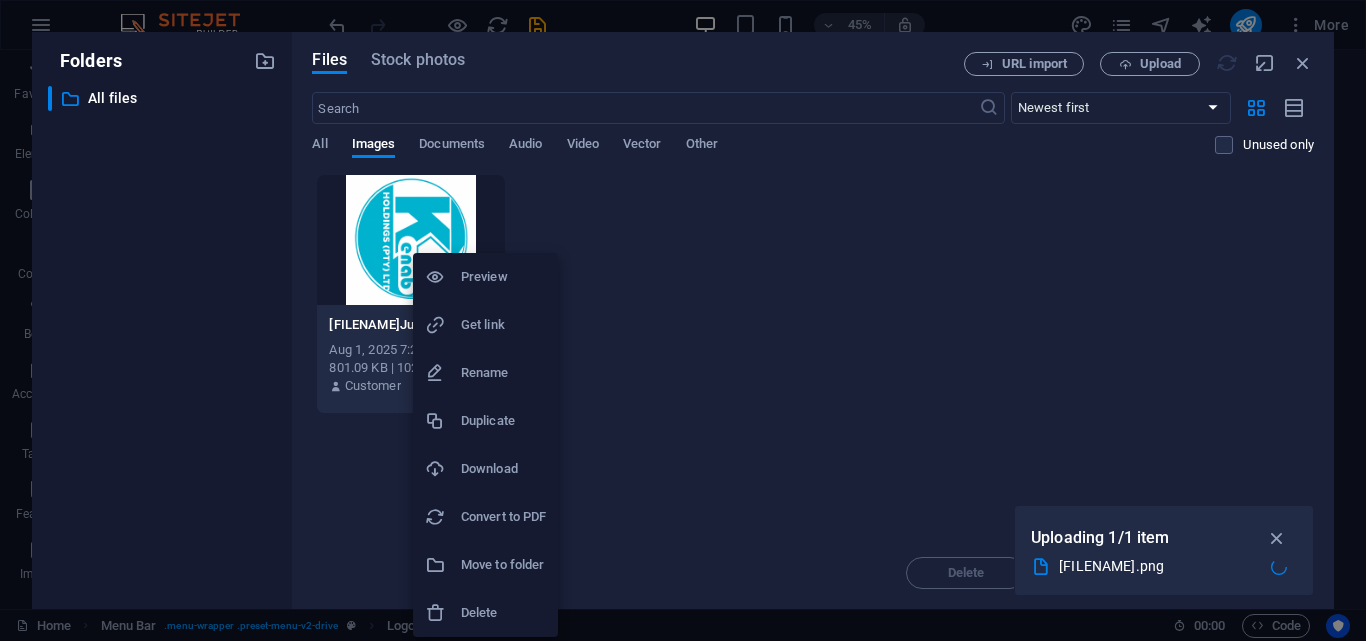click on "Delete" at bounding box center (503, 613) 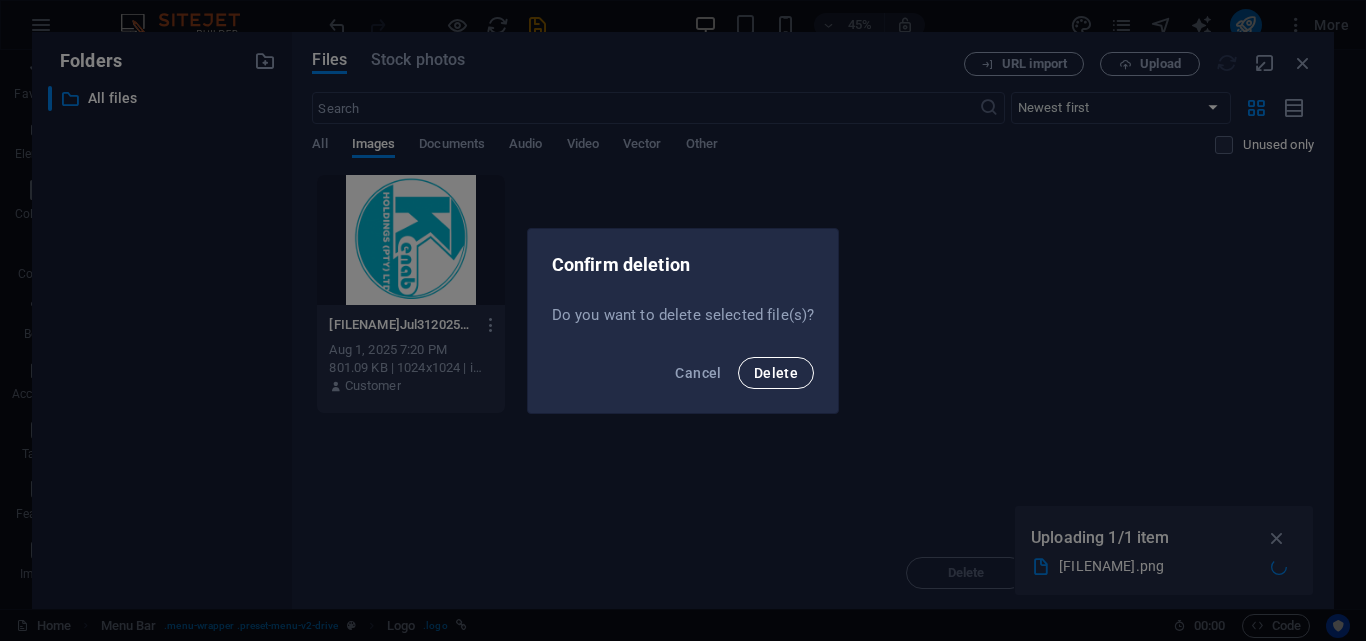 click on "Delete" at bounding box center [776, 373] 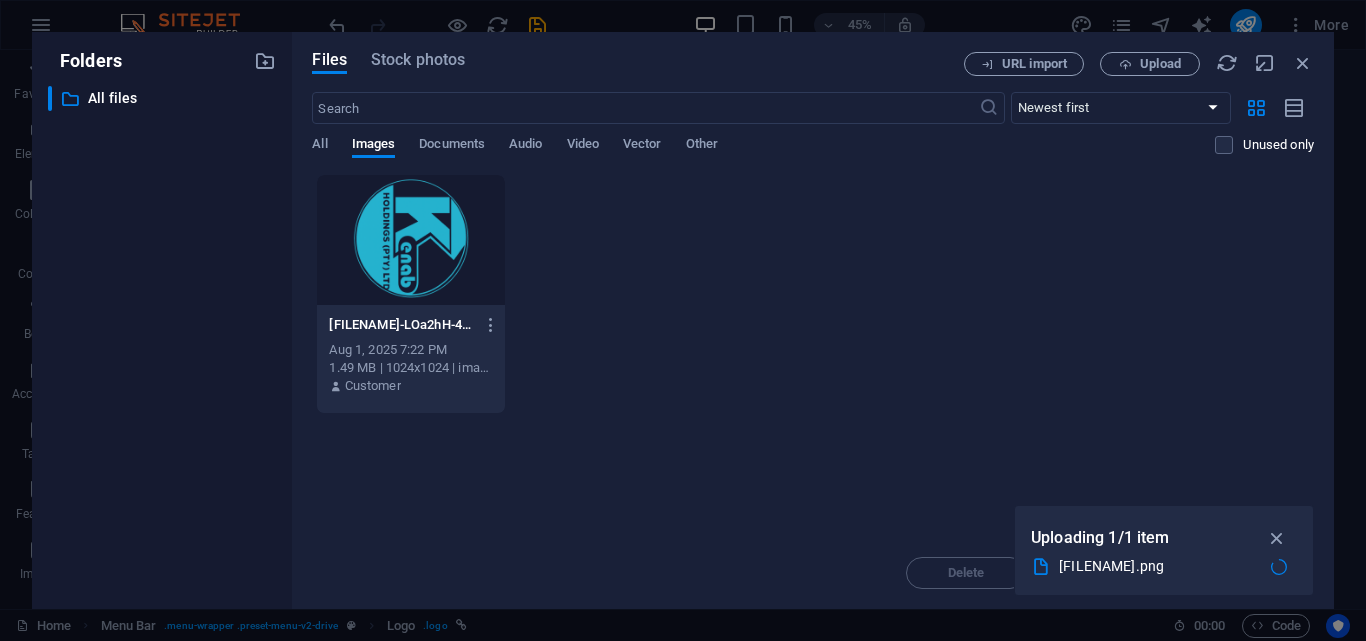 click on "[FILENAME]-LOa2hH-49cuLJ2Z88ehC_w.png [FILENAME]-LOa2hH-49cuLJ2Z88ehC_w.png Aug 1, [YEAR] 7:22 PM 1.49 MB | 1024x1024 | image/png Customer" at bounding box center [813, 294] 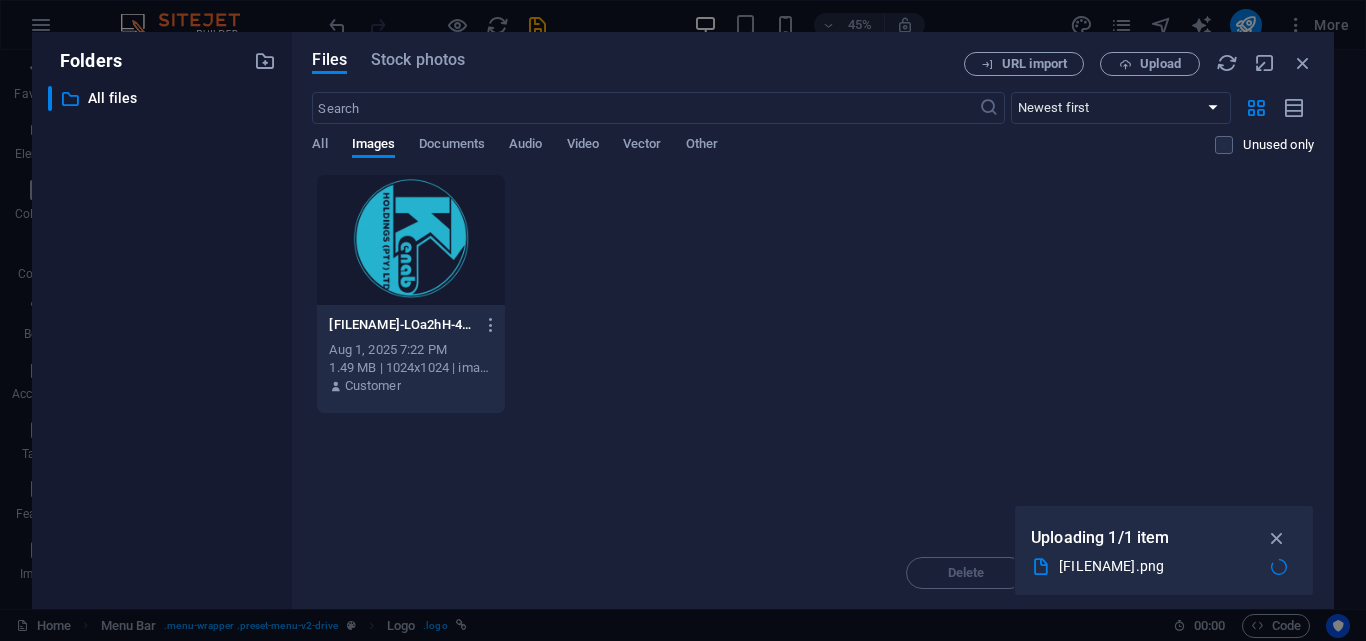 click on "Drop files here to upload them instantly [FILENAME]-LOa2hH-49cuLJ2Z88ehC_w.png [FILENAME]-LOa2hH-49cuLJ2Z88ehC_w.png Aug 1, [YEAR] 7:22 PM 1.49 MB | 1024x1024 | image/png Customer" at bounding box center (813, 355) 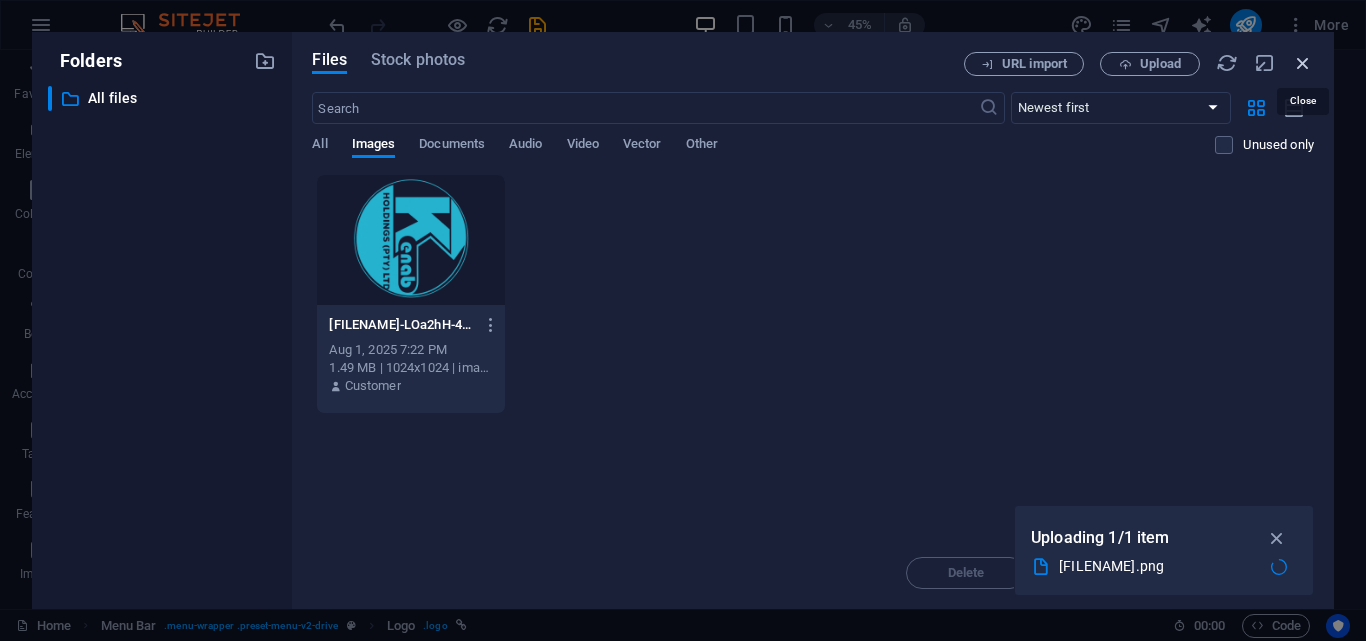 click at bounding box center (1303, 63) 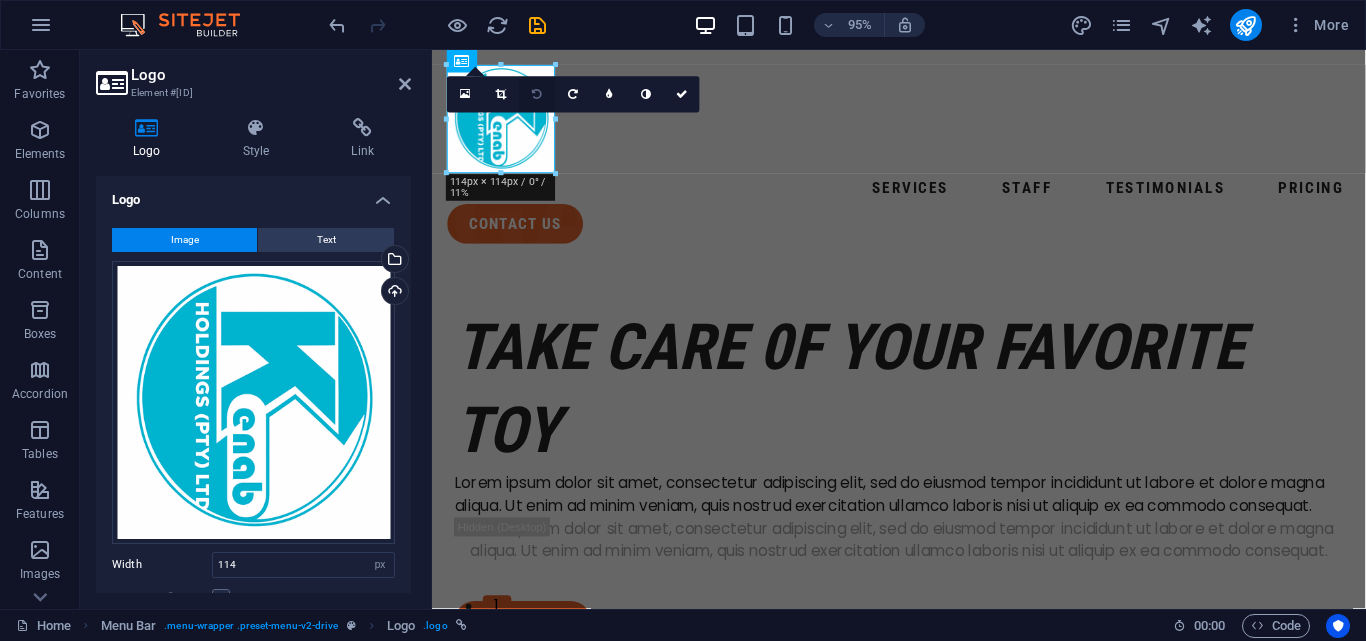 click at bounding box center (538, 94) 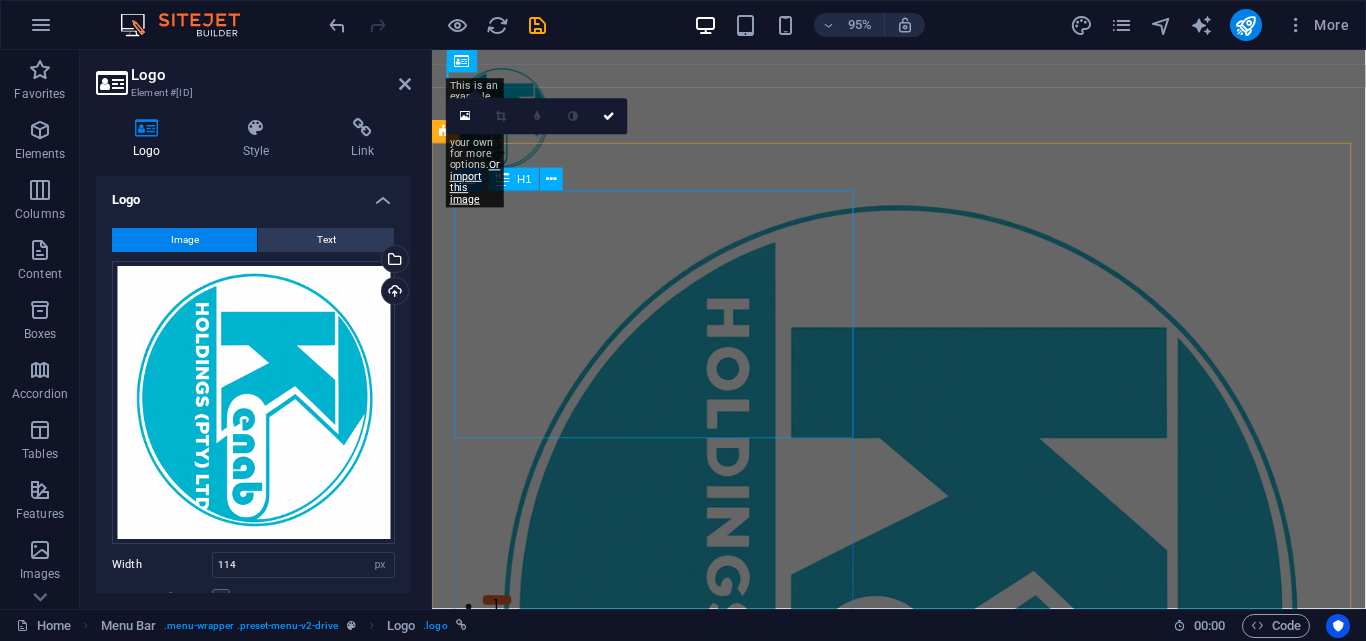click on "take care 0f your favorite toy" at bounding box center [923, 1358] 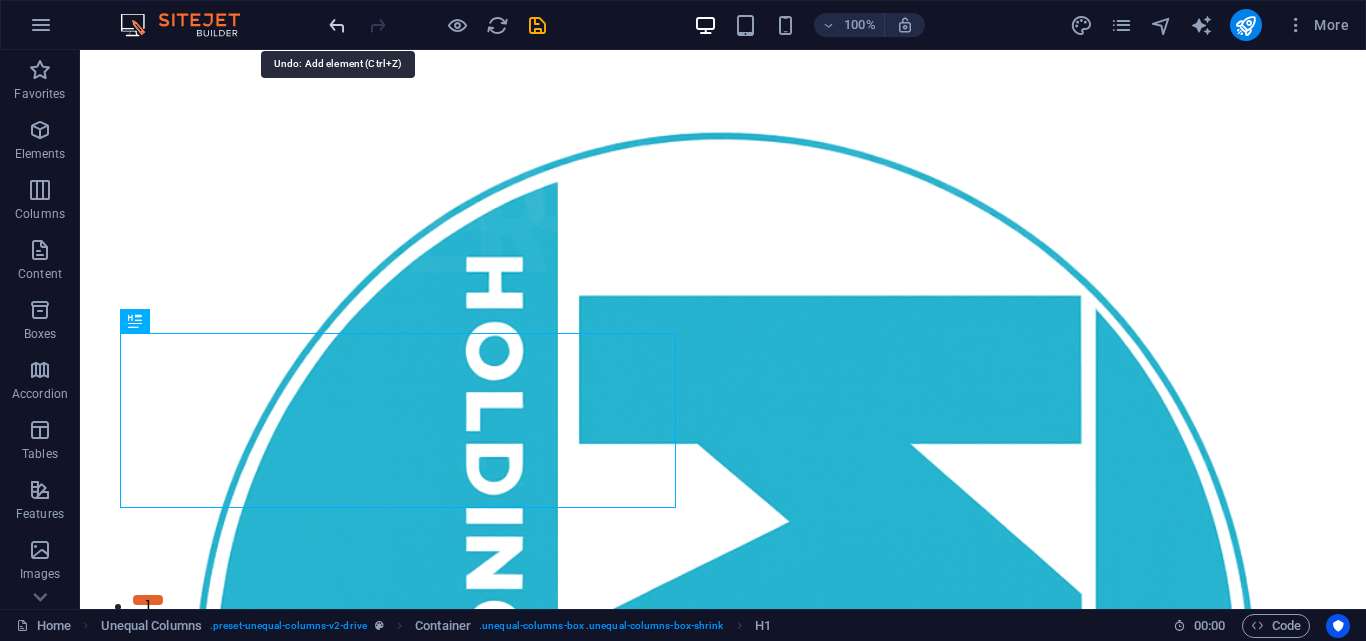 click at bounding box center (337, 25) 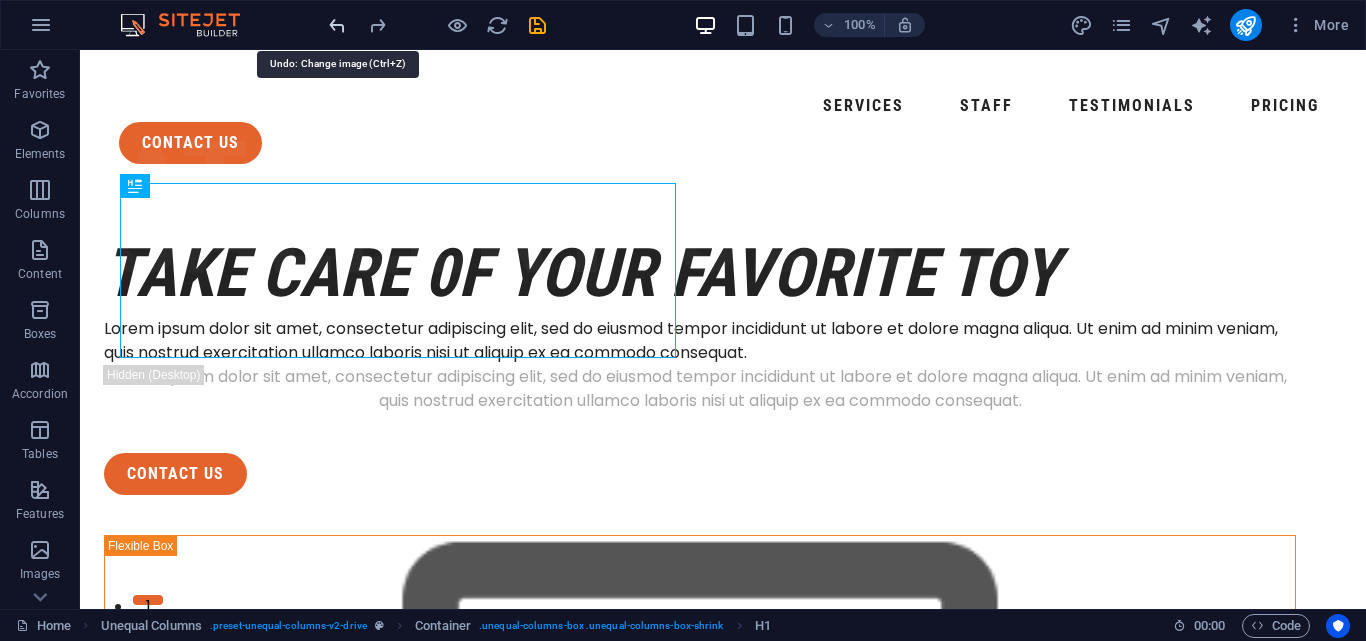 click at bounding box center (337, 25) 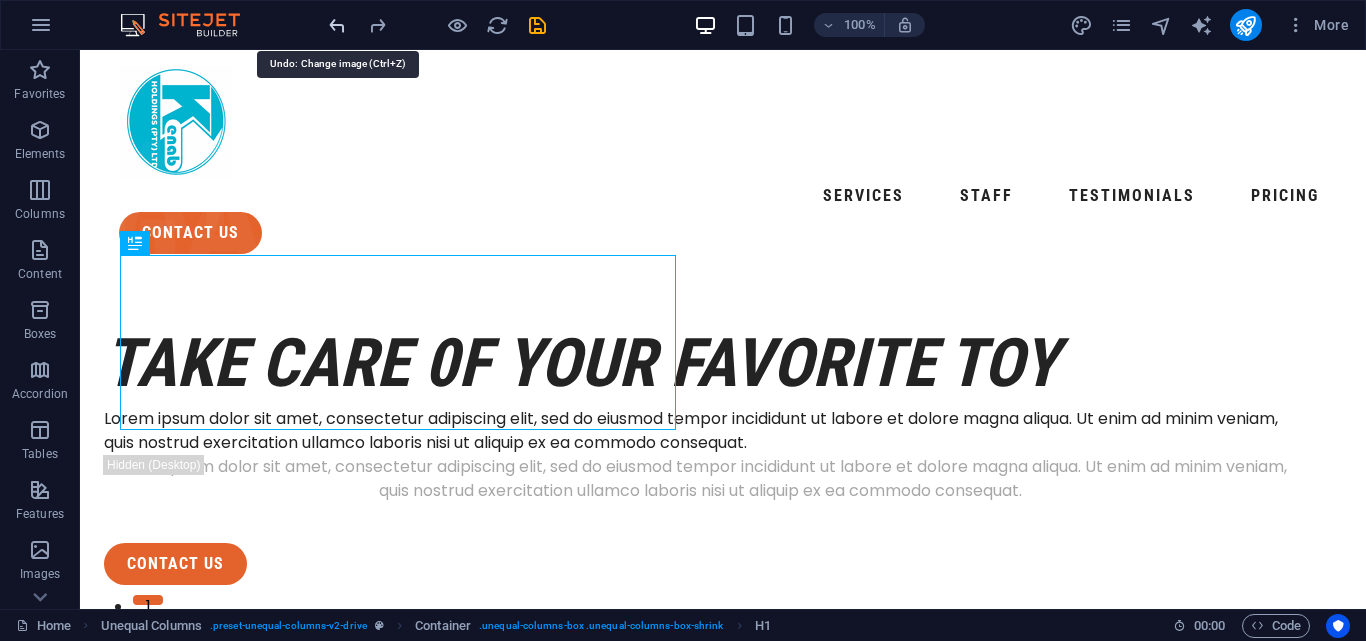 click at bounding box center (337, 25) 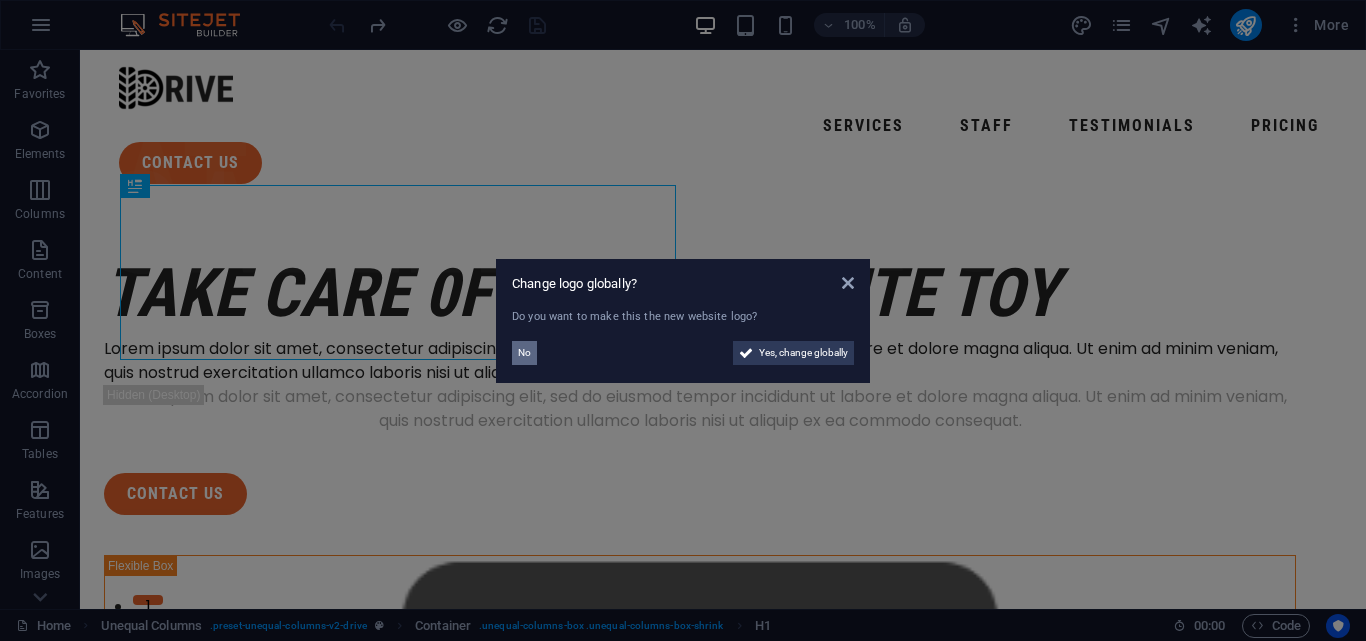 click on "No" at bounding box center (524, 353) 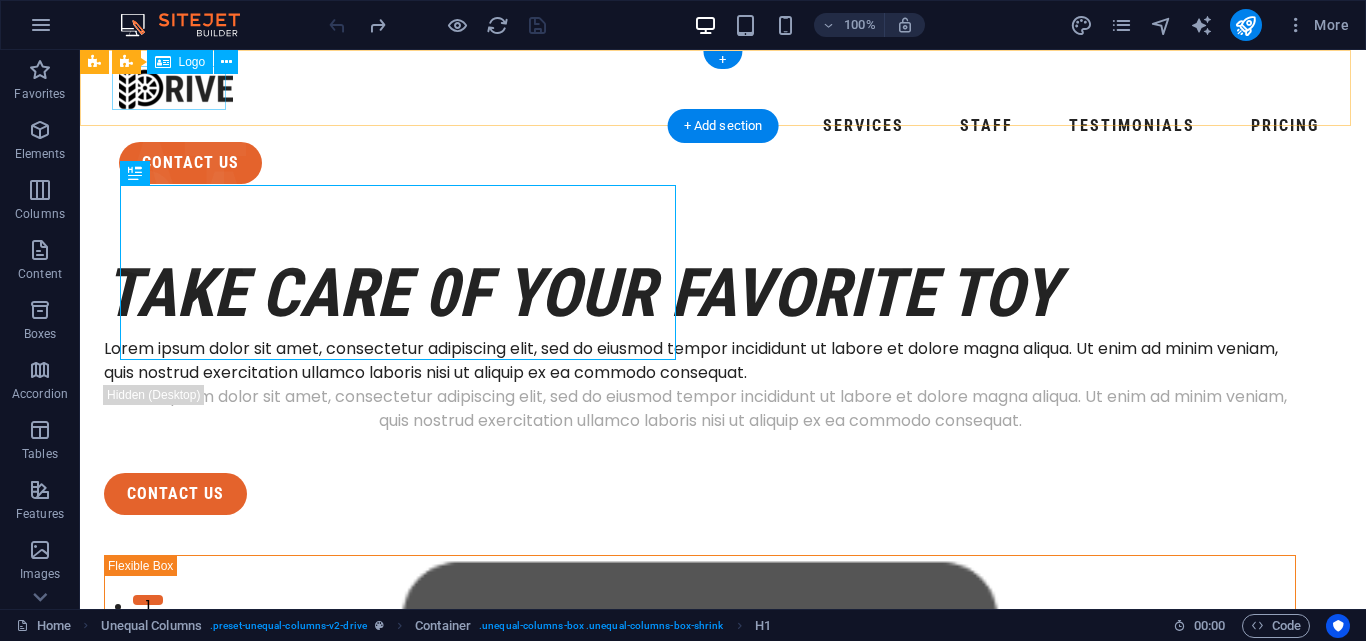 click at bounding box center (723, 88) 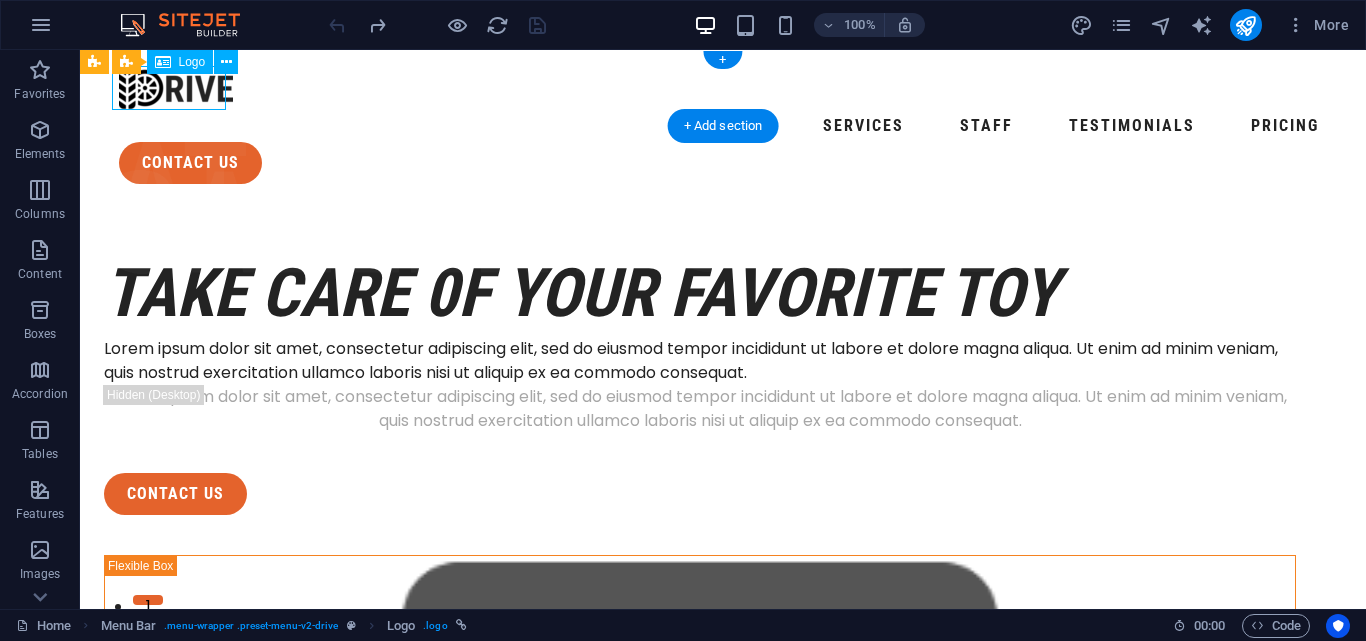 click at bounding box center (723, 88) 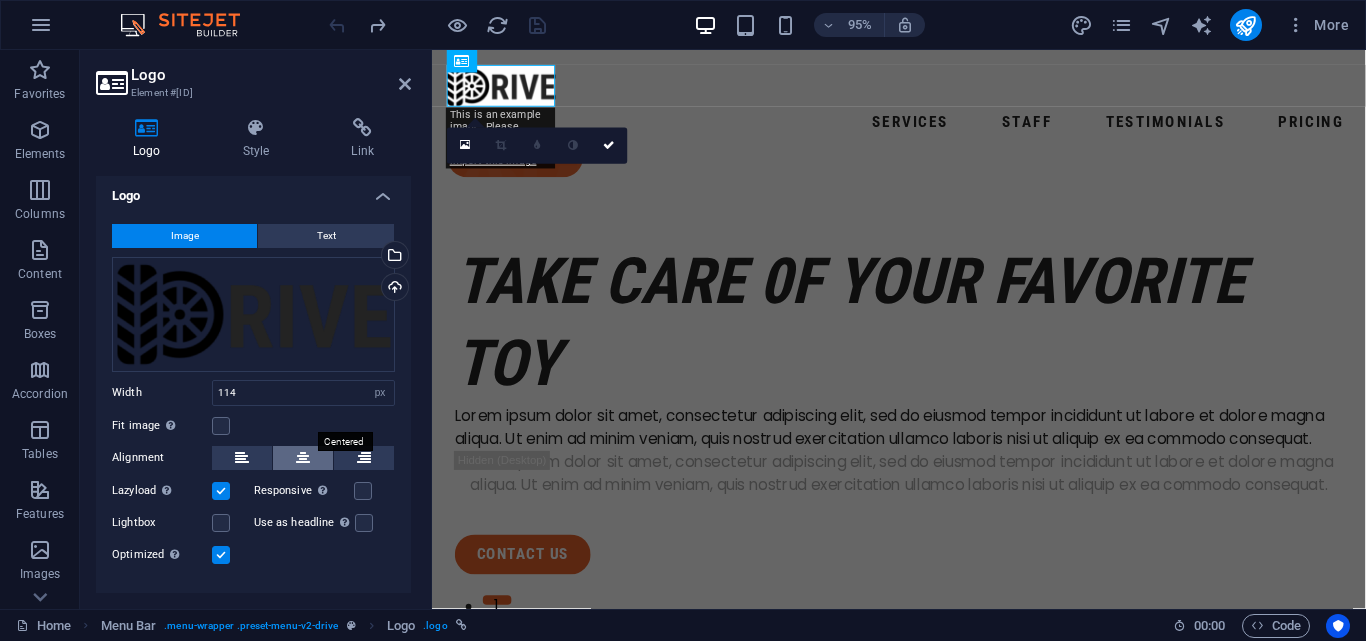 scroll, scrollTop: 0, scrollLeft: 0, axis: both 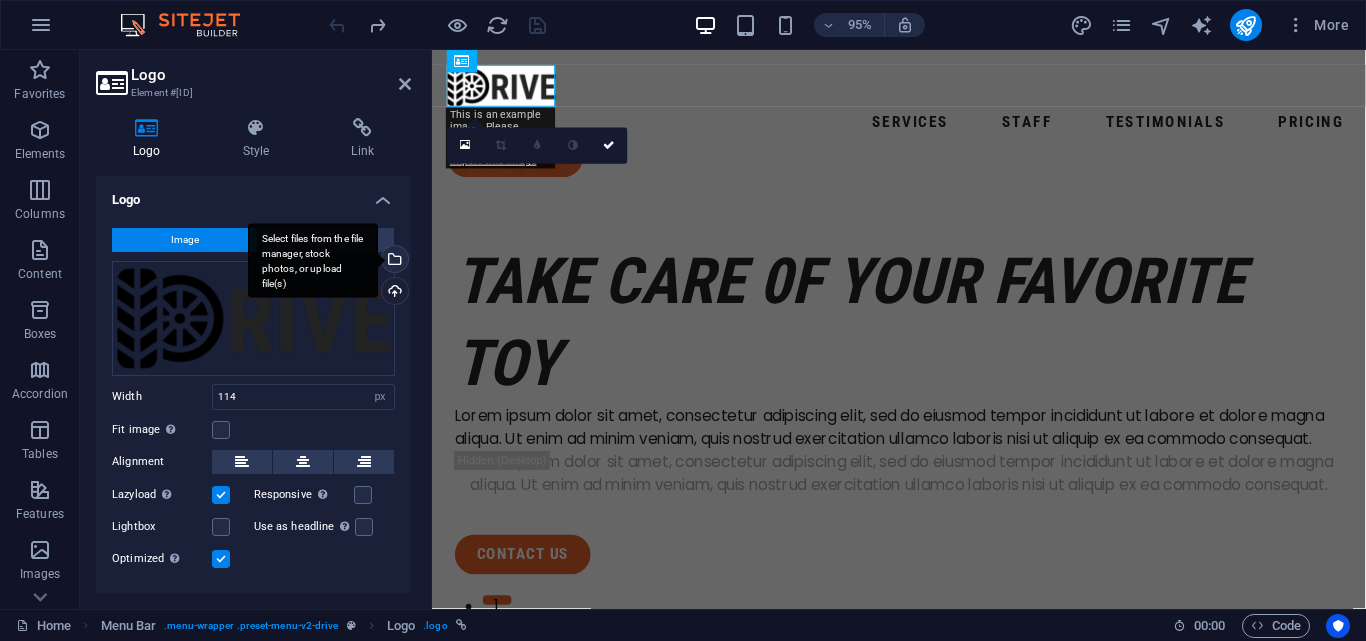 click on "Select files from the file manager, stock photos, or upload file(s)" at bounding box center (393, 261) 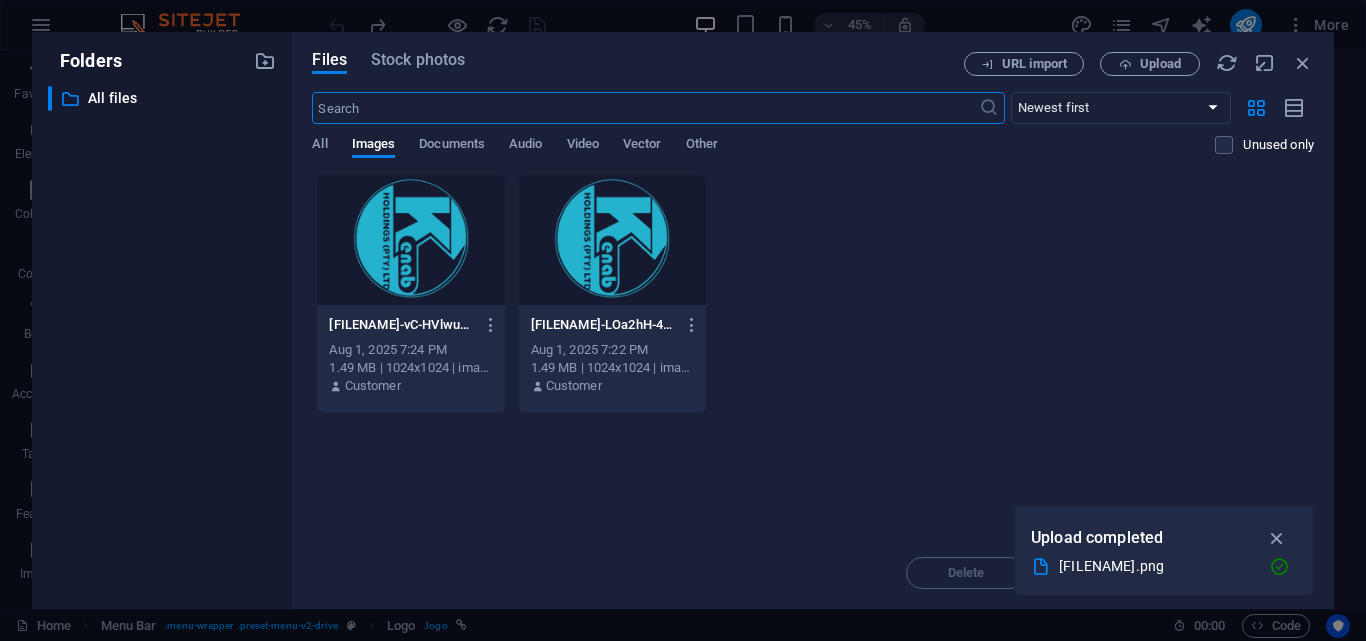 click at bounding box center [612, 240] 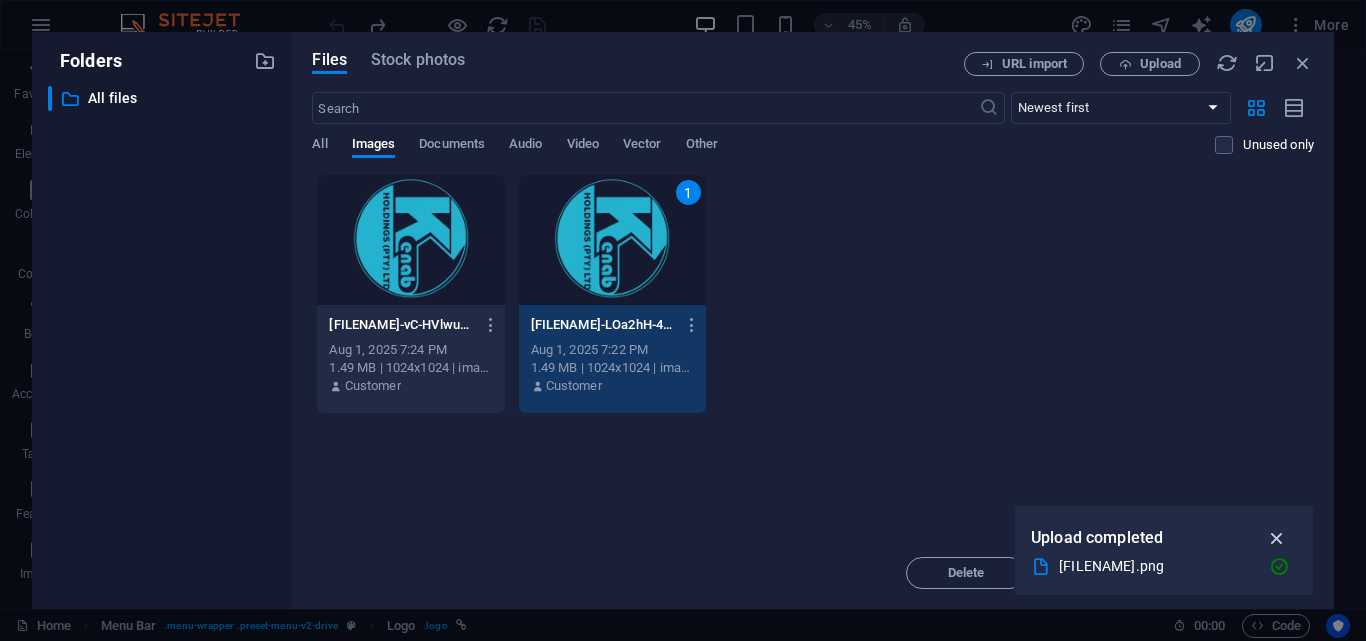 click at bounding box center [1277, 538] 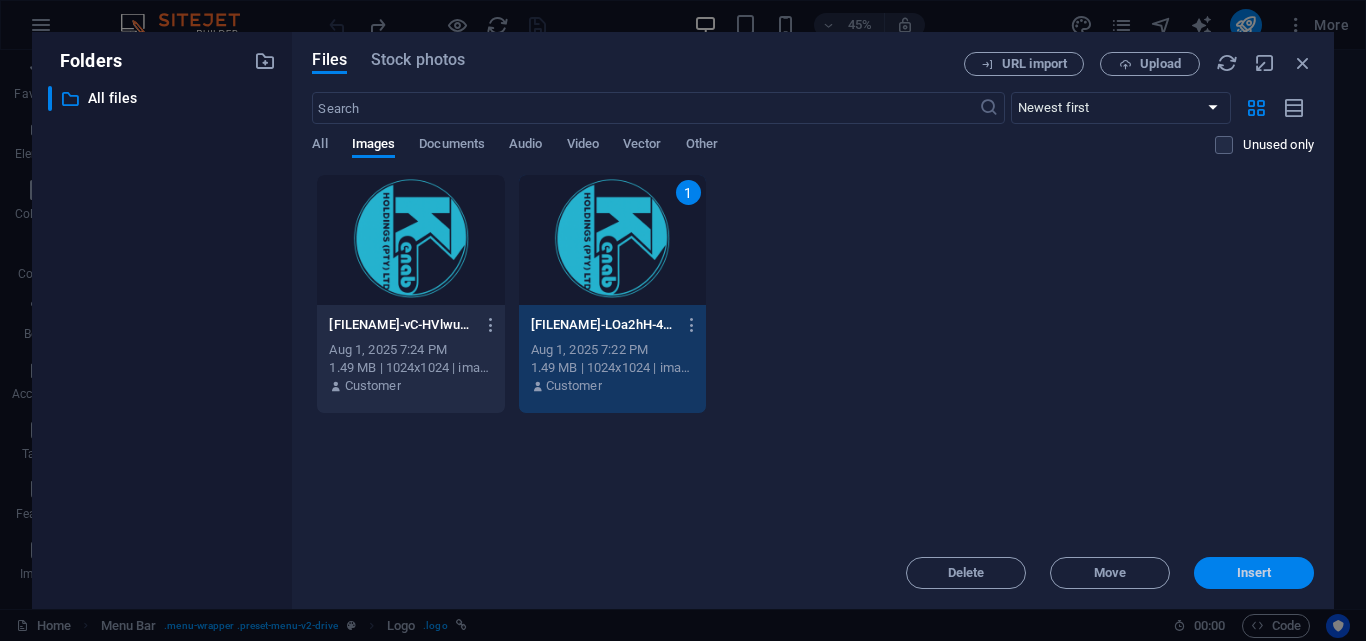 drag, startPoint x: 1254, startPoint y: 567, endPoint x: 865, endPoint y: 533, distance: 390.48303 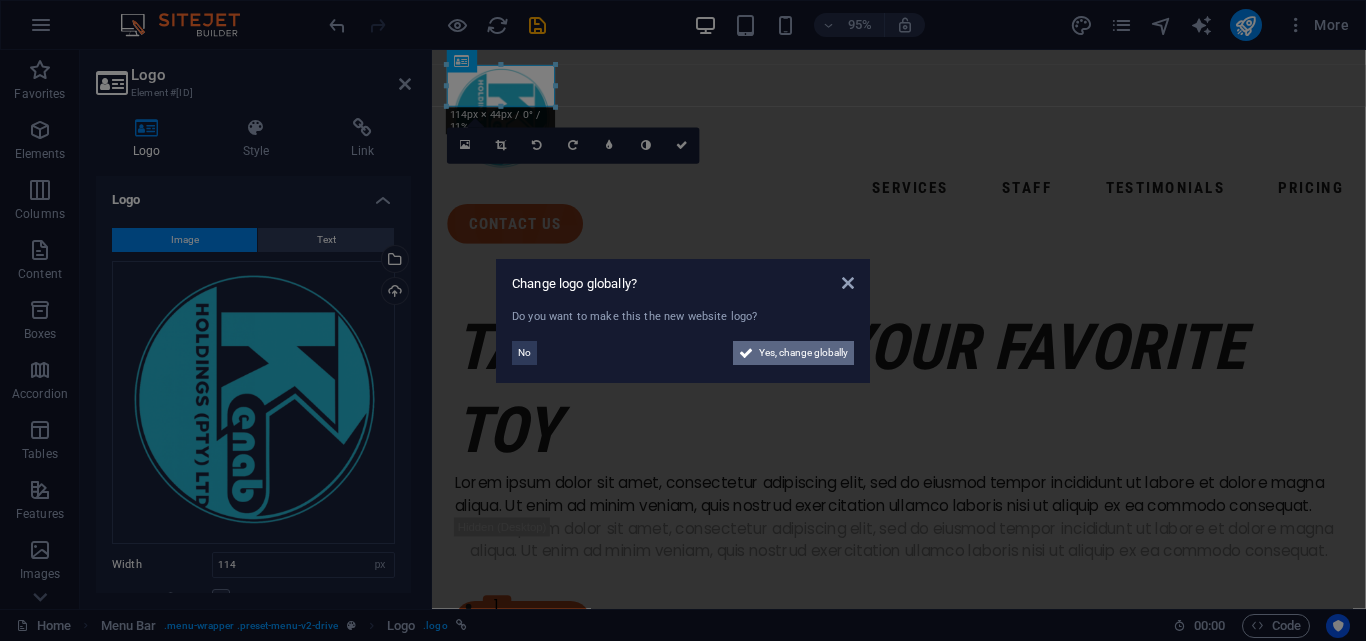 drag, startPoint x: 785, startPoint y: 353, endPoint x: 795, endPoint y: 746, distance: 393.1272 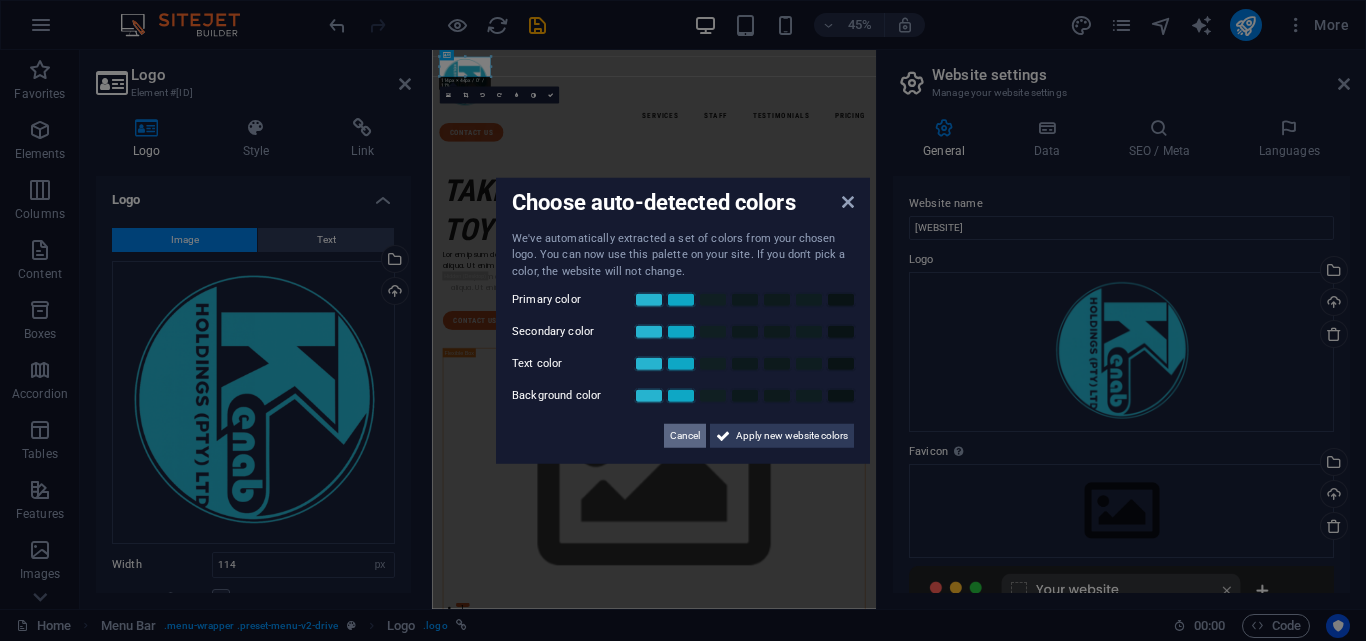 click on "Cancel" at bounding box center (685, 436) 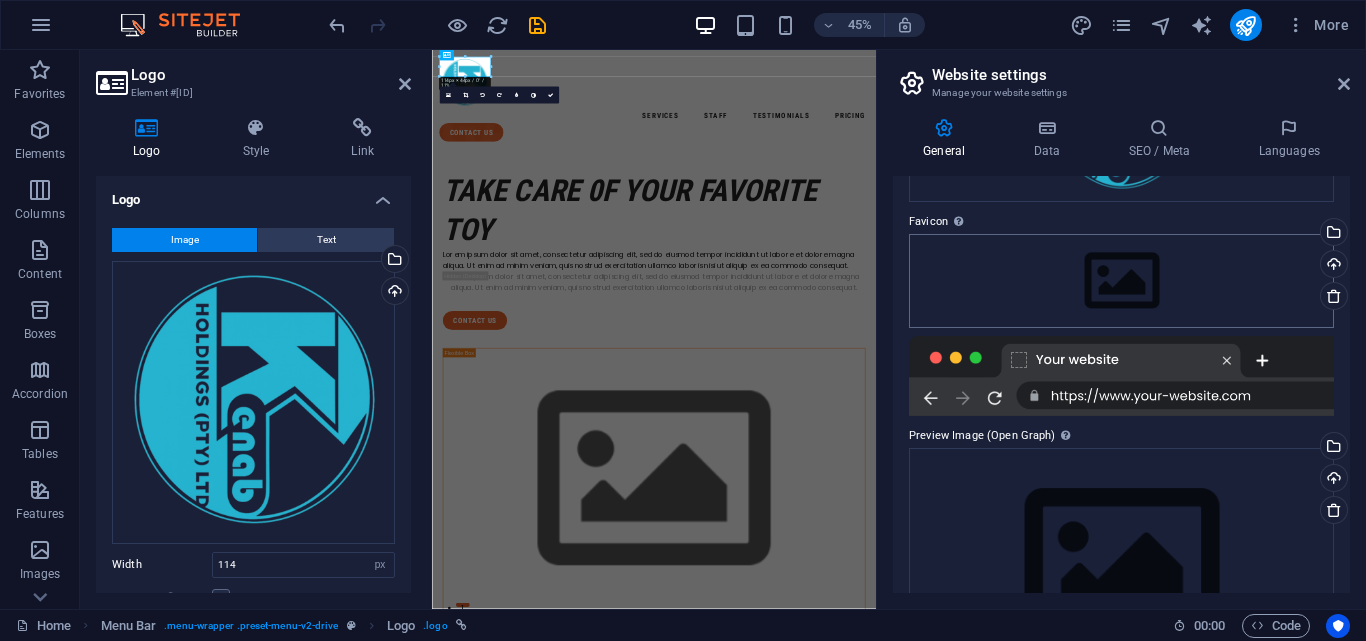 scroll, scrollTop: 0, scrollLeft: 0, axis: both 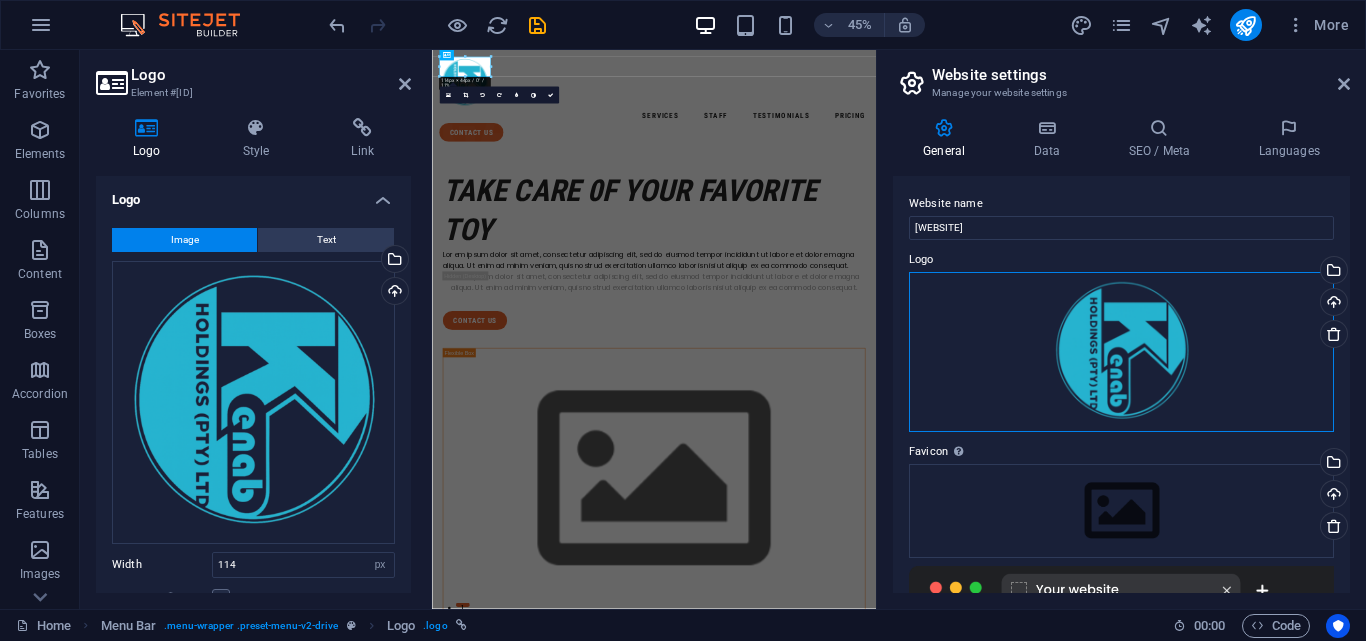 click on "Drag files here, click to choose files or select files from Files or our free stock photos & videos" at bounding box center (1121, 352) 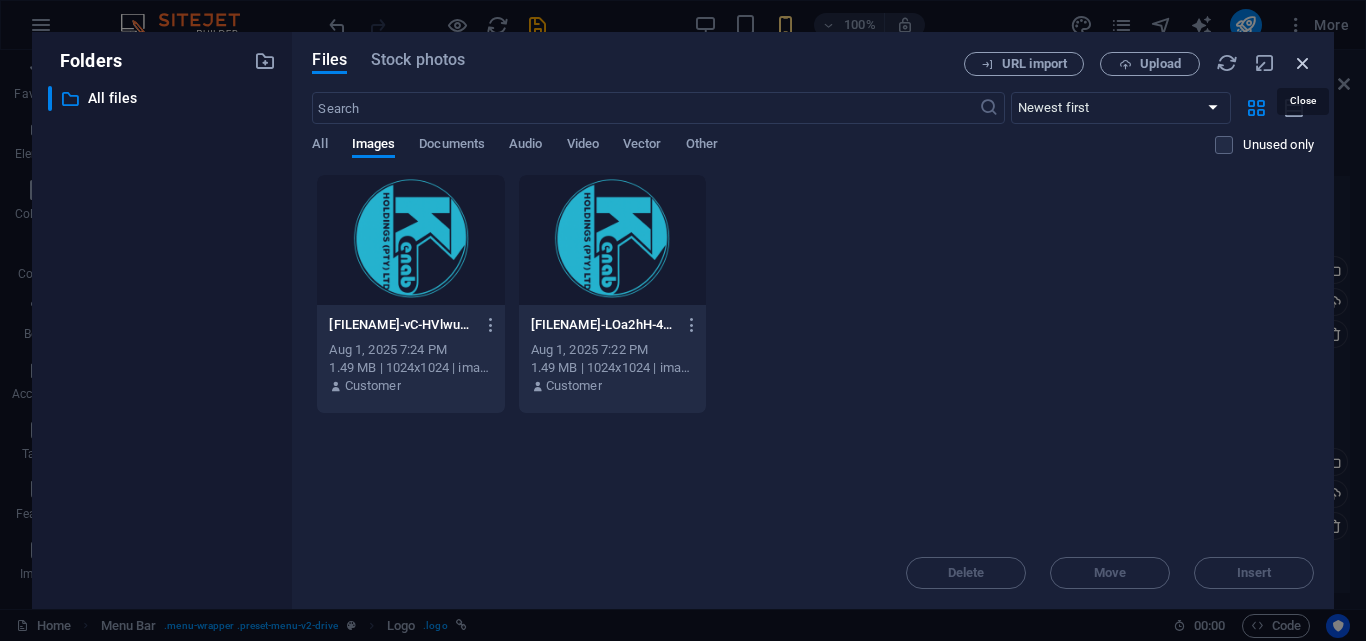 click at bounding box center (1303, 63) 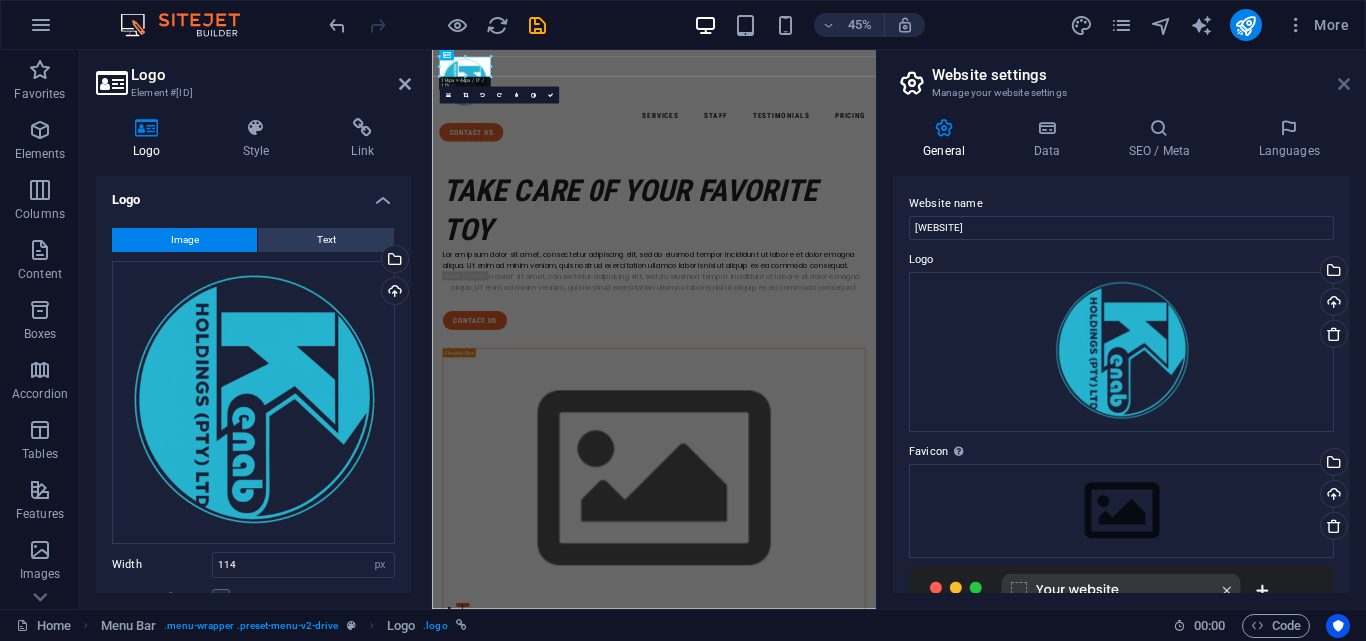 click at bounding box center [1344, 84] 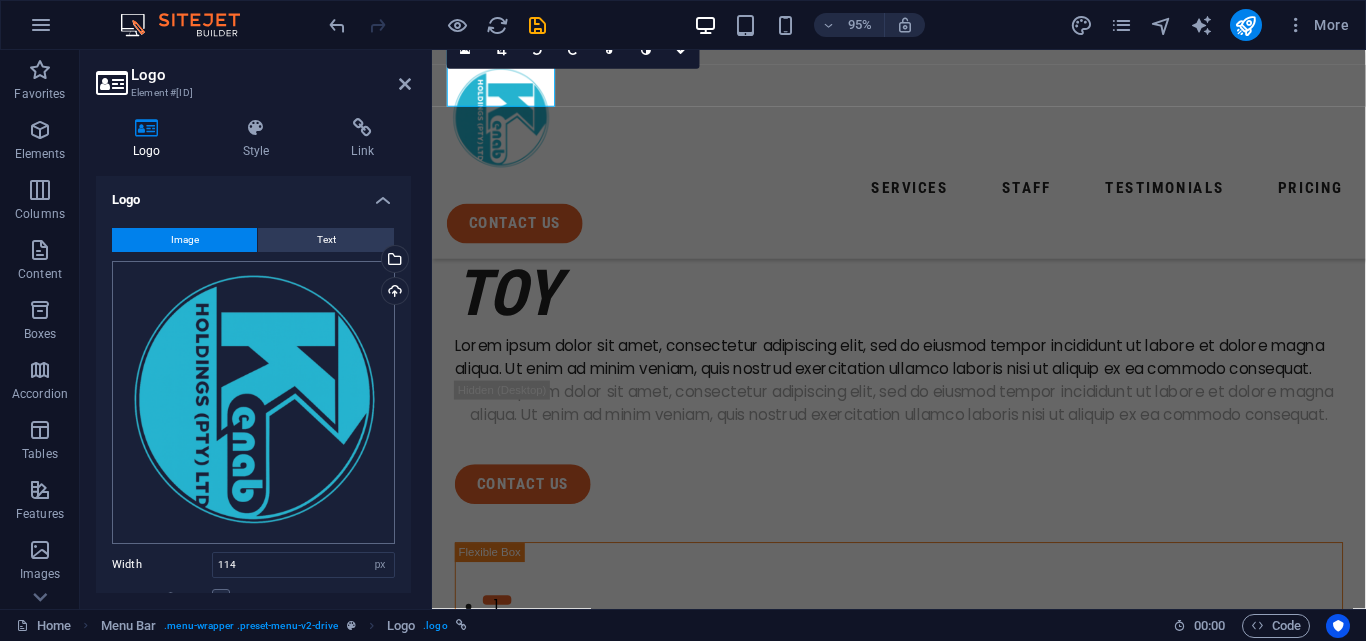 scroll, scrollTop: 100, scrollLeft: 0, axis: vertical 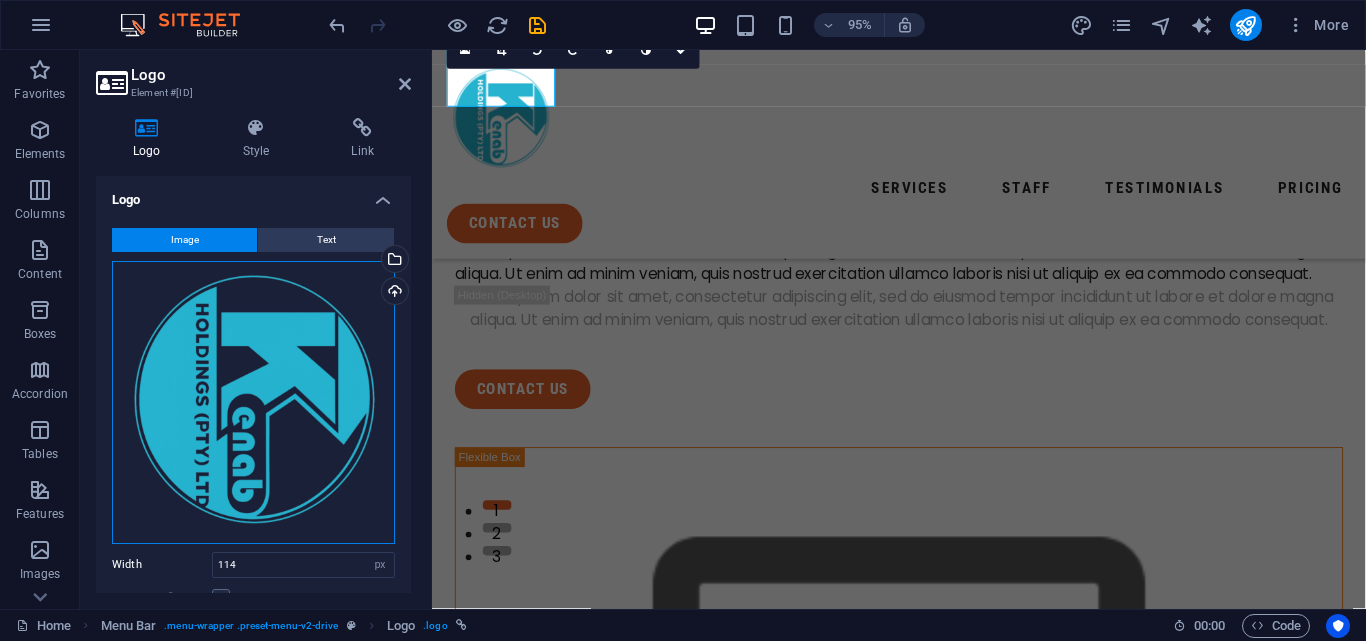click on "Drag files here, click to choose files or select files from Files or our free stock photos & videos" at bounding box center (253, 402) 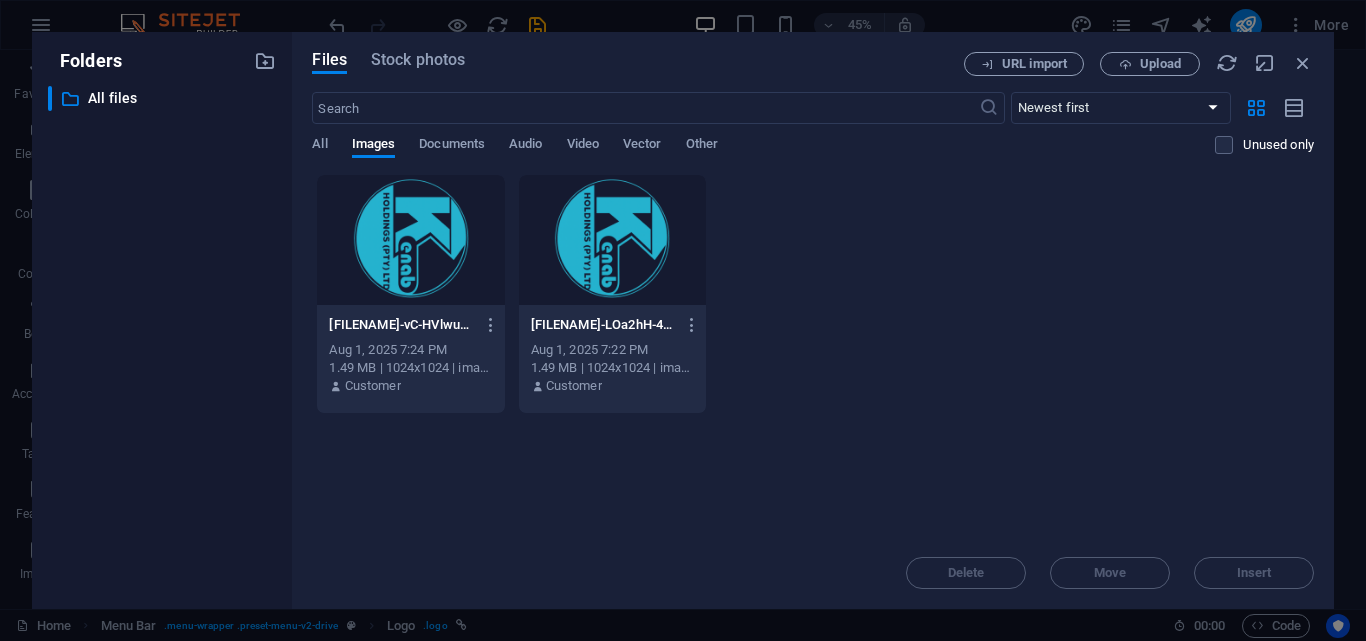 click at bounding box center (410, 240) 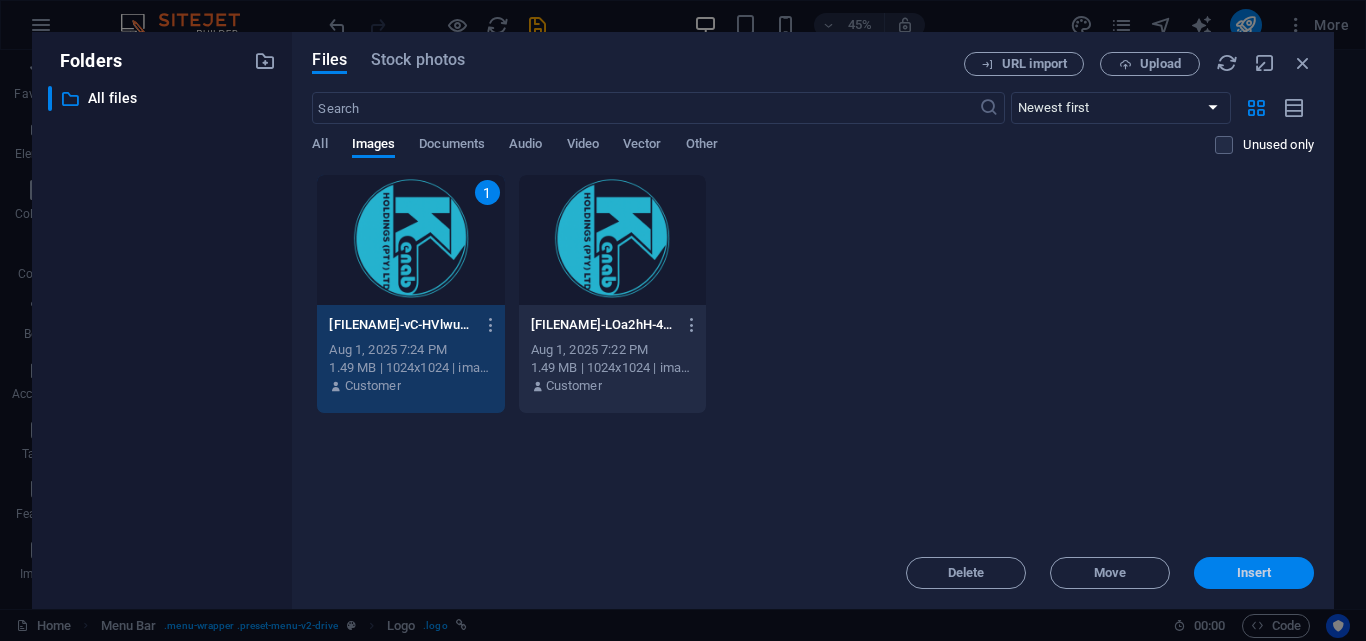 click on "Insert" at bounding box center (1254, 573) 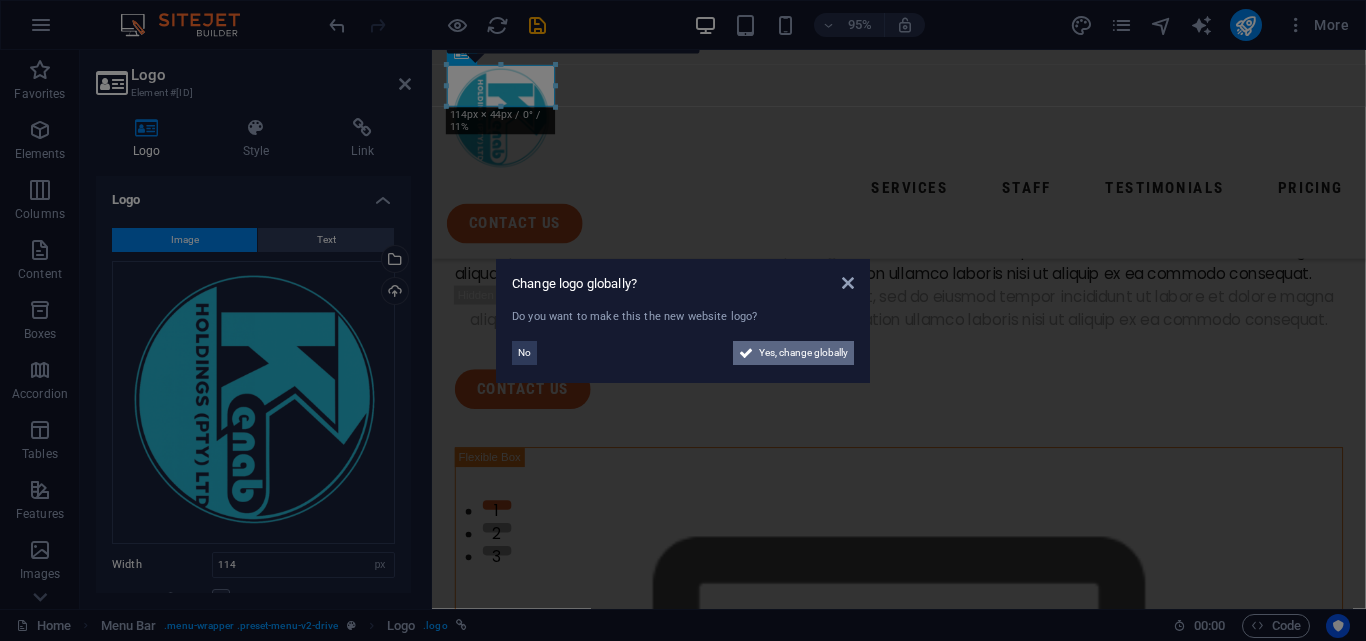 drag, startPoint x: 794, startPoint y: 349, endPoint x: 719, endPoint y: 775, distance: 432.55173 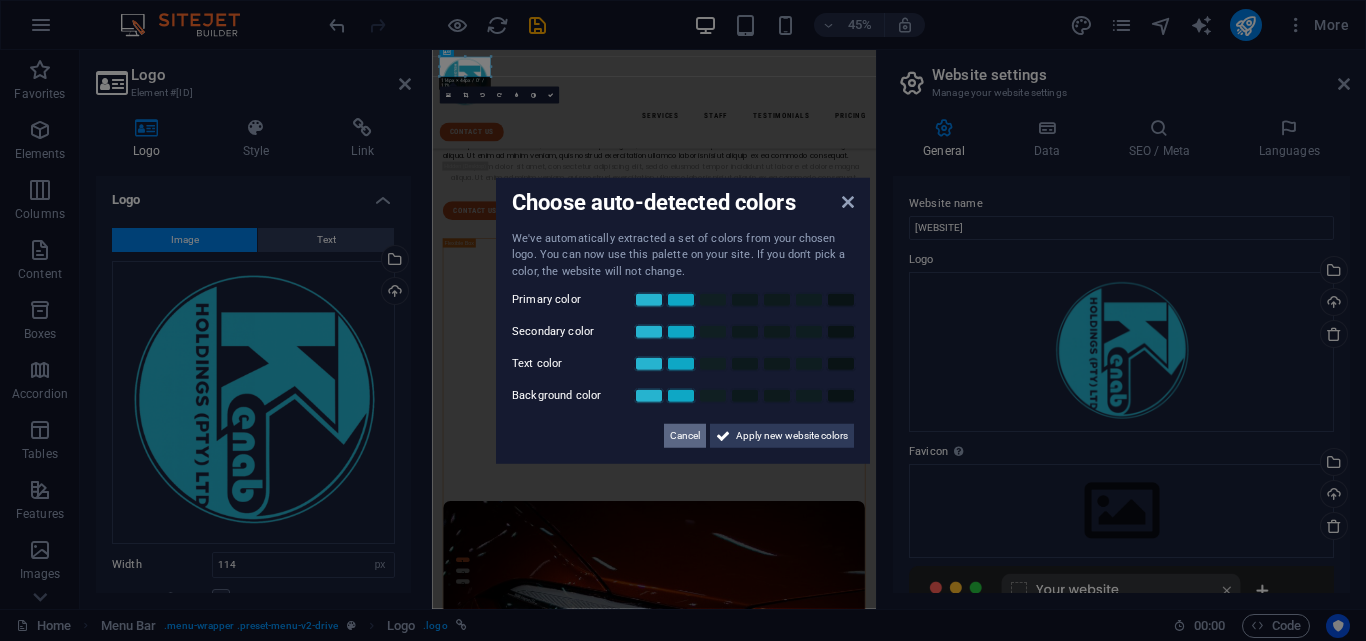 click on "Cancel" at bounding box center [685, 436] 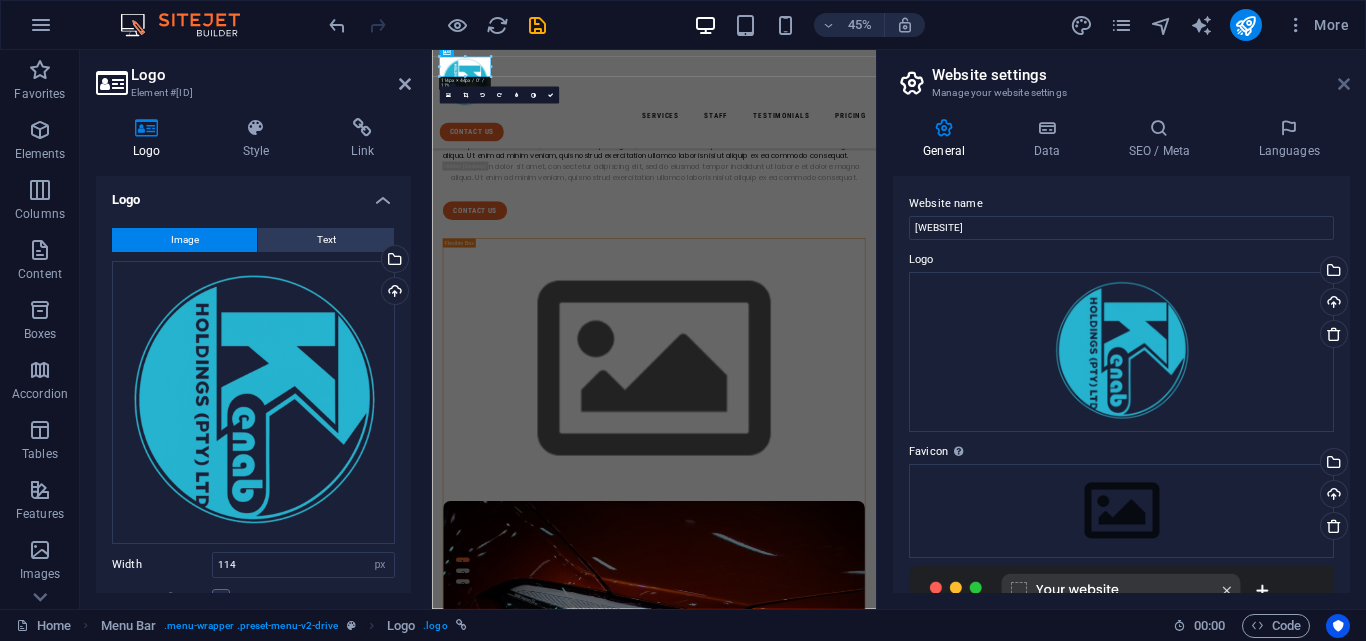 drag, startPoint x: 1342, startPoint y: 84, endPoint x: 563, endPoint y: 121, distance: 779.8782 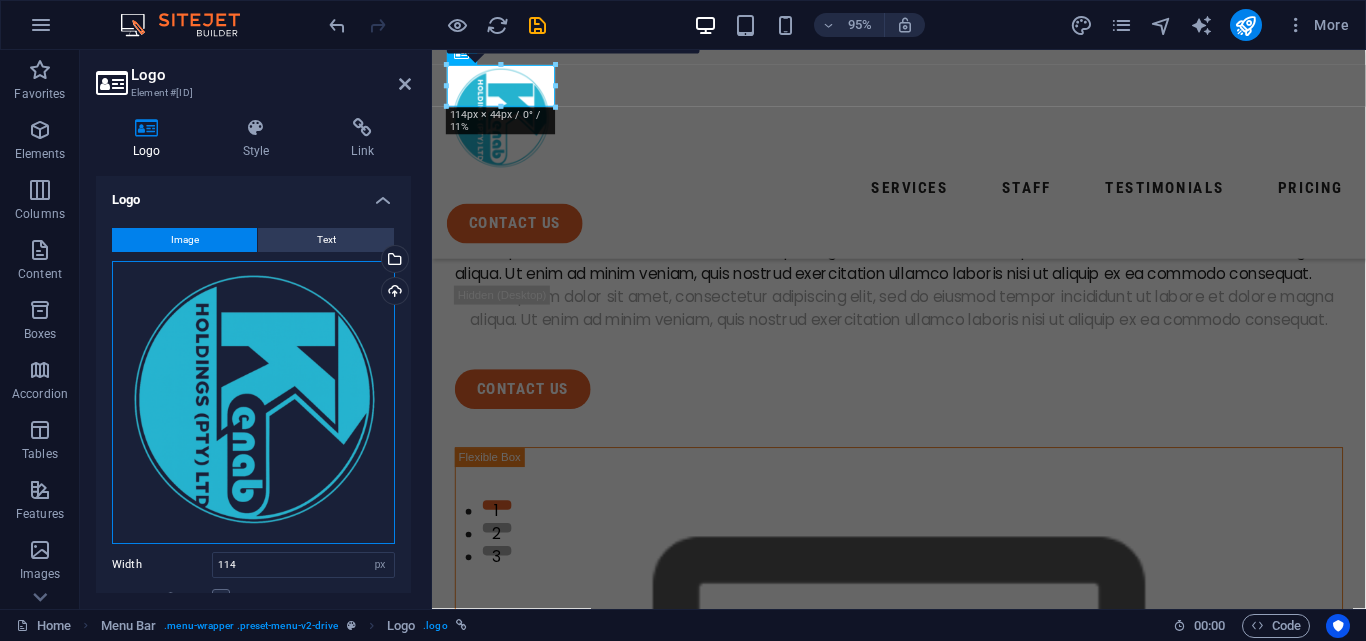 click on "Drag files here, click to choose files or select files from Files or our free stock photos & videos" at bounding box center (253, 402) 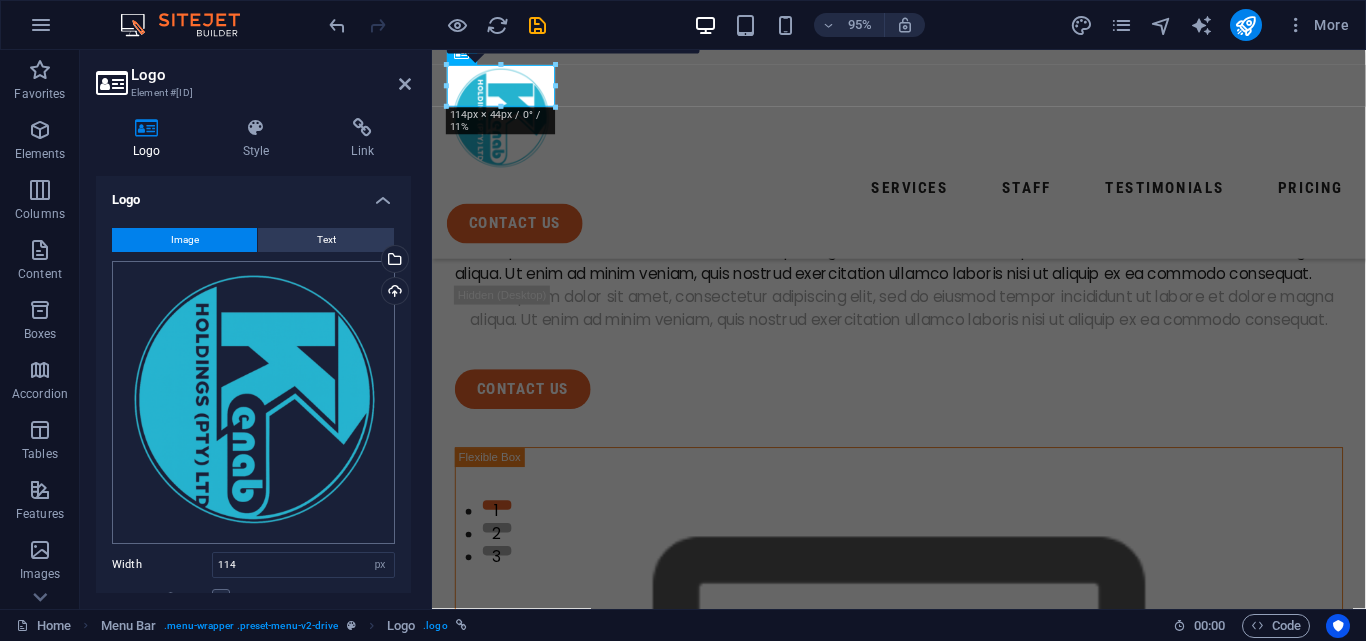 click on "Width 114 Default auto px rem % em vh vw Fit image Automatically fit image to a fixed width and height Height Default auto px Alignment Lazyload Loading images after the page loads improves page speed. Responsive Automatically load retina image and smartphone optimized sizes. Lightbox Use as headline The image will be wrapped in an H1 headline tag. Useful for giving alternative text the weight of an H1 headline, e.g. for the logo. Leave unchecked if uncertain. Optimized Images are compressed to improve page speed. Position Direction Custom X offset 50 px rem" at bounding box center [683, 320] 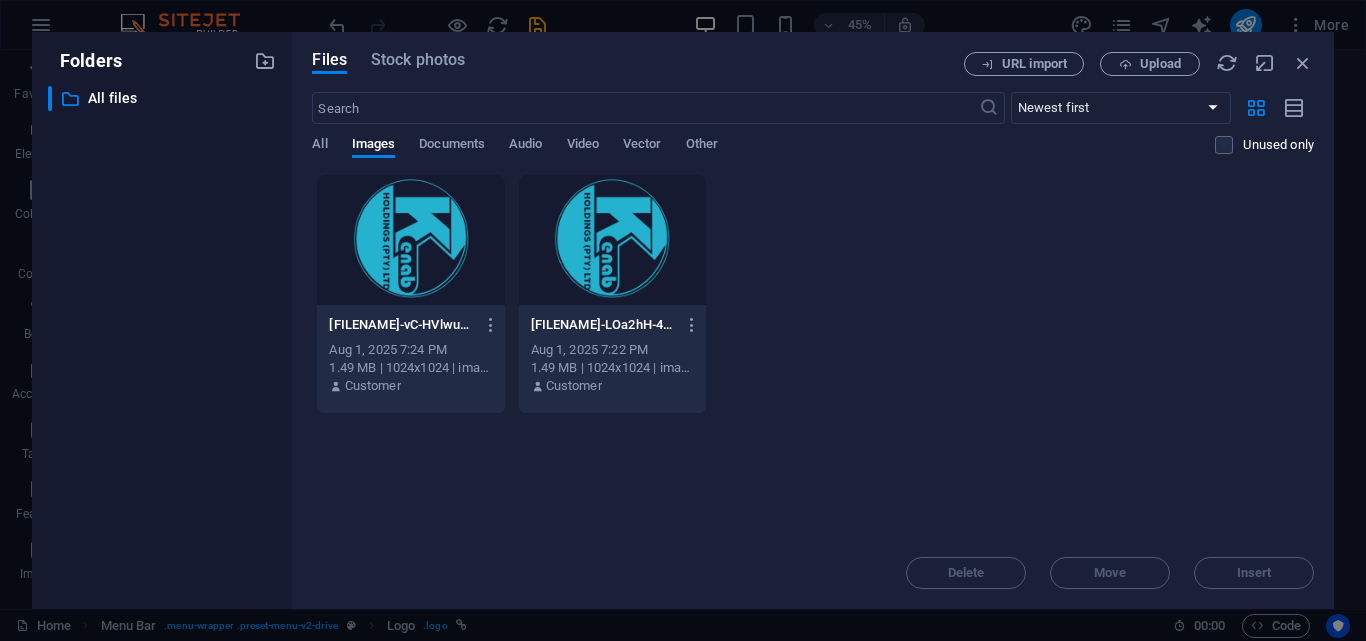 click at bounding box center (410, 240) 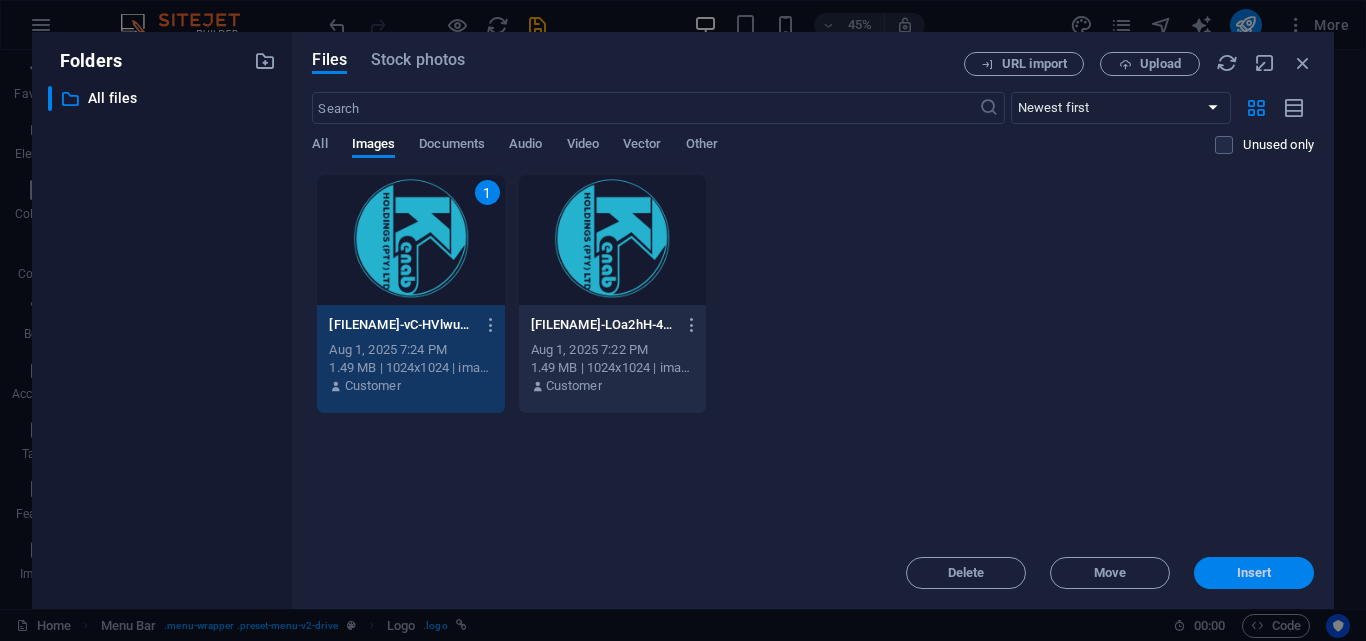 drag, startPoint x: 1262, startPoint y: 571, endPoint x: 707, endPoint y: 507, distance: 558.6779 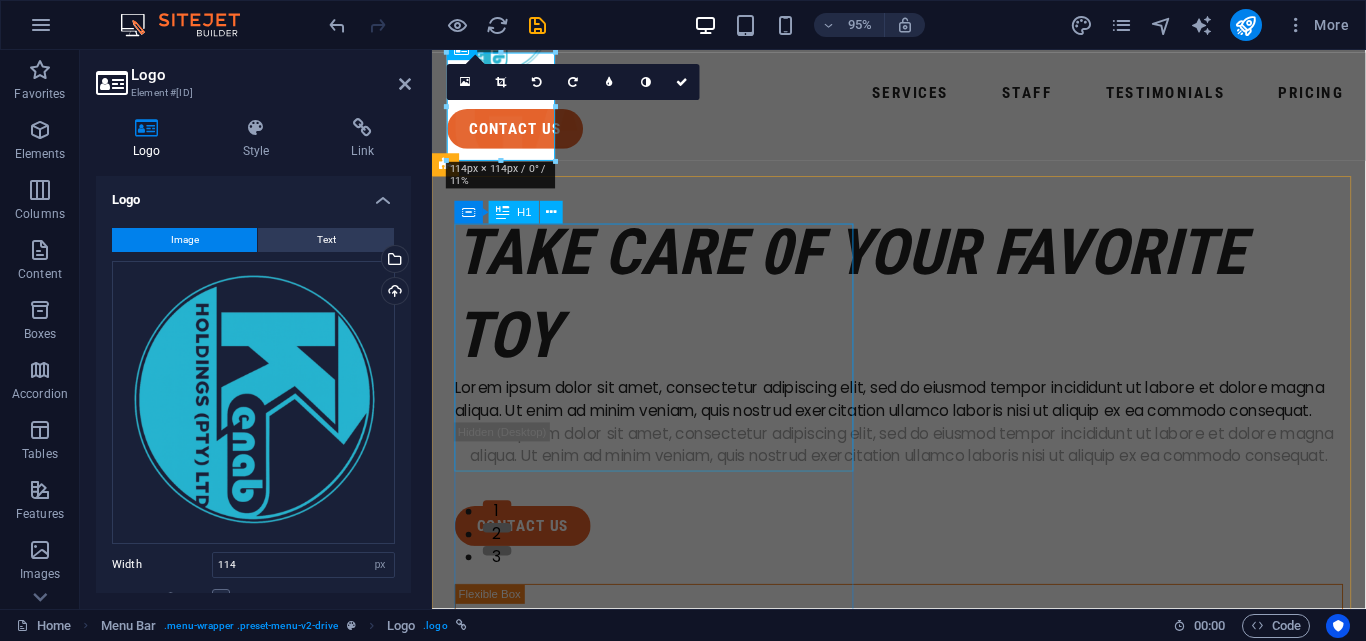 scroll, scrollTop: 0, scrollLeft: 0, axis: both 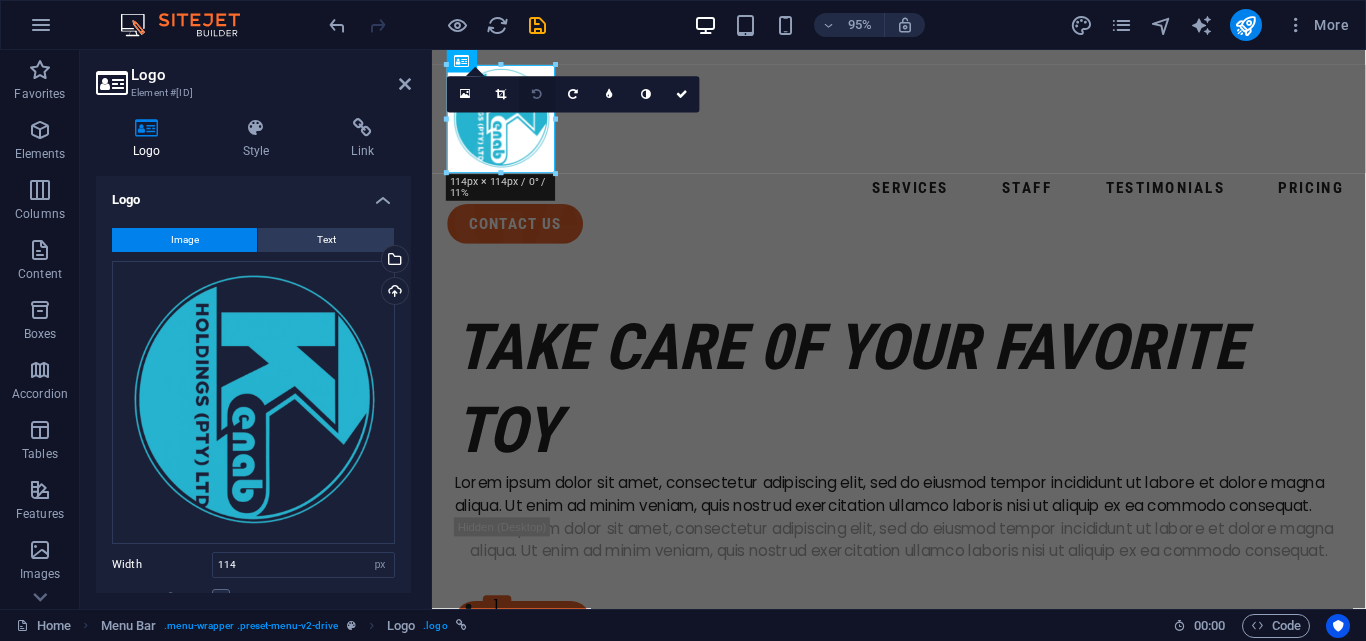 click at bounding box center (538, 94) 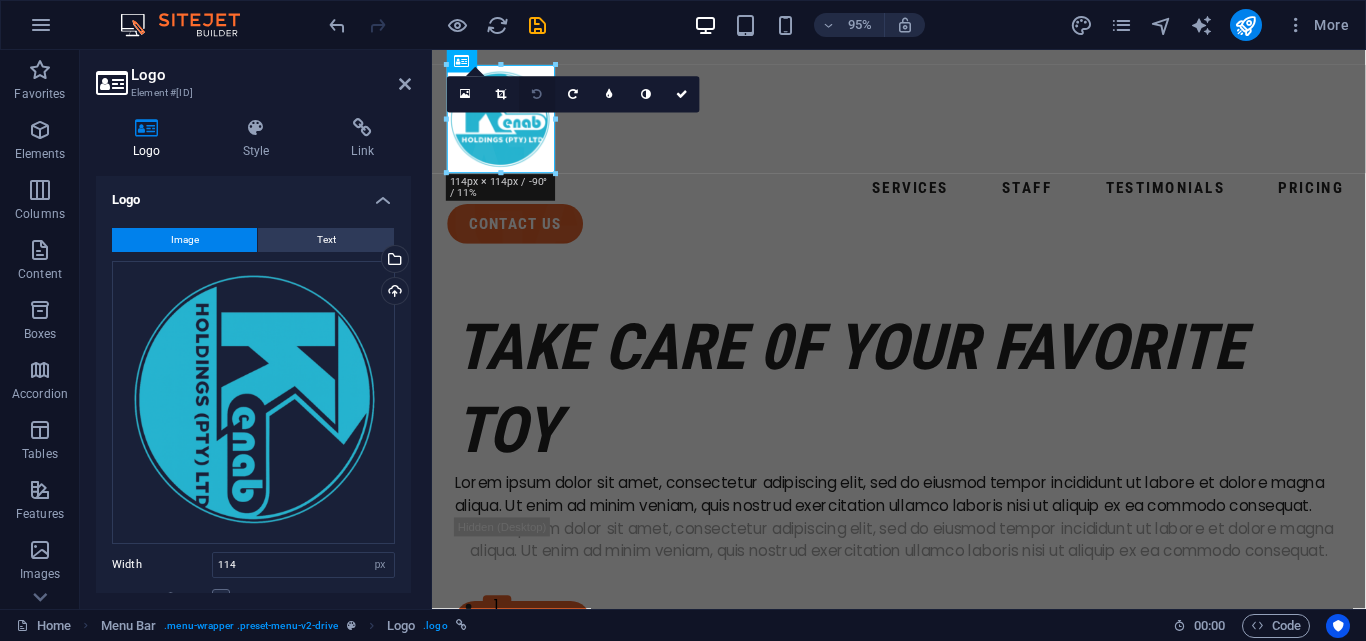 click at bounding box center (538, 94) 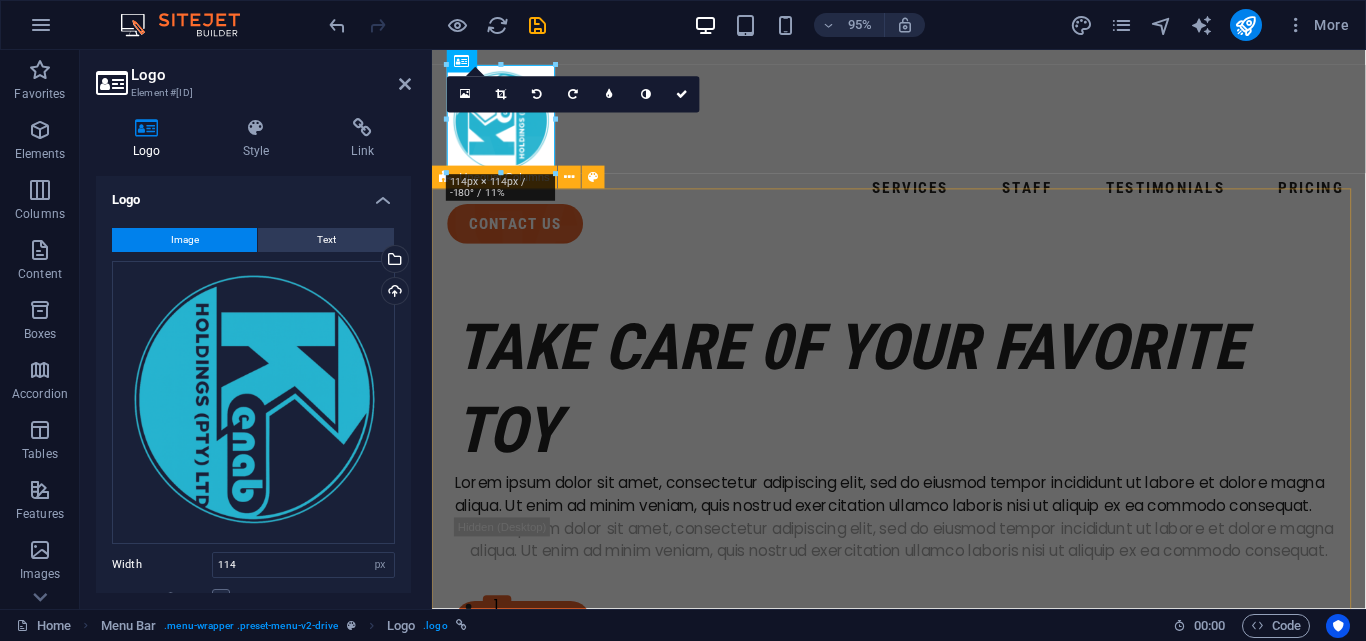 click on "take care 0f your favorite toy Lorem ipsum dolor sit amet, consectetur adipiscing elit, sed do eiusmod tempor incididunt ut labore et dolore magna aliqua. Ut enim ad minim veniam, quis nostrud exercitation ullamco laboris nisi ut aliquip ex ea commodo consequat. Lorem ipsum dolor sit amet, consectetur adipiscing elit, sed do eiusmod tempor incididunt ut labore et dolore magna aliqua. Ut enim ad minim veniam, quis nostrud exercitation ullamco laboris nisi ut aliquip ex ea commodo consequat. contact us" at bounding box center [923, 1200] 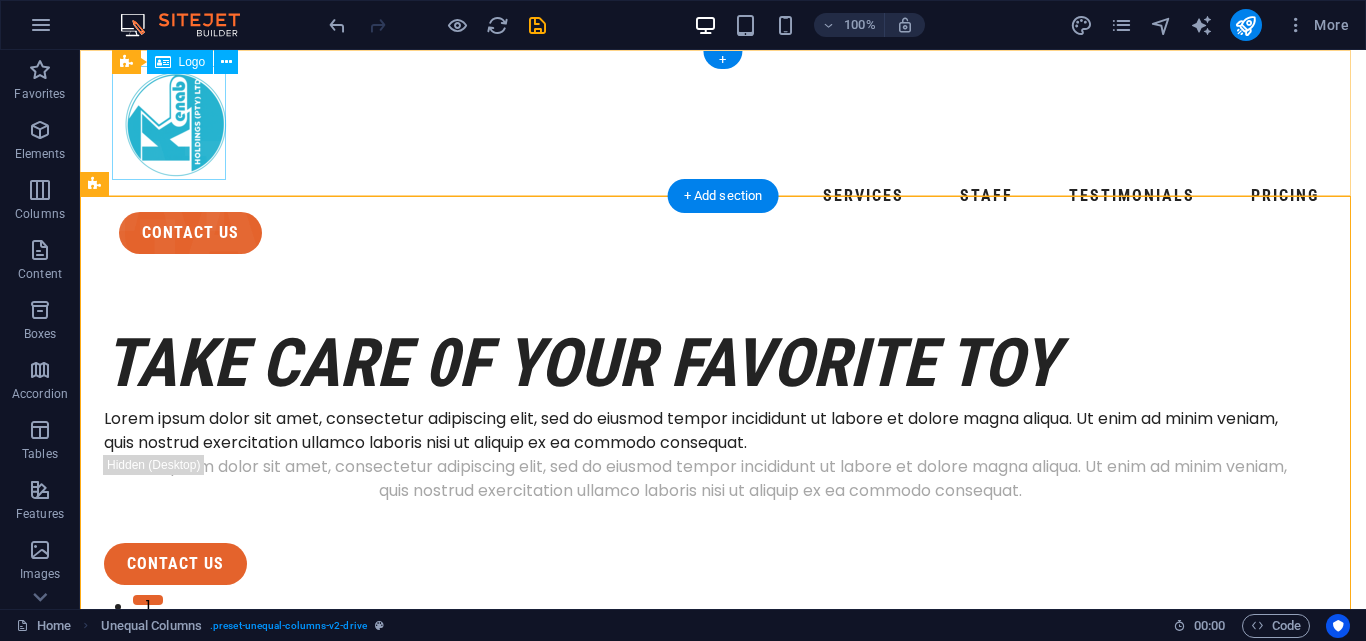 click at bounding box center (723, 123) 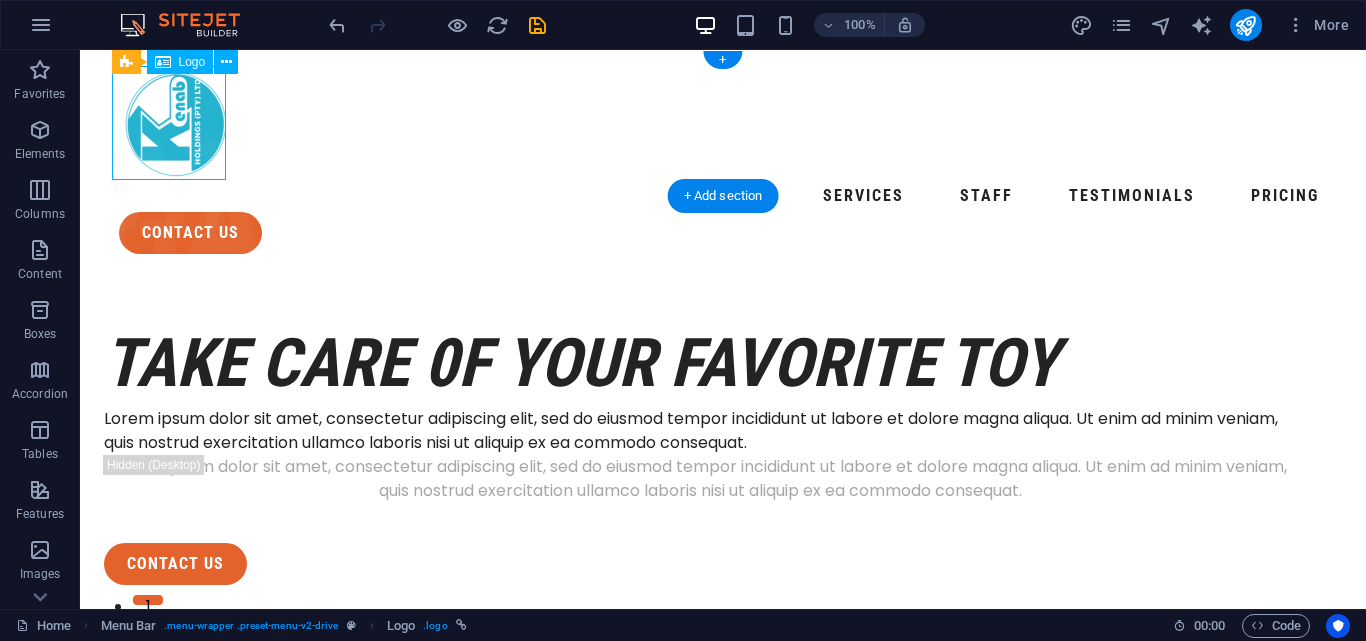 click at bounding box center (723, 123) 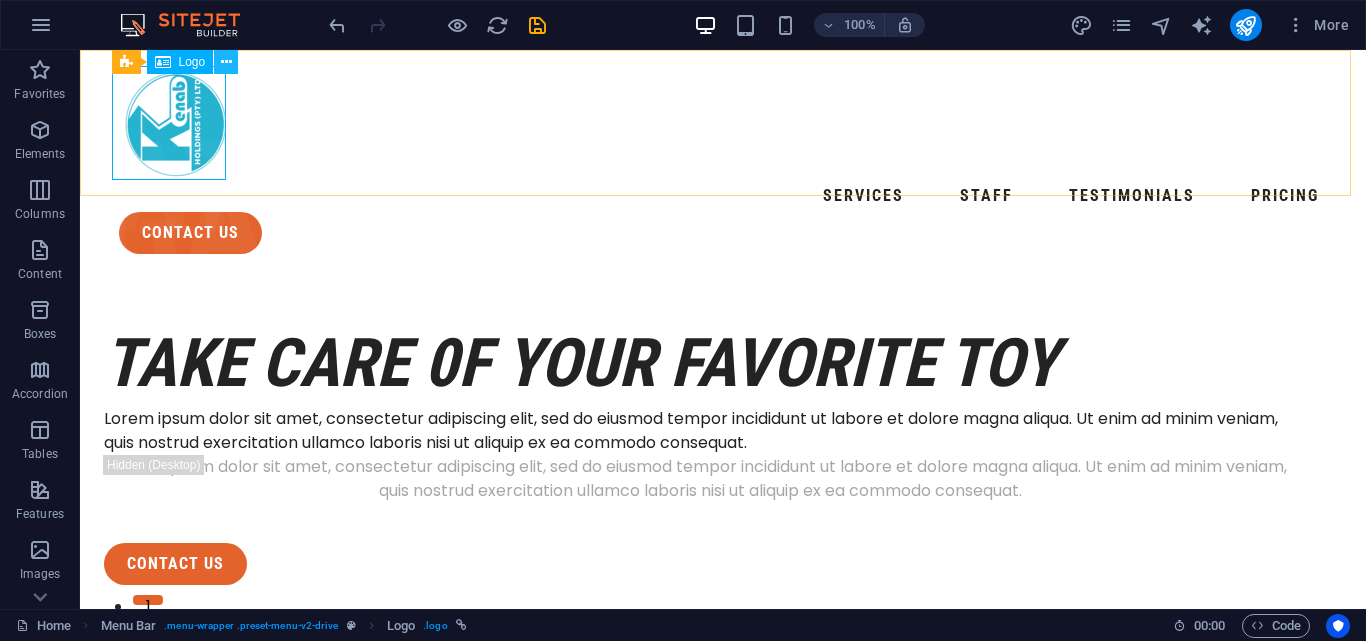 click at bounding box center [226, 62] 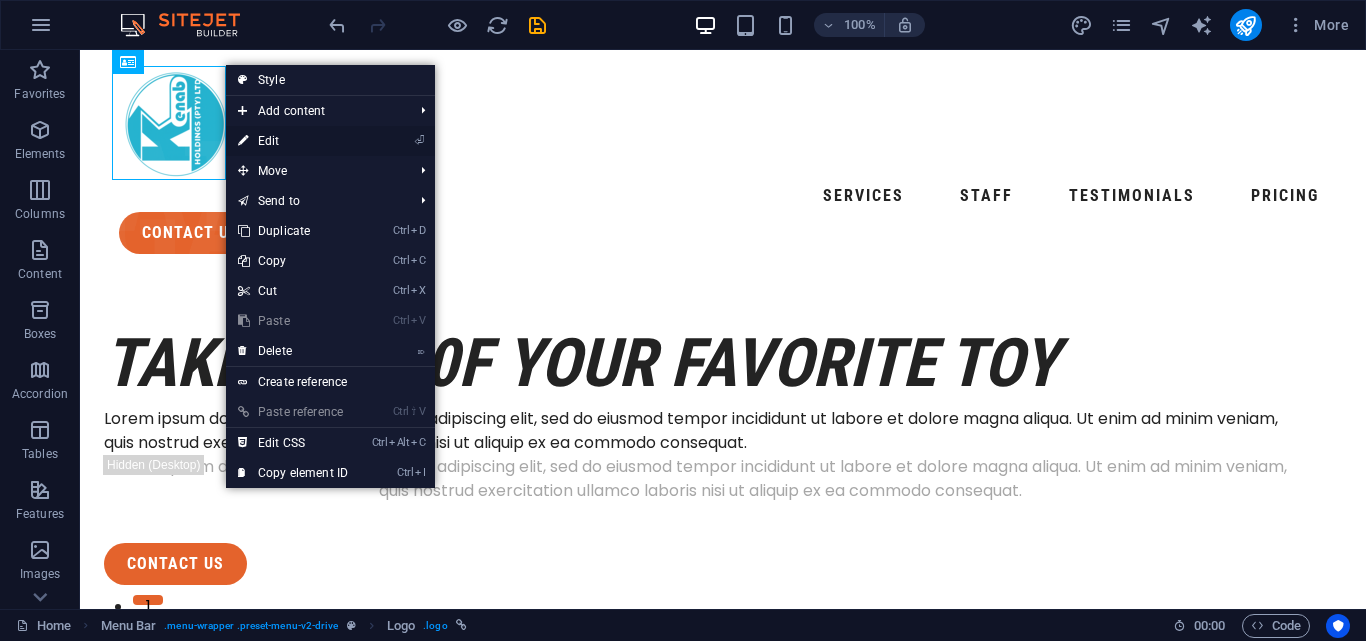 click on "⏎  Edit" at bounding box center (293, 141) 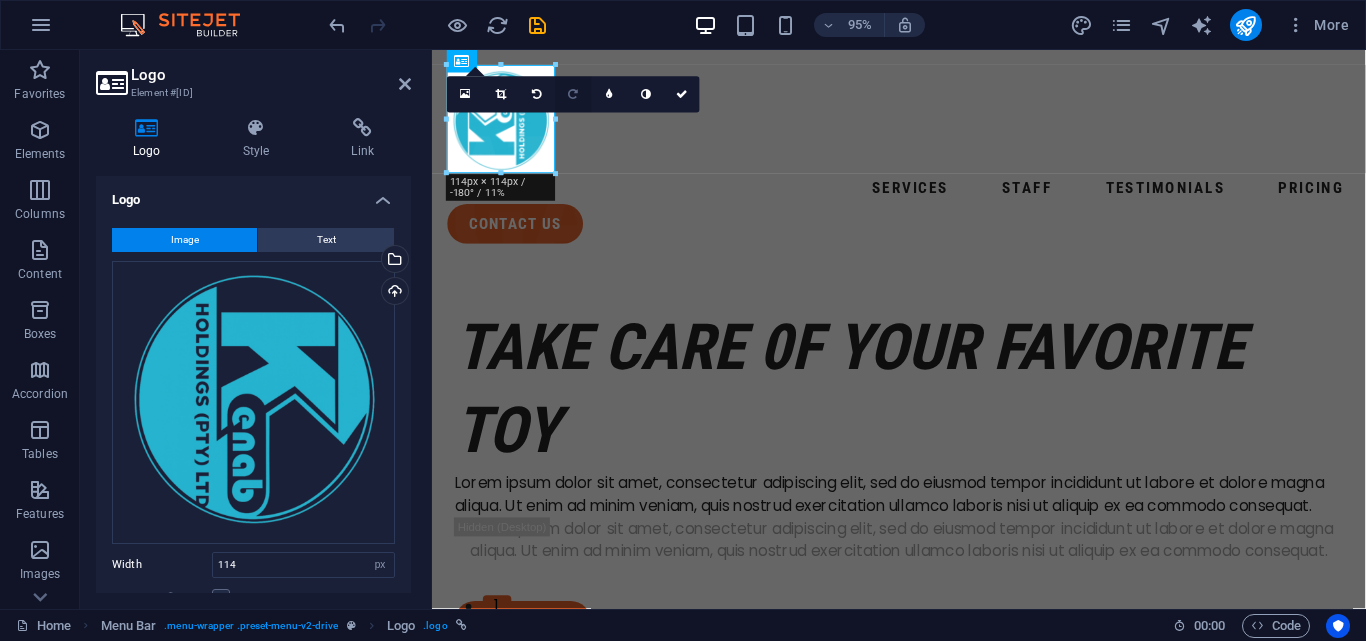 click at bounding box center [574, 94] 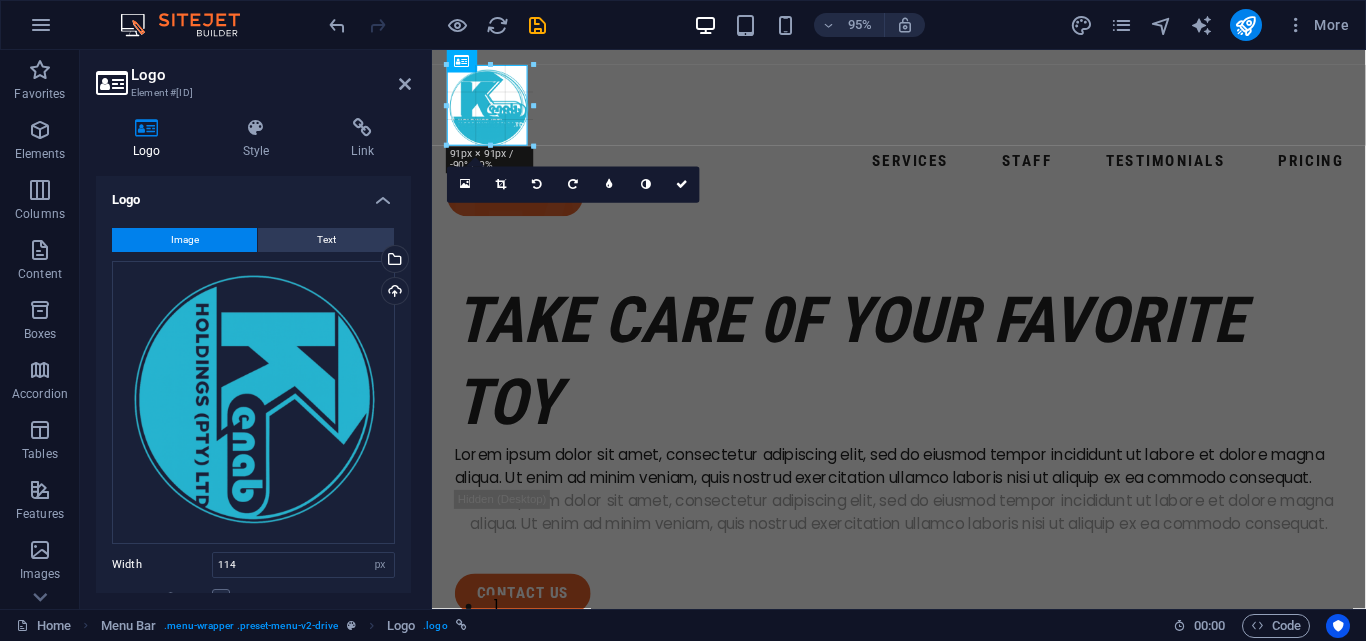 drag, startPoint x: 555, startPoint y: 174, endPoint x: 526, endPoint y: 139, distance: 45.453274 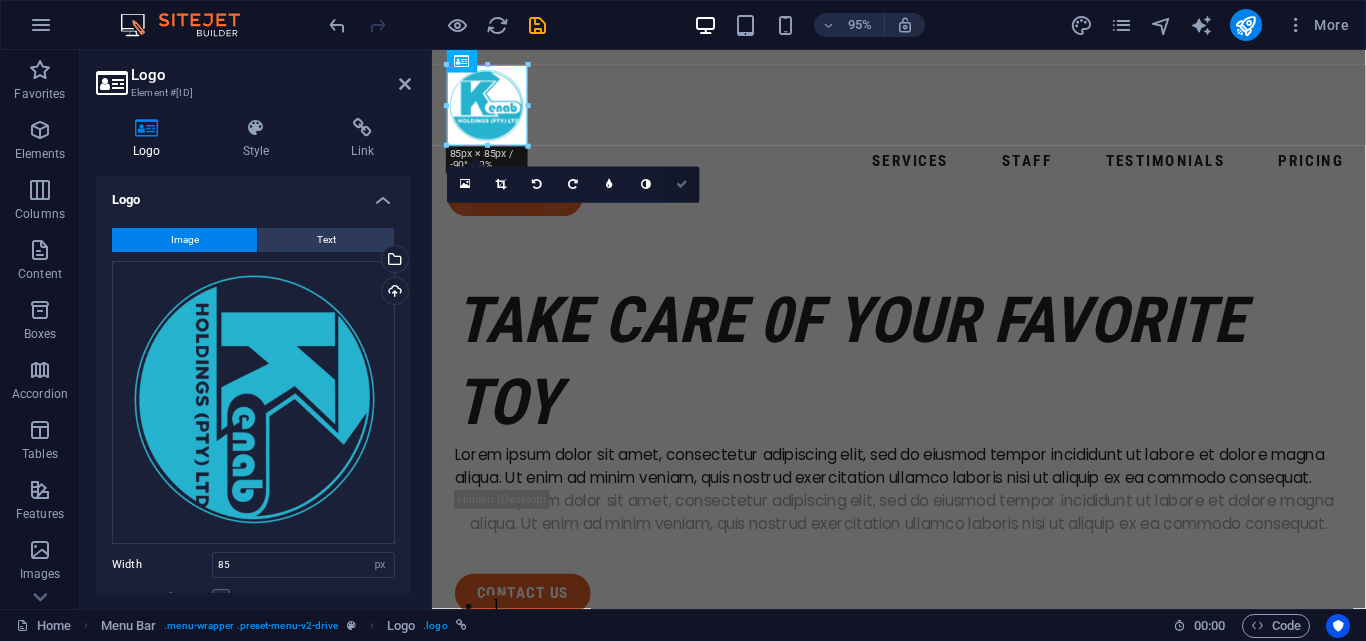 drag, startPoint x: 684, startPoint y: 185, endPoint x: 606, endPoint y: 139, distance: 90.55385 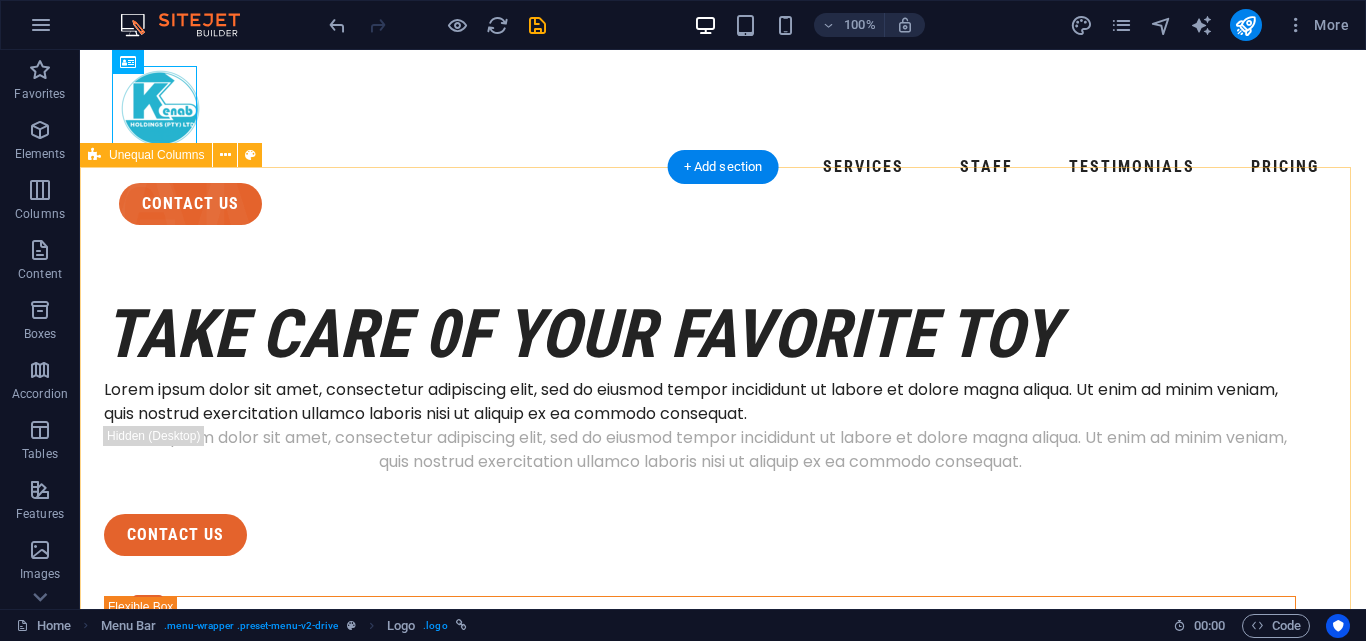 click on "take care 0f your favorite toy Lorem ipsum dolor sit amet, consectetur adipiscing elit, sed do eiusmod tempor incididunt ut labore et dolore magna aliqua. Ut enim ad minim veniam, quis nostrud exercitation ullamco laboris nisi ut aliquip ex ea commodo consequat. Lorem ipsum dolor sit amet, consectetur adipiscing elit, sed do eiusmod tempor incididunt ut labore et dolore magna aliqua. Ut enim ad minim veniam, quis nostrud exercitation ullamco laboris nisi ut aliquip ex ea commodo consequat. contact us" at bounding box center [723, 1235] 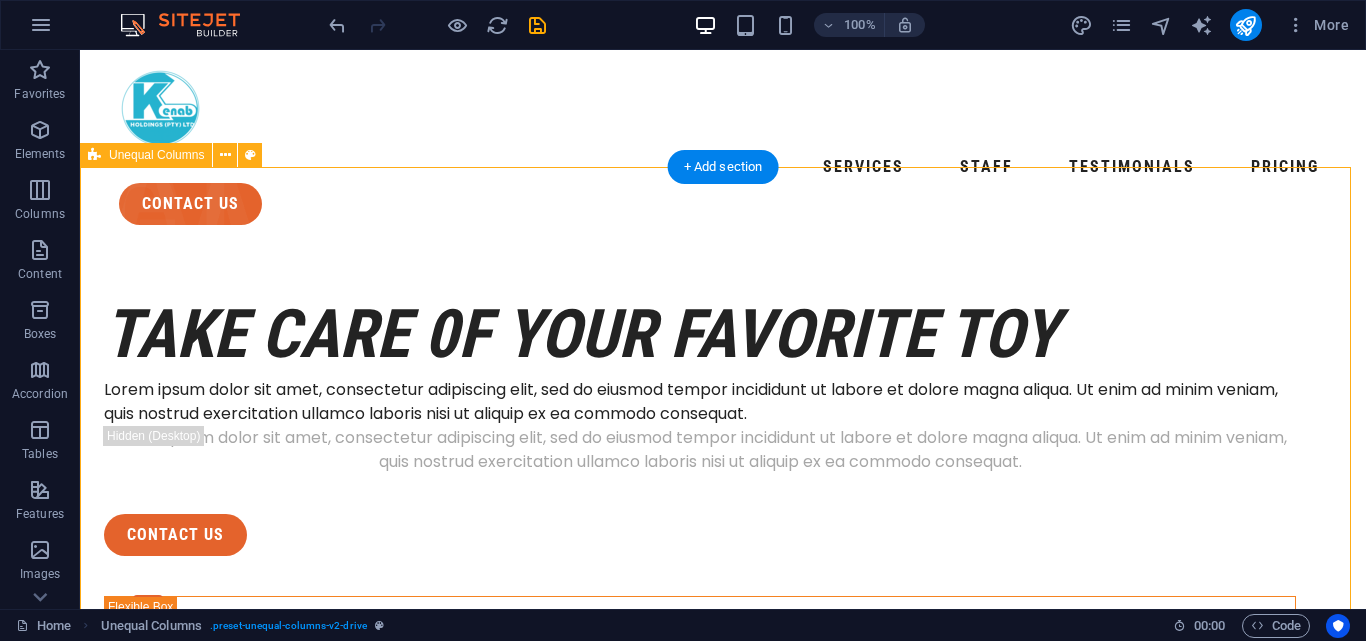 click on "take care 0f your favorite toy Lorem ipsum dolor sit amet, consectetur adipiscing elit, sed do eiusmod tempor incididunt ut labore et dolore magna aliqua. Ut enim ad minim veniam, quis nostrud exercitation ullamco laboris nisi ut aliquip ex ea commodo consequat. Lorem ipsum dolor sit amet, consectetur adipiscing elit, sed do eiusmod tempor incididunt ut labore et dolore magna aliqua. Ut enim ad minim veniam, quis nostrud exercitation ullamco laboris nisi ut aliquip ex ea commodo consequat. contact us" at bounding box center (723, 1235) 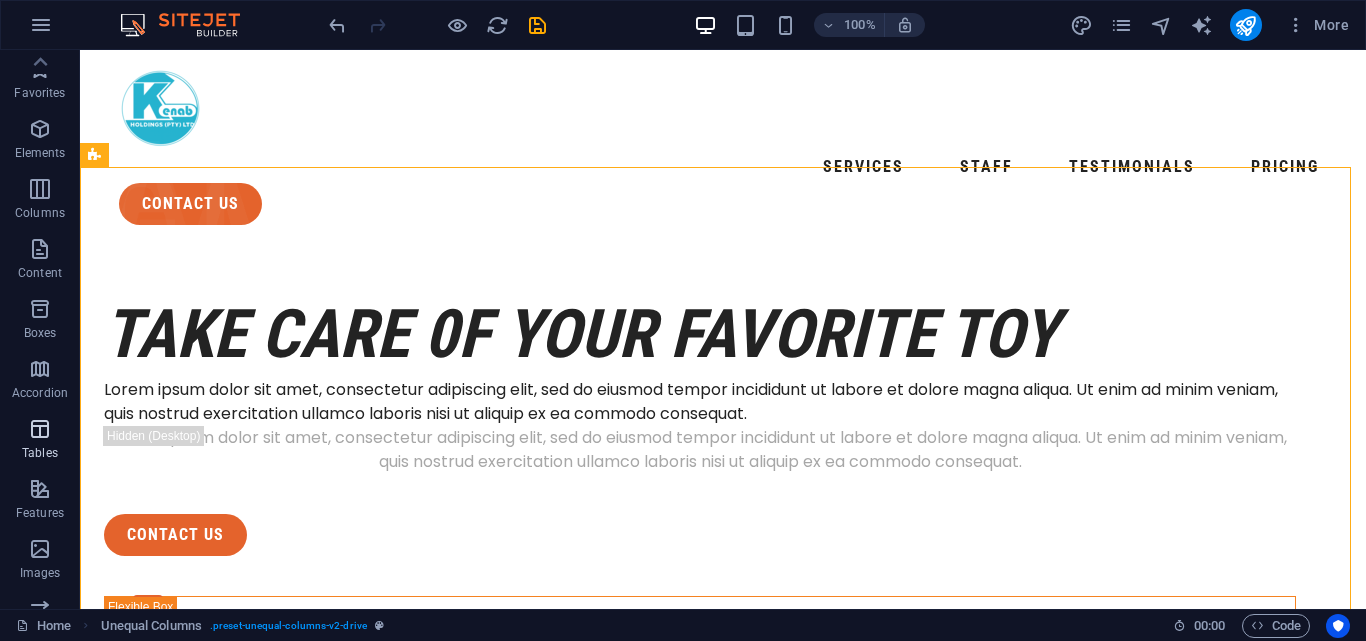 scroll, scrollTop: 0, scrollLeft: 0, axis: both 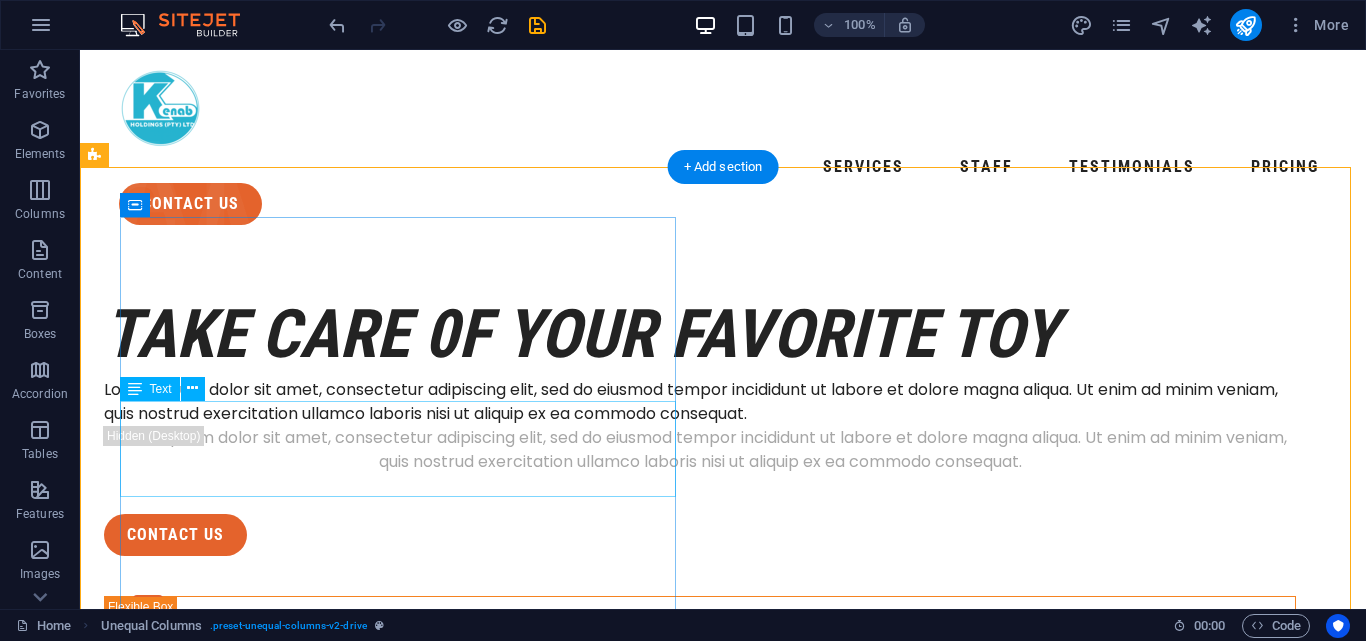 click on "Lorem ipsum dolor sit amet, consectetur adipiscing elit, sed do eiusmod tempor incididunt ut labore et dolore magna aliqua. Ut enim ad minim veniam, quis nostrud exercitation ullamco laboris nisi ut aliquip ex ea commodo consequat." at bounding box center (700, 402) 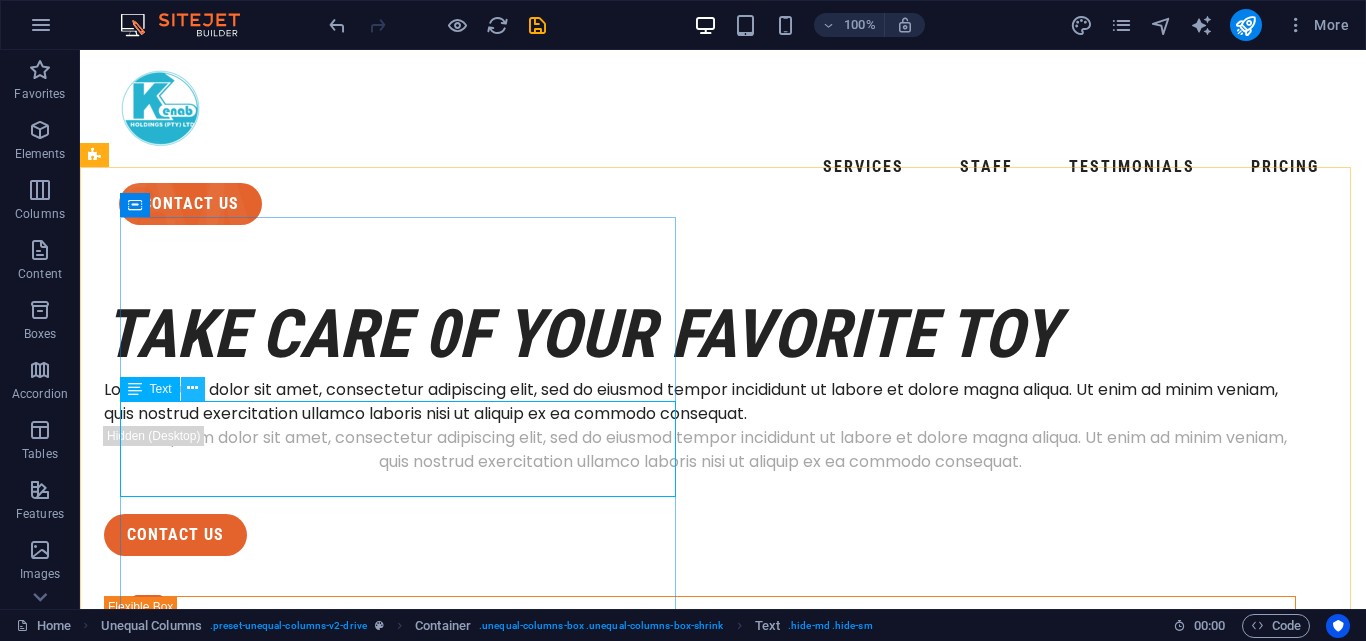 click at bounding box center (192, 388) 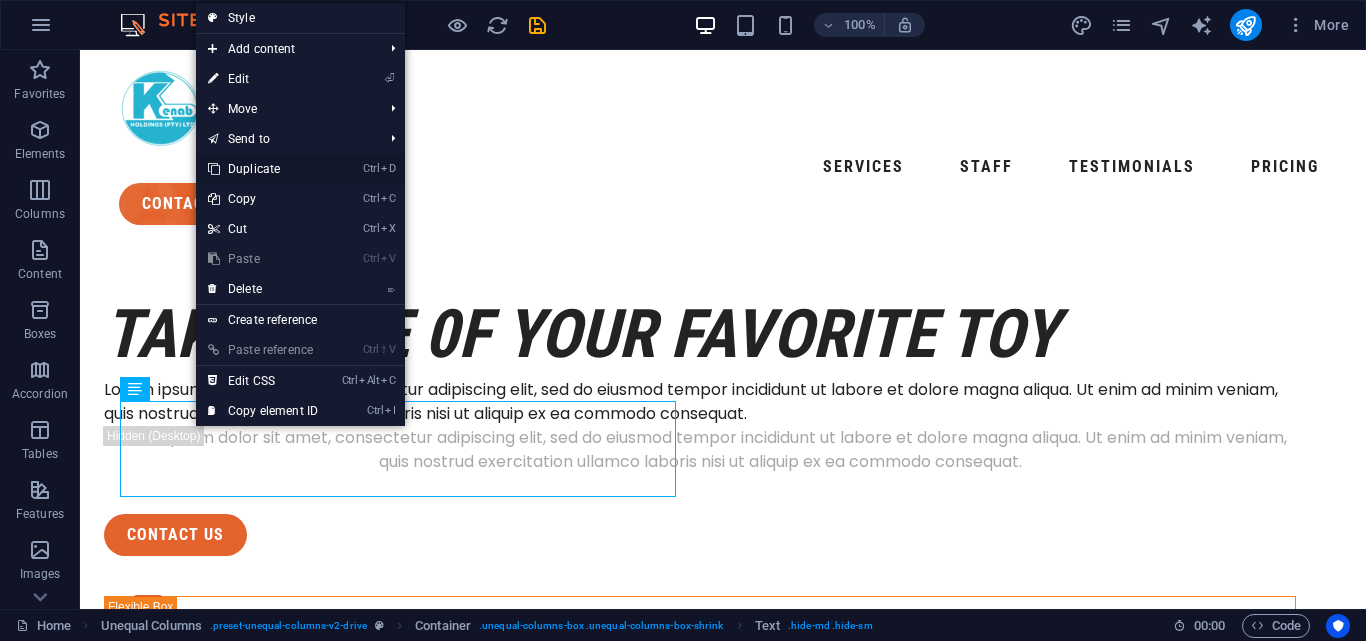click on "Ctrl D  Duplicate" at bounding box center (263, 169) 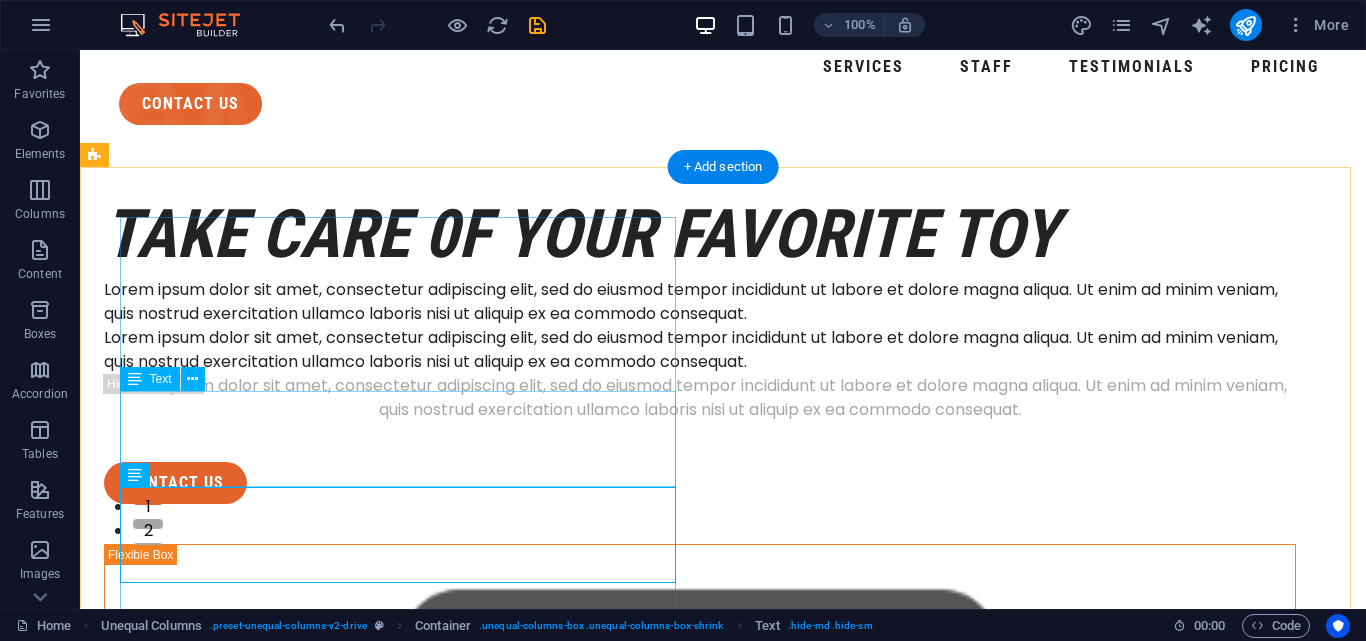 scroll, scrollTop: 0, scrollLeft: 0, axis: both 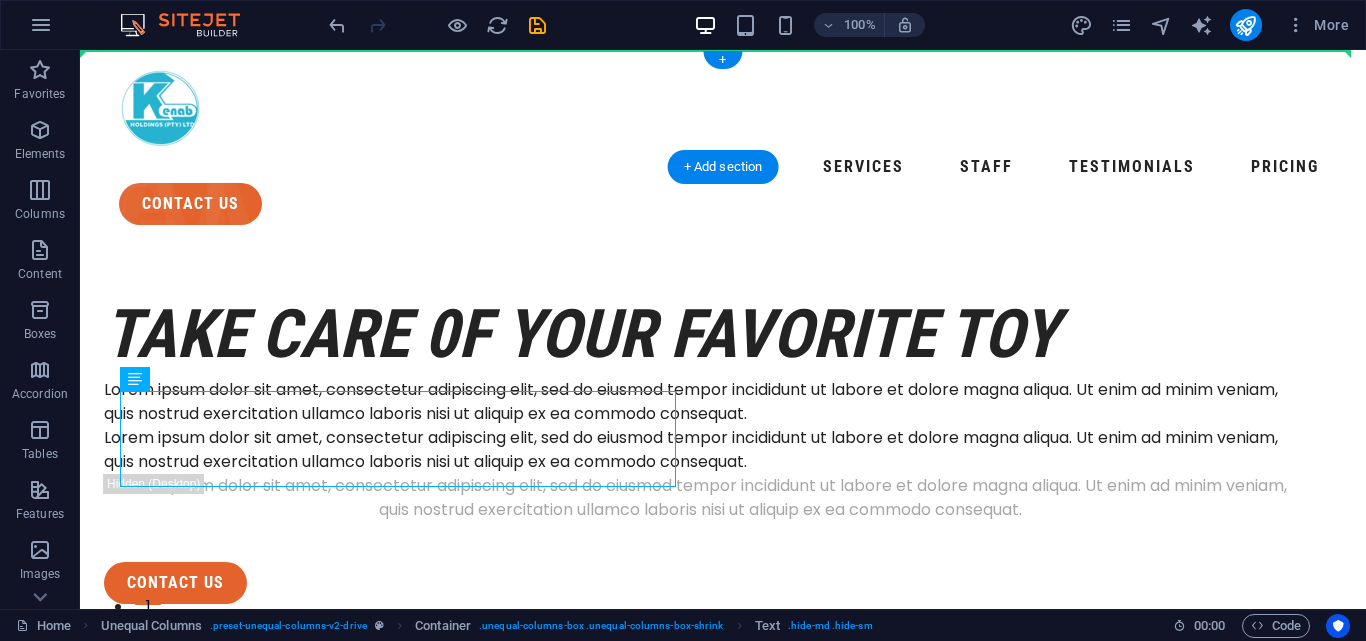 drag, startPoint x: 289, startPoint y: 456, endPoint x: 285, endPoint y: 100, distance: 356.02246 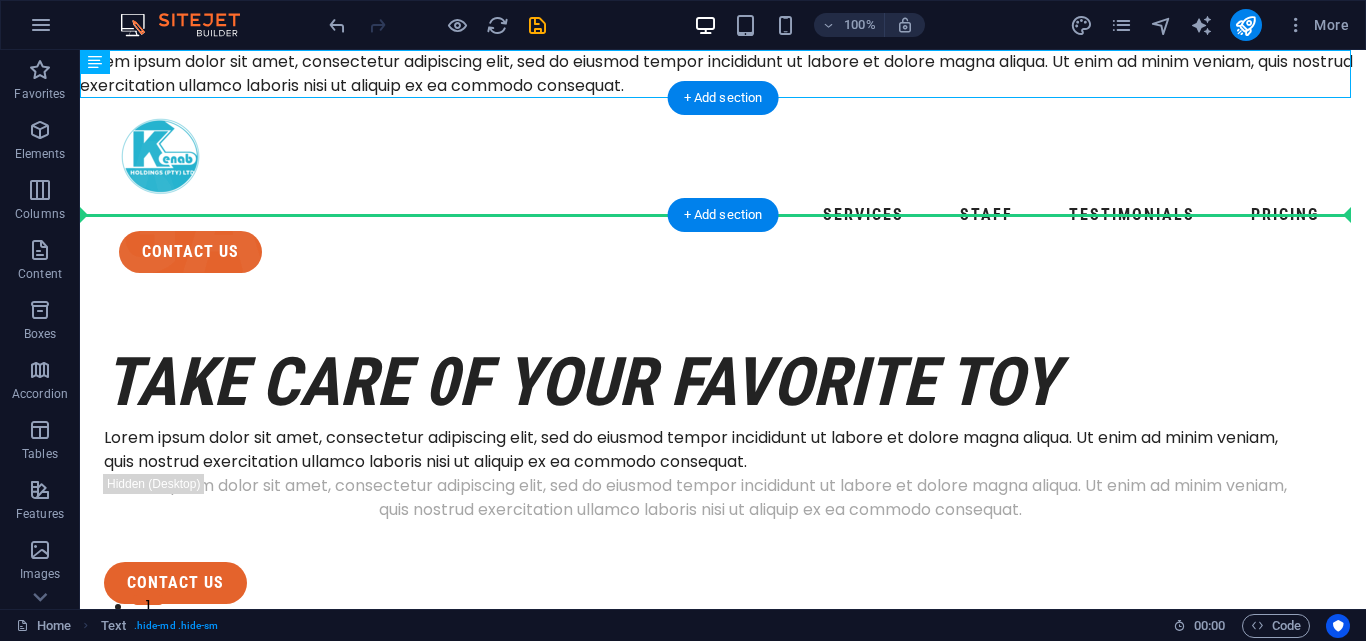 drag, startPoint x: 325, startPoint y: 73, endPoint x: 338, endPoint y: 162, distance: 89.94443 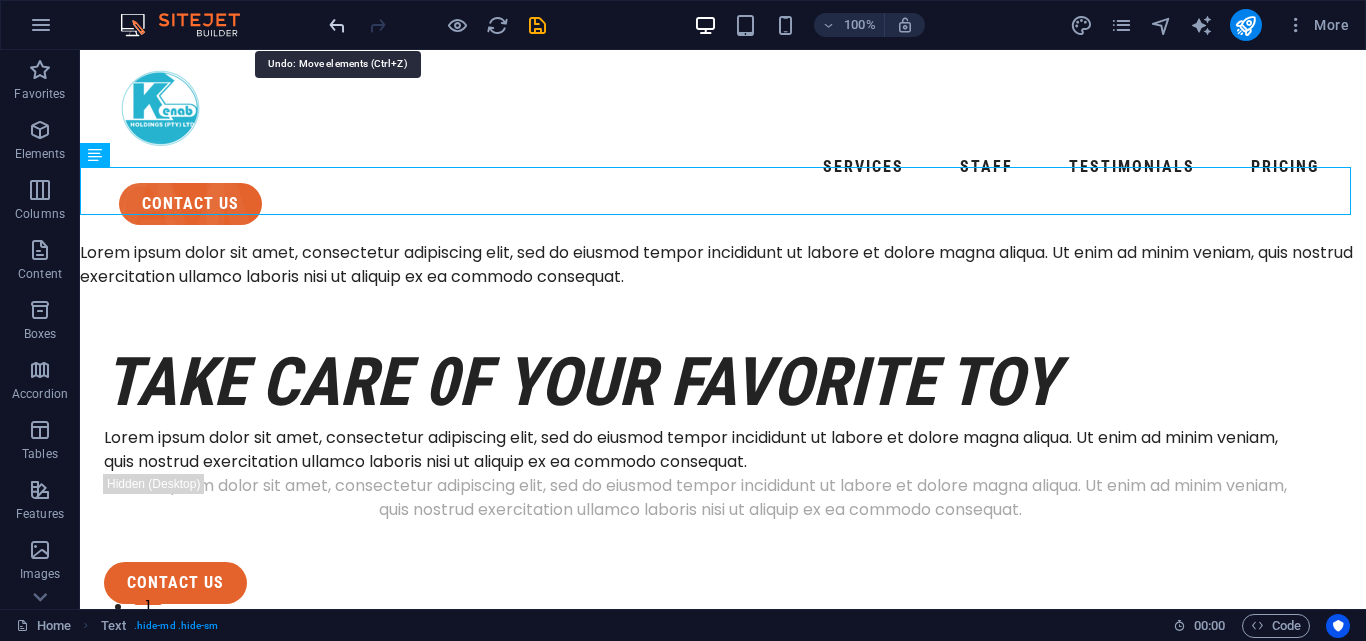 click at bounding box center [337, 25] 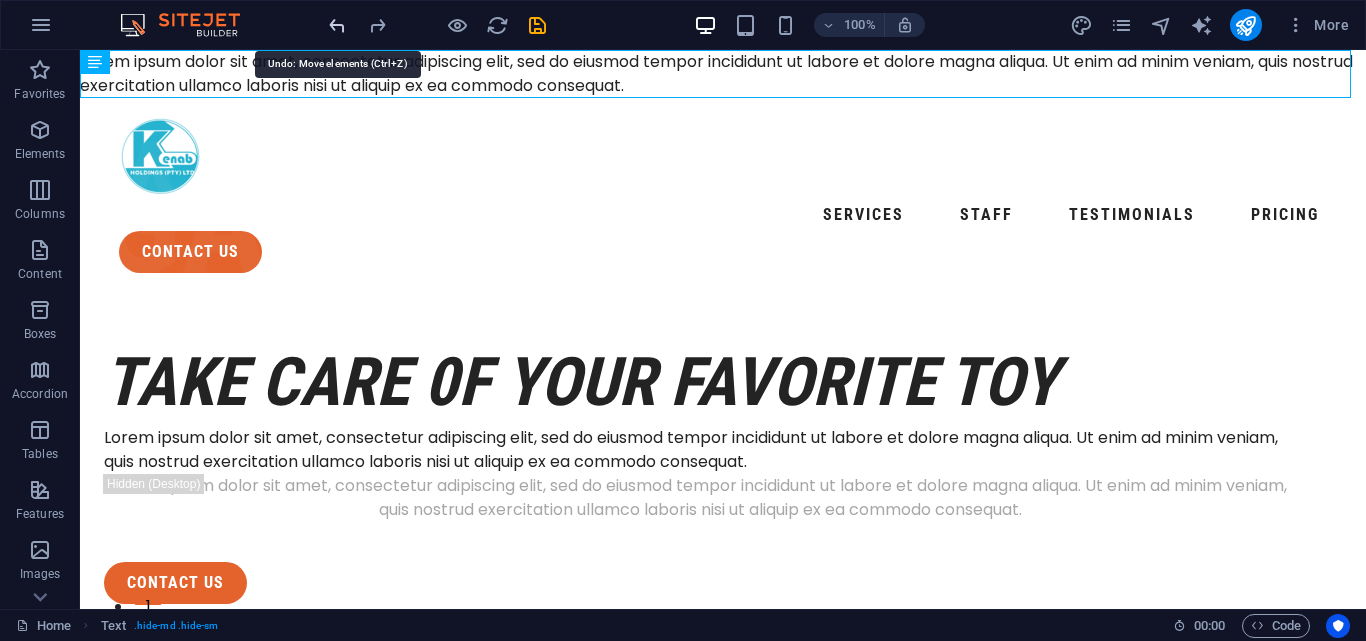 click at bounding box center (337, 25) 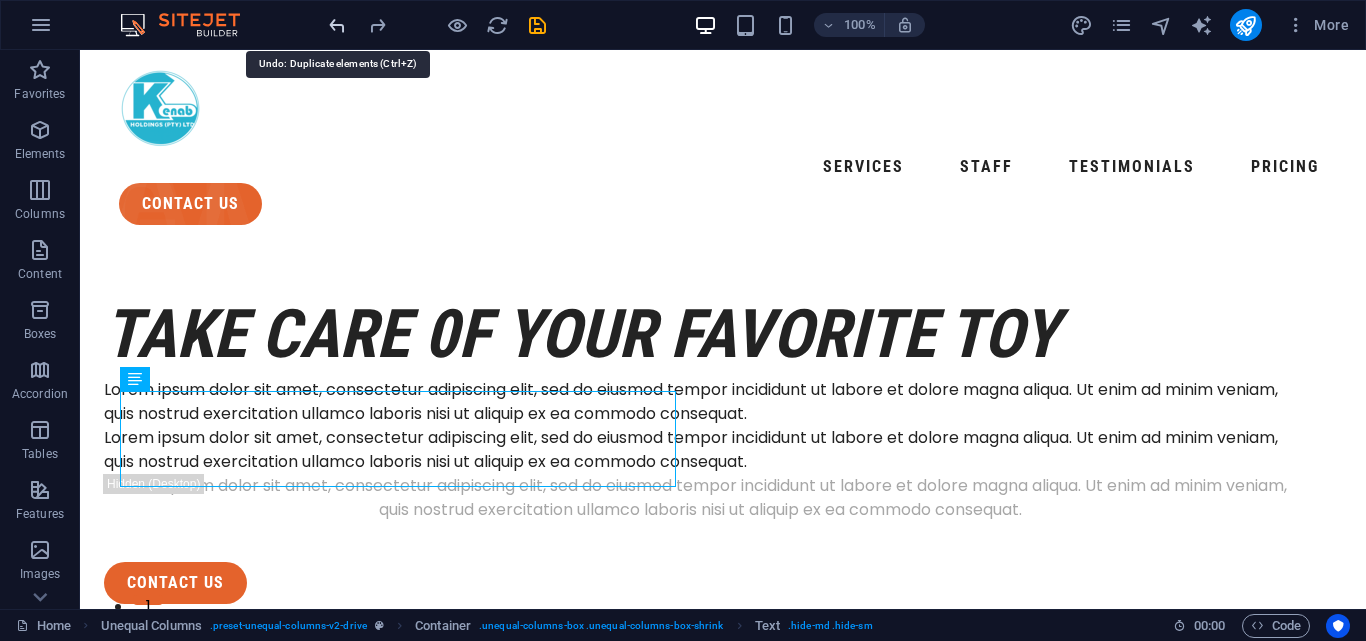 click at bounding box center (337, 25) 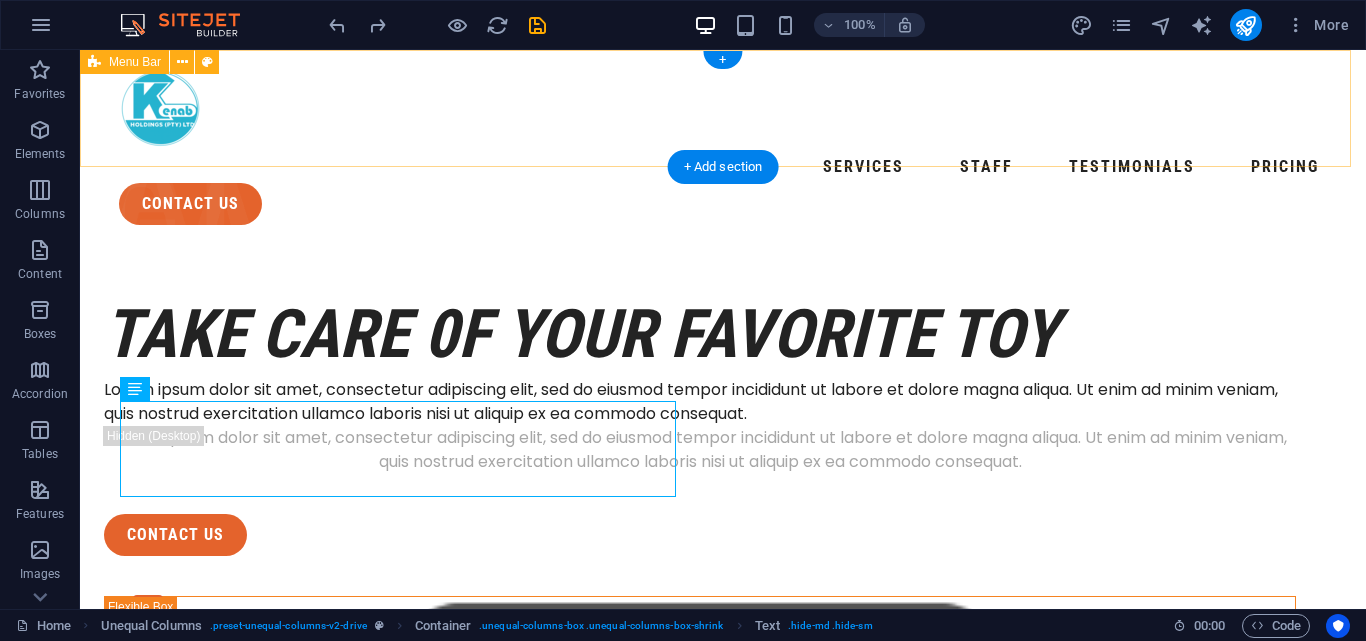 click on "Services Staff Testimonials Pricing contact us" at bounding box center (723, 145) 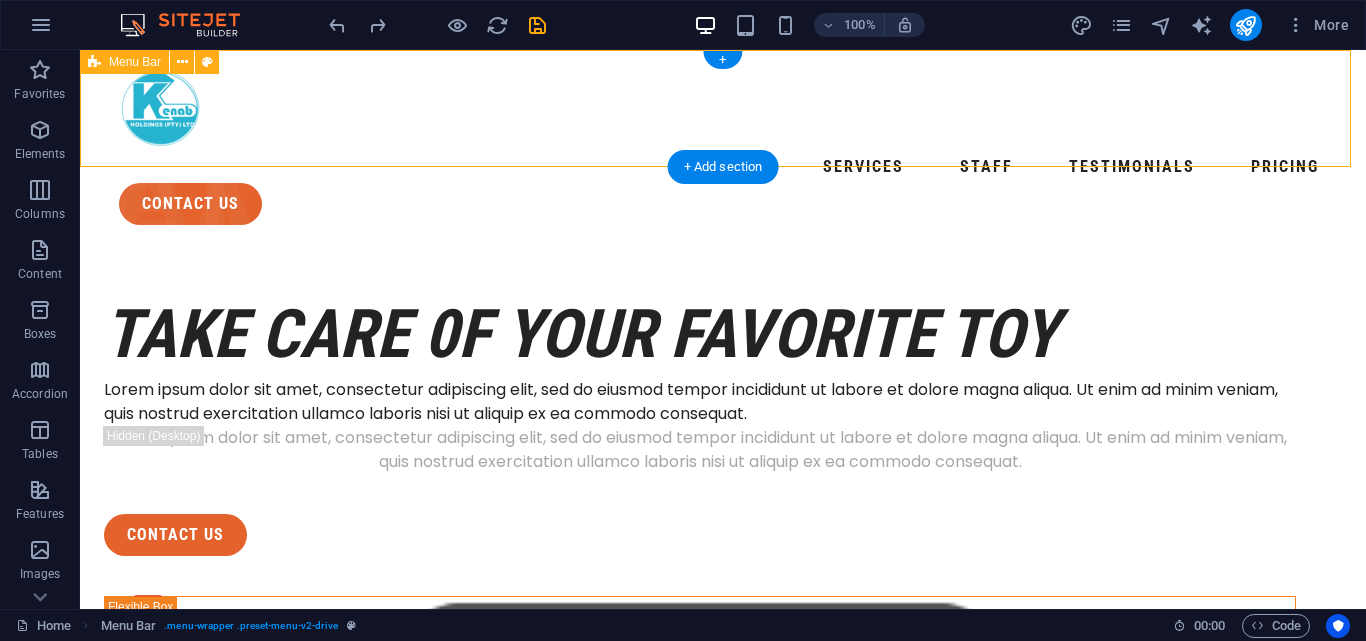 click on "Services Staff Testimonials Pricing contact us" at bounding box center (723, 145) 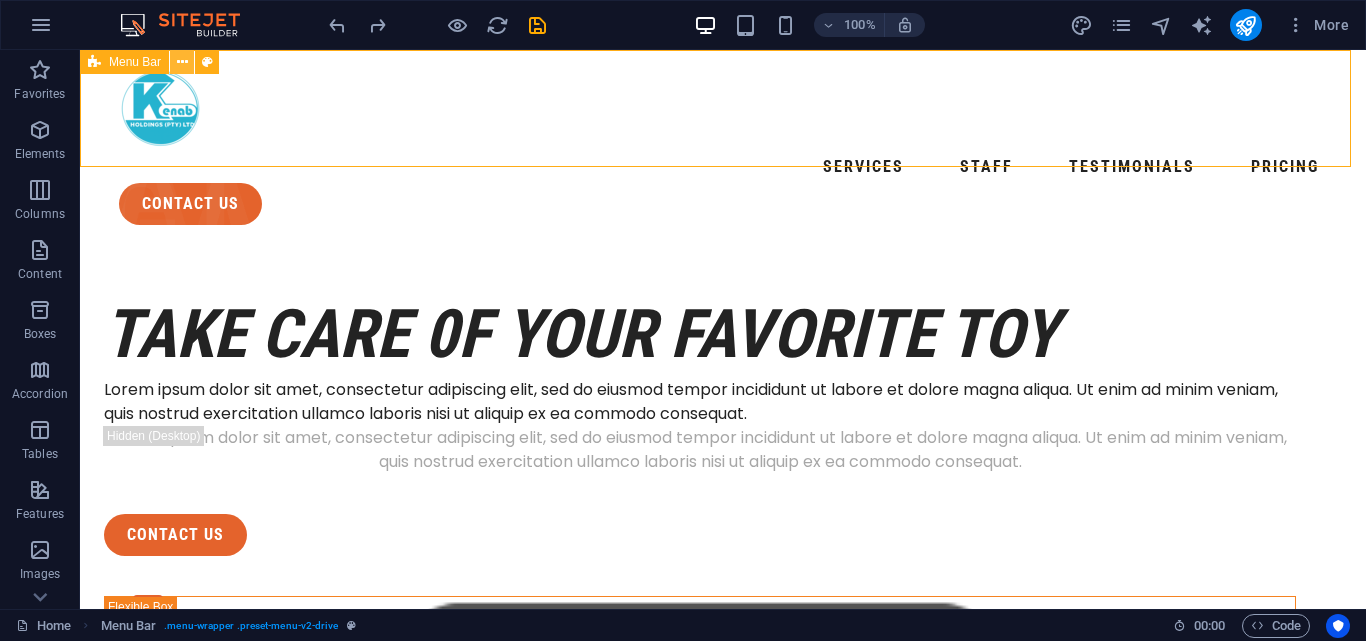 click at bounding box center (182, 62) 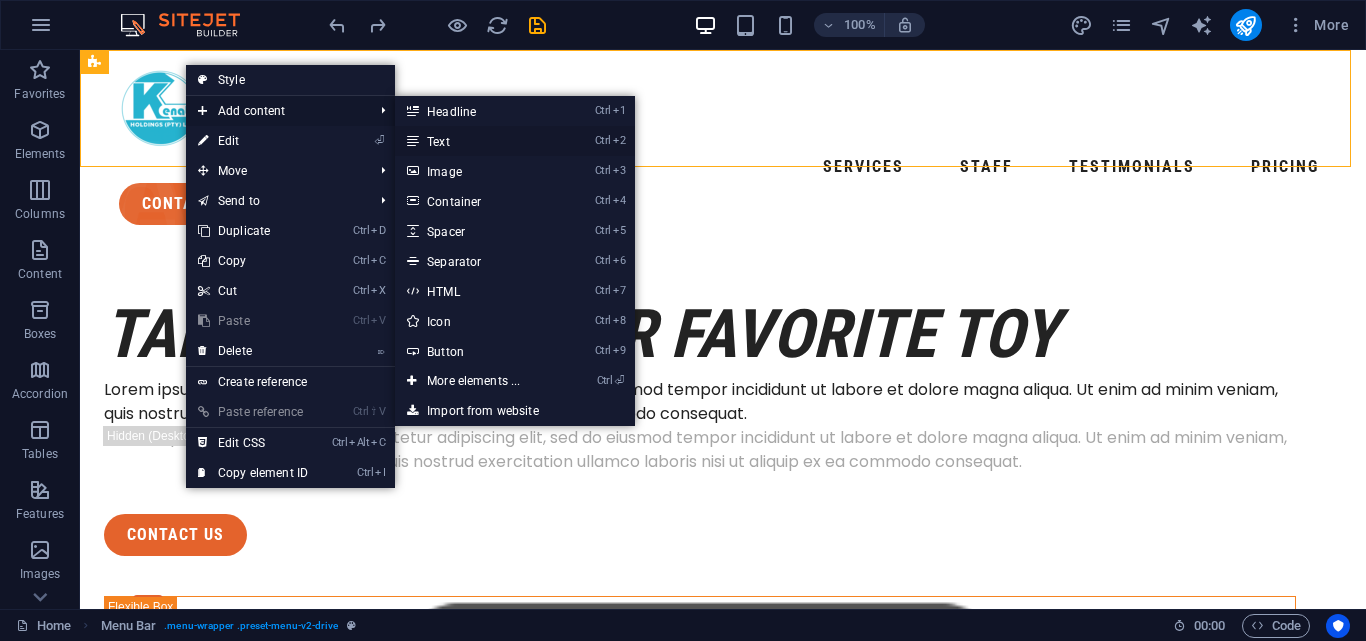 click on "Ctrl 2  Text" at bounding box center [477, 141] 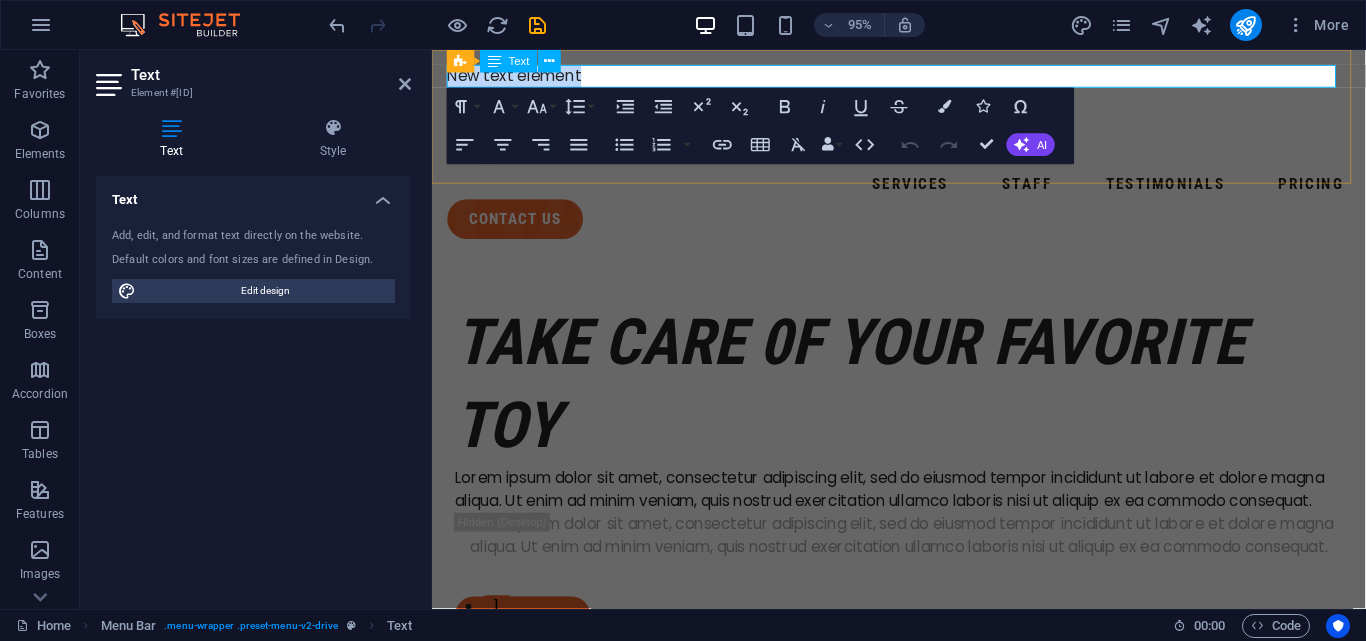 click on "New text element" at bounding box center (923, 78) 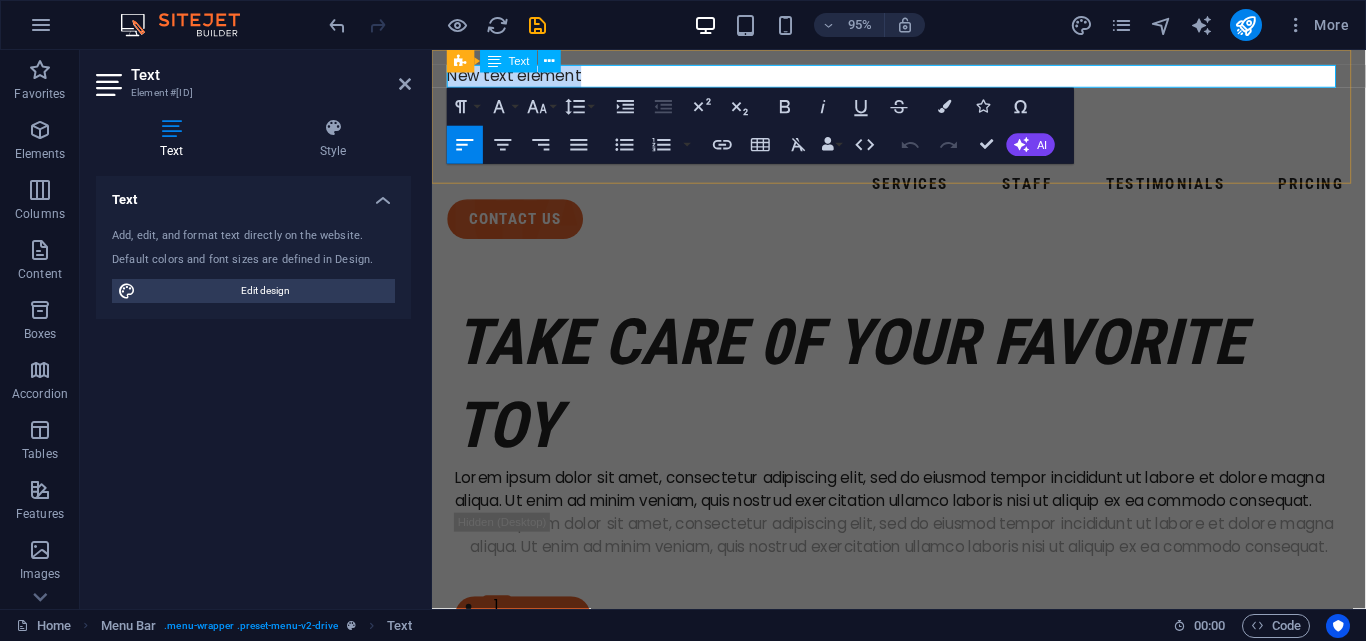 type 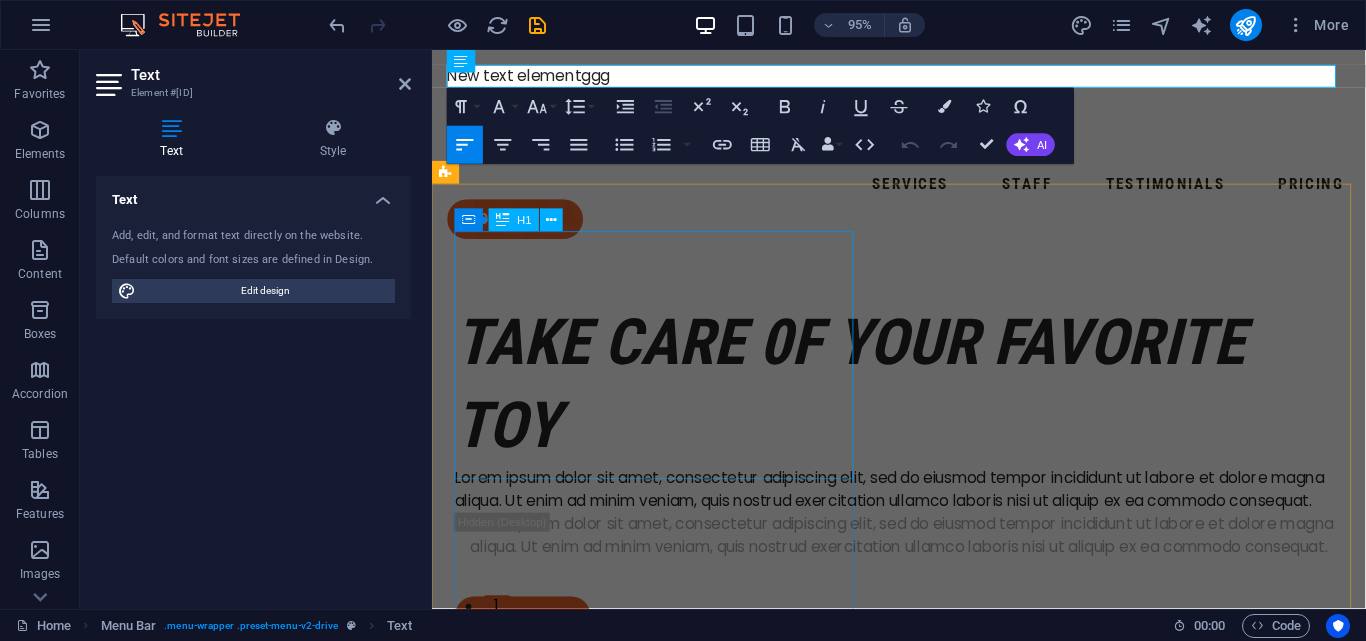 click on "take care 0f your favorite toy" at bounding box center (923, 402) 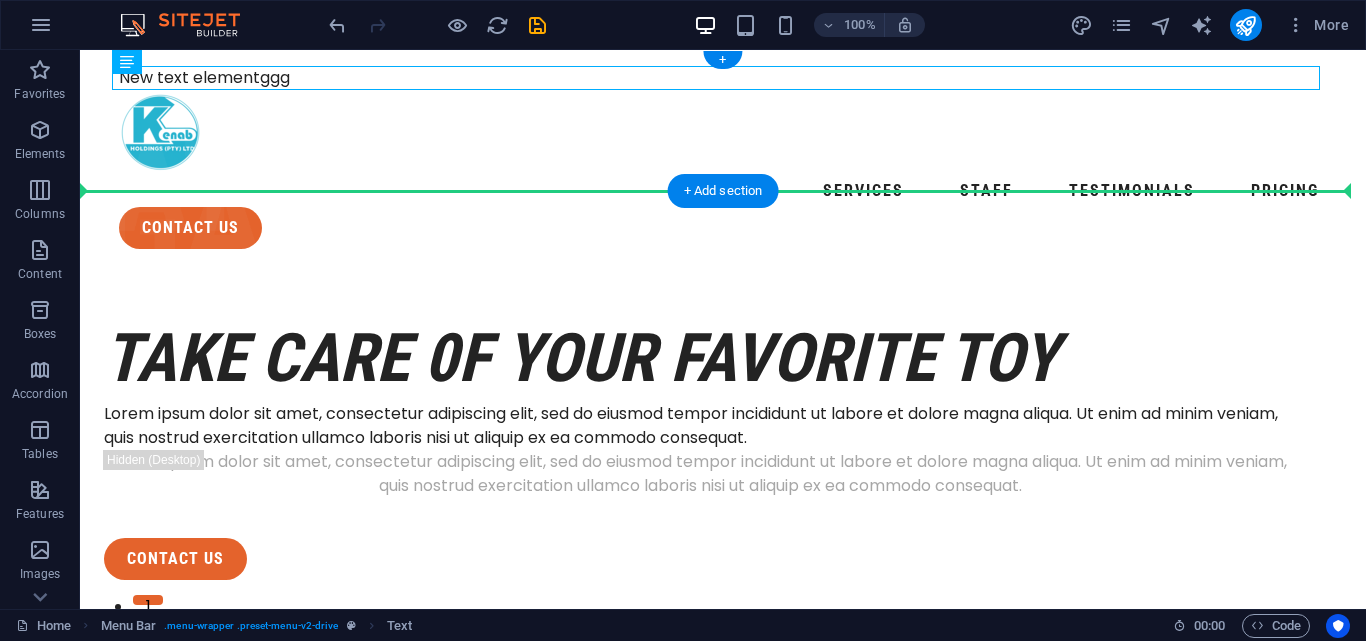 drag, startPoint x: 234, startPoint y: 80, endPoint x: 232, endPoint y: 181, distance: 101.0198 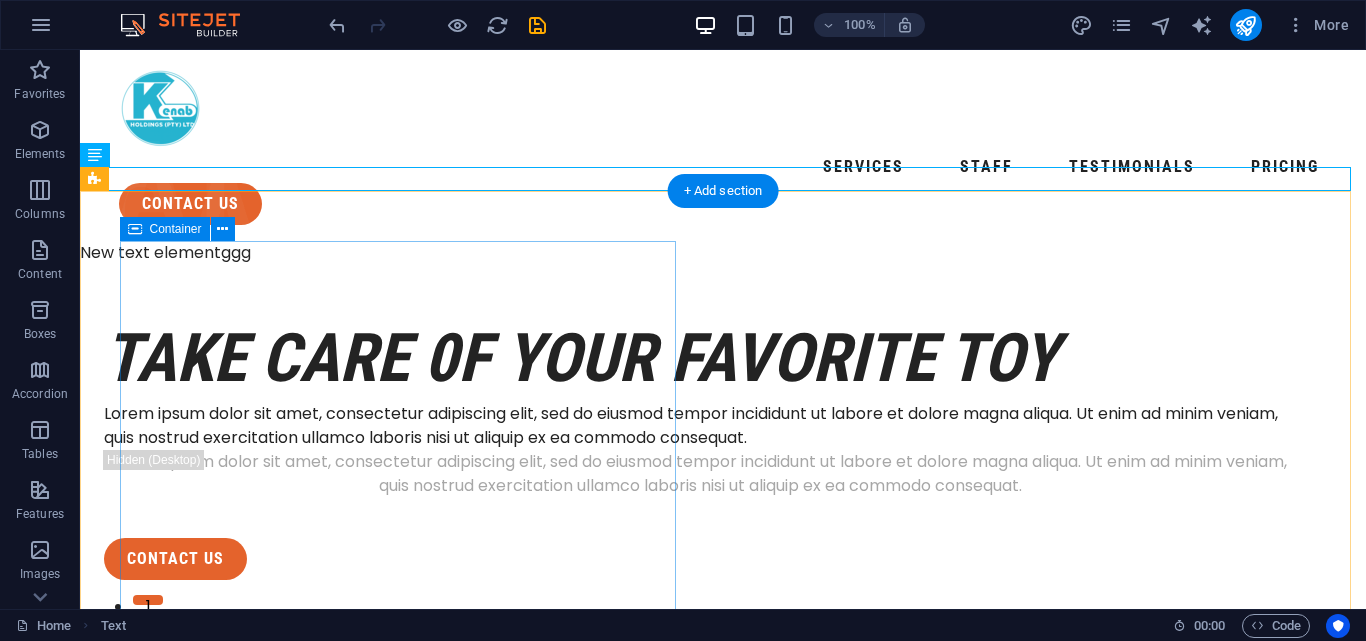 click on "take care 0f your favorite toy Lorem ipsum dolor sit amet, consectetur adipiscing elit, sed do eiusmod tempor incididunt ut labore et dolore magna aliqua. Ut enim ad minim veniam, quis nostrud exercitation ullamco laboris nisi ut aliquip ex ea commodo consequat. Lorem ipsum dolor sit amet, consectetur adipiscing elit, sed do eiusmod tempor incididunt ut labore et dolore magna aliqua. Ut enim ad minim veniam, quis nostrud exercitation ullamco laboris nisi ut aliquip ex ea commodo consequat. contact us" at bounding box center [700, 447] 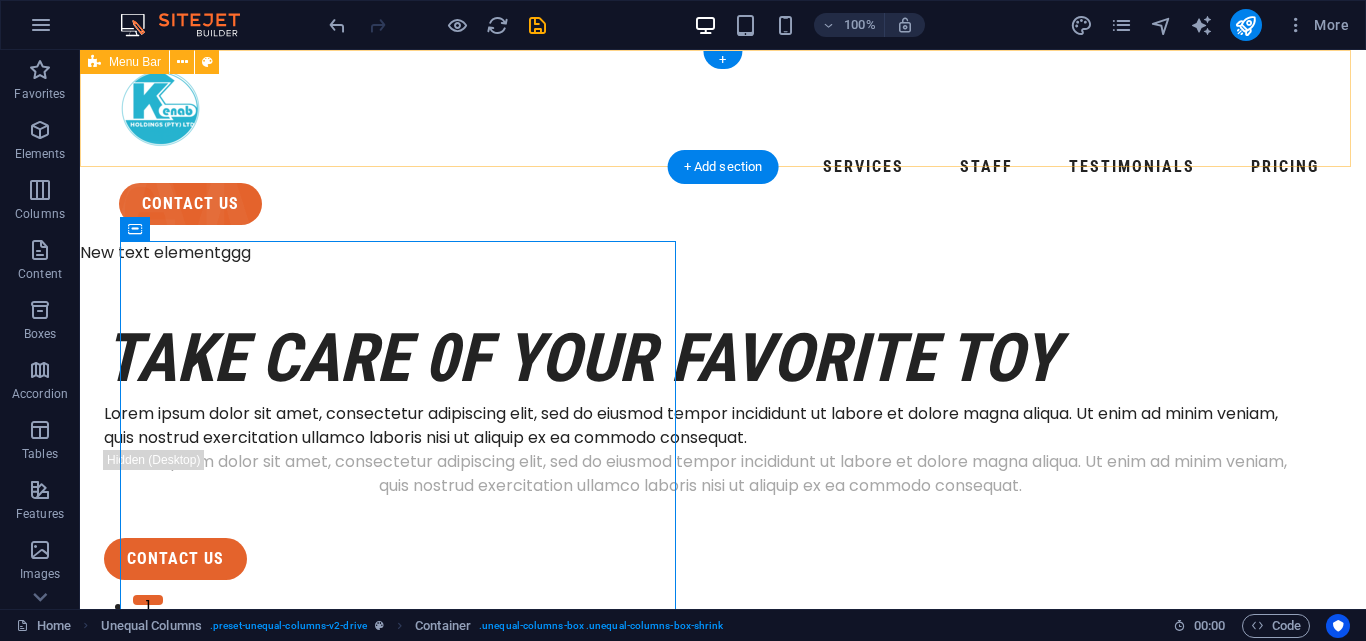 click on "Services Staff Testimonials Pricing contact us" at bounding box center [723, 145] 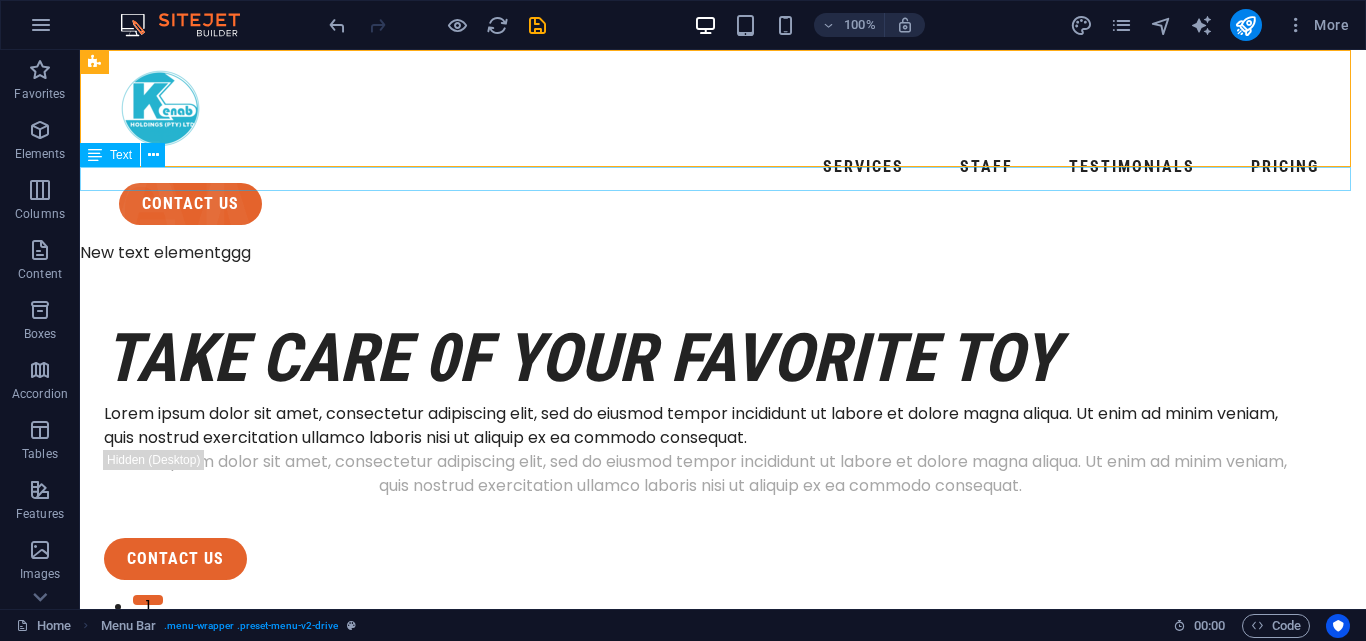 click on "New text elementggg" at bounding box center [723, 253] 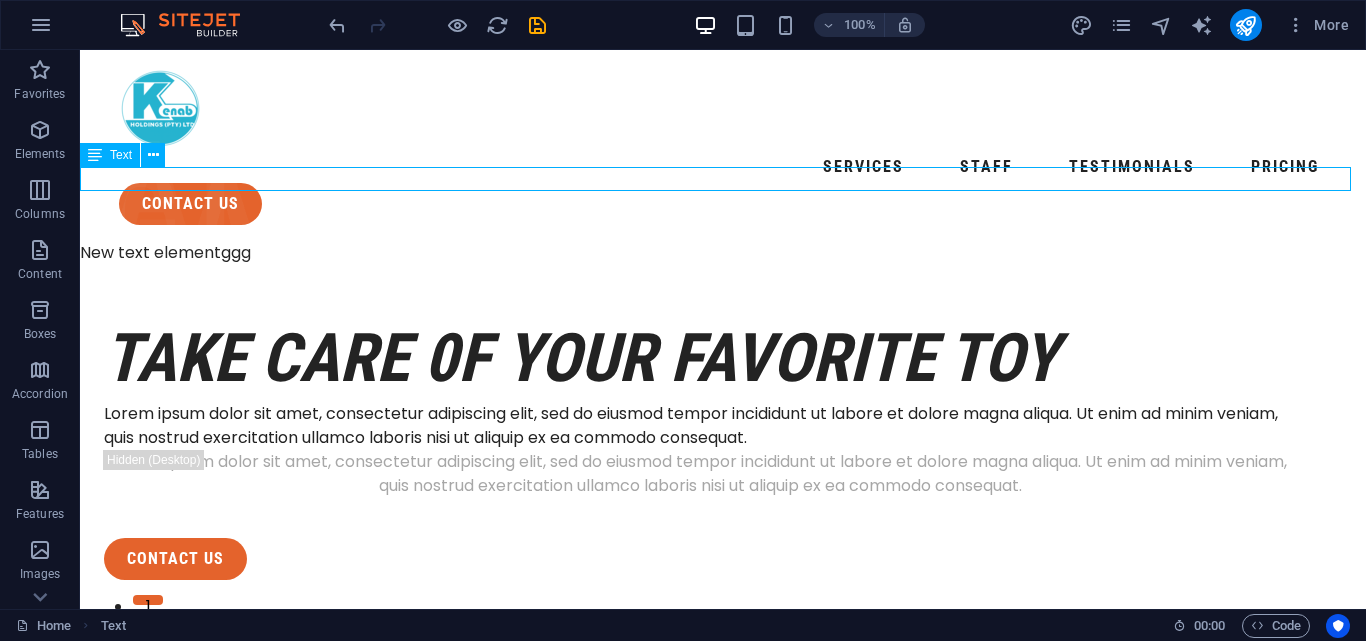 click on "New text elementggg" at bounding box center [723, 253] 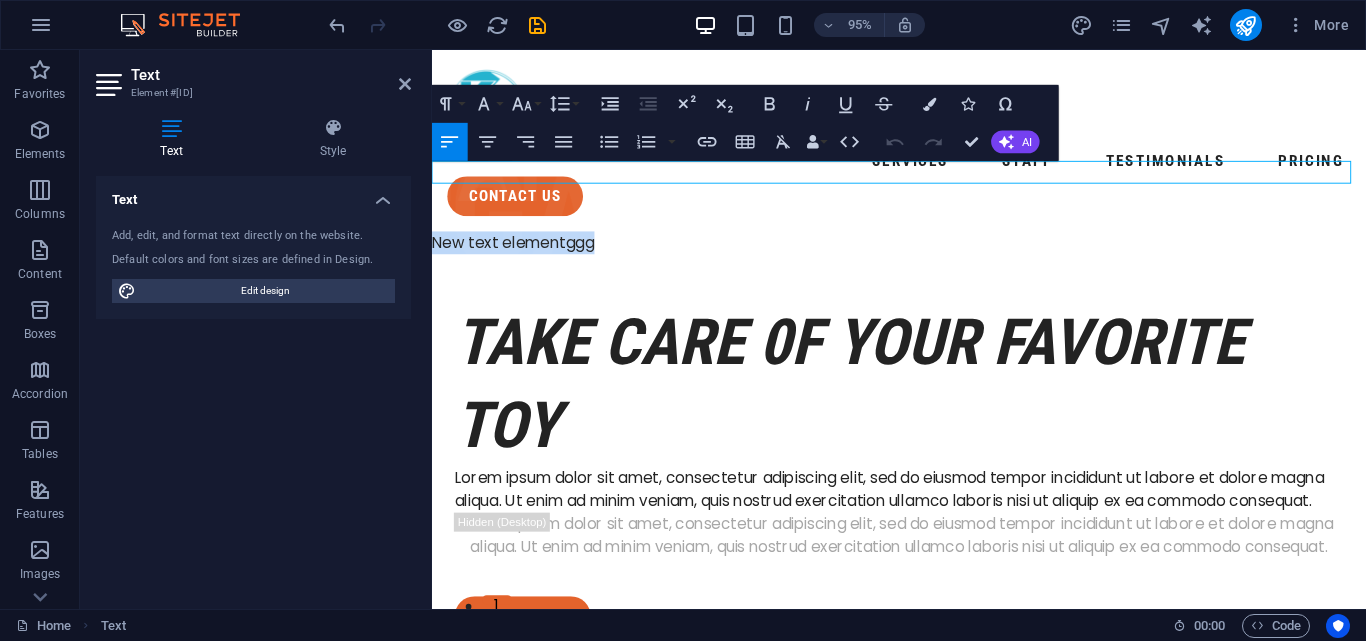 click on "New text elementggg" at bounding box center (923, 253) 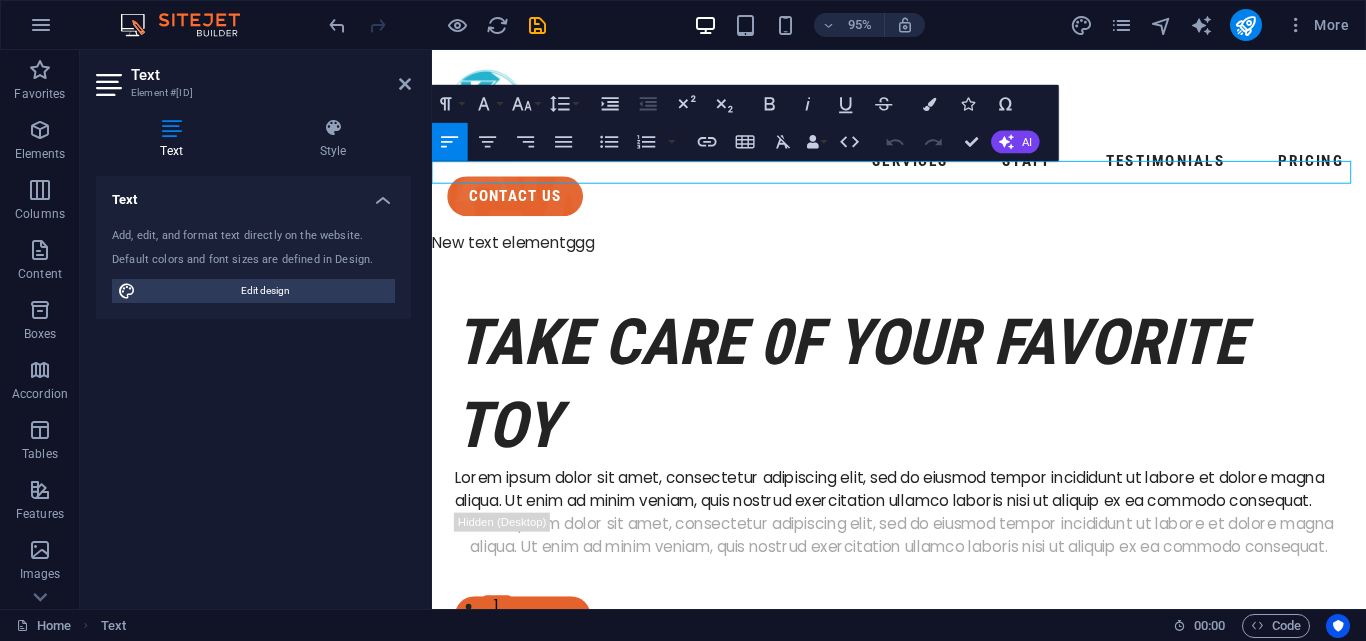 type 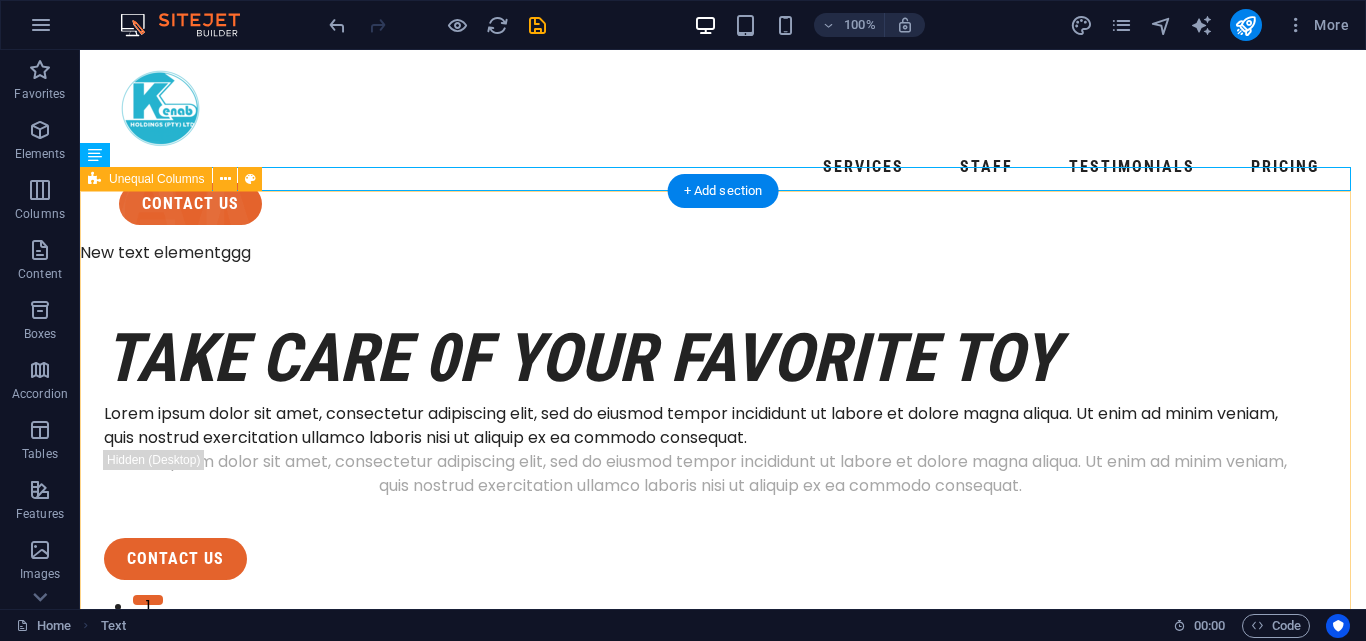click on "take care 0f your favorite toy Lorem ipsum dolor sit amet, consectetur adipiscing elit, sed do eiusmod tempor incididunt ut labore et dolore magna aliqua. Ut enim ad minim veniam, quis nostrud exercitation ullamco laboris nisi ut aliquip ex ea commodo consequat. Lorem ipsum dolor sit amet, consectetur adipiscing elit, sed do eiusmod tempor incididunt ut labore et dolore magna aliqua. Ut enim ad minim veniam, quis nostrud exercitation ullamco laboris nisi ut aliquip ex ea commodo consequat. contact us" at bounding box center (723, 1201) 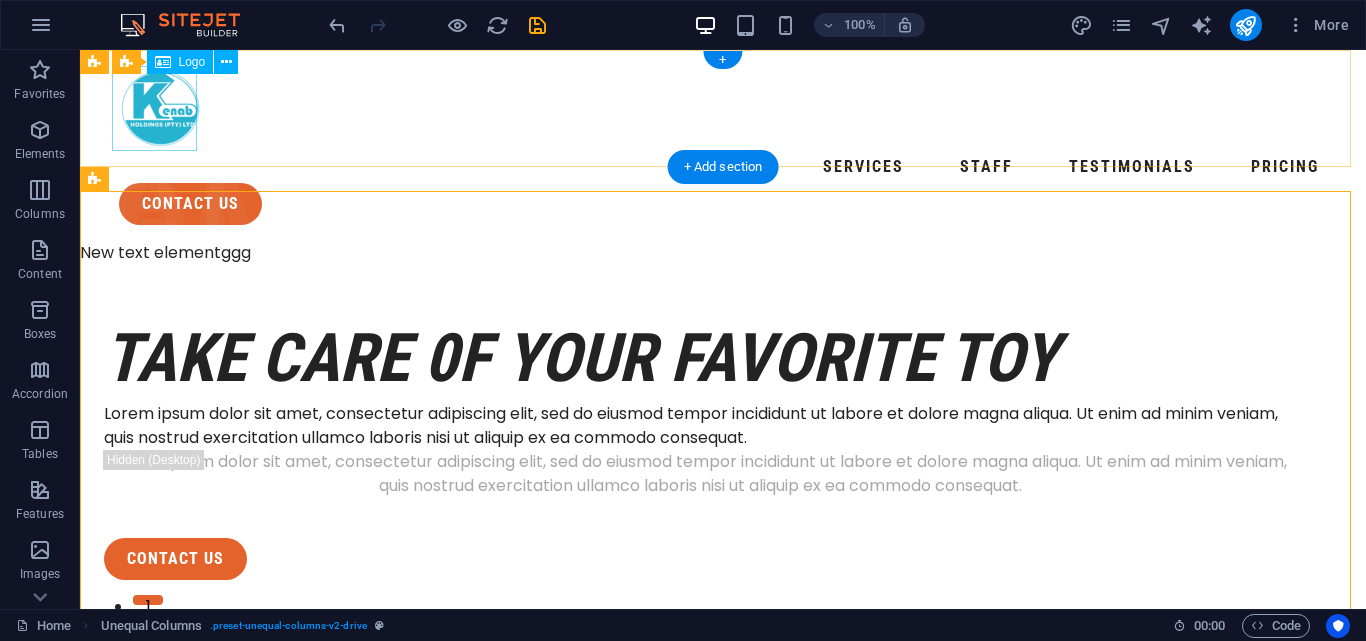 click at bounding box center (723, 108) 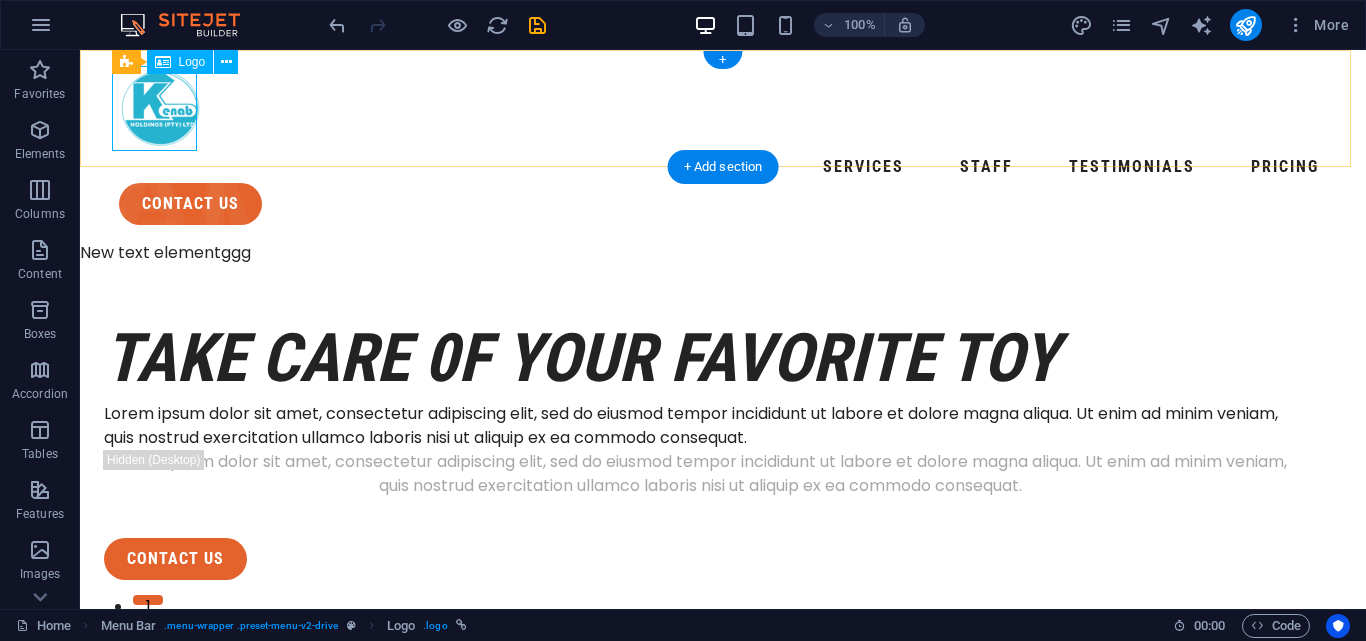click at bounding box center [723, 108] 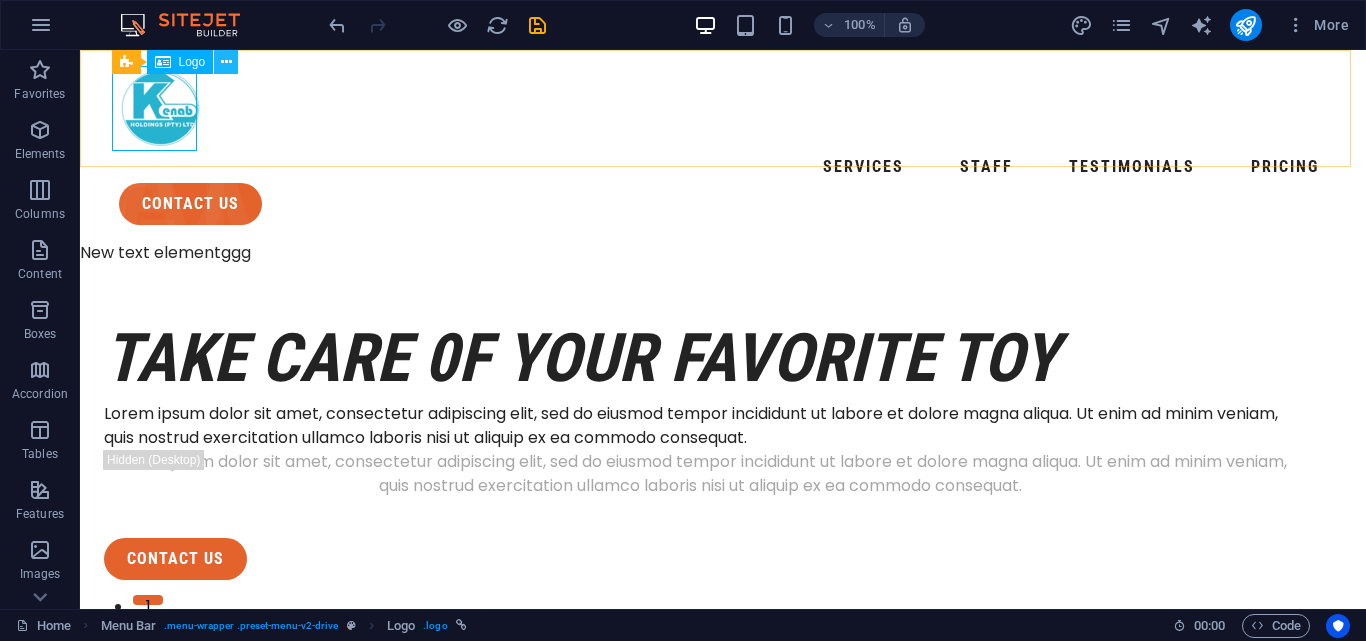 click at bounding box center (226, 62) 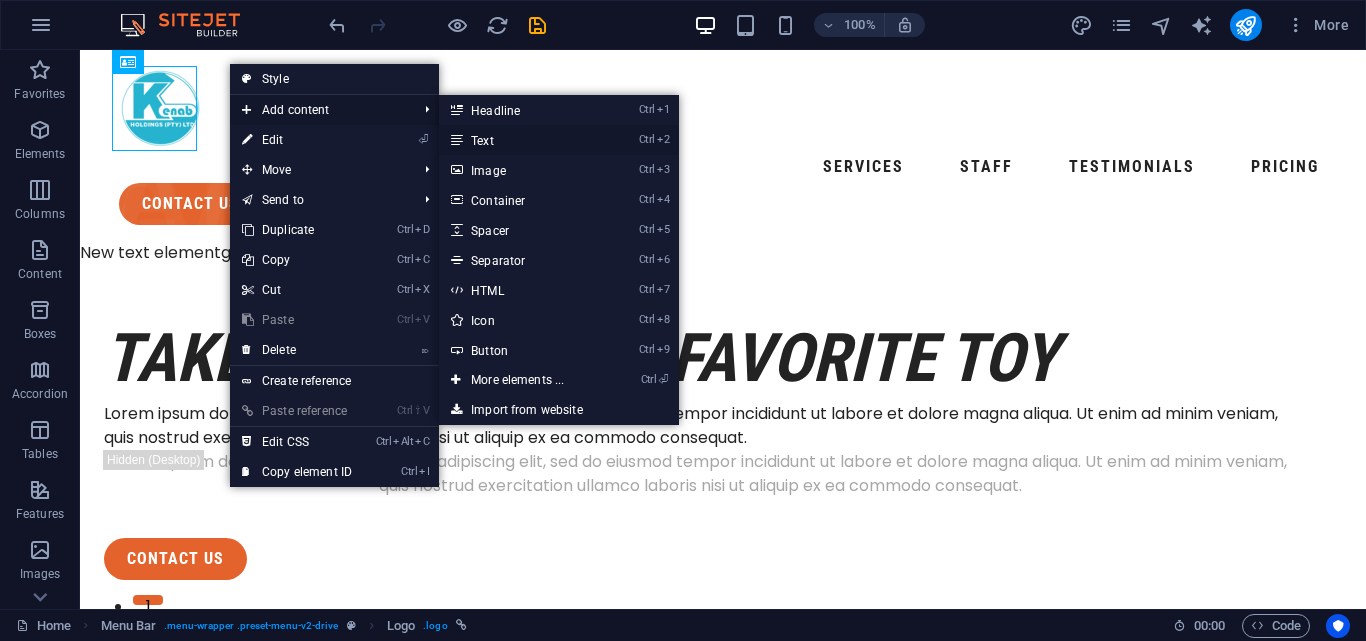 click on "Ctrl 2  Text" at bounding box center [521, 140] 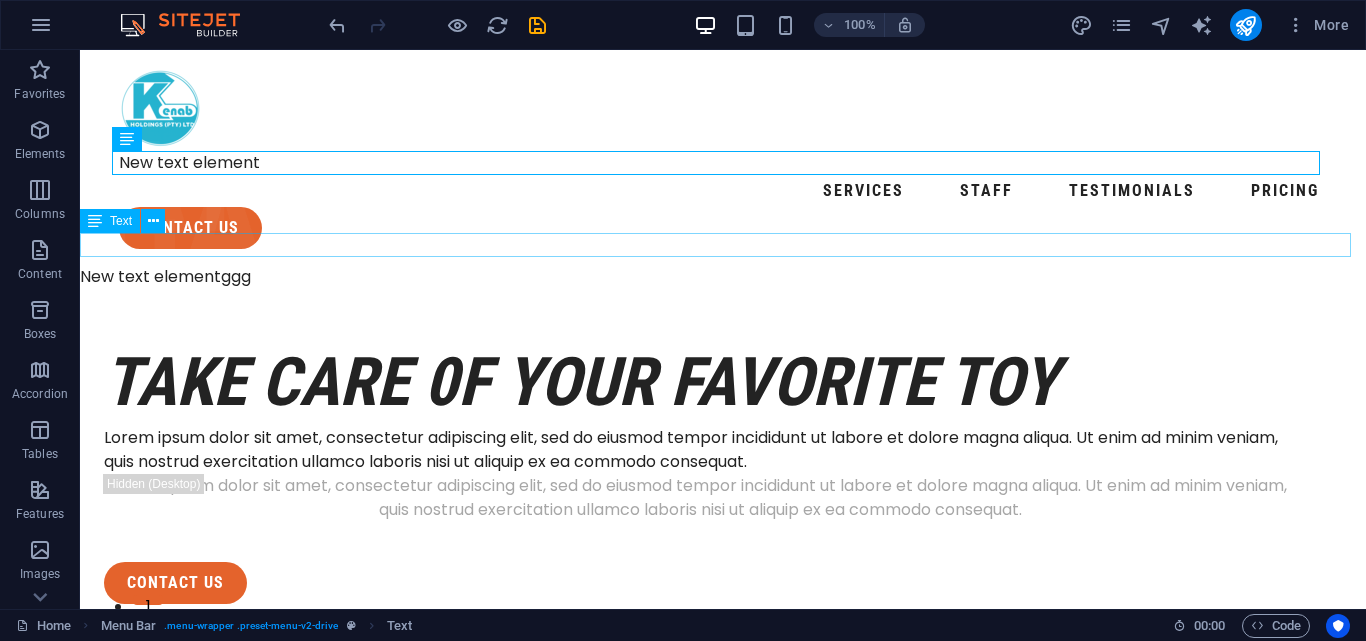 click on "New text elementggg" at bounding box center [723, 277] 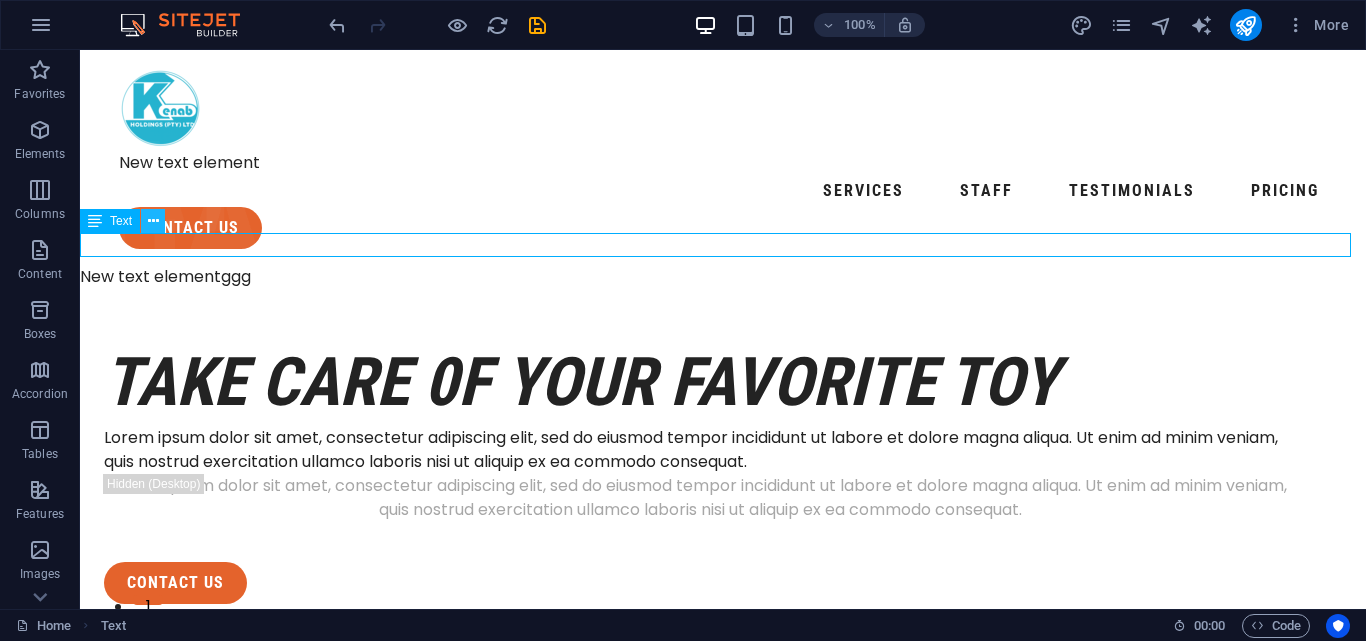 click at bounding box center (153, 221) 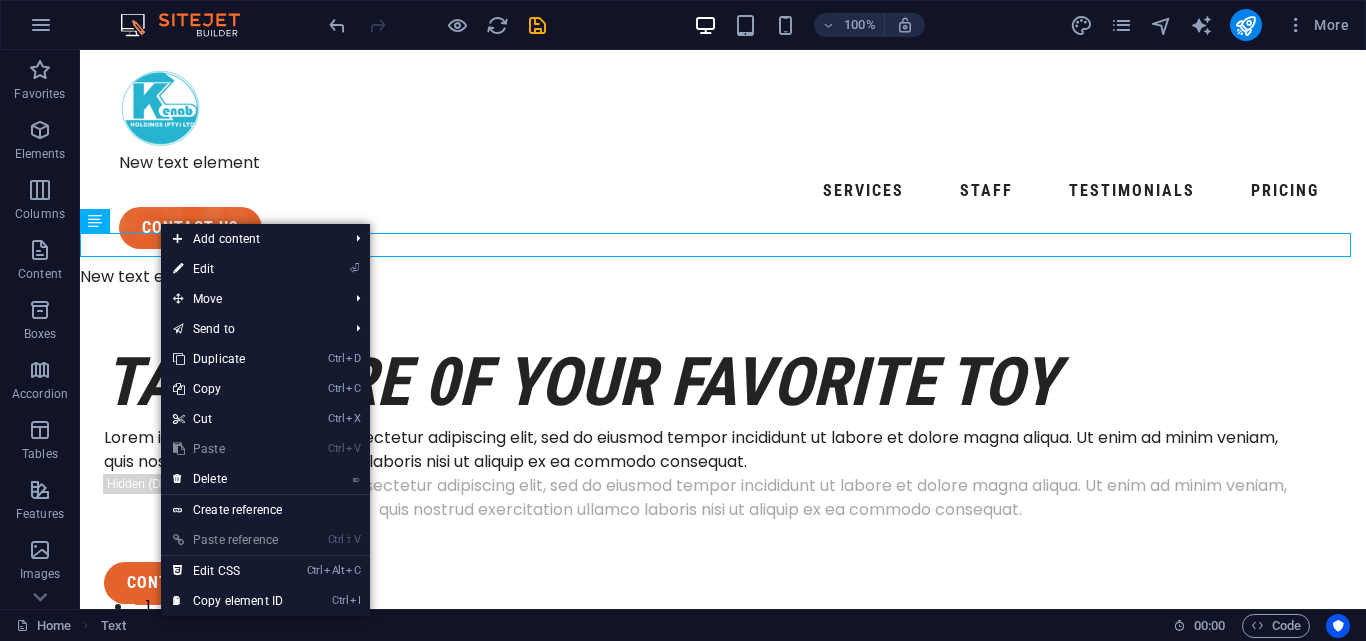 click on "⌦  Delete" at bounding box center (228, 479) 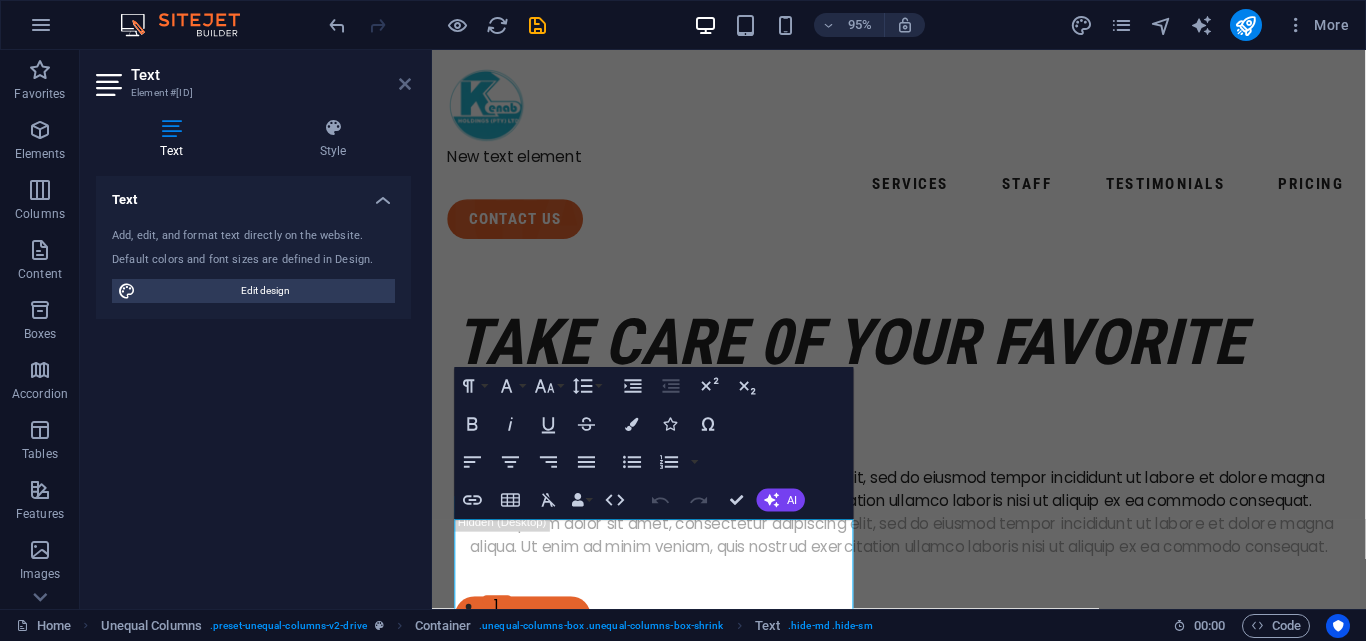 click at bounding box center (405, 84) 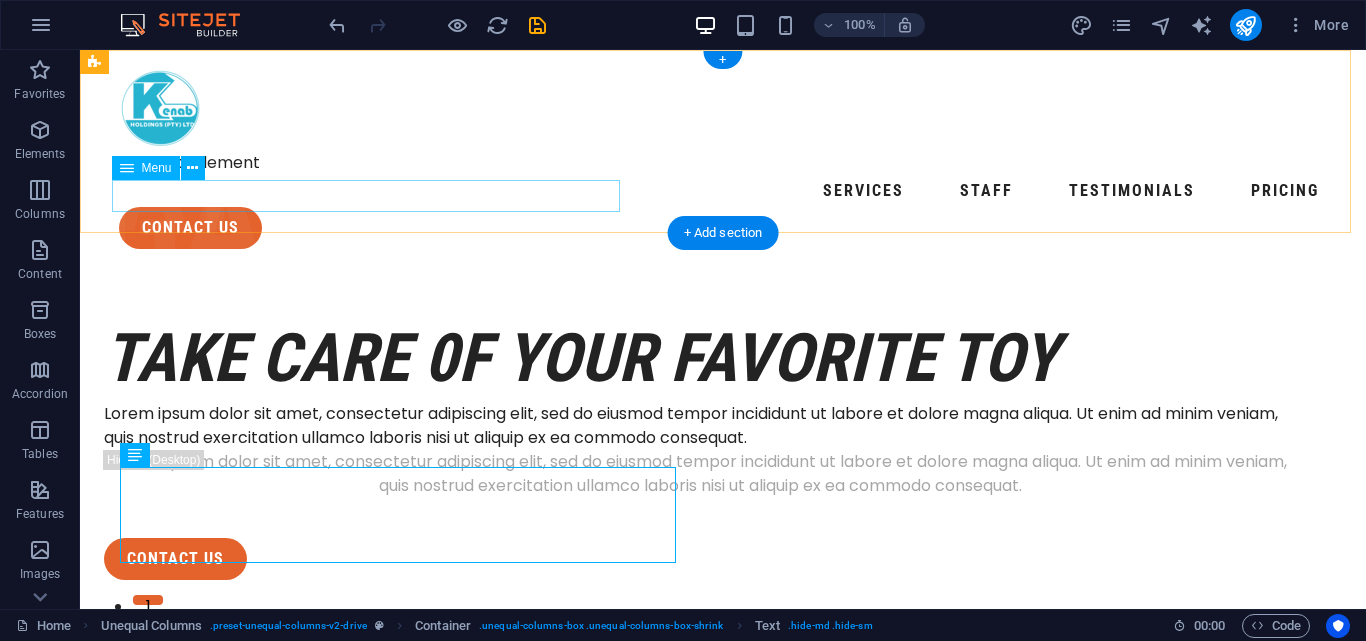 click on "Services Staff Testimonials Pricing" at bounding box center (723, 191) 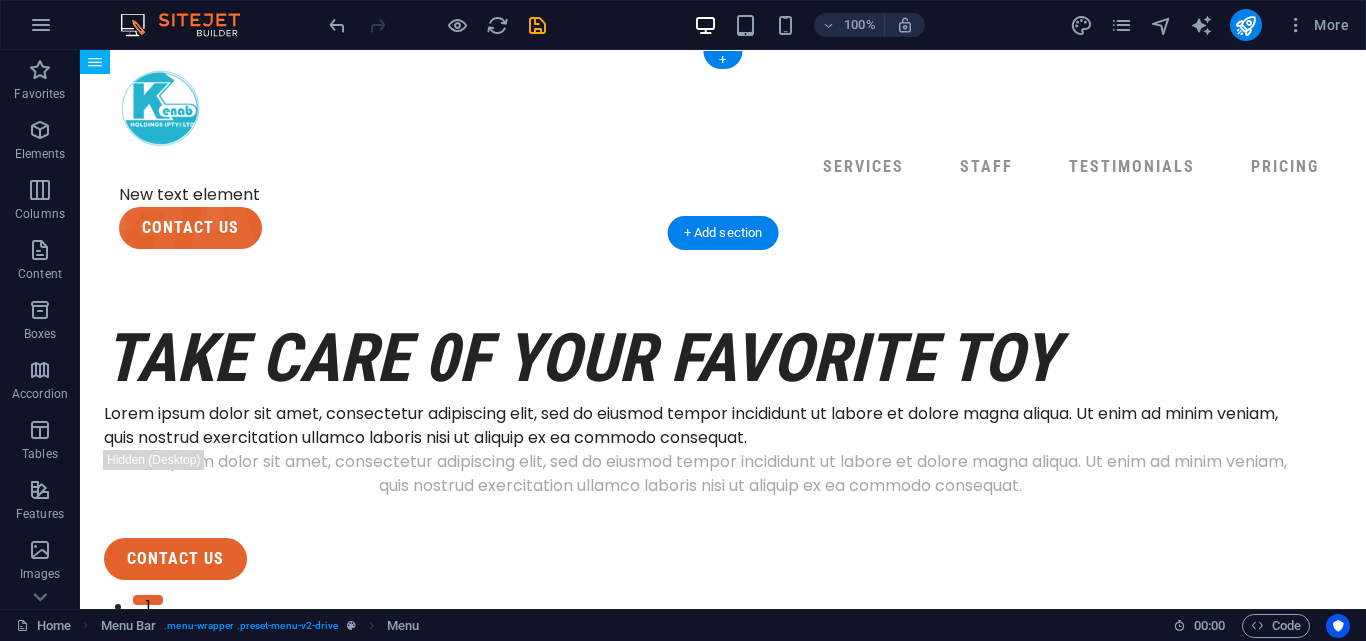 drag, startPoint x: 357, startPoint y: 193, endPoint x: 304, endPoint y: 159, distance: 62.968246 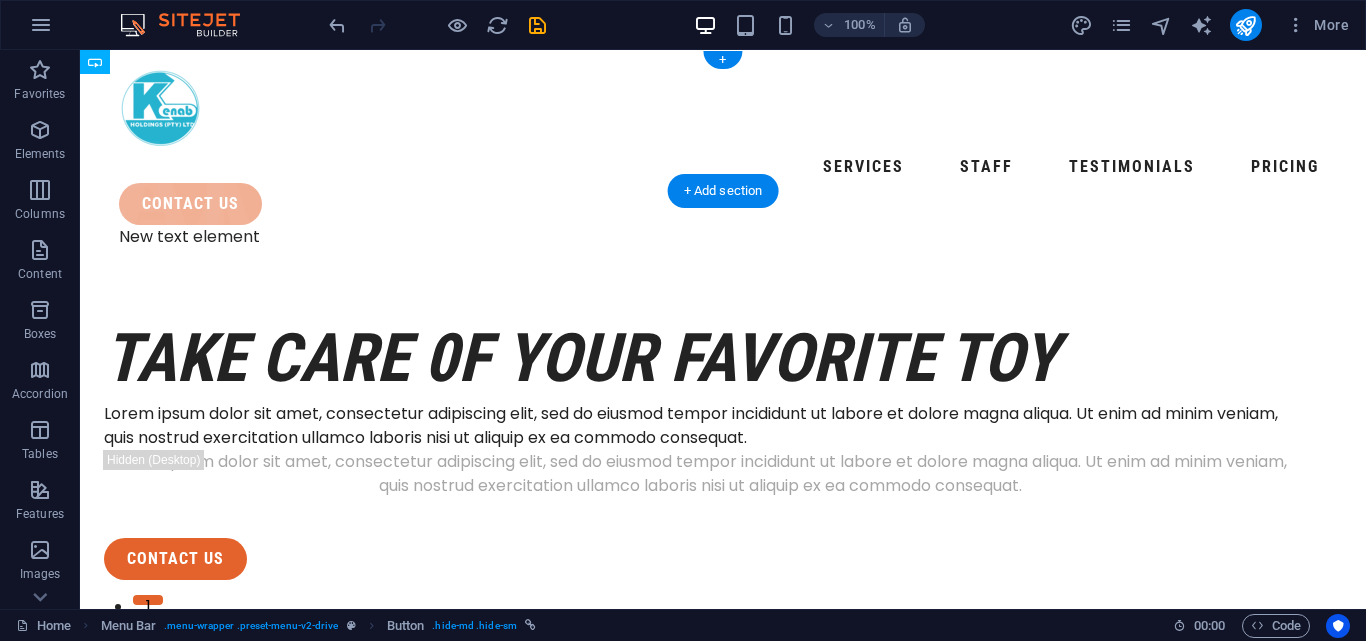 drag, startPoint x: 173, startPoint y: 210, endPoint x: 473, endPoint y: 158, distance: 304.47333 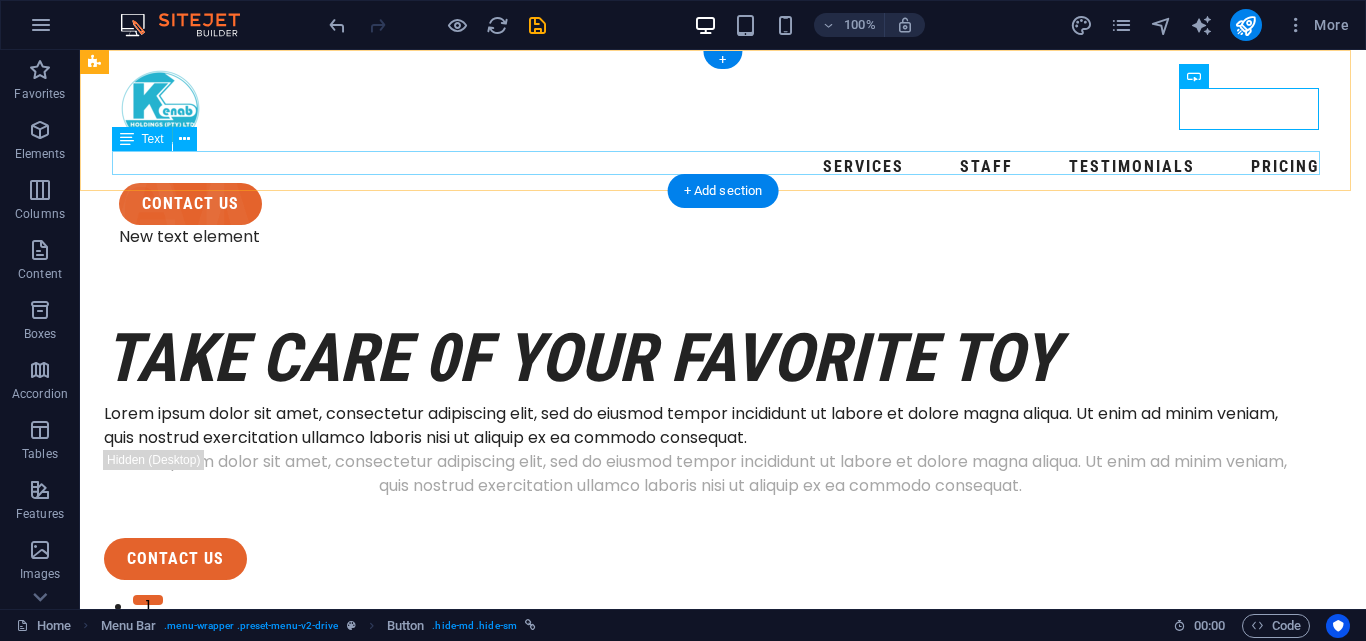 click on "New text element" at bounding box center (723, 237) 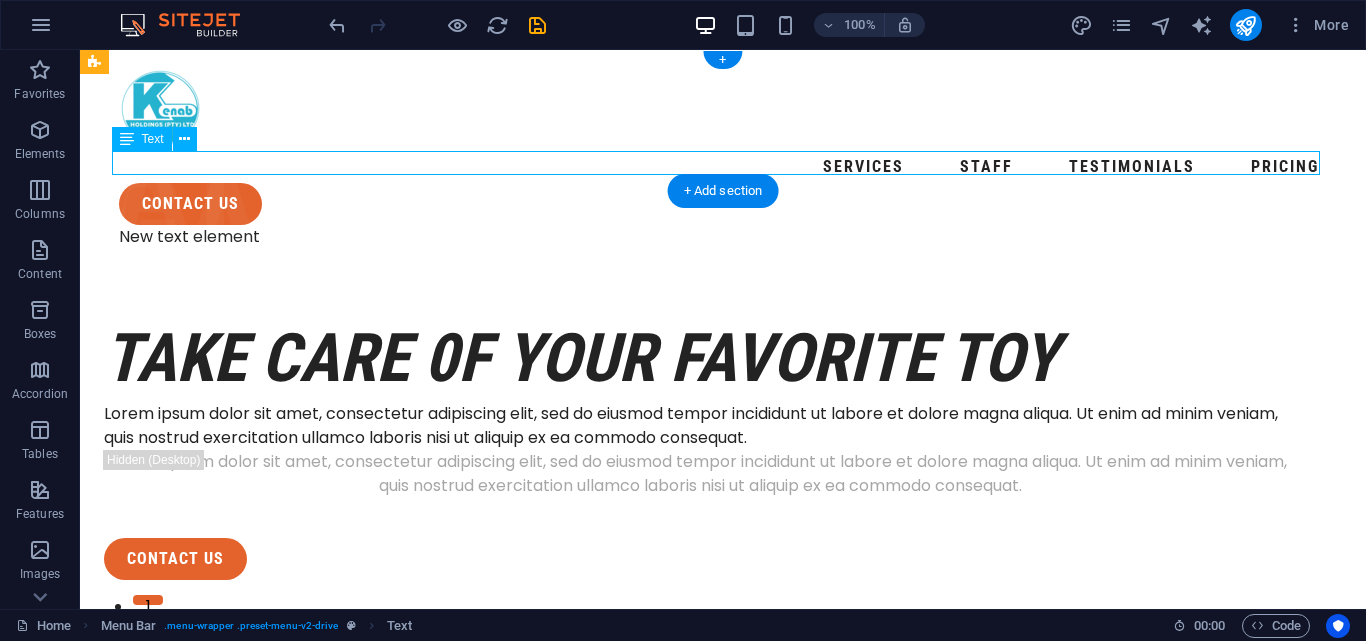 click on "New text element" at bounding box center (723, 237) 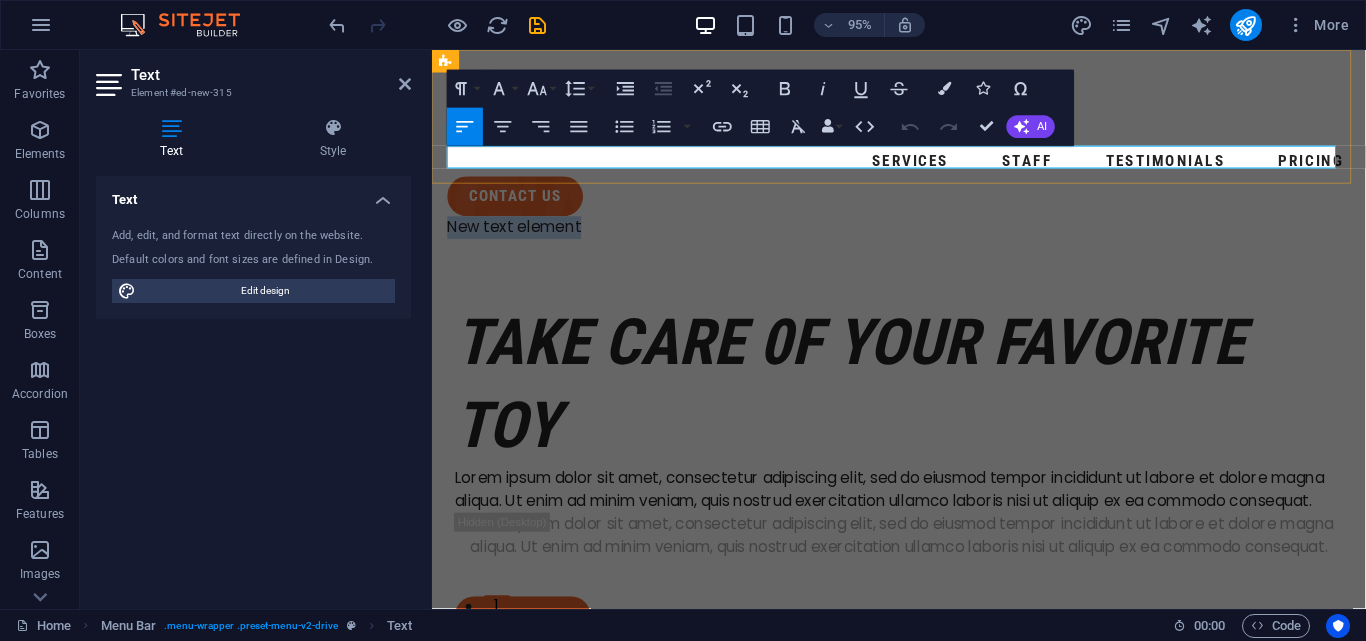 click on "New text element" at bounding box center (923, 237) 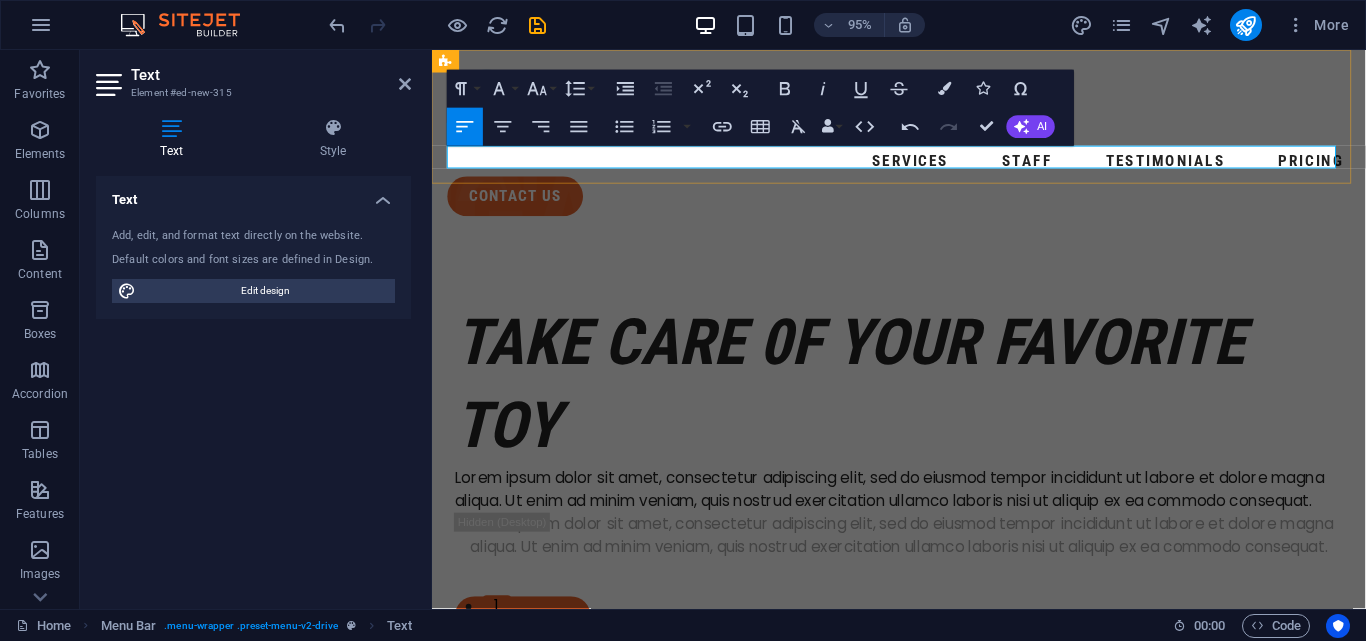 type 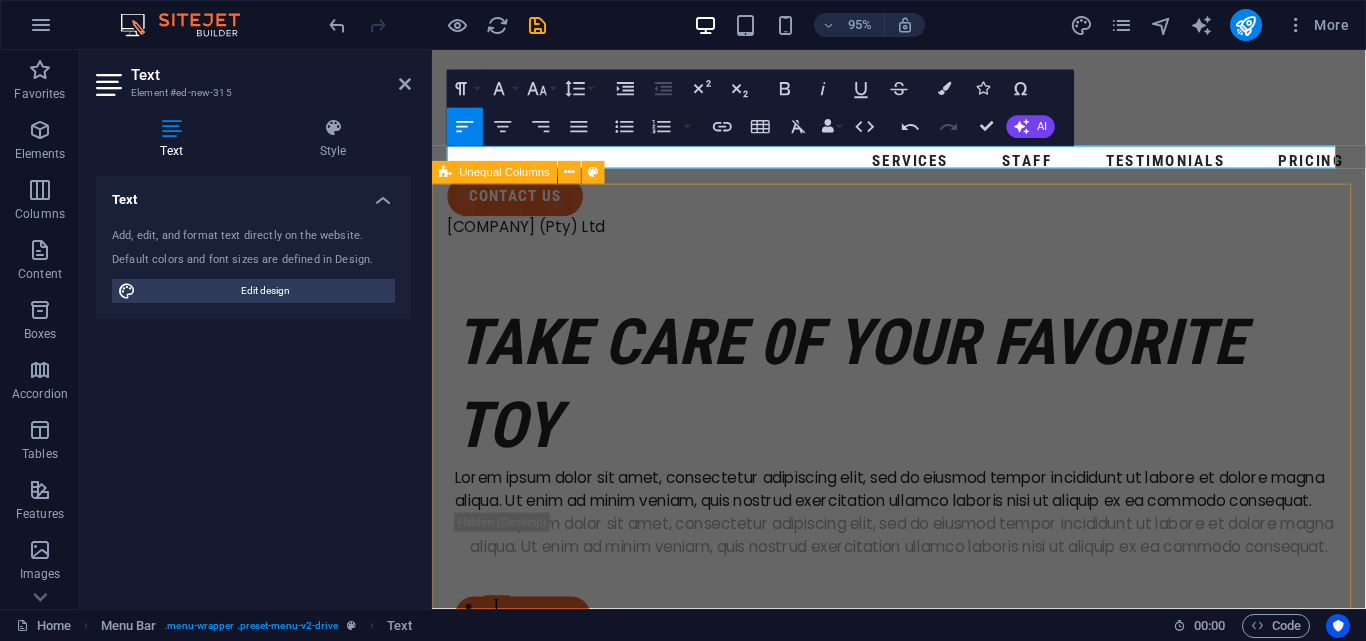 click on "take care 0f your favorite toy Lorem ipsum dolor sit amet, consectetur adipiscing elit, sed do eiusmod tempor incididunt ut labore et dolore magna aliqua. Ut enim ad minim veniam, quis nostrud exercitation ullamco laboris nisi ut aliquip ex ea commodo consequat. Lorem ipsum dolor sit amet, consectetur adipiscing elit, sed do eiusmod tempor incididunt ut labore et dolore magna aliqua. Ut enim ad minim veniam, quis nostrud exercitation ullamco laboris nisi ut aliquip ex ea commodo consequat. contact us" at bounding box center [923, 1195] 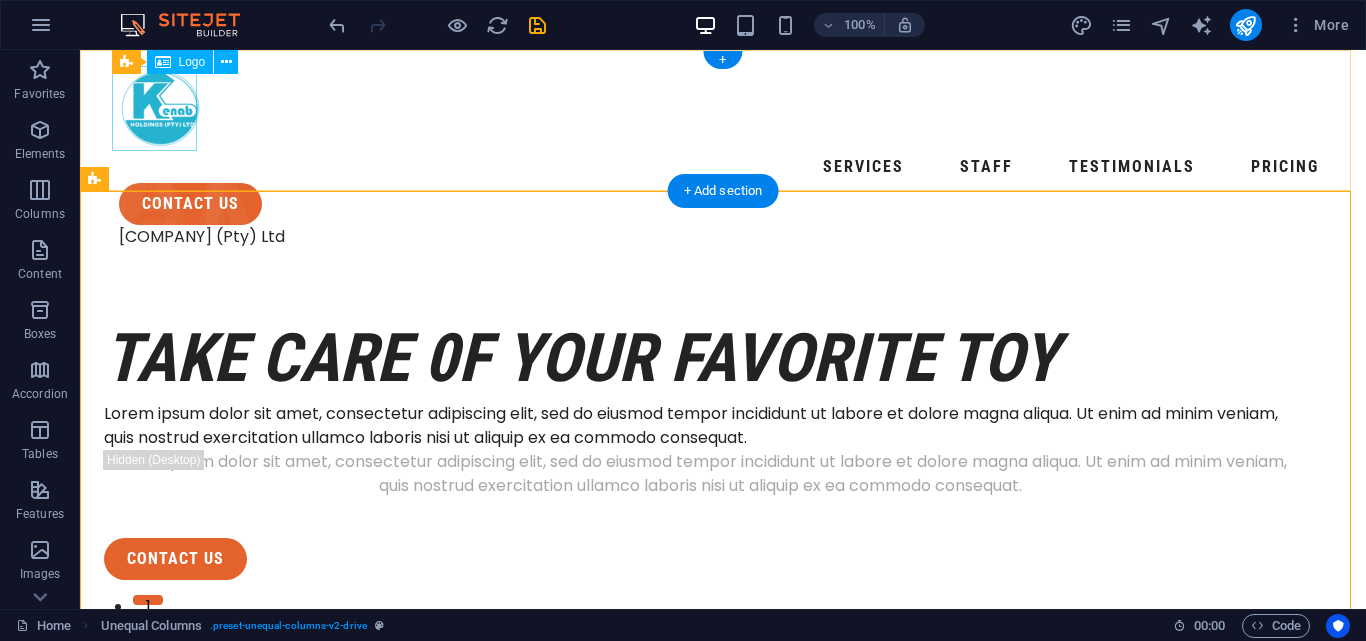 click at bounding box center (723, 108) 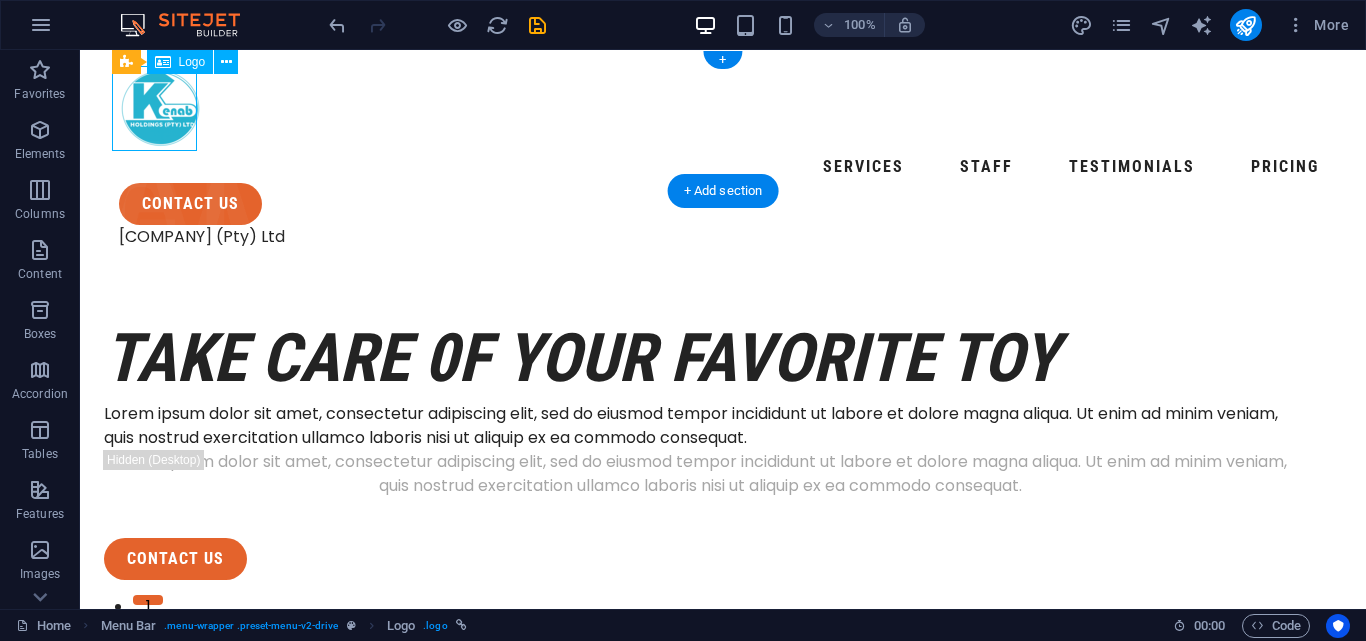 drag, startPoint x: 155, startPoint y: 106, endPoint x: 194, endPoint y: 112, distance: 39.45884 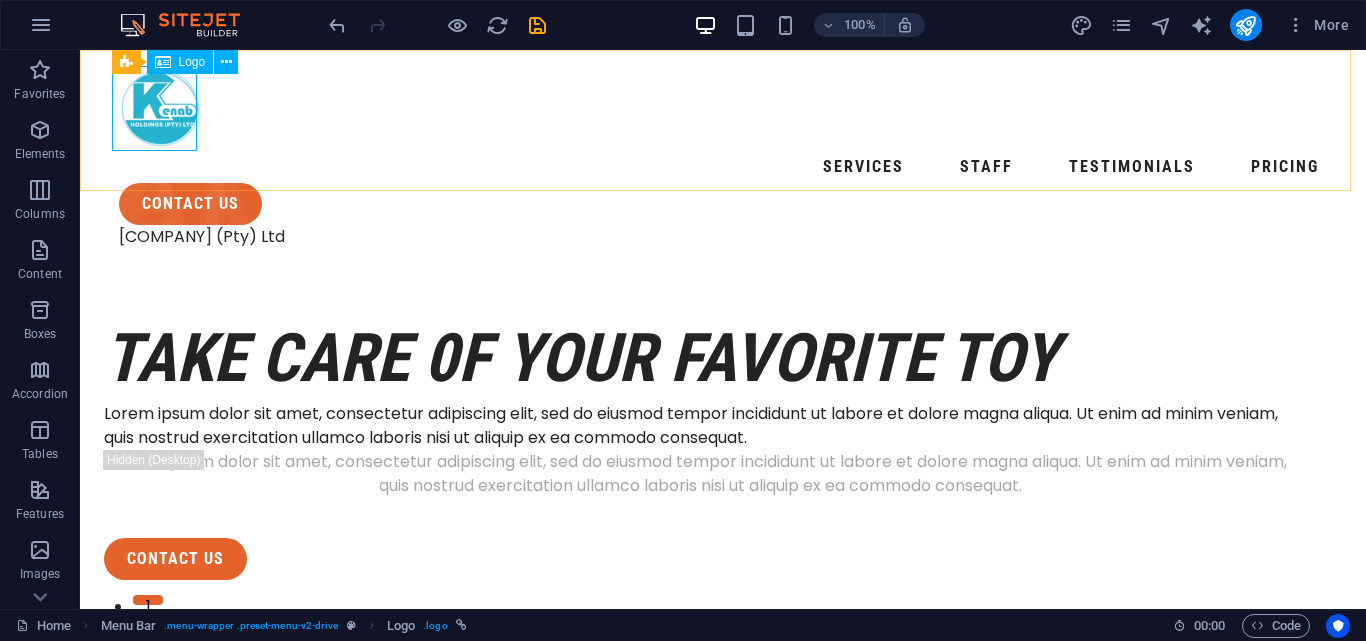click on "Logo" at bounding box center [192, 62] 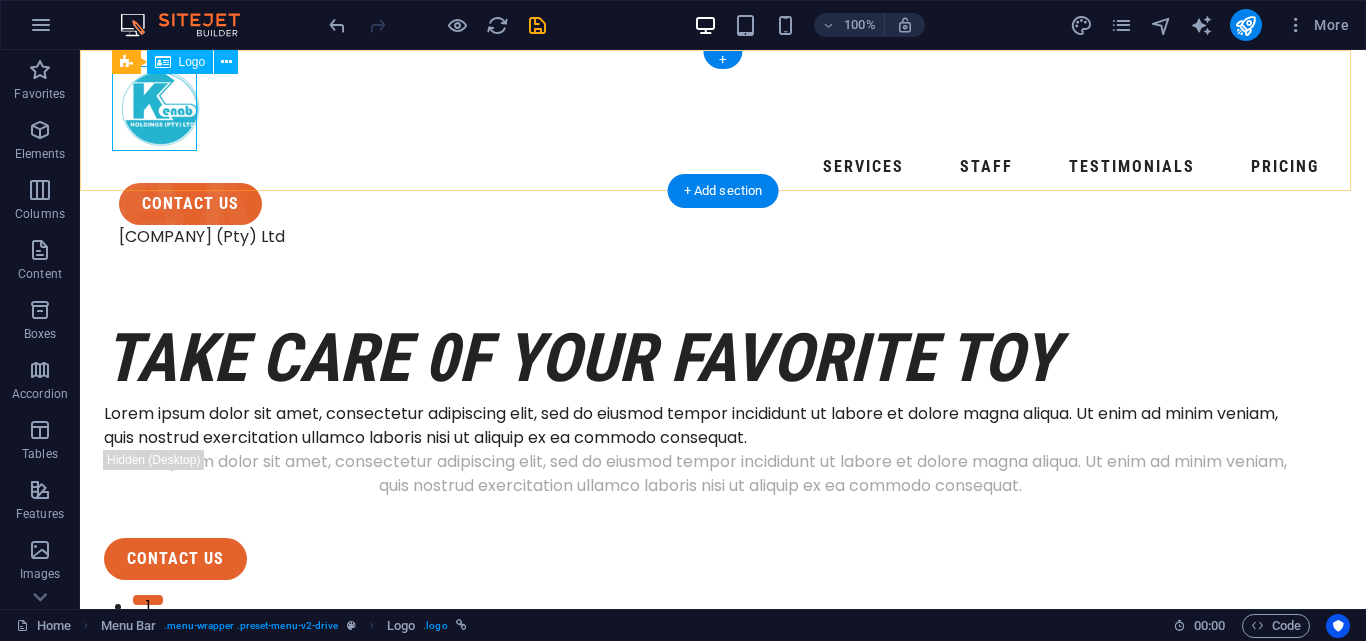 click at bounding box center (723, 108) 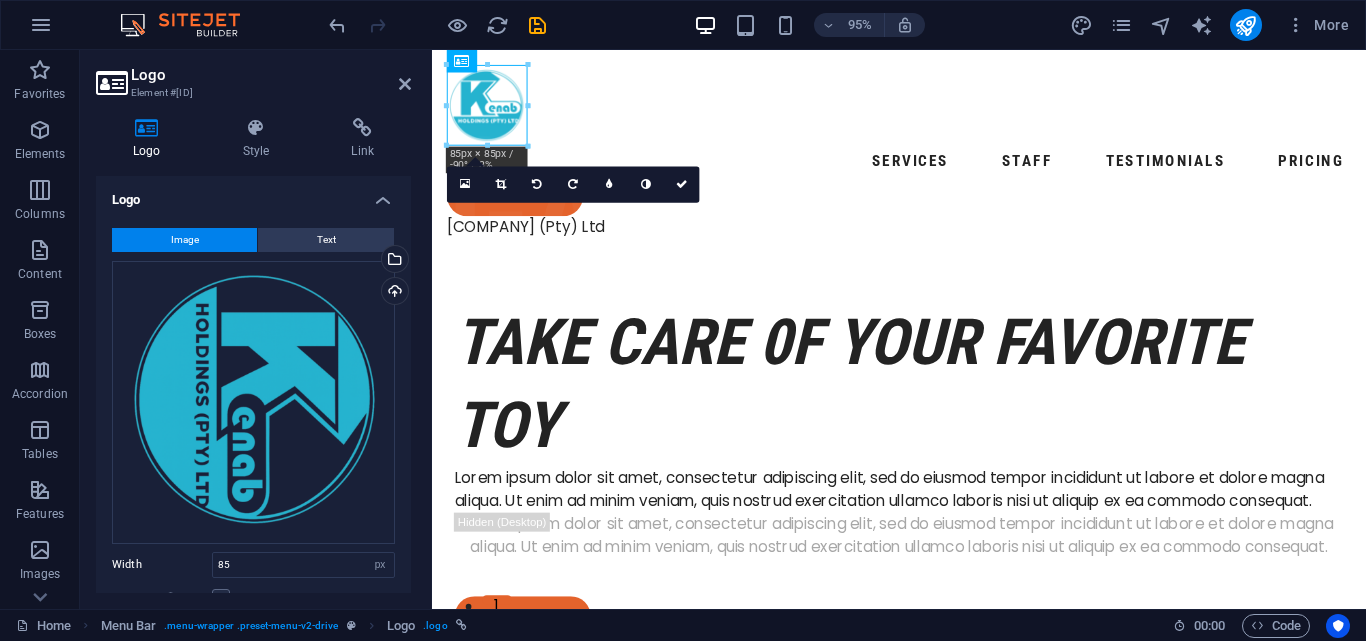 drag, startPoint x: 474, startPoint y: 108, endPoint x: 531, endPoint y: 111, distance: 57.07889 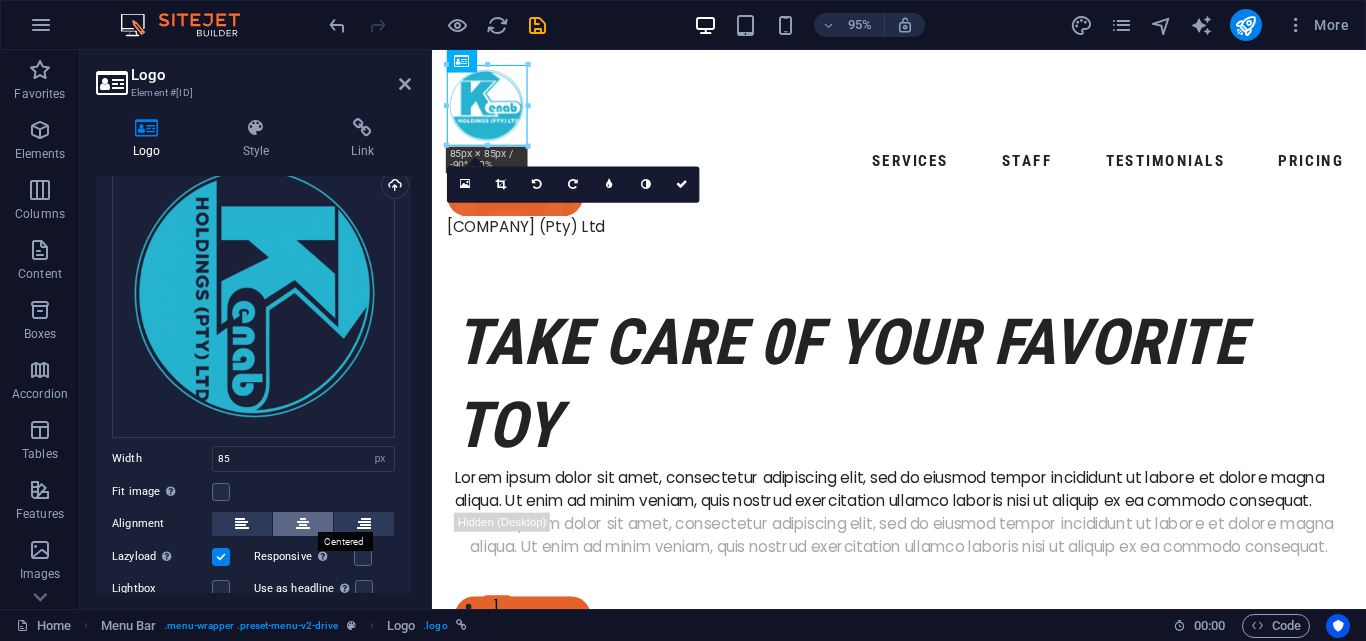 scroll, scrollTop: 206, scrollLeft: 0, axis: vertical 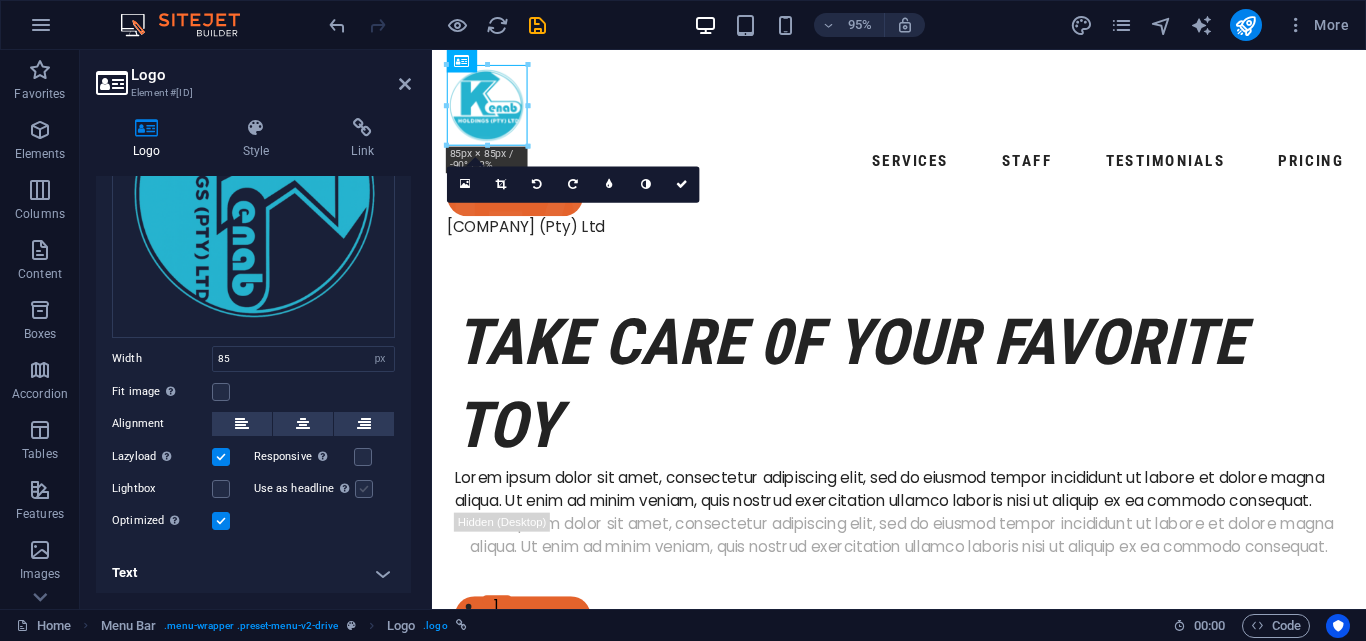 click at bounding box center [364, 489] 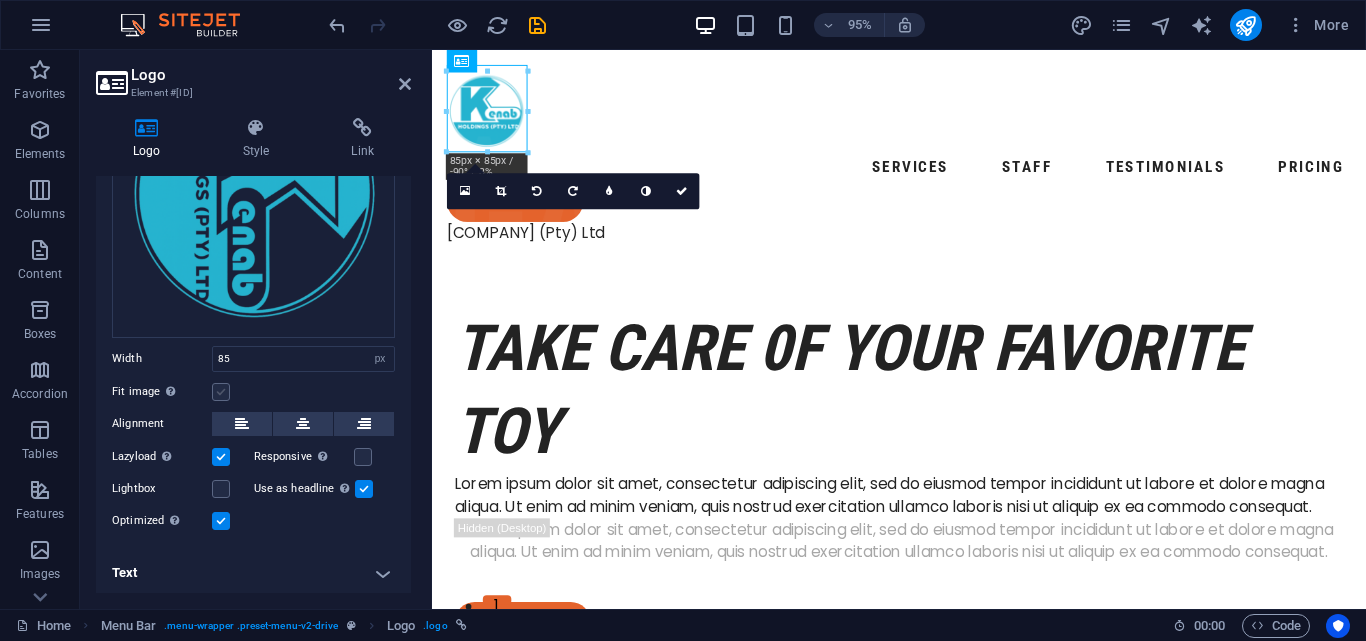 click at bounding box center [221, 392] 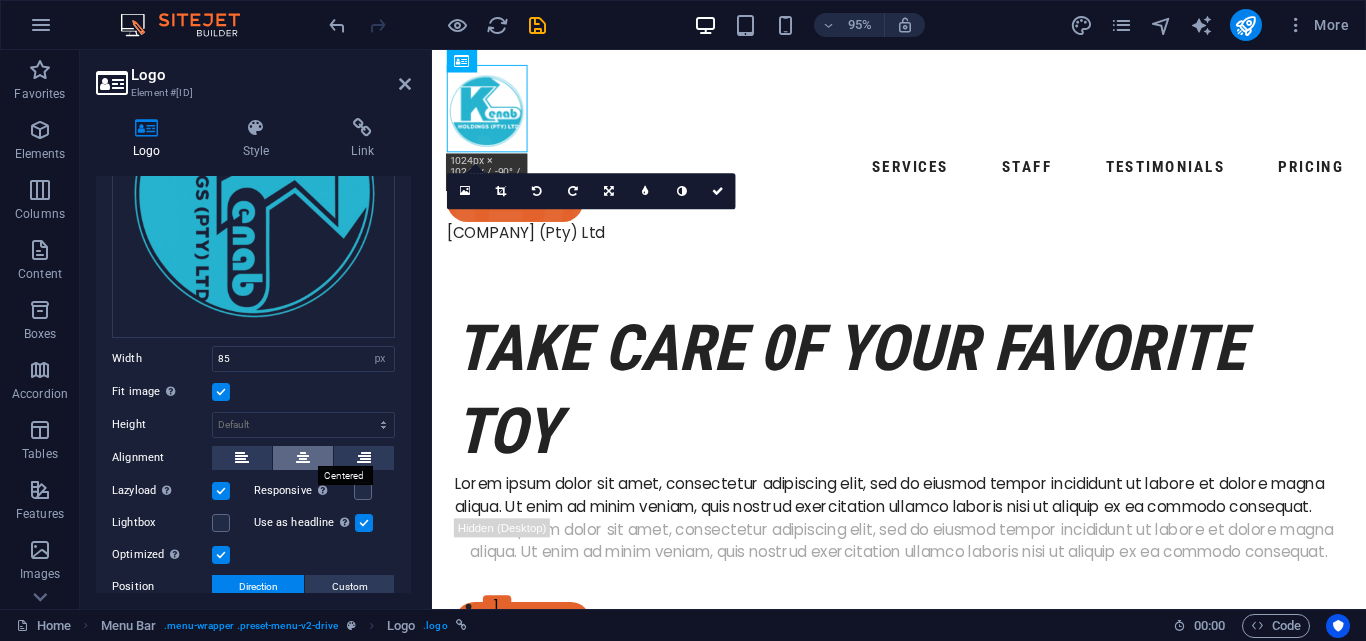 click at bounding box center [303, 458] 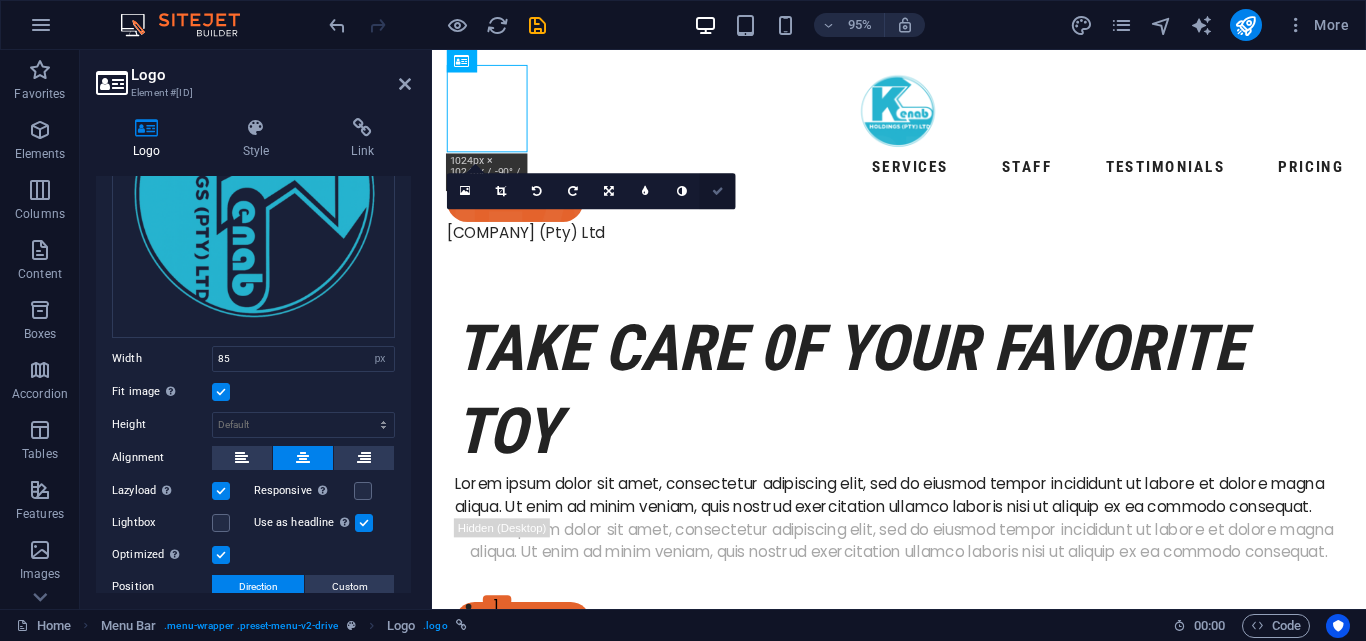 click at bounding box center (718, 191) 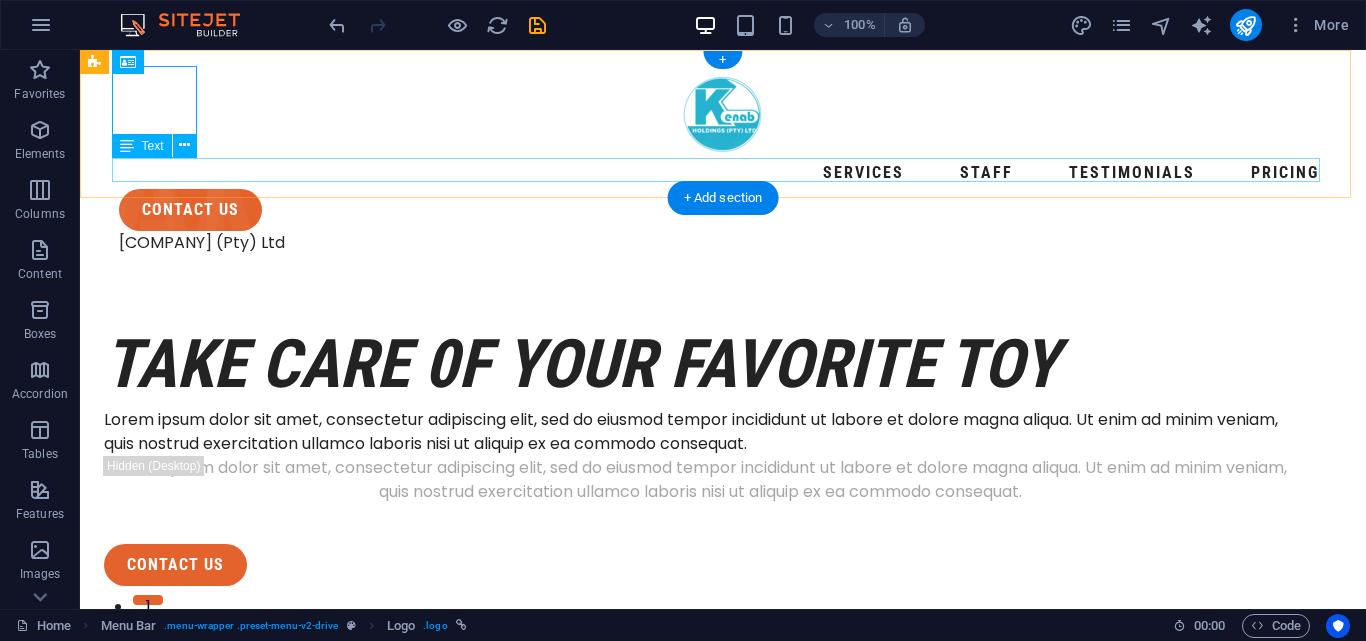 click on "[COMPANY] (Pty) Ltd" at bounding box center (723, 243) 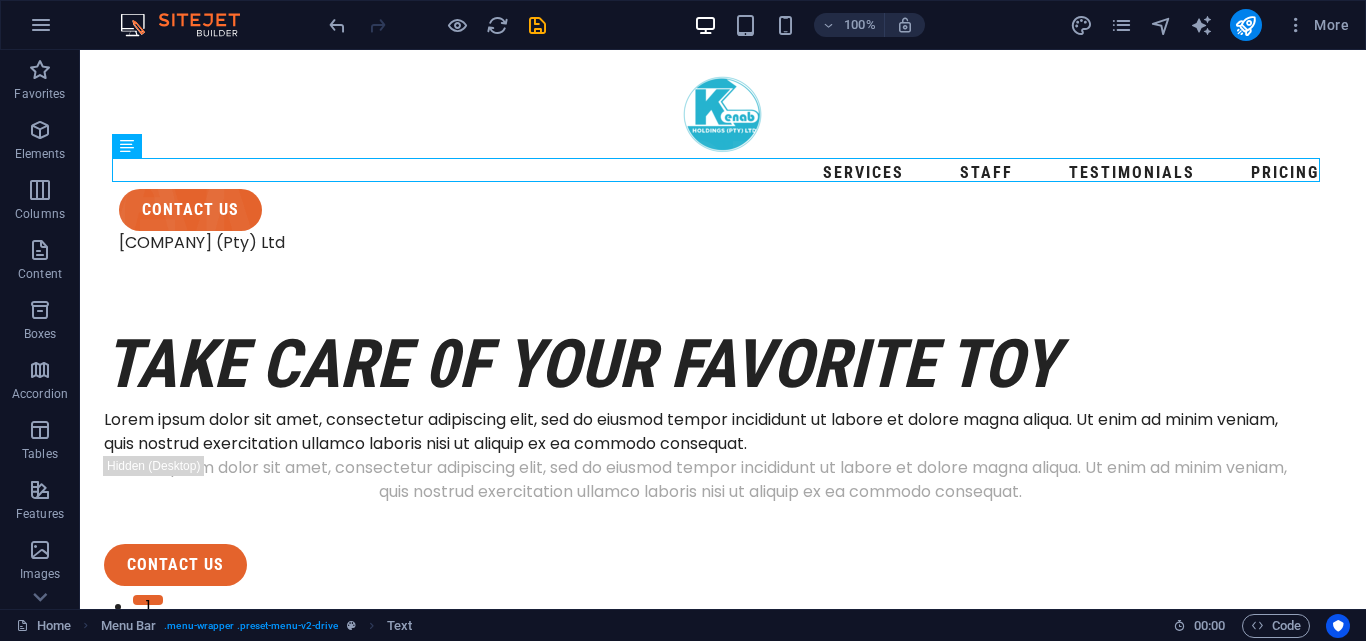 click on "100% More" at bounding box center [841, 25] 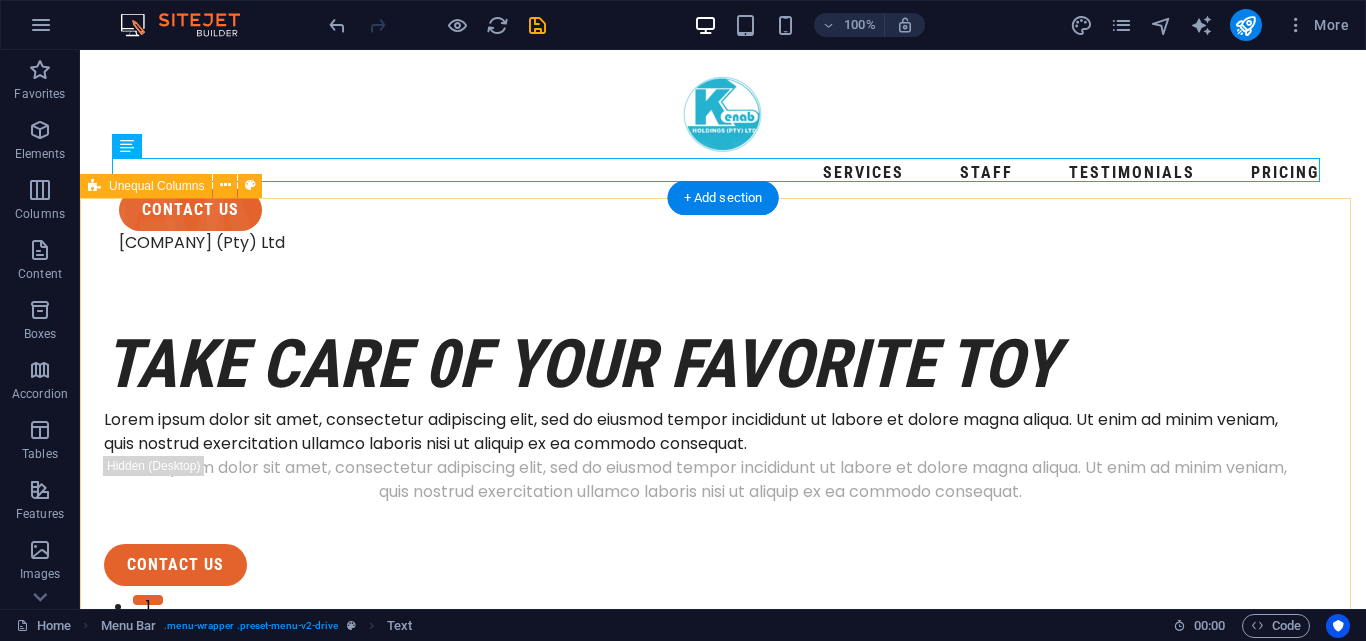 click on "take care 0f your favorite toy Lorem ipsum dolor sit amet, consectetur adipiscing elit, sed do eiusmod tempor incididunt ut labore et dolore magna aliqua. Ut enim ad minim veniam, quis nostrud exercitation ullamco laboris nisi ut aliquip ex ea commodo consequat. Lorem ipsum dolor sit amet, consectetur adipiscing elit, sed do eiusmod tempor incididunt ut labore et dolore magna aliqua. Ut enim ad minim veniam, quis nostrud exercitation ullamco laboris nisi ut aliquip ex ea commodo consequat. contact us" at bounding box center [723, 1265] 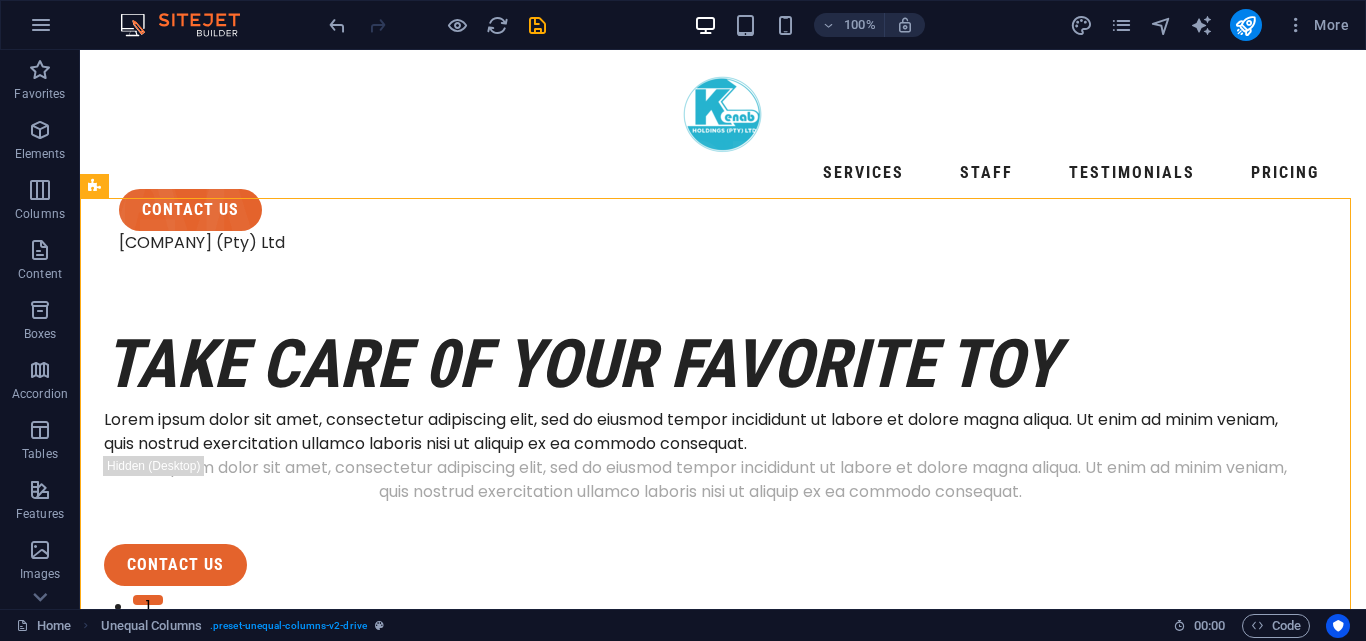click on "100% More" at bounding box center [841, 25] 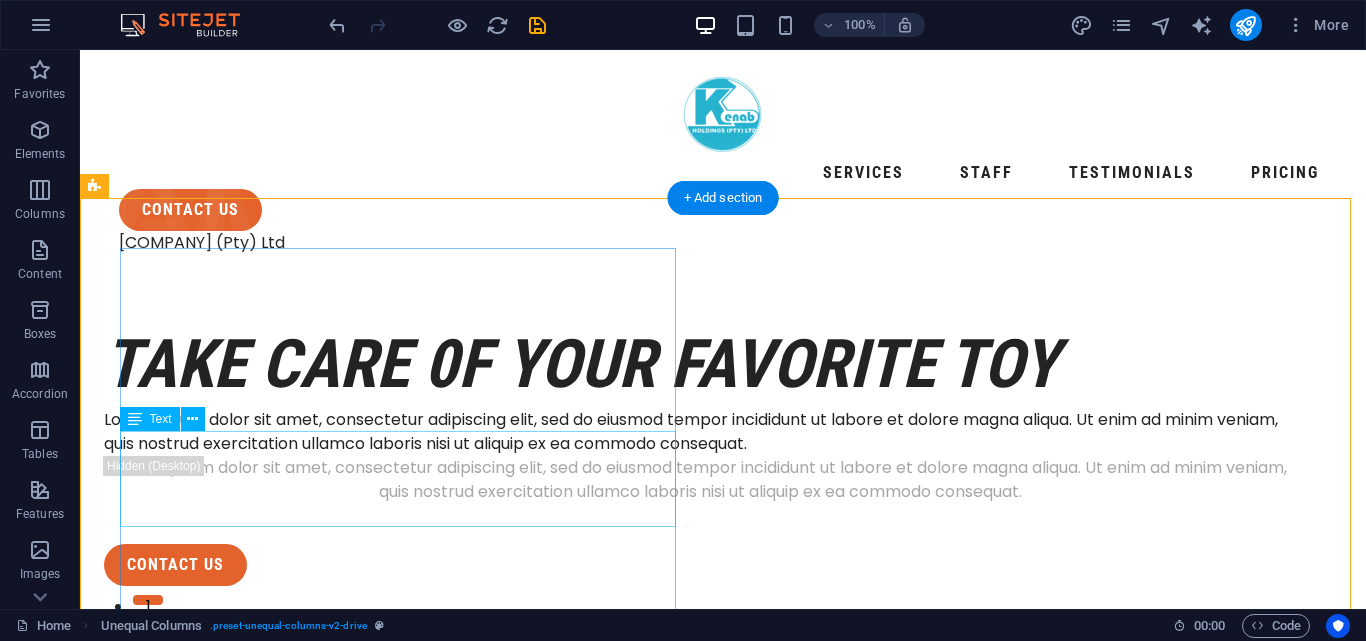 click on "Lorem ipsum dolor sit amet, consectetur adipiscing elit, sed do eiusmod tempor incididunt ut labore et dolore magna aliqua. Ut enim ad minim veniam, quis nostrud exercitation ullamco laboris nisi ut aliquip ex ea commodo consequat." at bounding box center [700, 432] 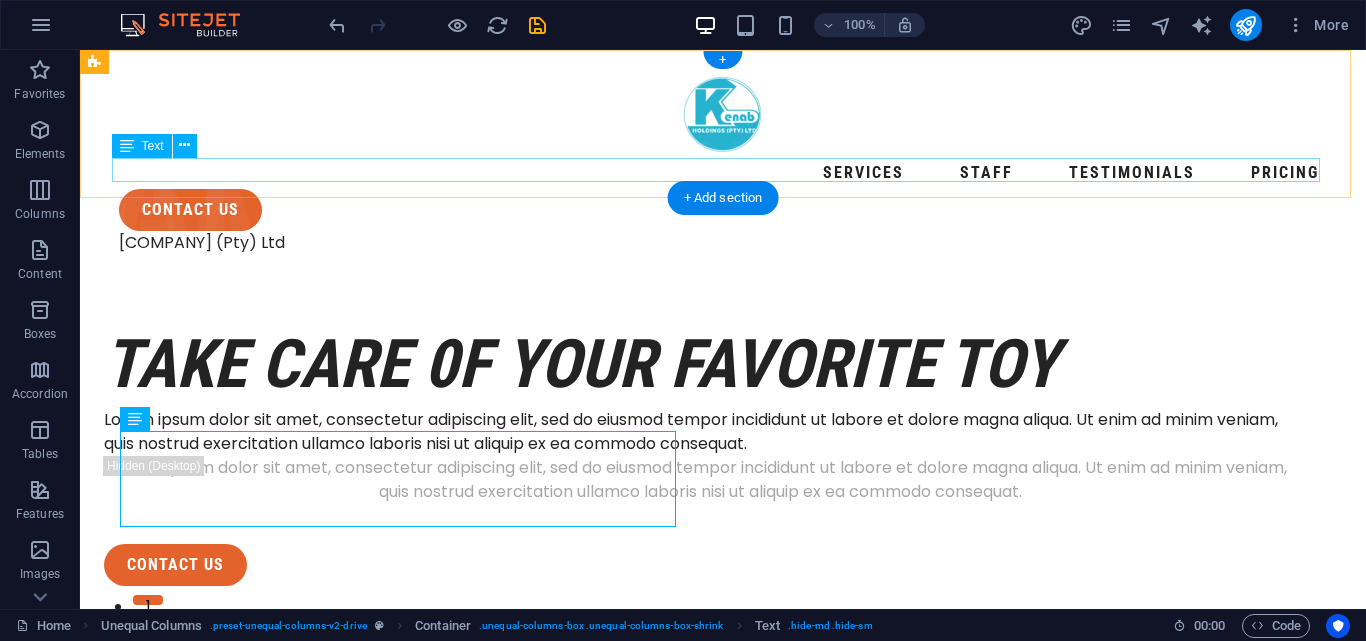 click on "[COMPANY] (Pty) Ltd" at bounding box center (723, 243) 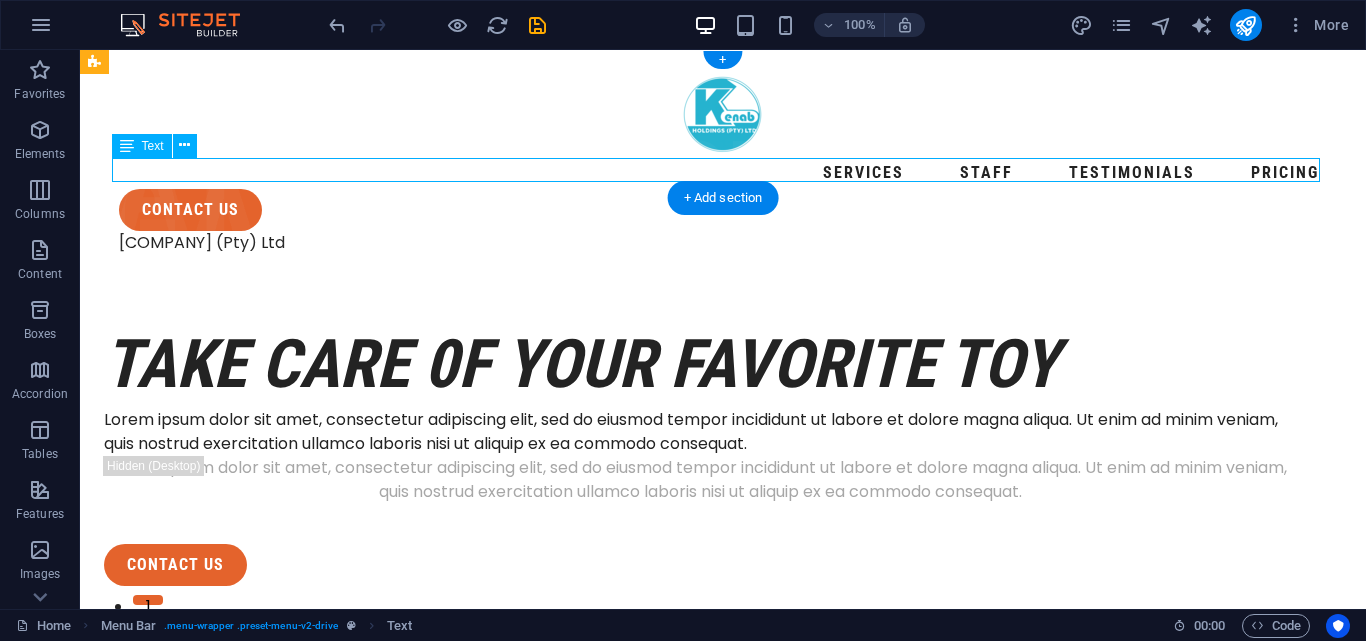 click on "[COMPANY] (Pty) Ltd" at bounding box center [723, 243] 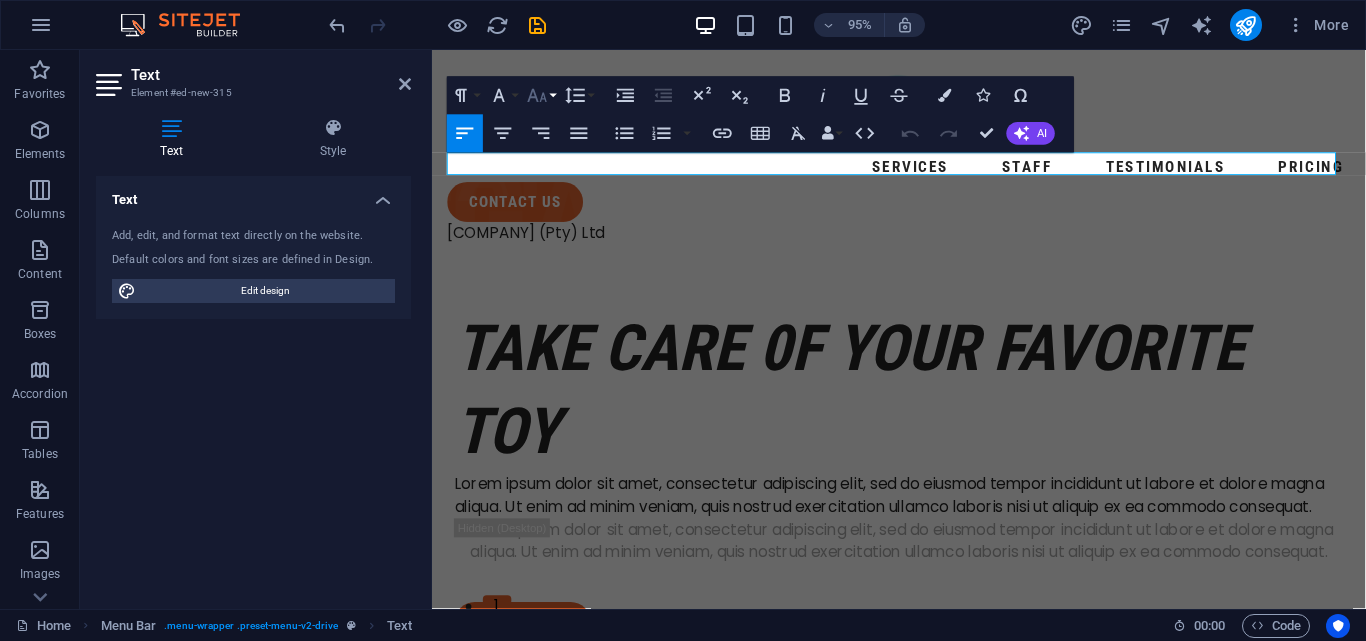 click on "Font Size" at bounding box center [541, 95] 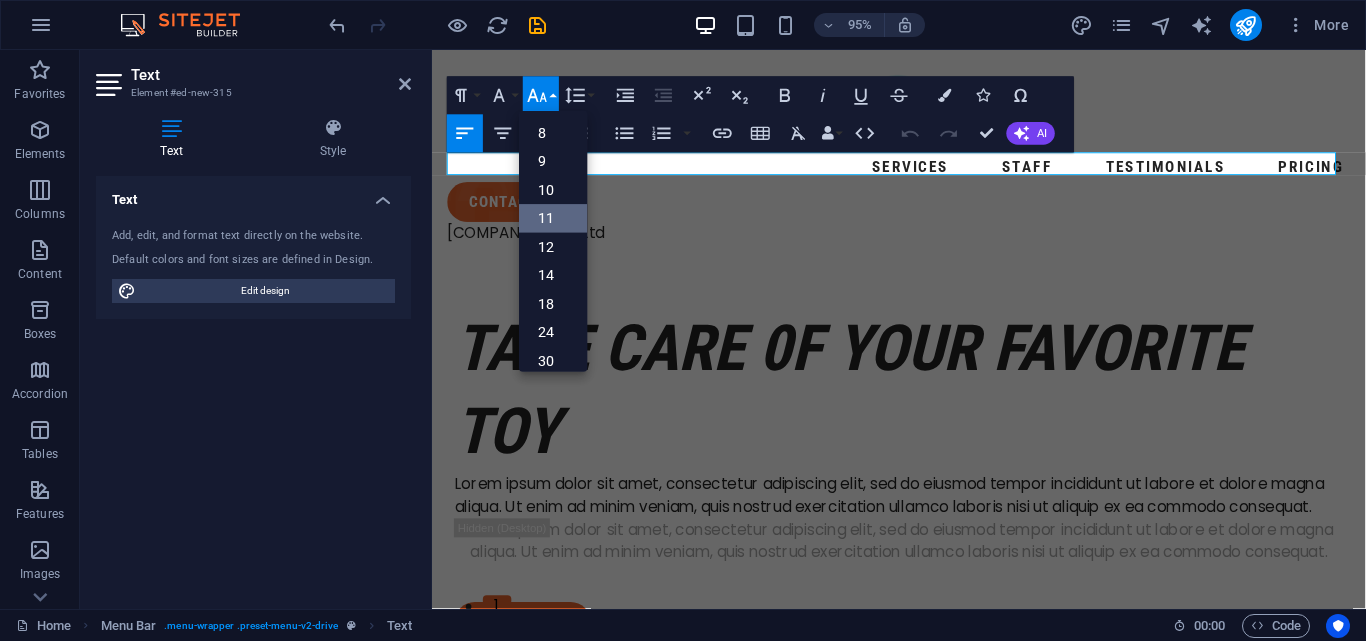 click on "11" at bounding box center (553, 218) 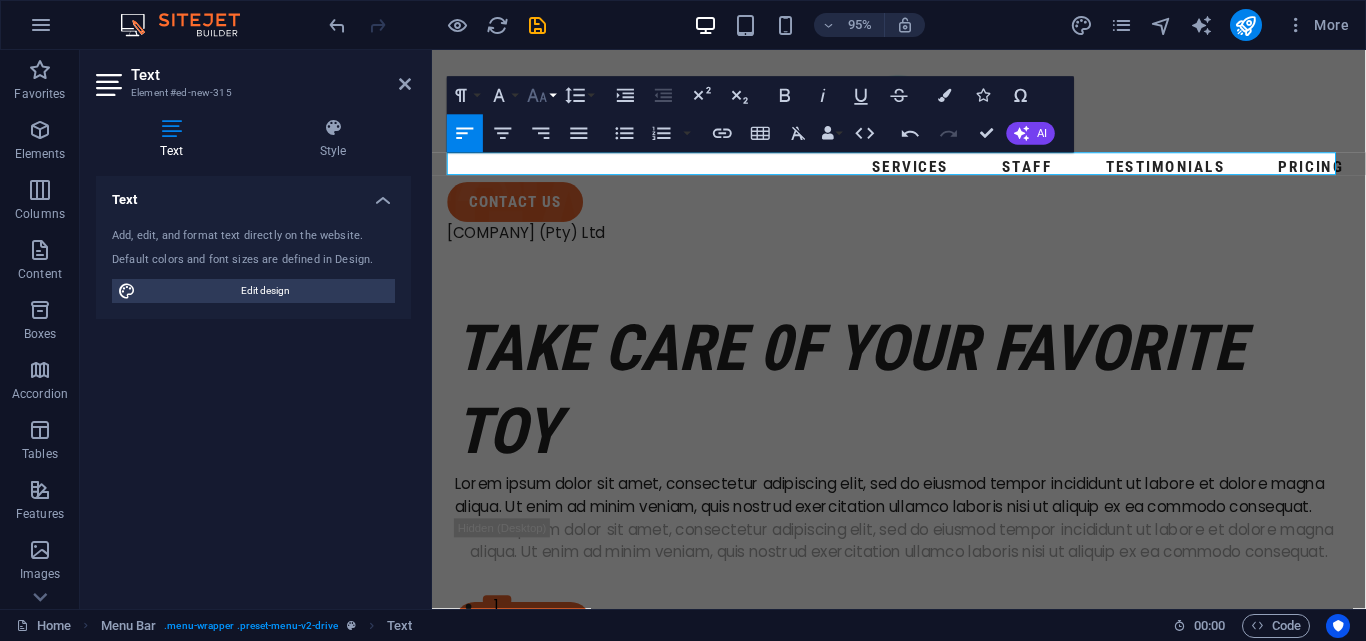 click on "Font Size" at bounding box center (541, 95) 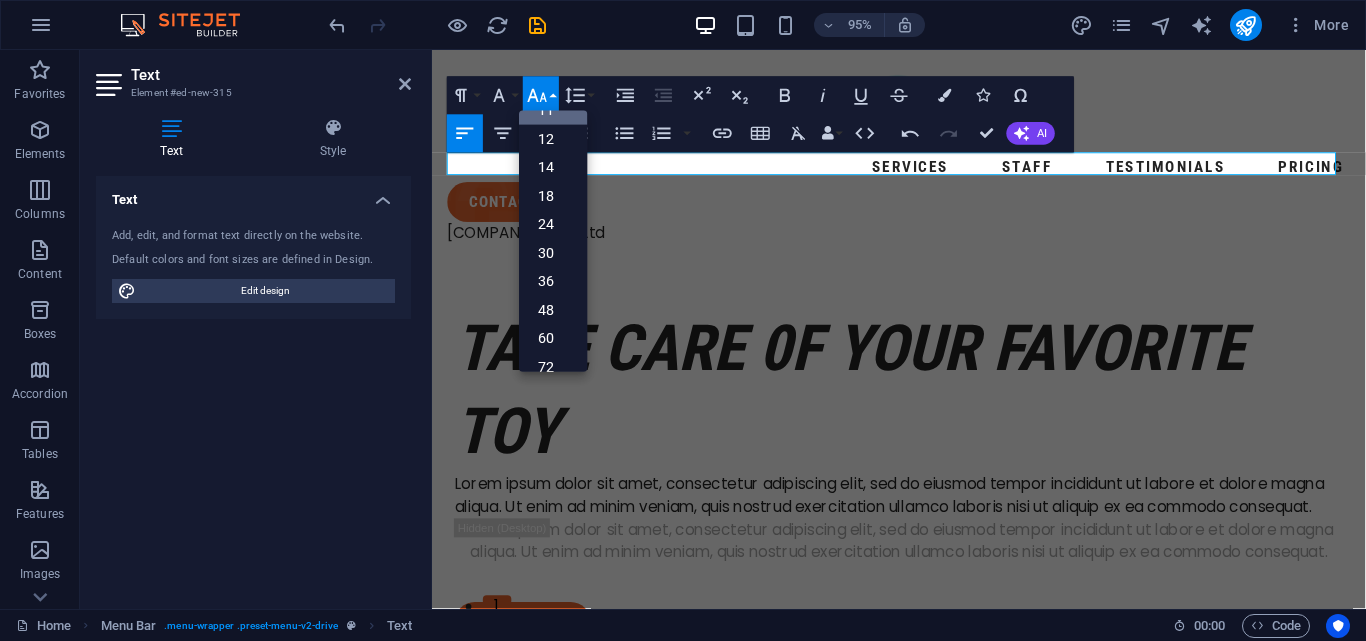 scroll, scrollTop: 0, scrollLeft: 0, axis: both 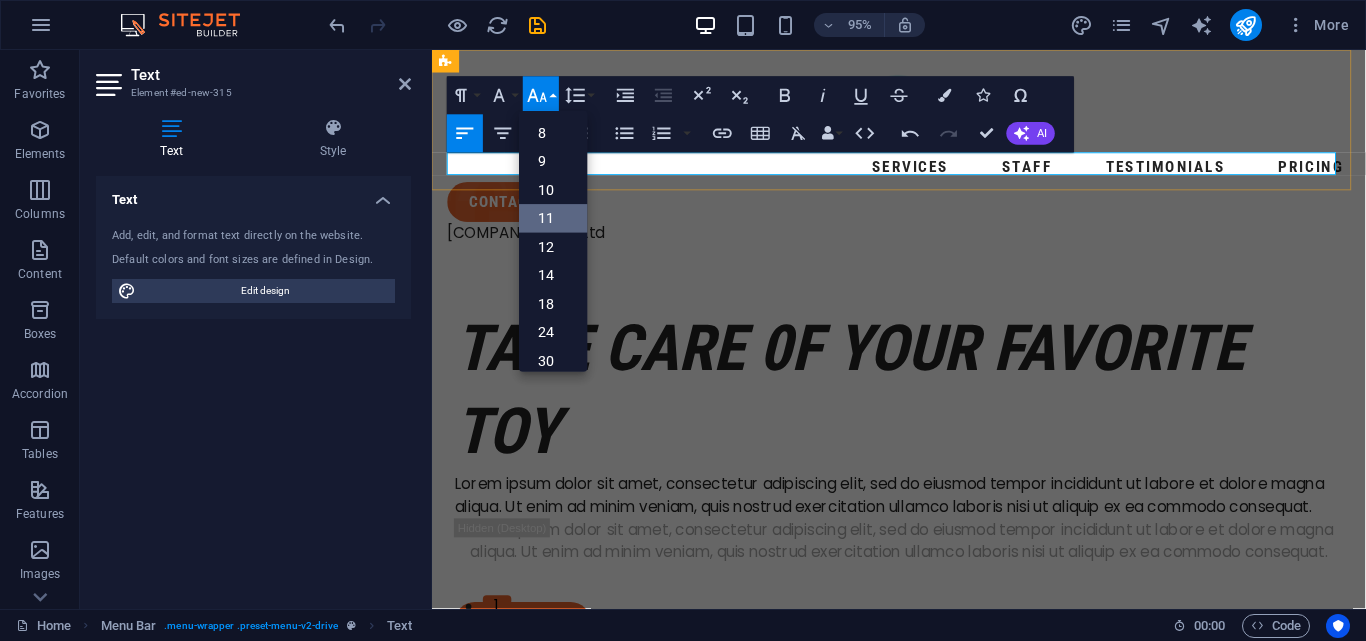 click on "​ [COMPANY] (Pty) Ltd" at bounding box center [923, 243] 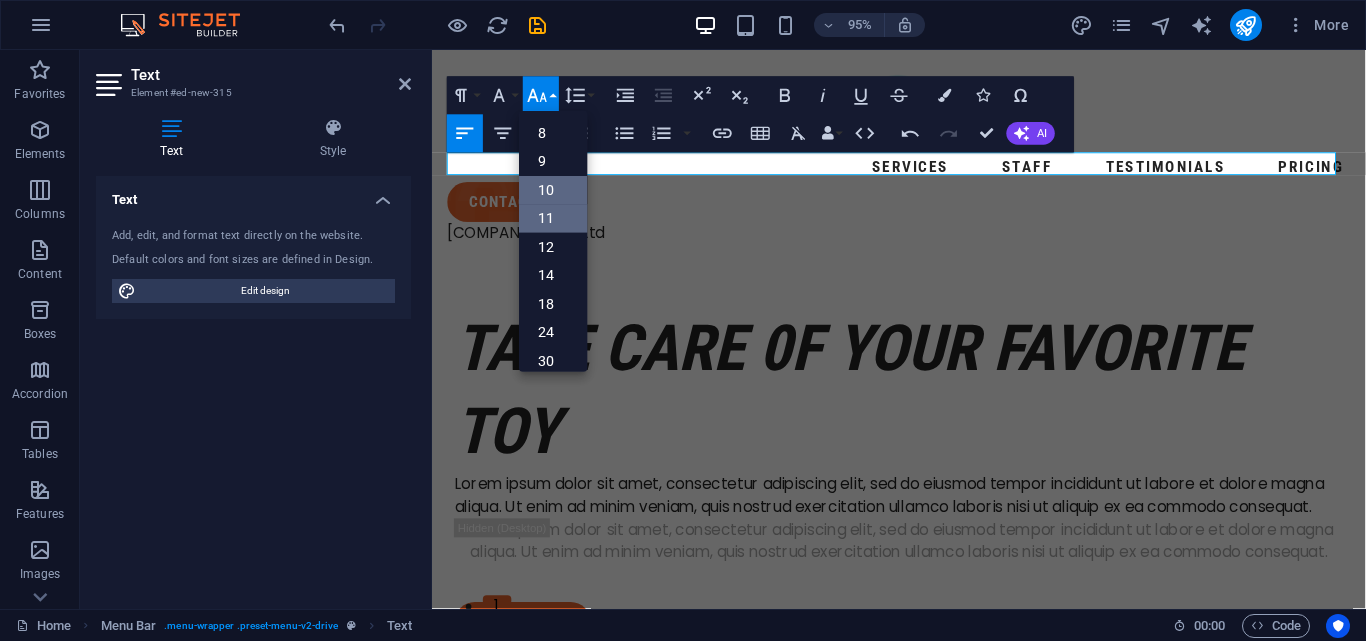 click on "10" at bounding box center [553, 189] 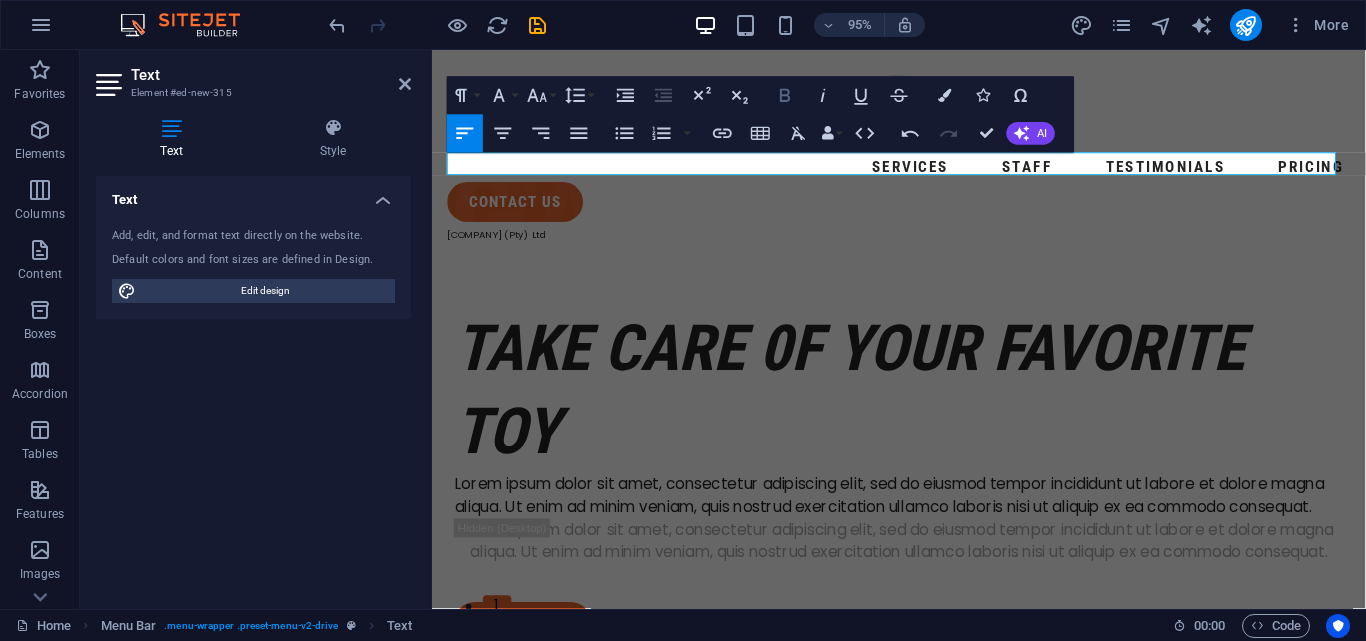 click 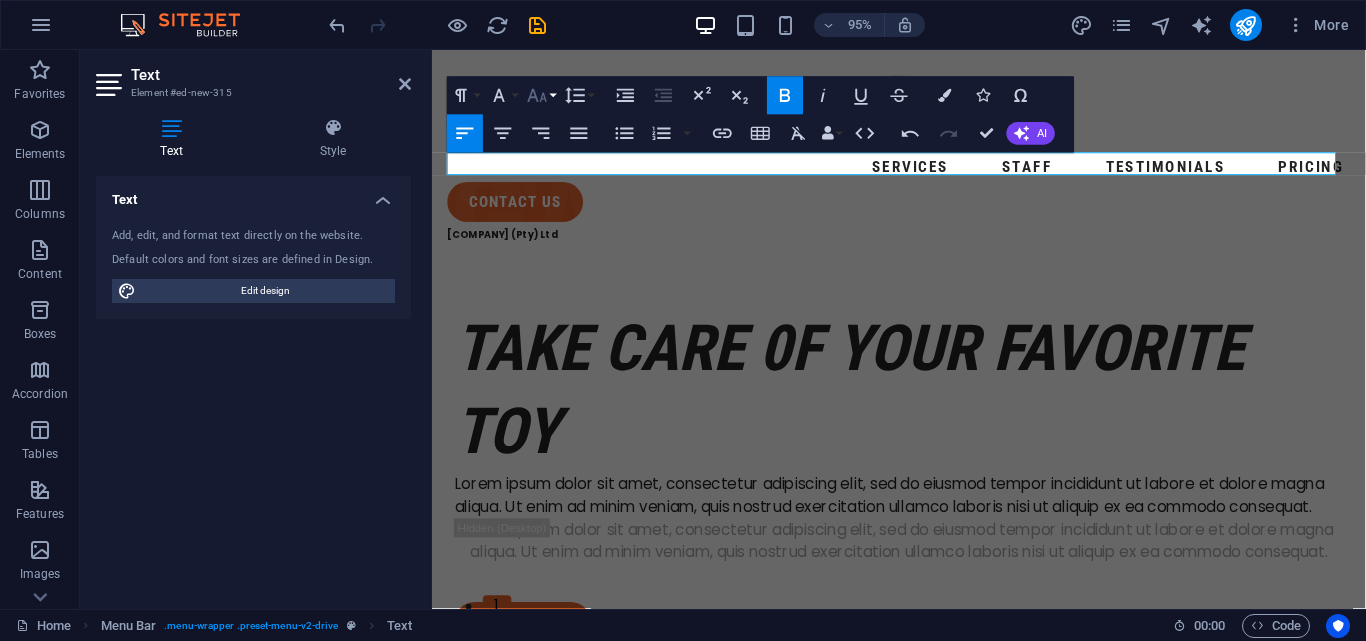 click on "Font Size" at bounding box center (541, 95) 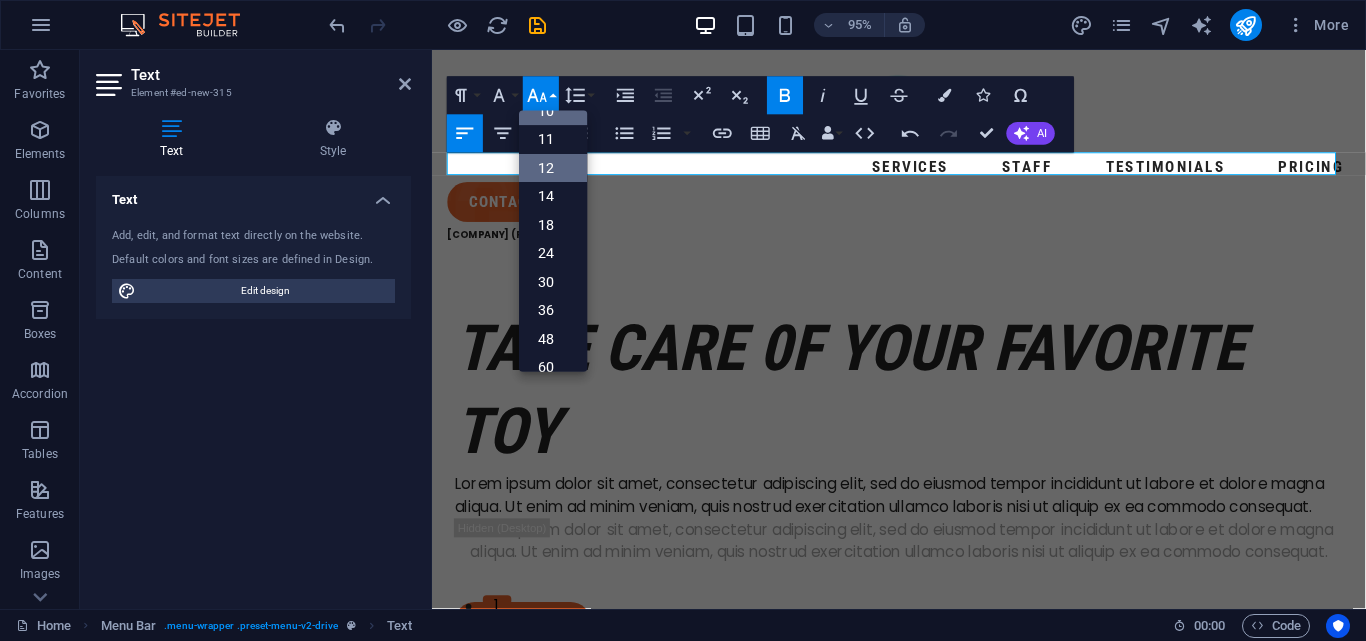 scroll, scrollTop: 0, scrollLeft: 0, axis: both 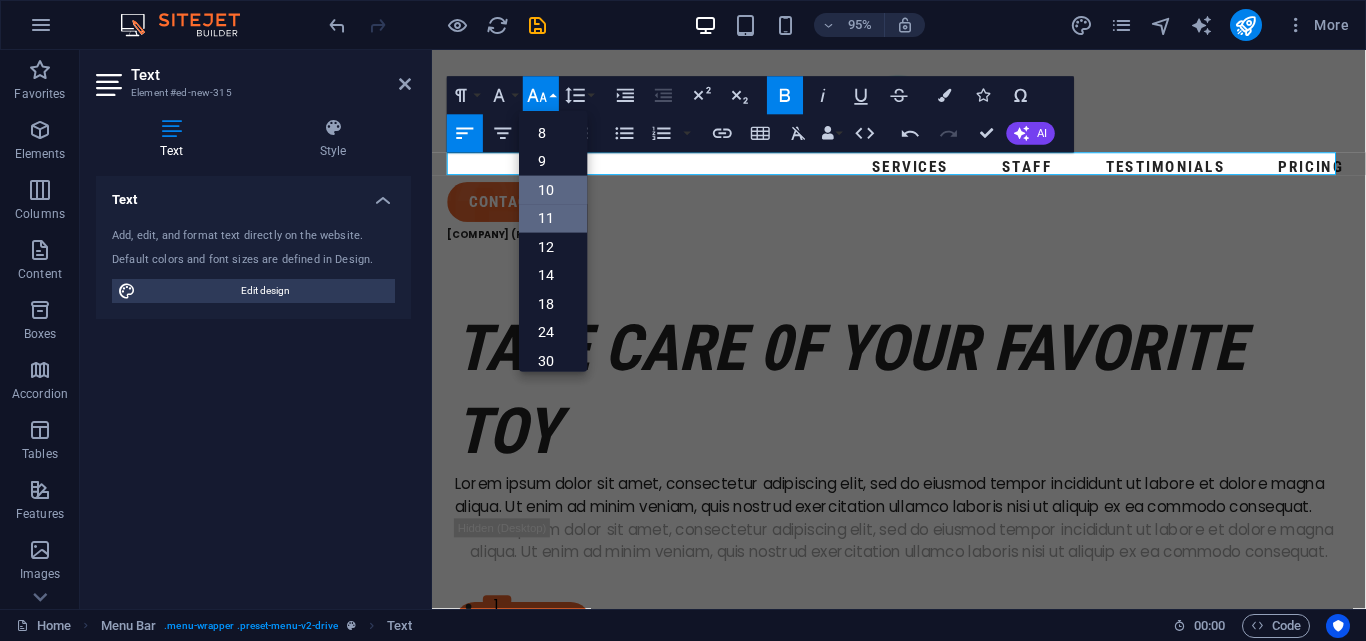 click on "11" at bounding box center [553, 218] 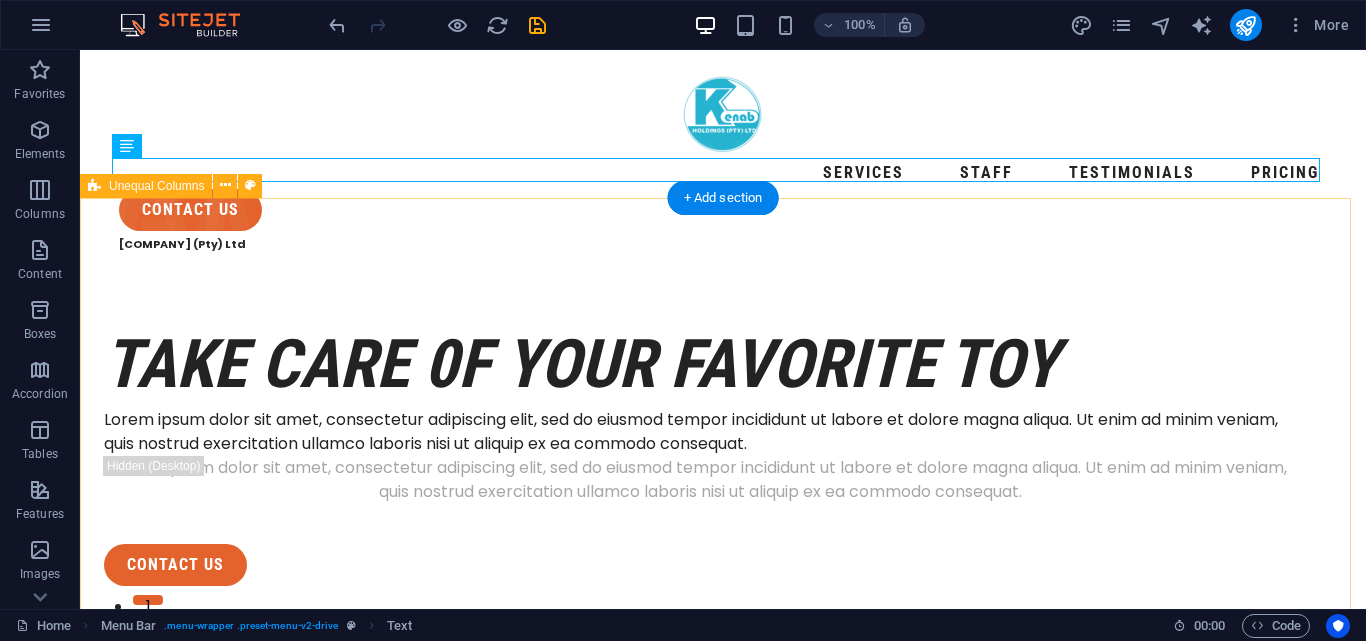 click on "take care 0f your favorite toy Lorem ipsum dolor sit amet, consectetur adipiscing elit, sed do eiusmod tempor incididunt ut labore et dolore magna aliqua. Ut enim ad minim veniam, quis nostrud exercitation ullamco laboris nisi ut aliquip ex ea commodo consequat. Lorem ipsum dolor sit amet, consectetur adipiscing elit, sed do eiusmod tempor incididunt ut labore et dolore magna aliqua. Ut enim ad minim veniam, quis nostrud exercitation ullamco laboris nisi ut aliquip ex ea commodo consequat. contact us" at bounding box center [723, 1207] 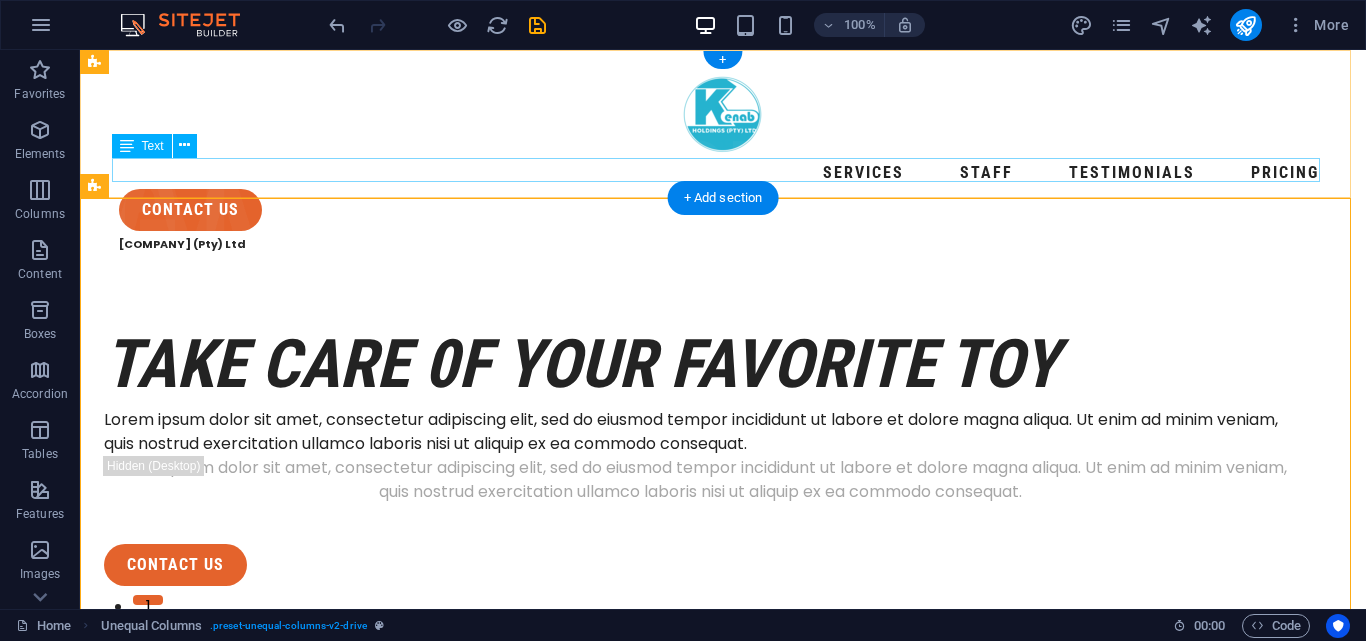 click on "[COMPANY] (Pty) Ltd" at bounding box center (723, 243) 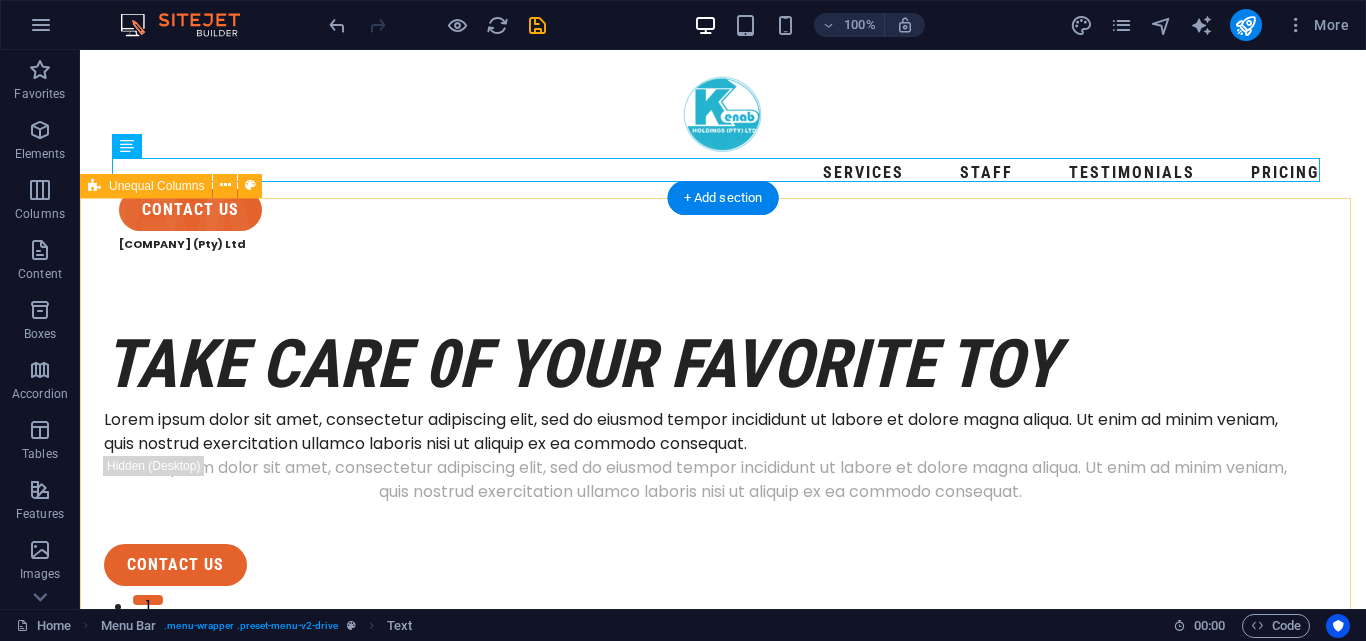click on "take care 0f your favorite toy Lorem ipsum dolor sit amet, consectetur adipiscing elit, sed do eiusmod tempor incididunt ut labore et dolore magna aliqua. Ut enim ad minim veniam, quis nostrud exercitation ullamco laboris nisi ut aliquip ex ea commodo consequat. Lorem ipsum dolor sit amet, consectetur adipiscing elit, sed do eiusmod tempor incididunt ut labore et dolore magna aliqua. Ut enim ad minim veniam, quis nostrud exercitation ullamco laboris nisi ut aliquip ex ea commodo consequat. contact us" at bounding box center (723, 1207) 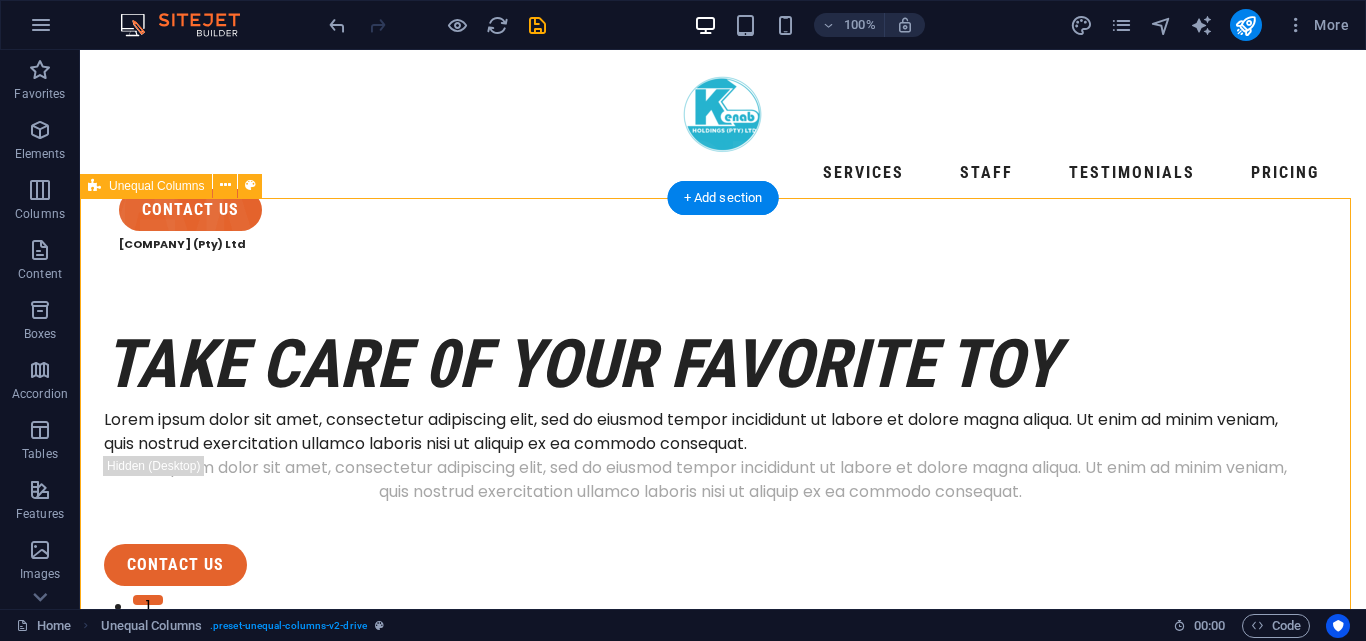 click on "take care 0f your favorite toy Lorem ipsum dolor sit amet, consectetur adipiscing elit, sed do eiusmod tempor incididunt ut labore et dolore magna aliqua. Ut enim ad minim veniam, quis nostrud exercitation ullamco laboris nisi ut aliquip ex ea commodo consequat. Lorem ipsum dolor sit amet, consectetur adipiscing elit, sed do eiusmod tempor incididunt ut labore et dolore magna aliqua. Ut enim ad minim veniam, quis nostrud exercitation ullamco laboris nisi ut aliquip ex ea commodo consequat. contact us" at bounding box center [723, 1207] 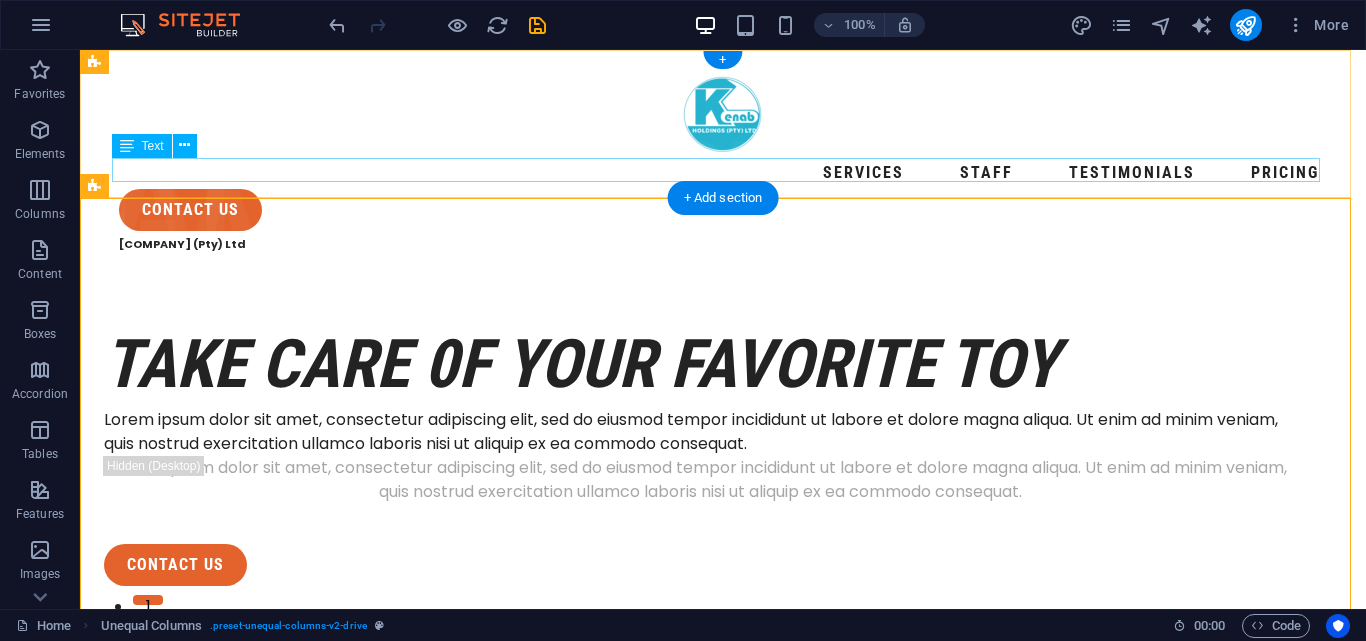 click on "[COMPANY] (Pty) Ltd" at bounding box center [723, 243] 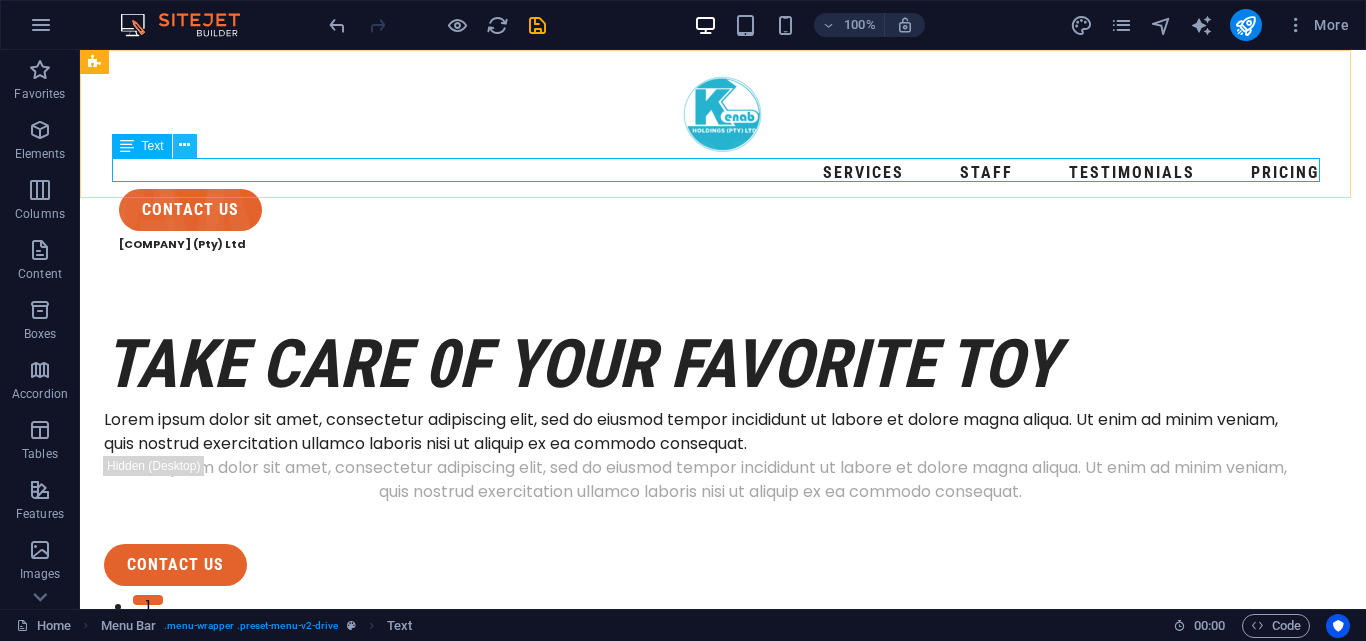 click at bounding box center (184, 145) 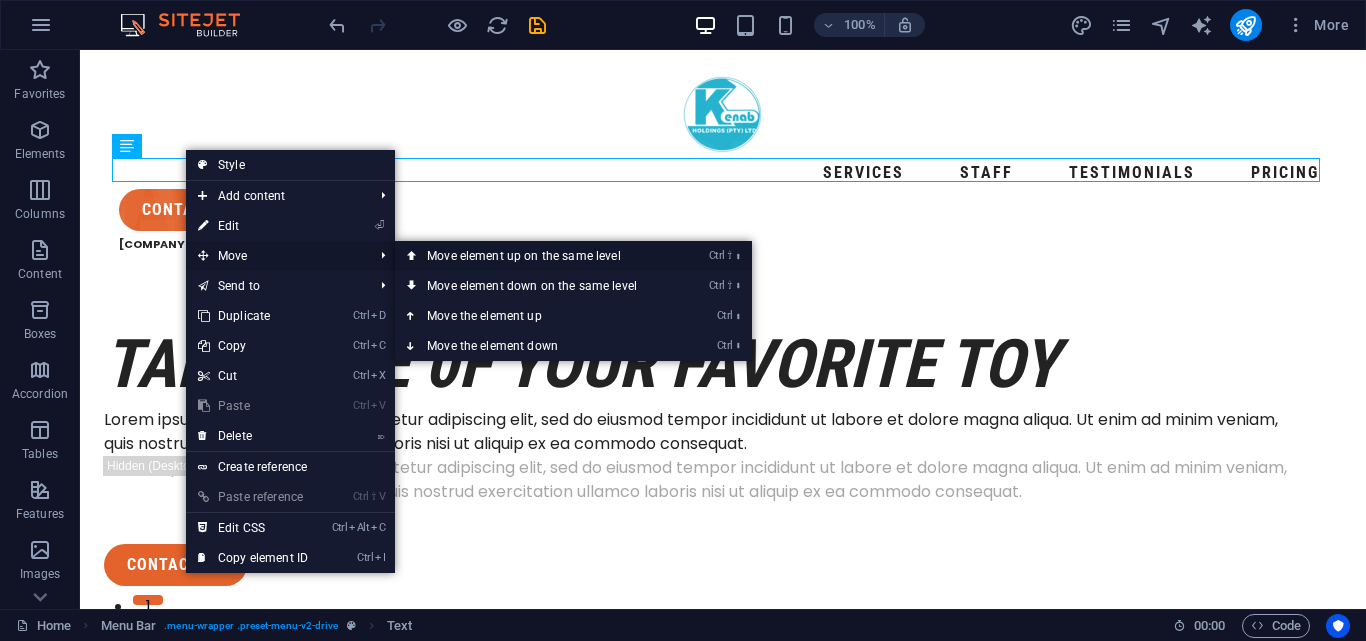 drag, startPoint x: 481, startPoint y: 260, endPoint x: 403, endPoint y: 209, distance: 93.193344 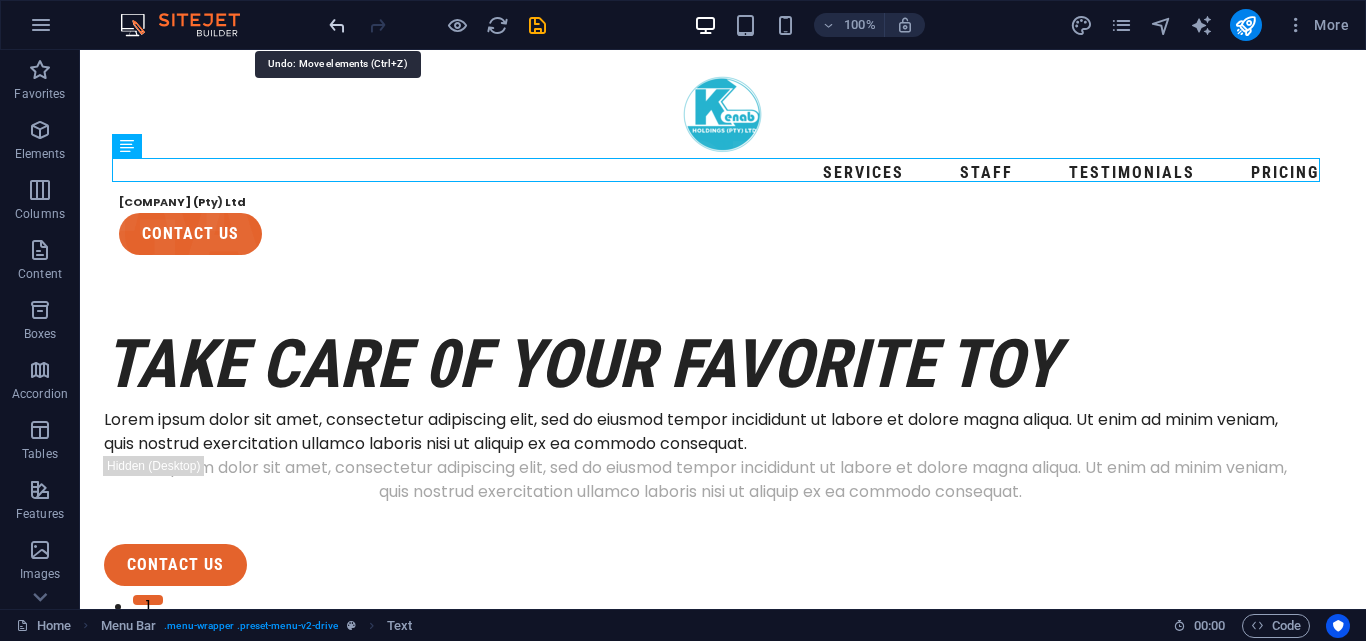 click at bounding box center [337, 25] 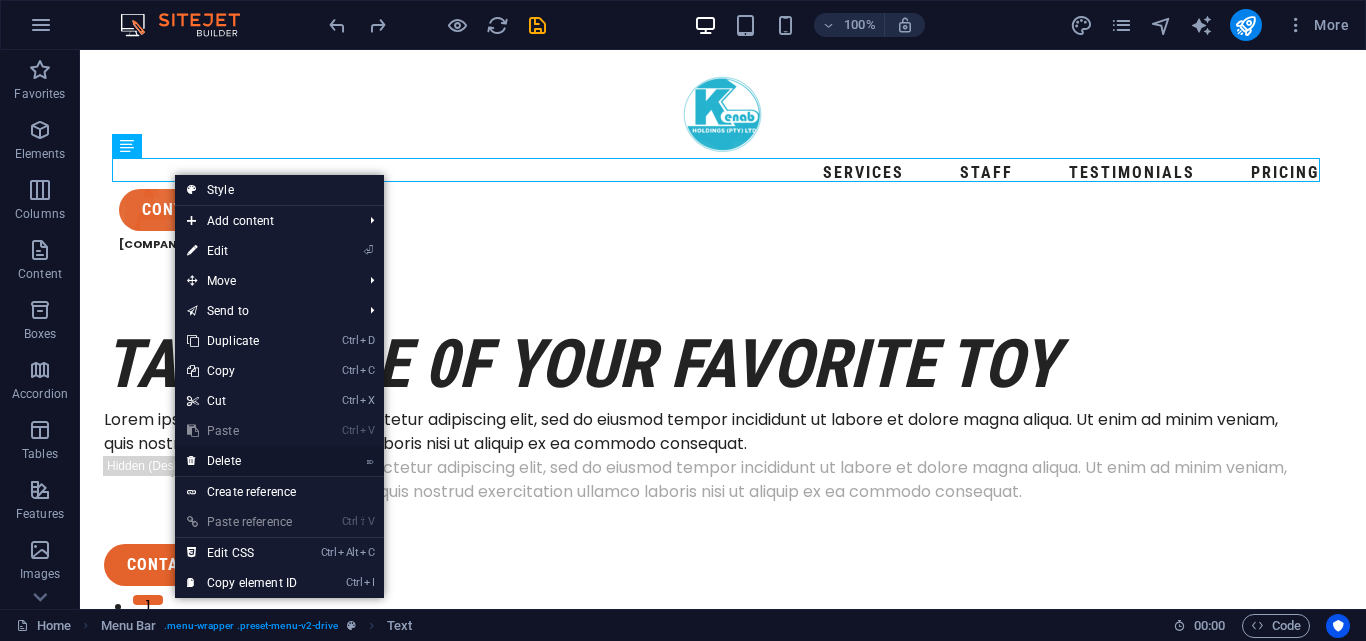 drag, startPoint x: 236, startPoint y: 456, endPoint x: 157, endPoint y: 406, distance: 93.49332 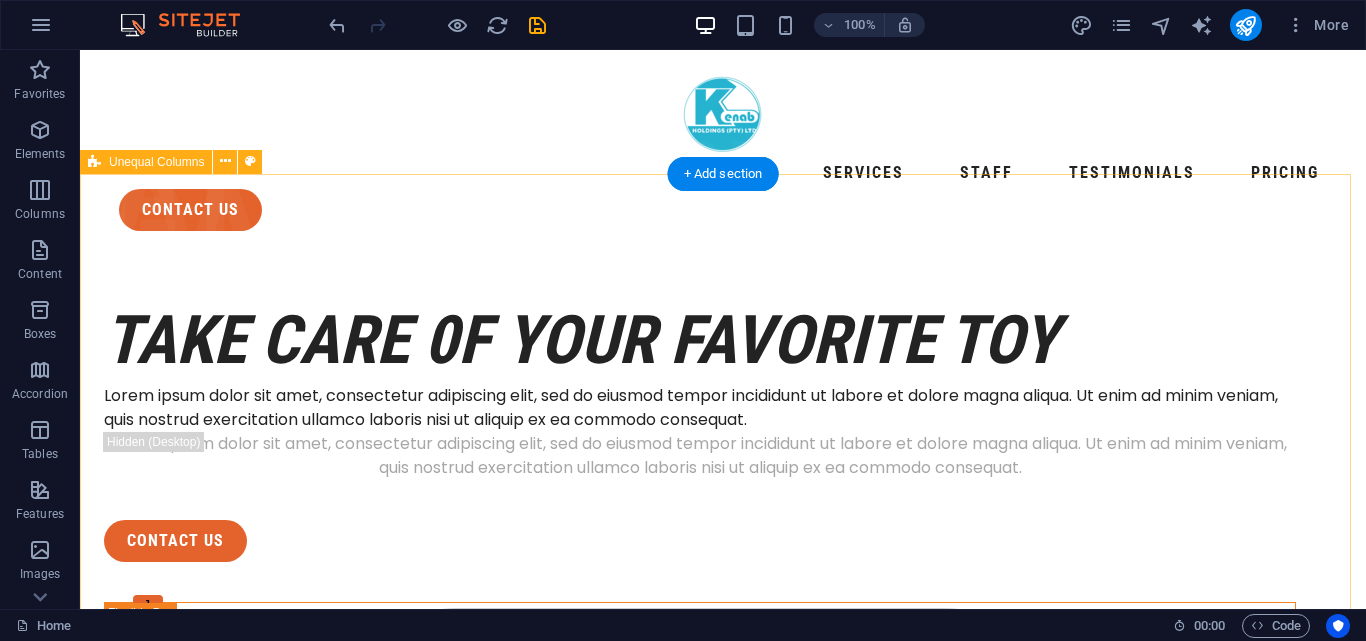 click on "take care 0f your favorite toy Lorem ipsum dolor sit amet, consectetur adipiscing elit, sed do eiusmod tempor incididunt ut labore et dolore magna aliqua. Ut enim ad minim veniam, quis nostrud exercitation ullamco laboris nisi ut aliquip ex ea commodo consequat. Lorem ipsum dolor sit amet, consectetur adipiscing elit, sed do eiusmod tempor incididunt ut labore et dolore magna aliqua. Ut enim ad minim veniam, quis nostrud exercitation ullamco laboris nisi ut aliquip ex ea commodo consequat. contact us" at bounding box center [723, 1183] 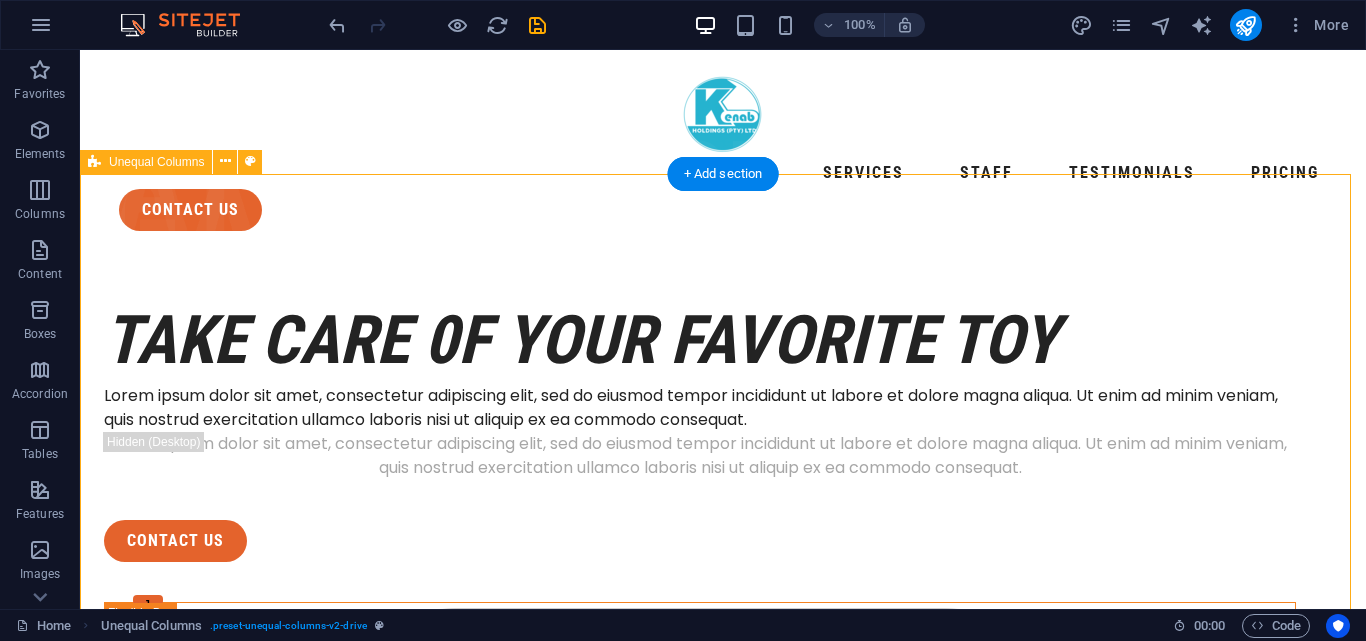 click on "take care 0f your favorite toy Lorem ipsum dolor sit amet, consectetur adipiscing elit, sed do eiusmod tempor incididunt ut labore et dolore magna aliqua. Ut enim ad minim veniam, quis nostrud exercitation ullamco laboris nisi ut aliquip ex ea commodo consequat. Lorem ipsum dolor sit amet, consectetur adipiscing elit, sed do eiusmod tempor incididunt ut labore et dolore magna aliqua. Ut enim ad minim veniam, quis nostrud exercitation ullamco laboris nisi ut aliquip ex ea commodo consequat. contact us" at bounding box center (723, 1183) 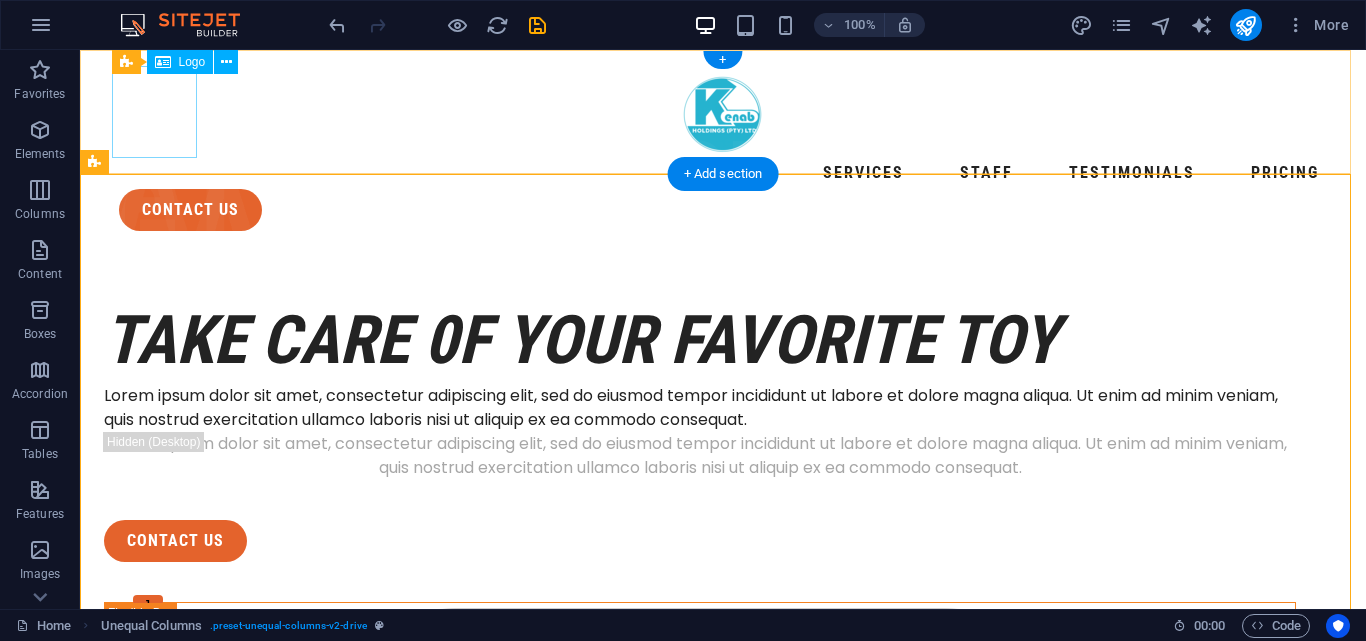 click at bounding box center [723, 111] 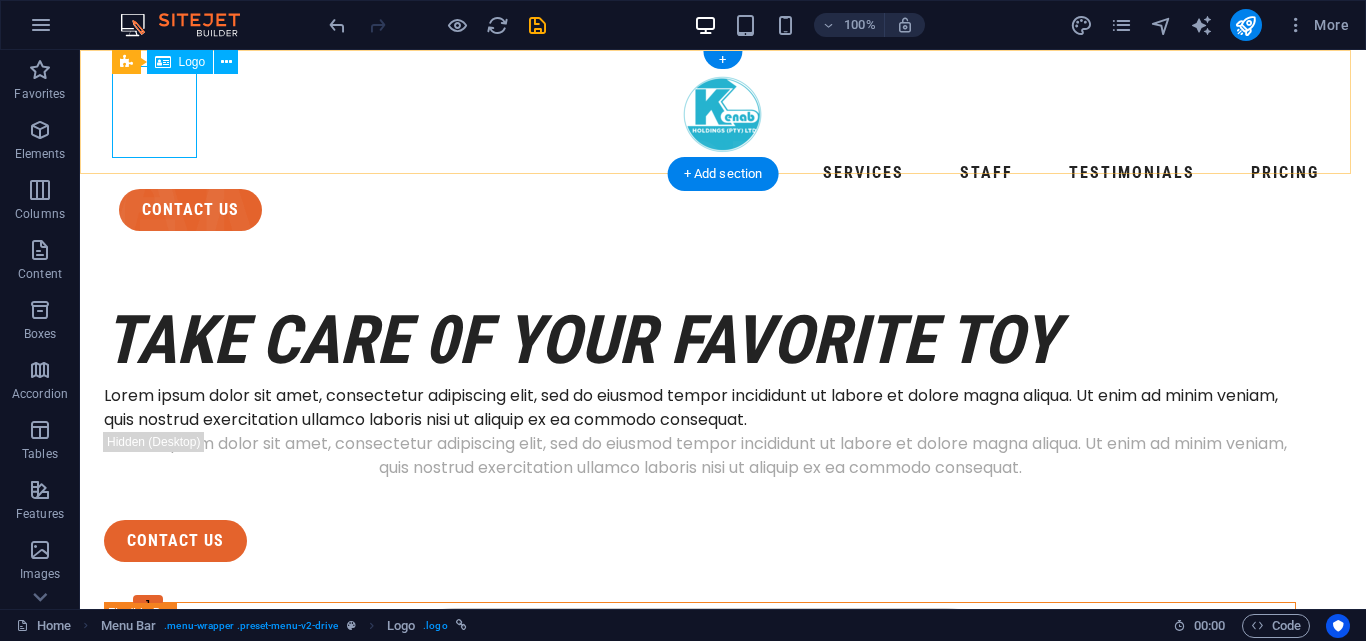click at bounding box center (723, 111) 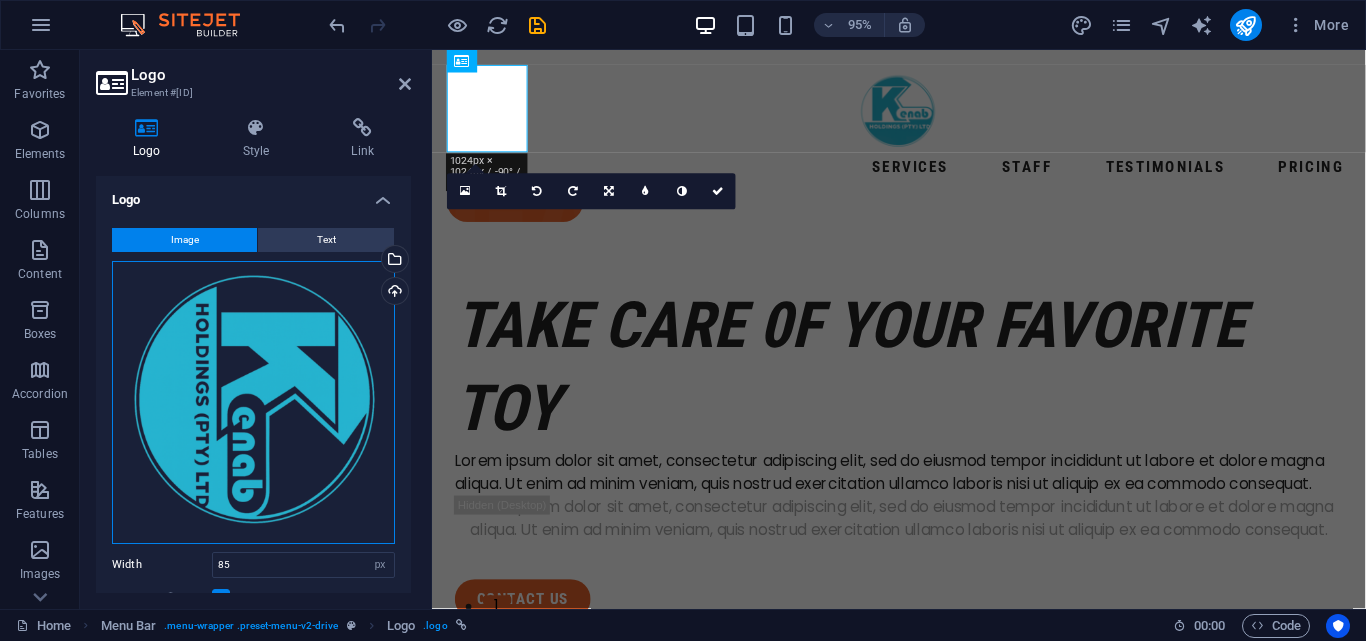 click on "Drag files here, click to choose files or select files from Files or our free stock photos & videos" at bounding box center [253, 402] 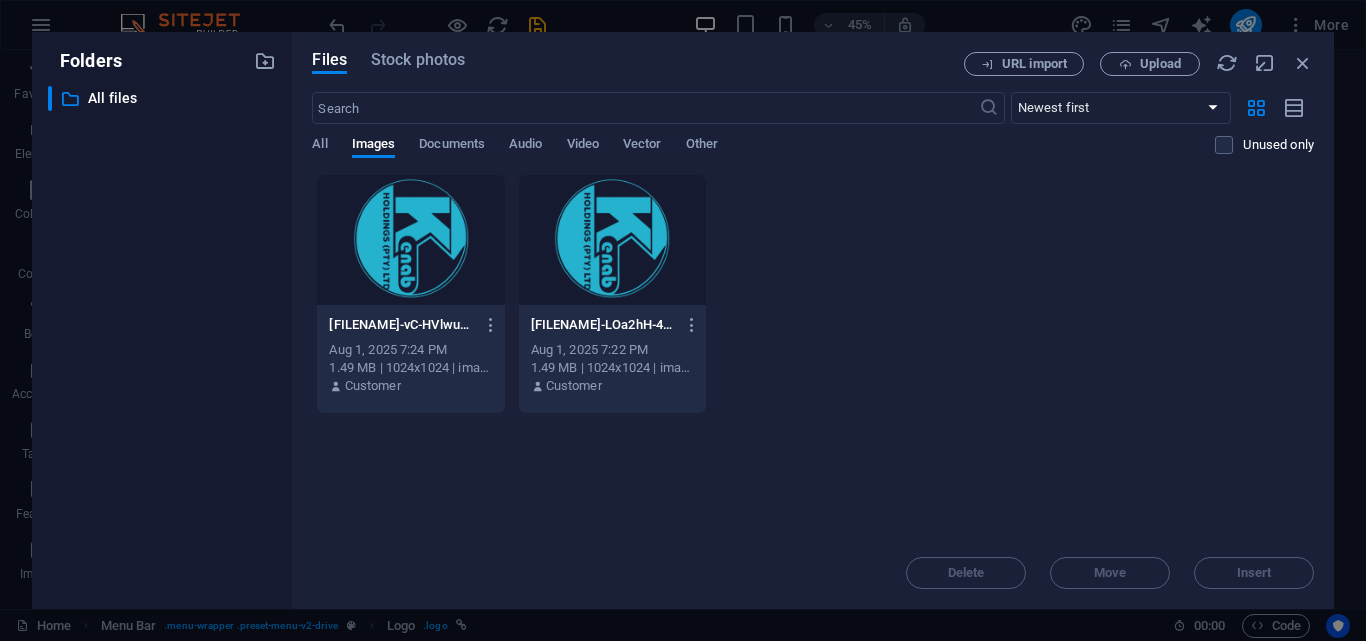 click at bounding box center [410, 240] 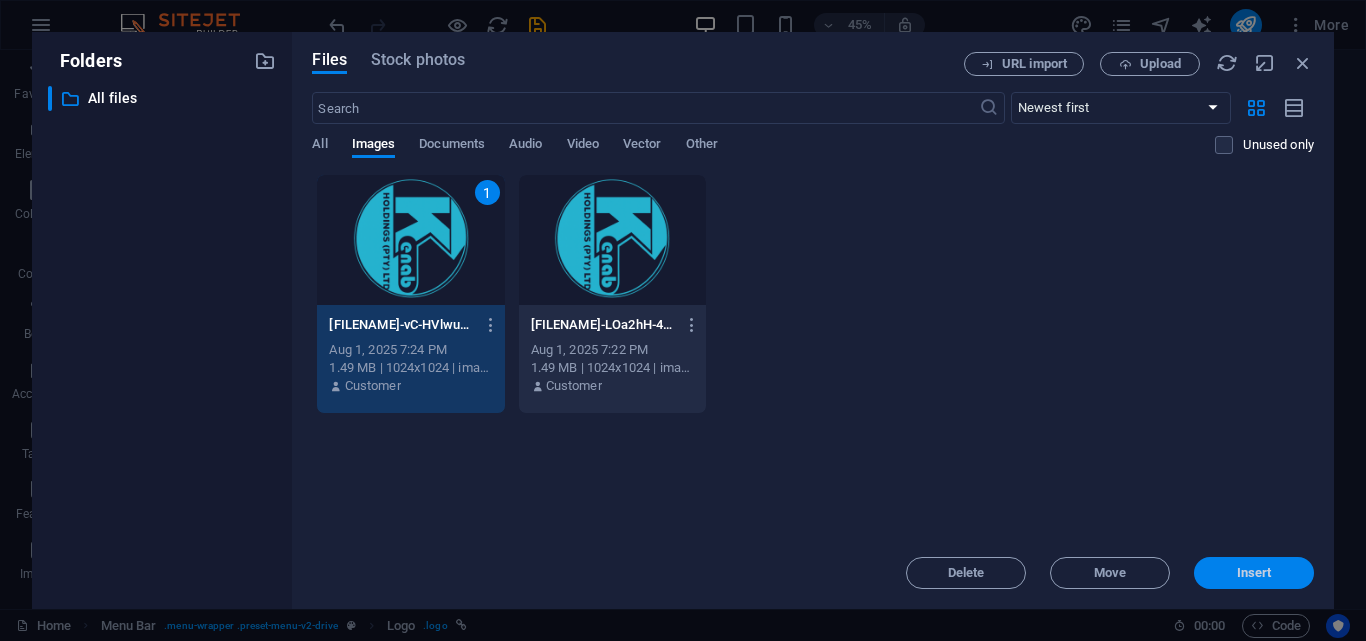 click on "Insert" at bounding box center (1254, 573) 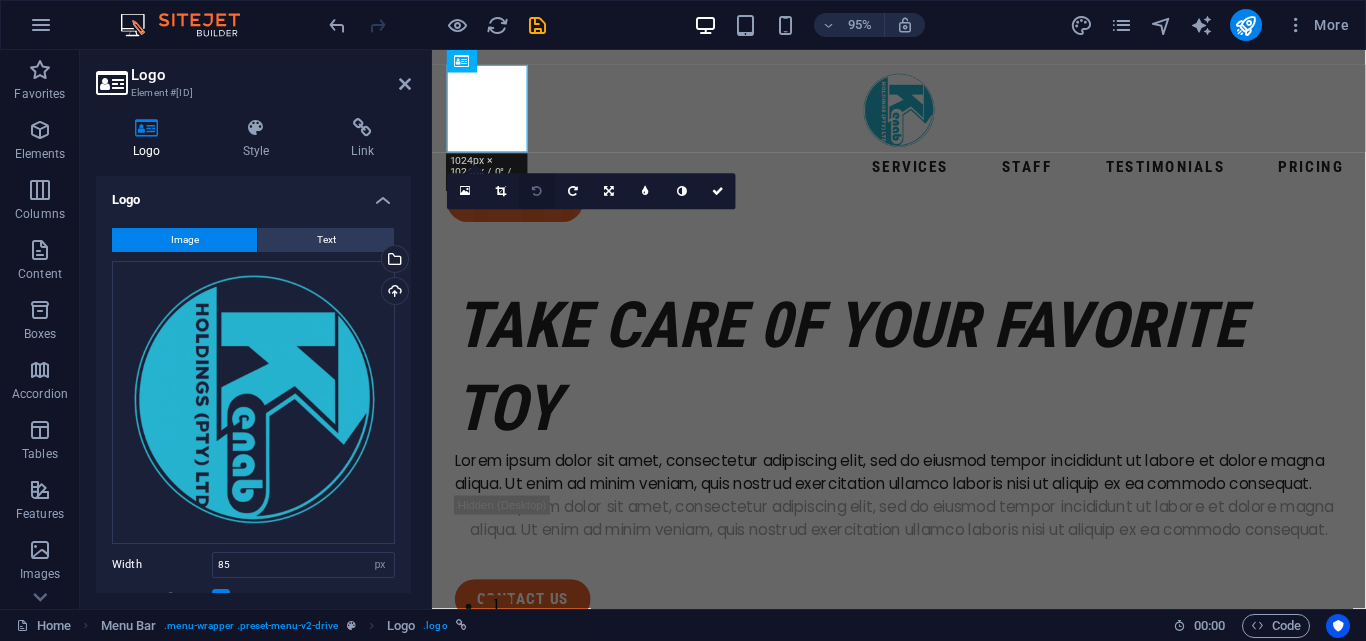 click at bounding box center (538, 191) 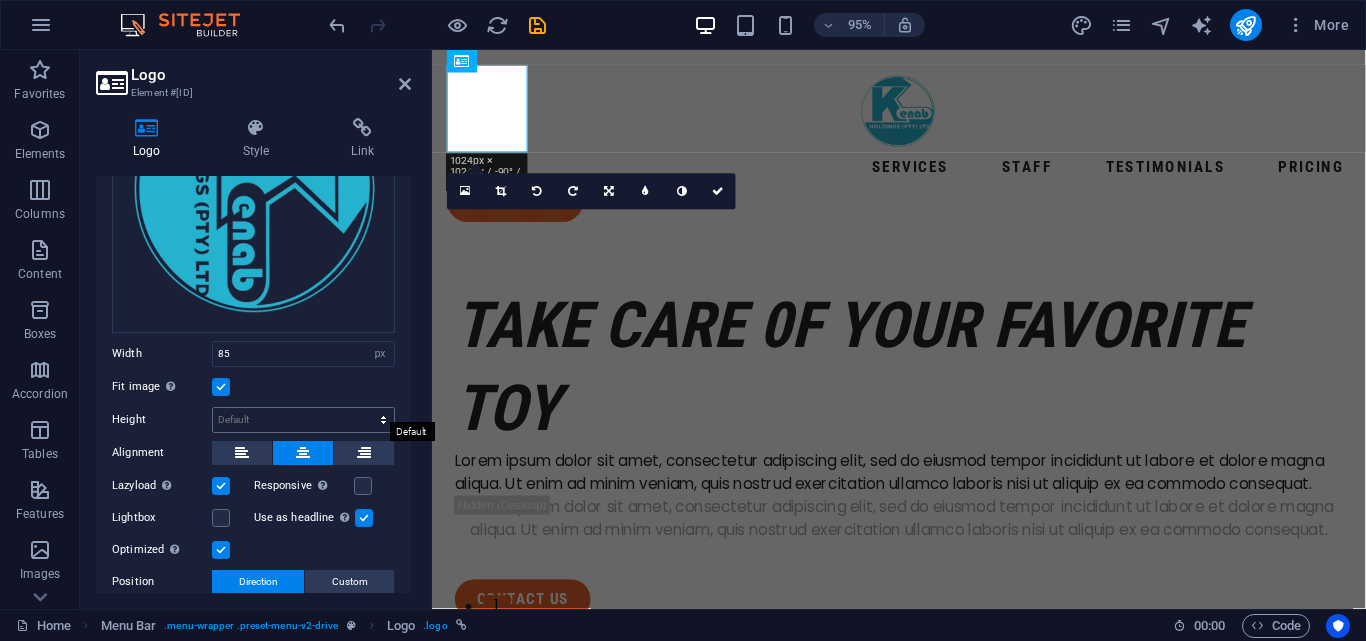 scroll, scrollTop: 200, scrollLeft: 0, axis: vertical 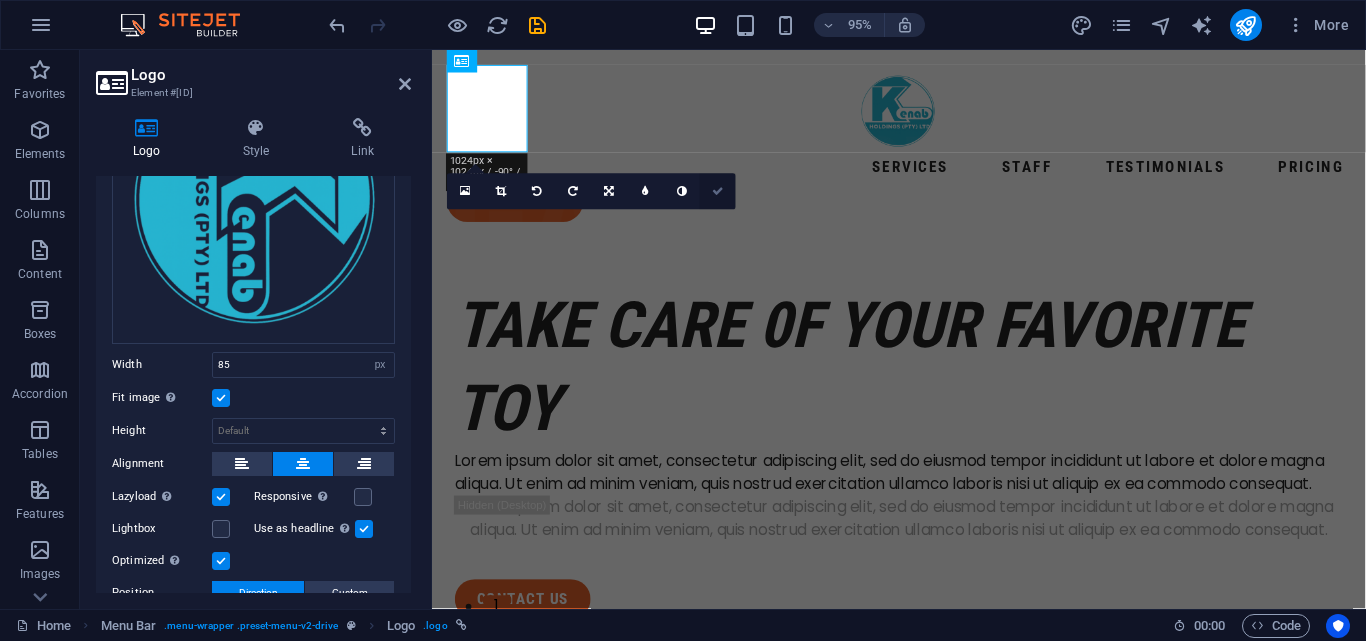 click at bounding box center (718, 191) 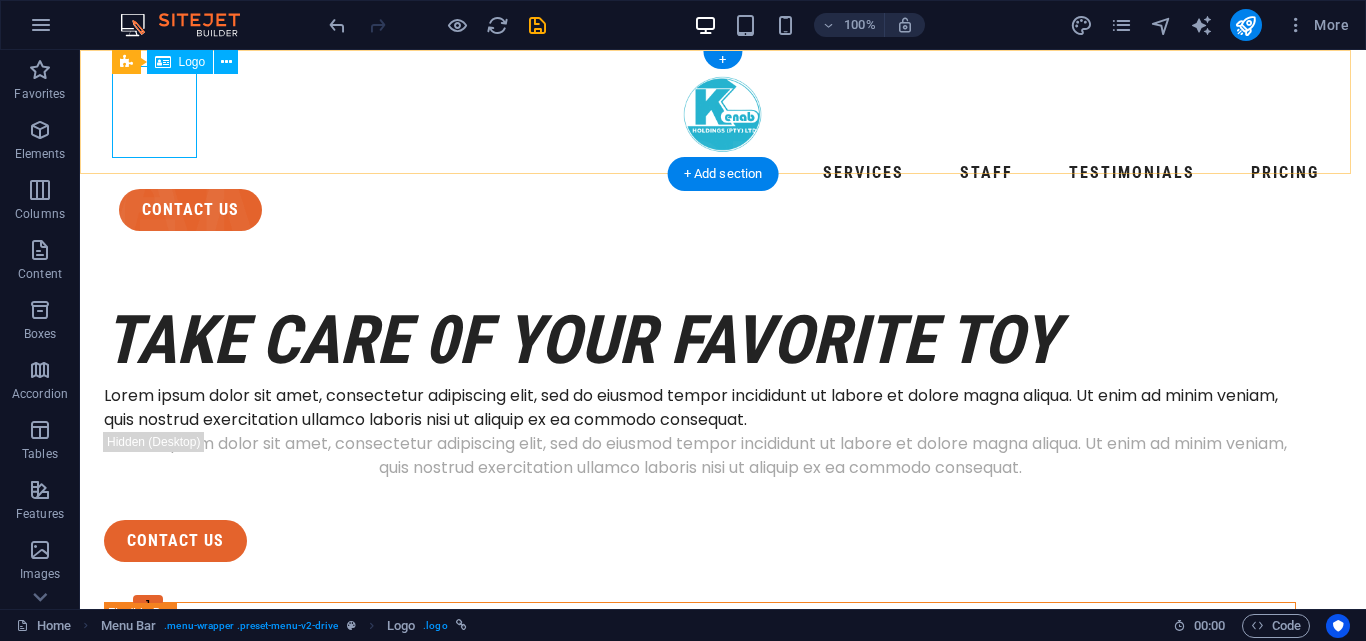 click at bounding box center (723, 111) 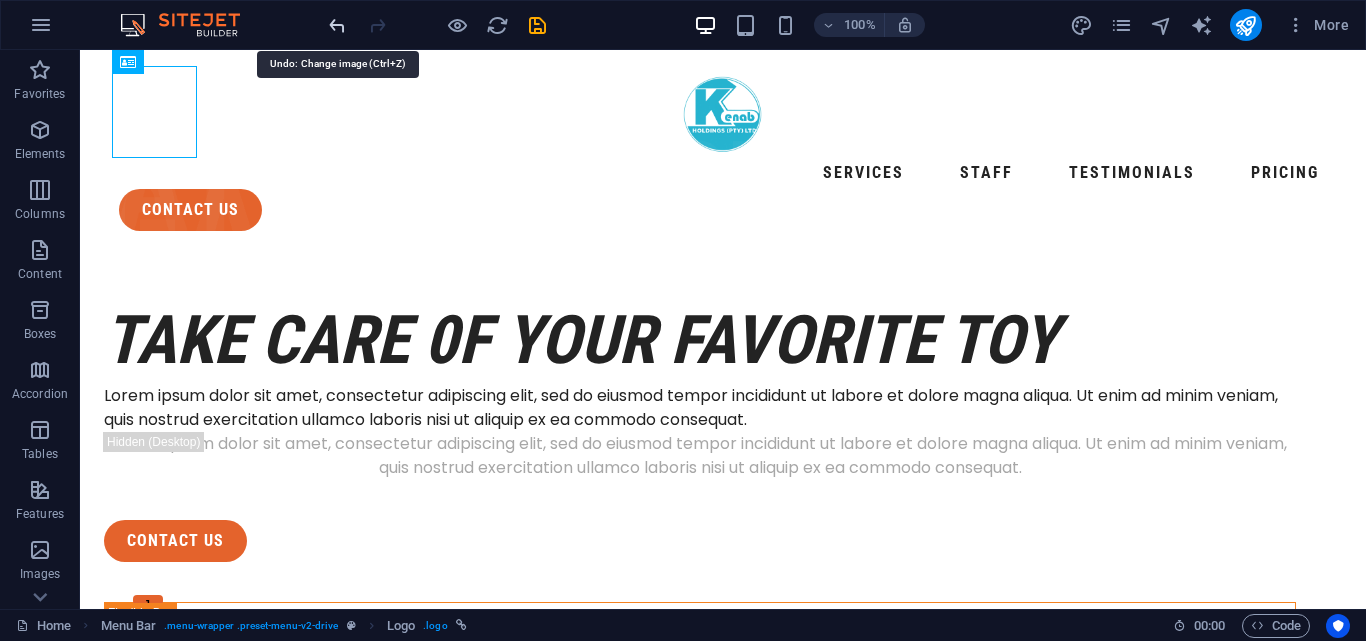 click at bounding box center [337, 25] 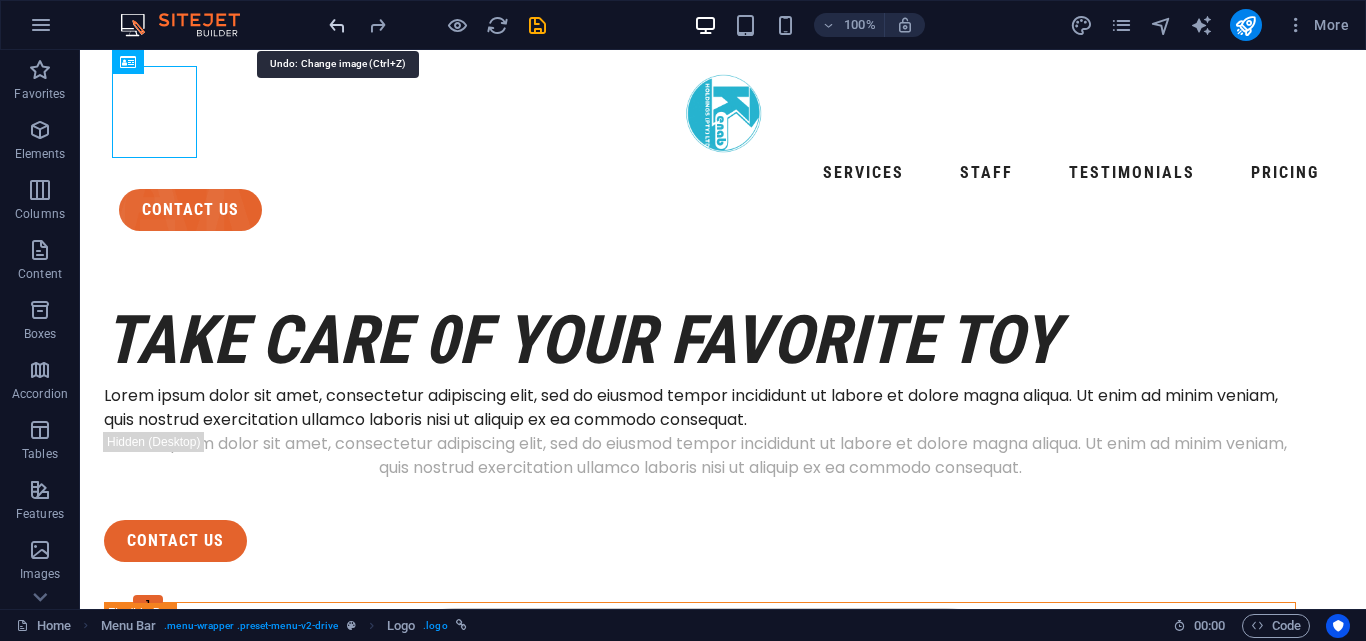 click at bounding box center [337, 25] 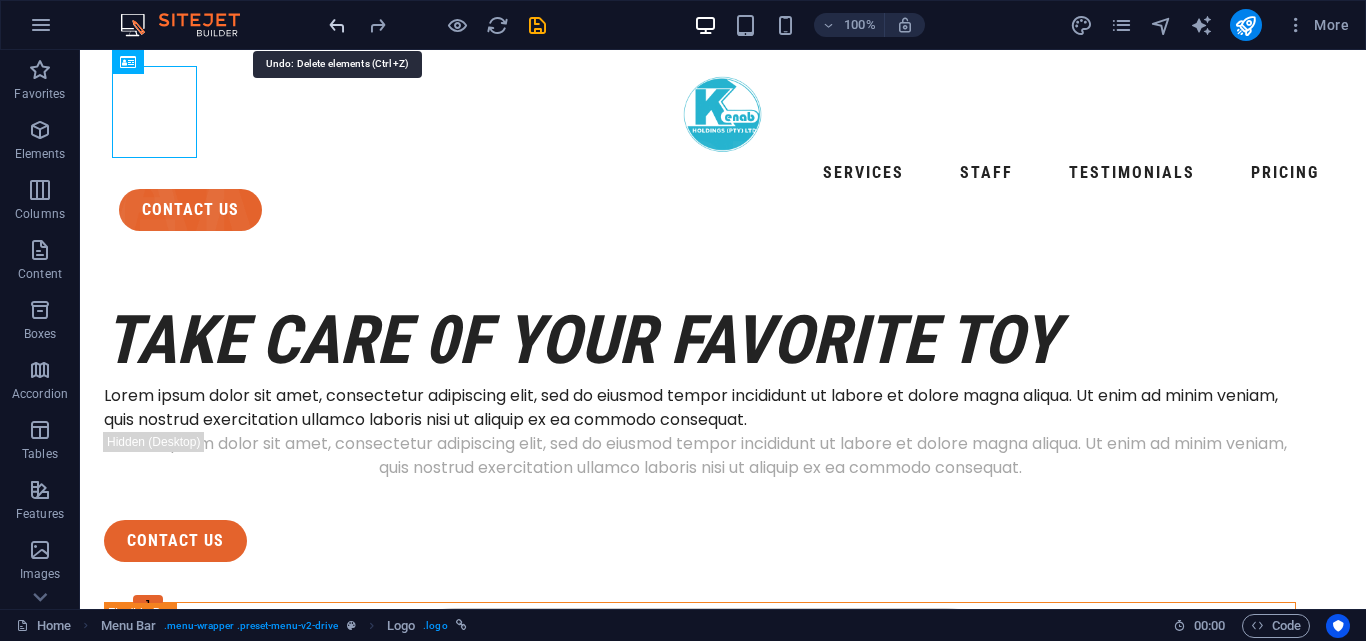 click at bounding box center [337, 25] 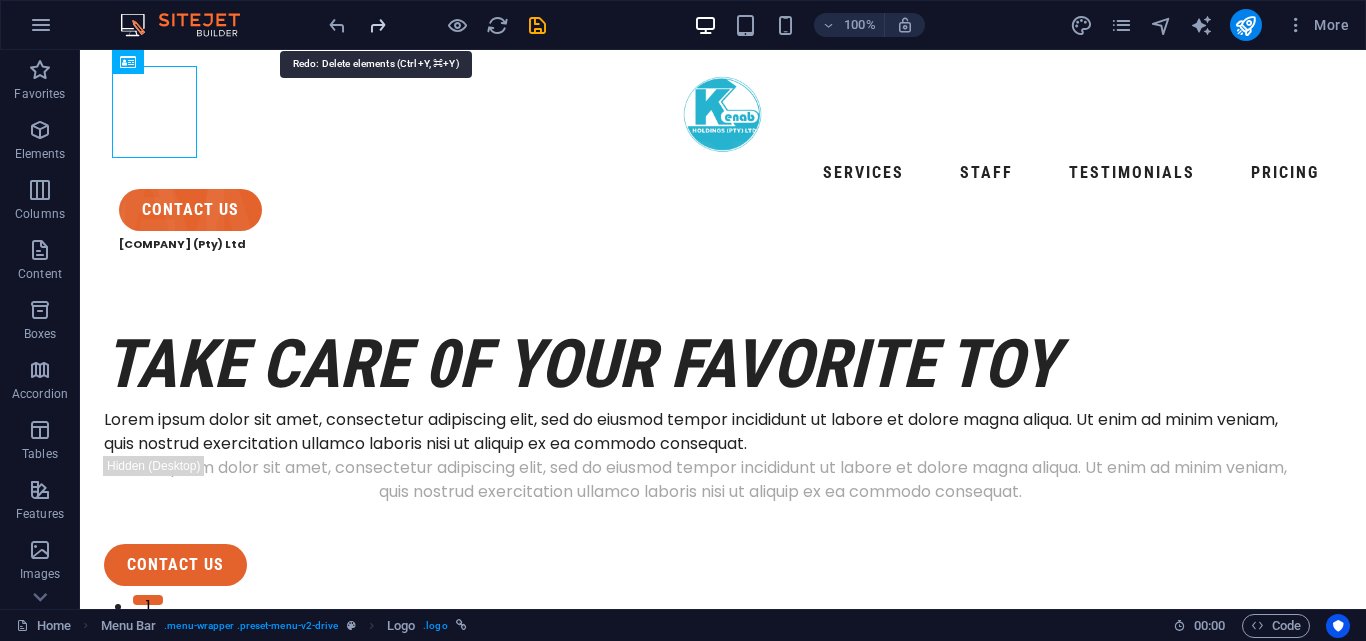 click at bounding box center (377, 25) 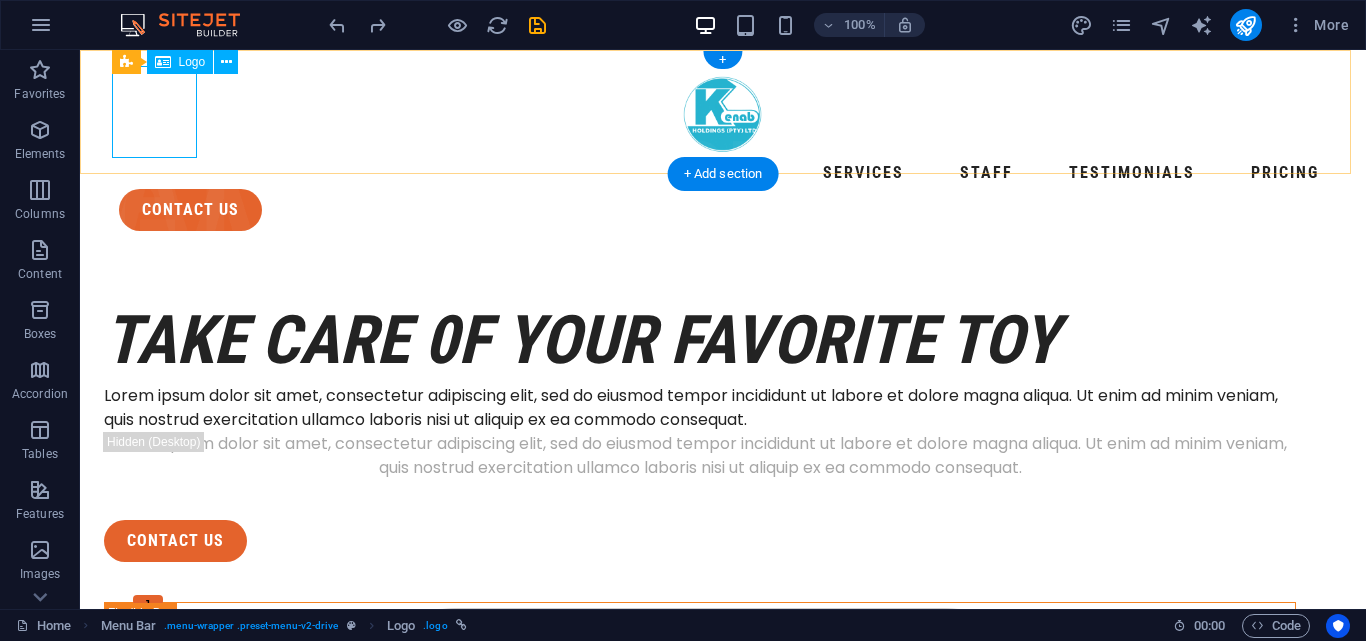click at bounding box center (723, 111) 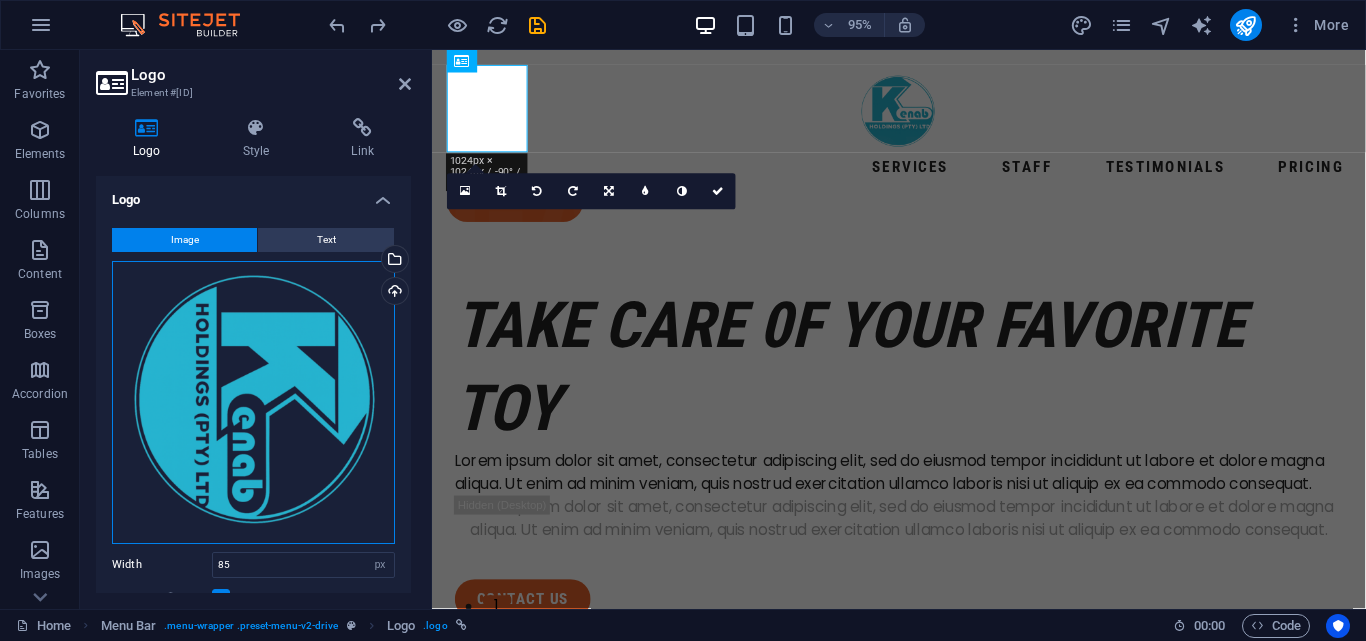 click on "Drag files here, click to choose files or select files from Files or our free stock photos & videos" at bounding box center (253, 402) 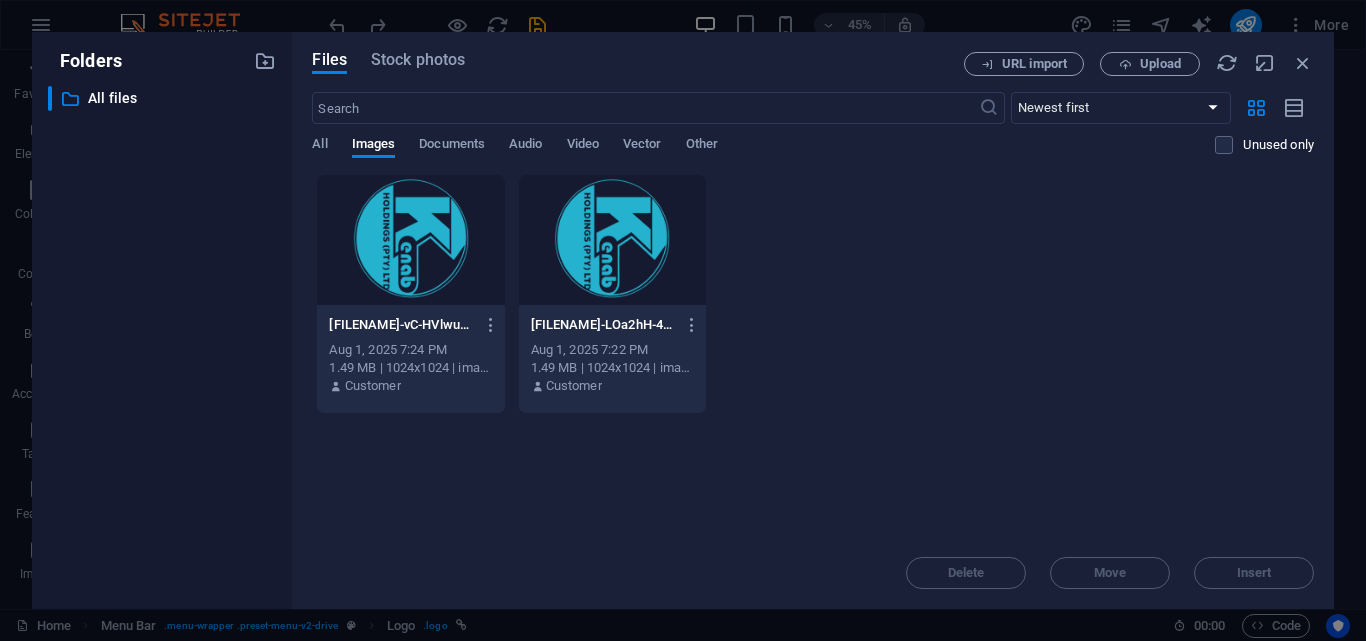click at bounding box center (612, 240) 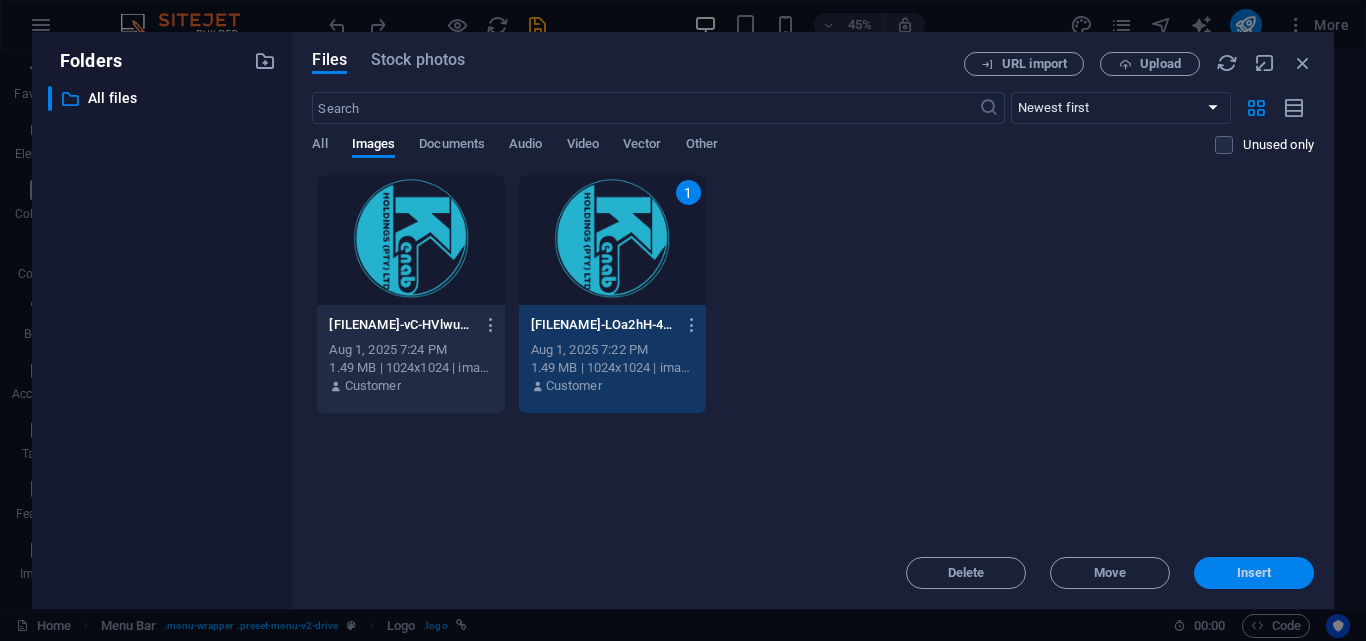 click on "Insert" at bounding box center [1254, 573] 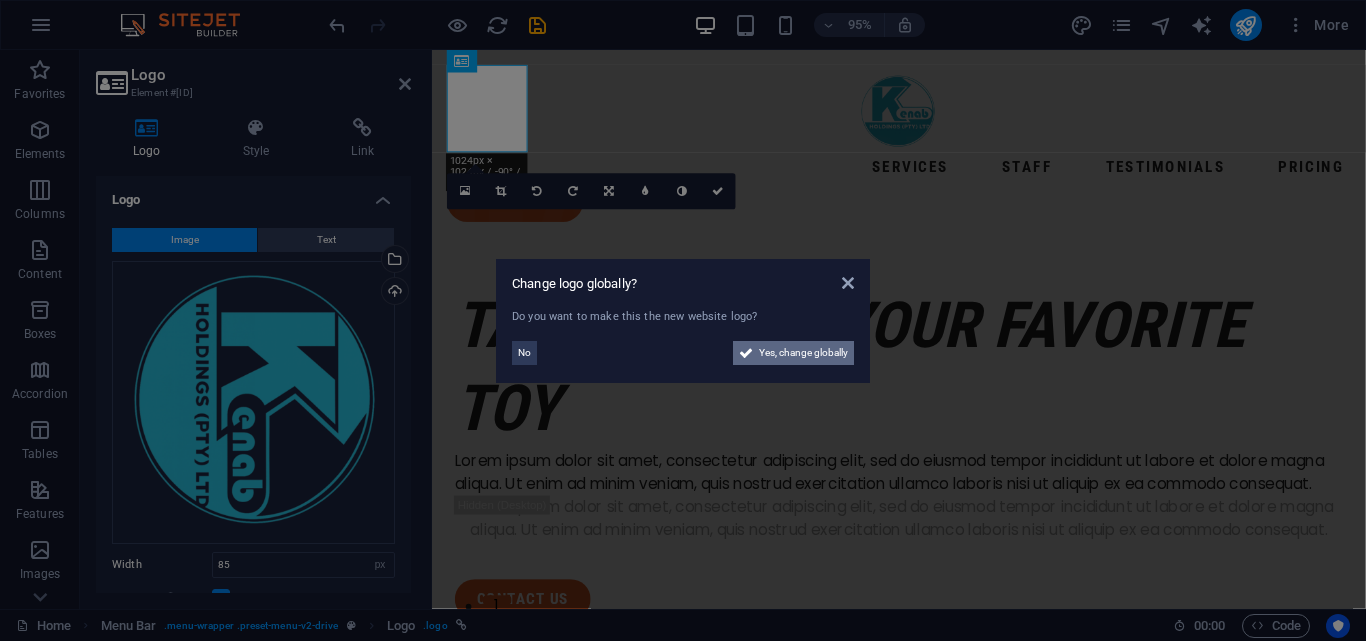 click on "Yes, change globally" at bounding box center (803, 353) 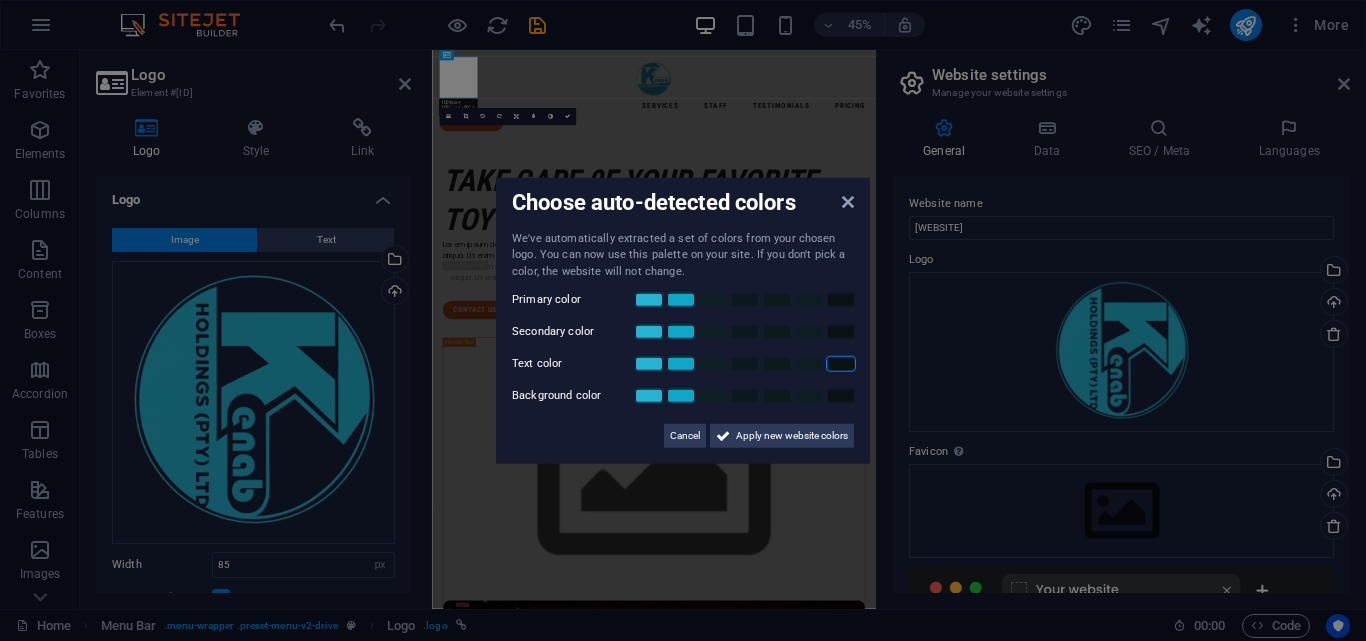 click at bounding box center (841, 364) 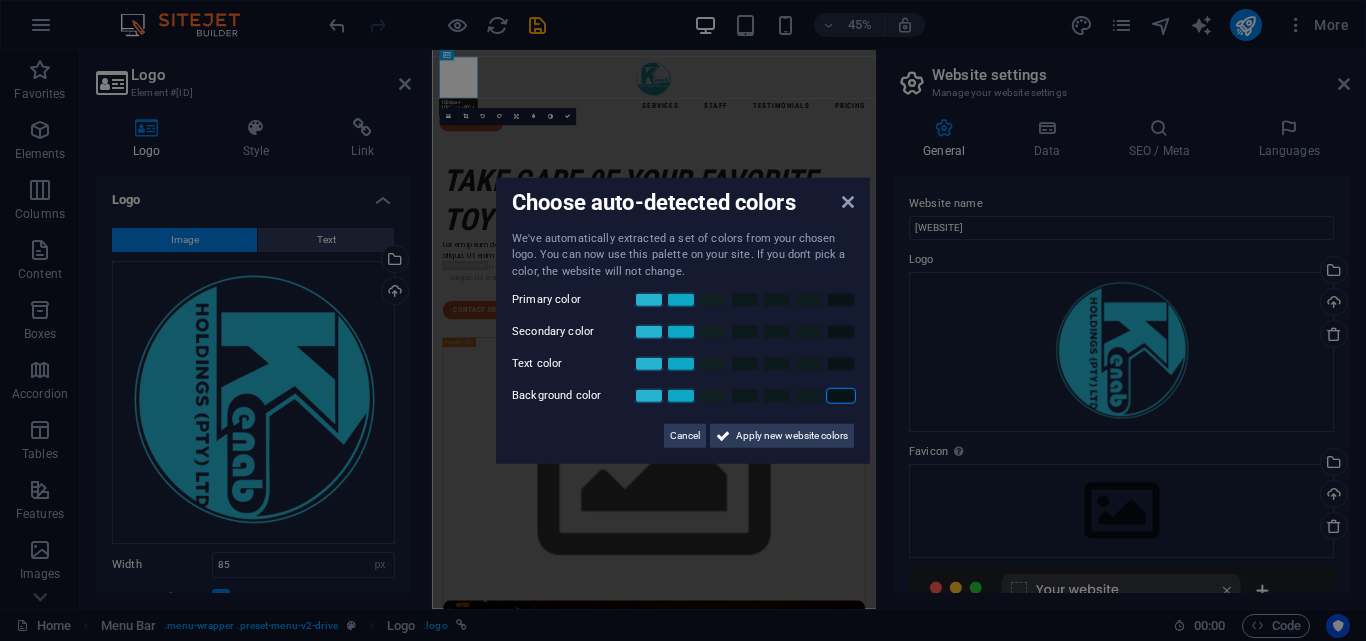 click at bounding box center (841, 396) 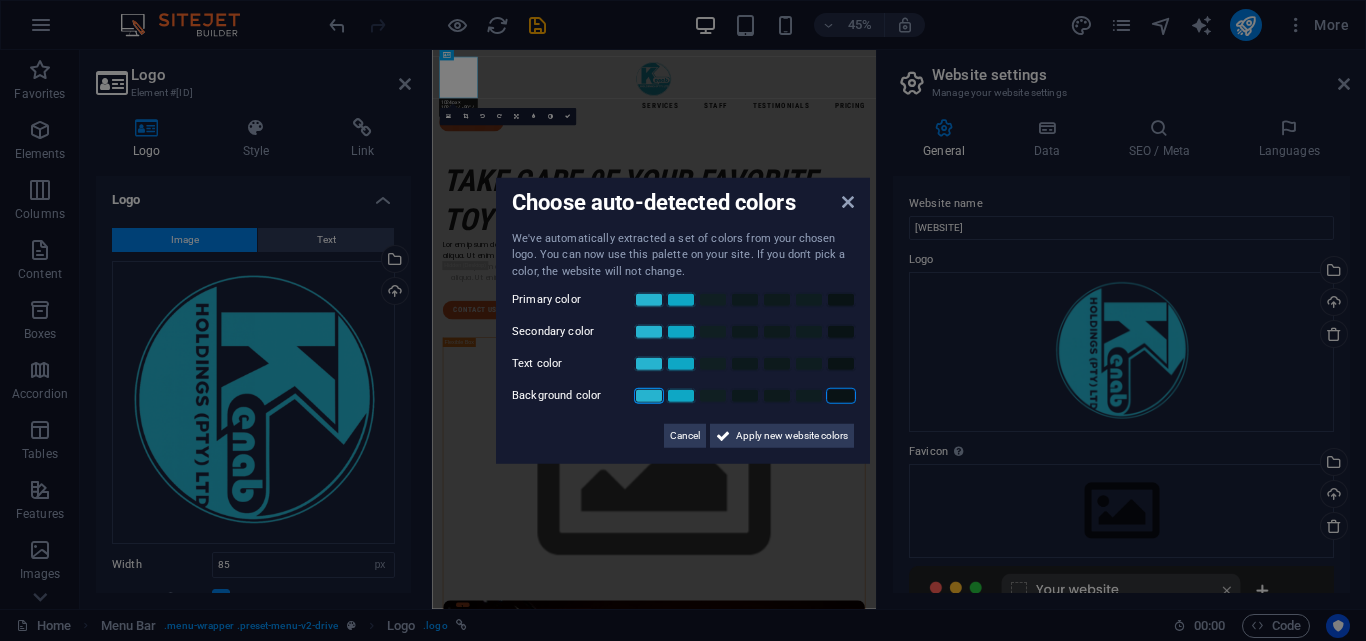 click at bounding box center [649, 396] 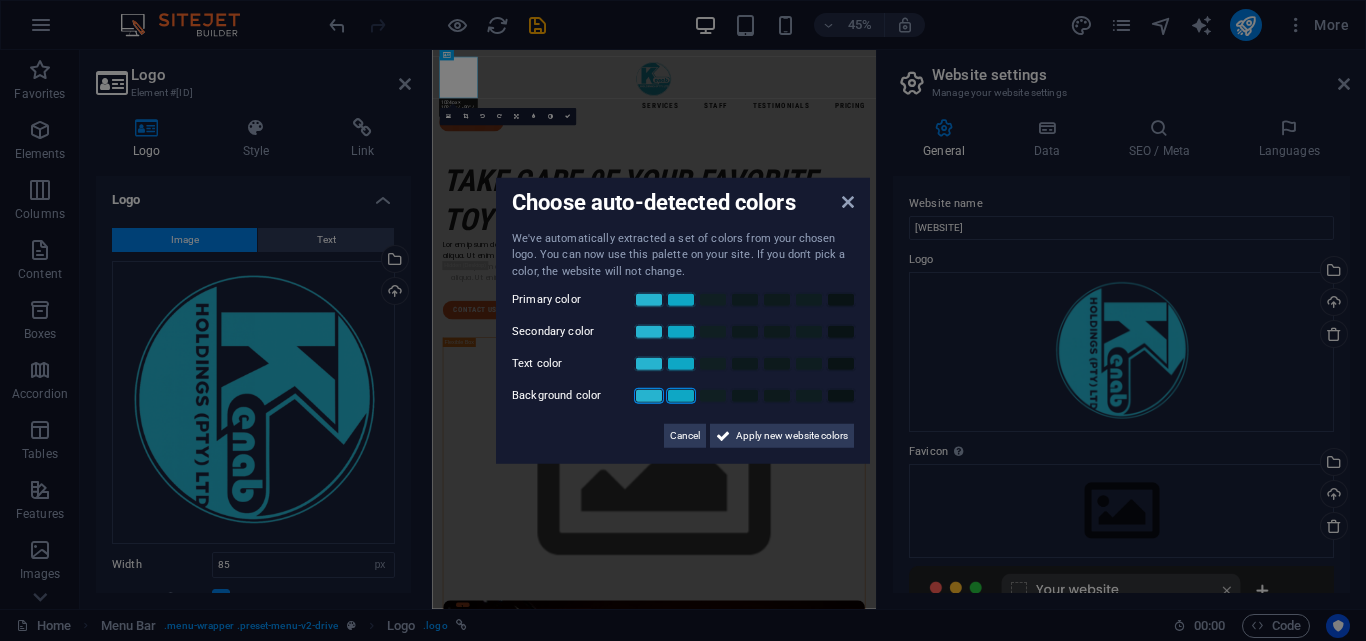 click at bounding box center (681, 396) 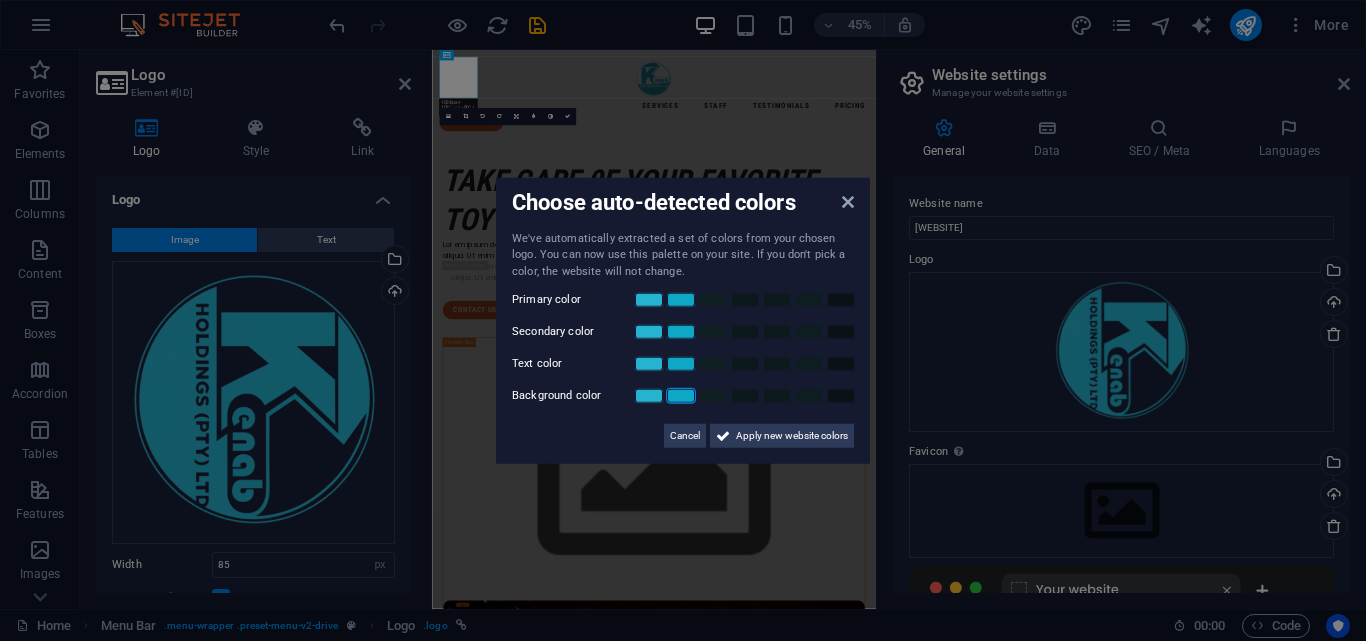 drag, startPoint x: 1349, startPoint y: 366, endPoint x: 1352, endPoint y: 387, distance: 21.213203 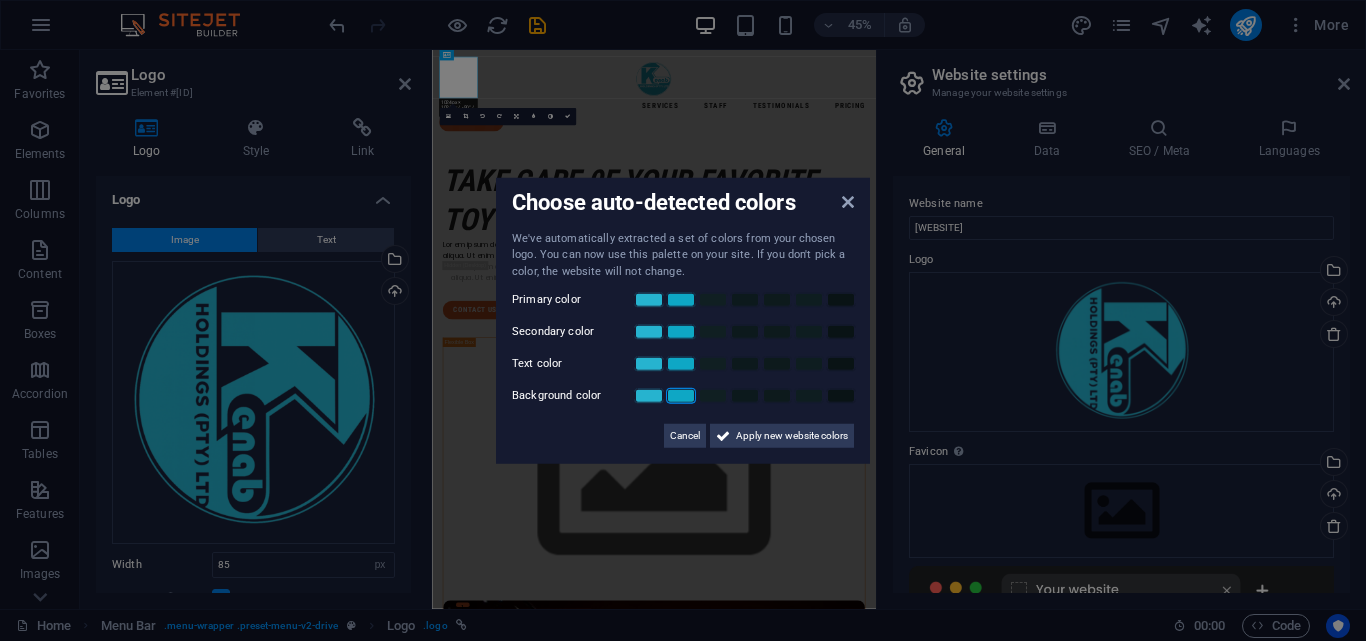 click on "Choose auto-detected colors We've automatically extracted a set of colors from your chosen logo. You can now use this palette on your site. If you don't pick a color, the website will not change.  Primary color Secondary color Text color Background color Cancel Apply new website colors" at bounding box center [683, 320] 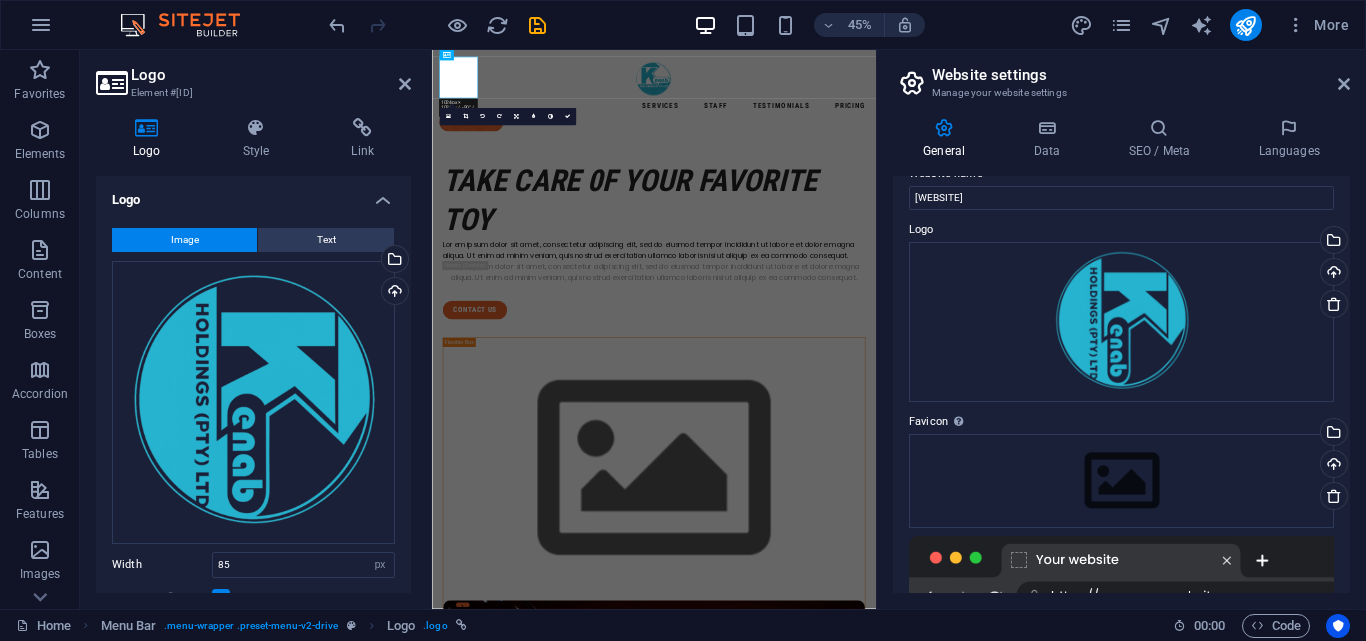 scroll, scrollTop: 0, scrollLeft: 0, axis: both 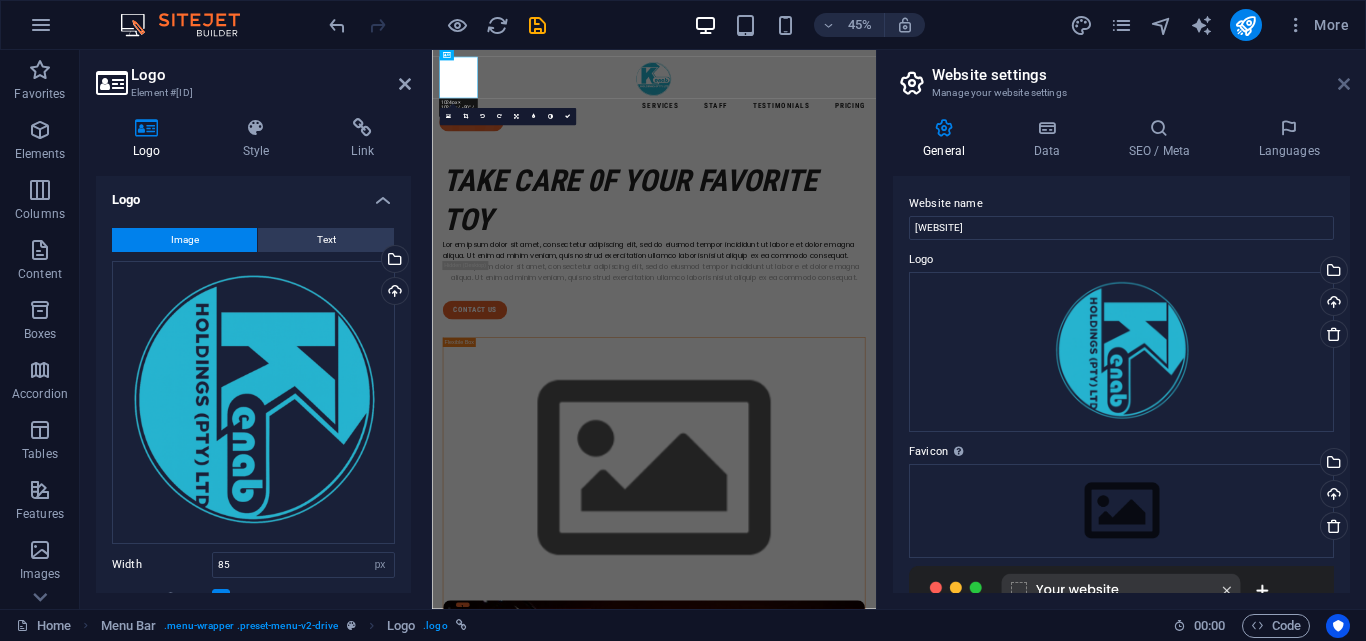 drag, startPoint x: 964, startPoint y: 37, endPoint x: 1348, endPoint y: 86, distance: 387.11368 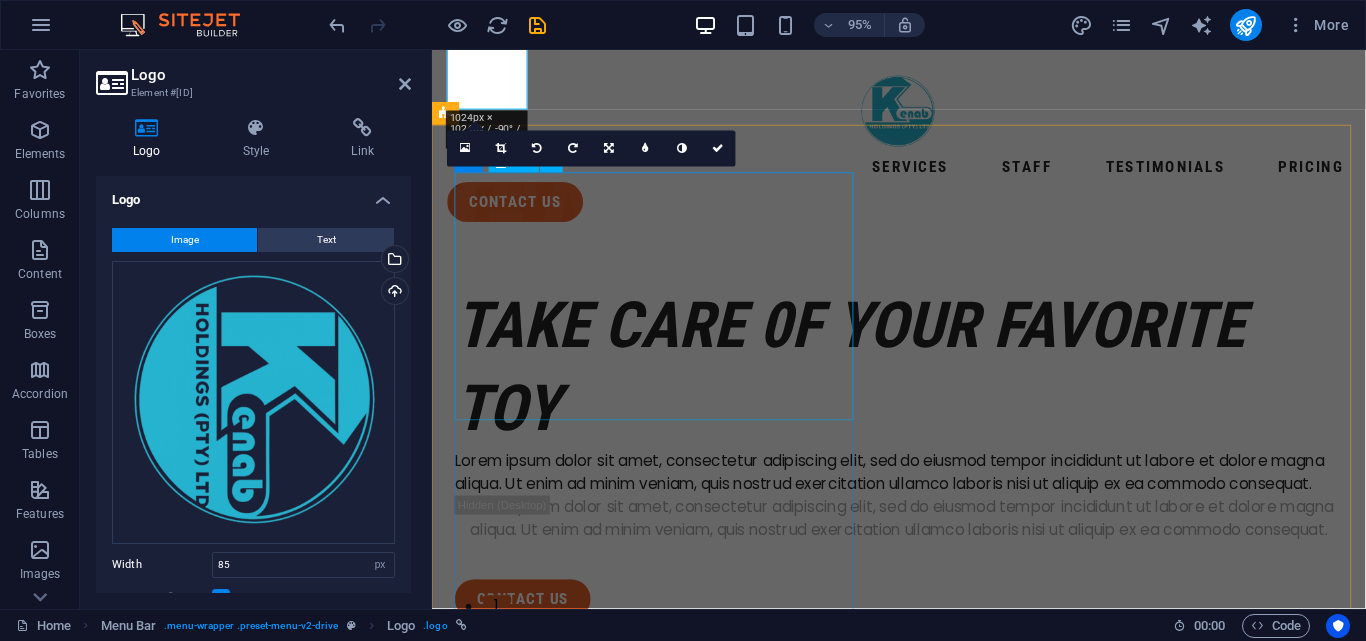 scroll, scrollTop: 100, scrollLeft: 0, axis: vertical 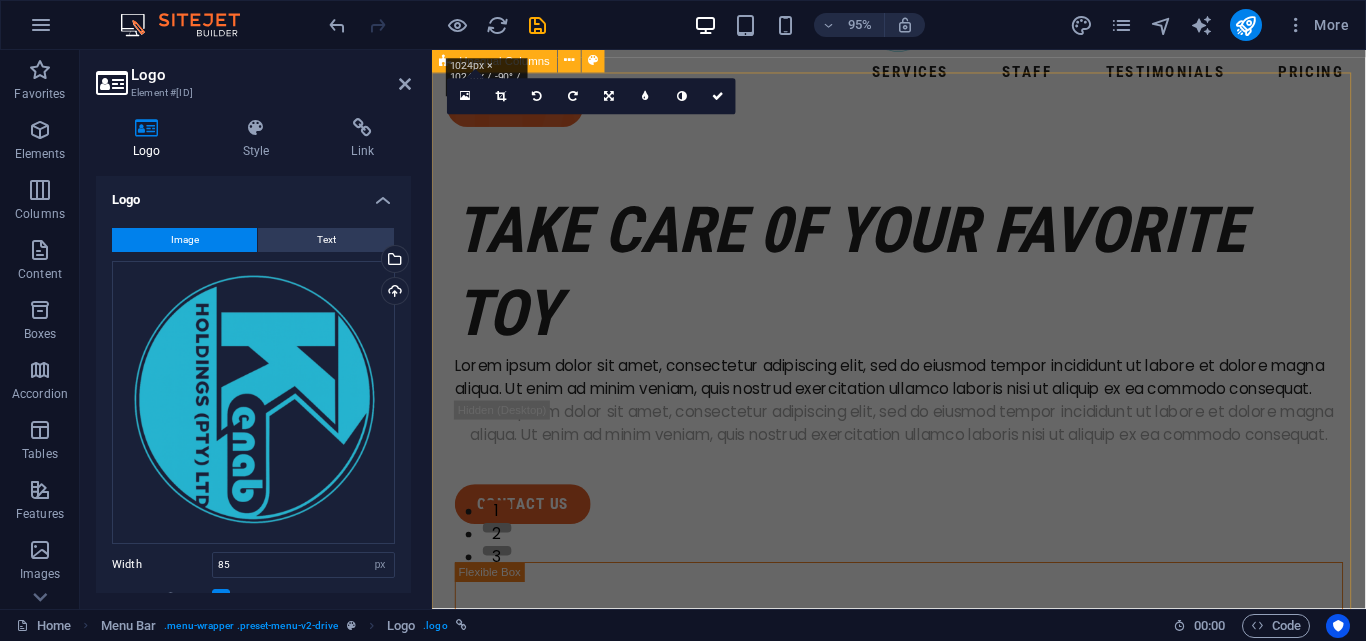 click on "take care 0f your favorite toy Lorem ipsum dolor sit amet, consectetur adipiscing elit, sed do eiusmod tempor incididunt ut labore et dolore magna aliqua. Ut enim ad minim veniam, quis nostrud exercitation ullamco laboris nisi ut aliquip ex ea commodo consequat. Lorem ipsum dolor sit amet, consectetur adipiscing elit, sed do eiusmod tempor incididunt ut labore et dolore magna aliqua. Ut enim ad minim veniam, quis nostrud exercitation ullamco laboris nisi ut aliquip ex ea commodo consequat. contact us" at bounding box center [923, 1077] 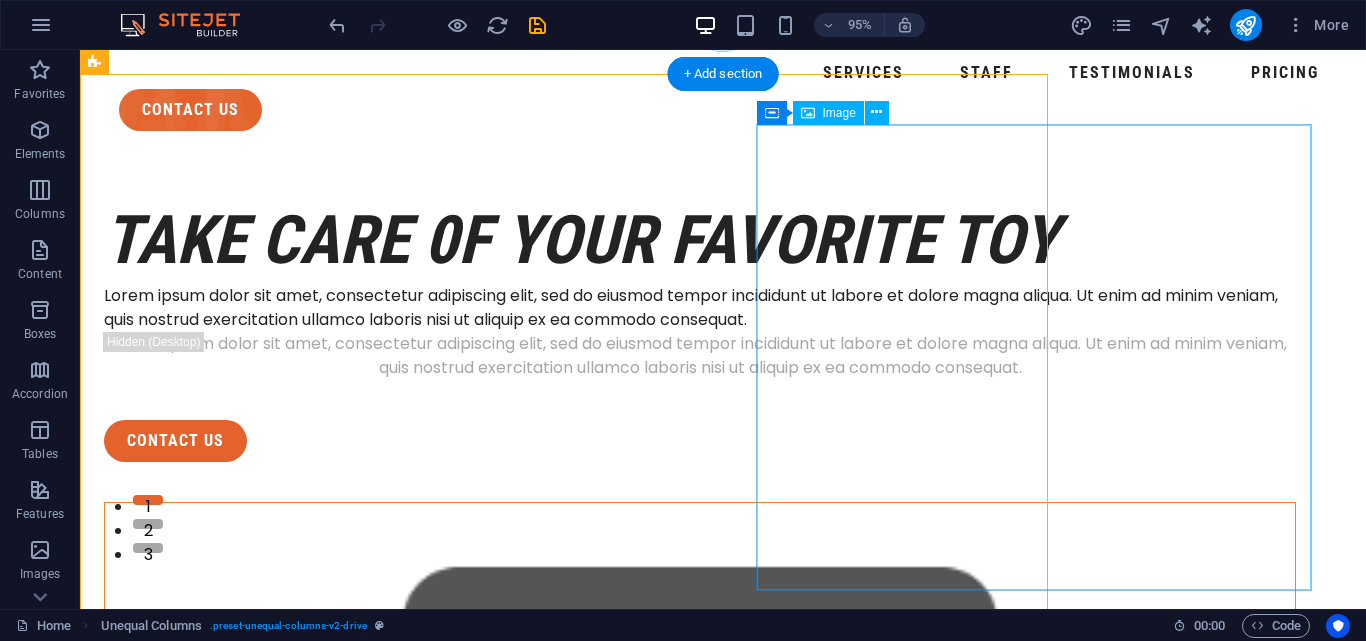 scroll, scrollTop: 0, scrollLeft: 0, axis: both 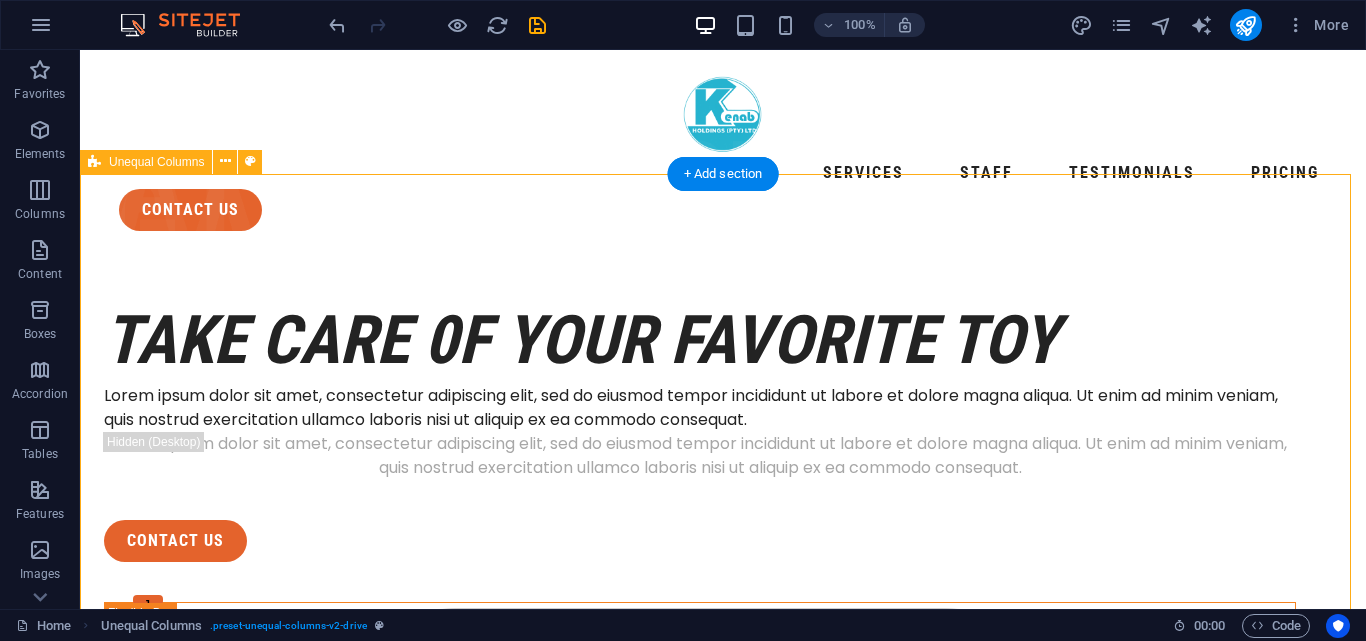 click on "take care 0f your favorite toy Lorem ipsum dolor sit amet, consectetur adipiscing elit, sed do eiusmod tempor incididunt ut labore et dolore magna aliqua. Ut enim ad minim veniam, quis nostrud exercitation ullamco laboris nisi ut aliquip ex ea commodo consequat. Lorem ipsum dolor sit amet, consectetur adipiscing elit, sed do eiusmod tempor incididunt ut labore et dolore magna aliqua. Ut enim ad minim veniam, quis nostrud exercitation ullamco laboris nisi ut aliquip ex ea commodo consequat. contact us" at bounding box center [723, 1183] 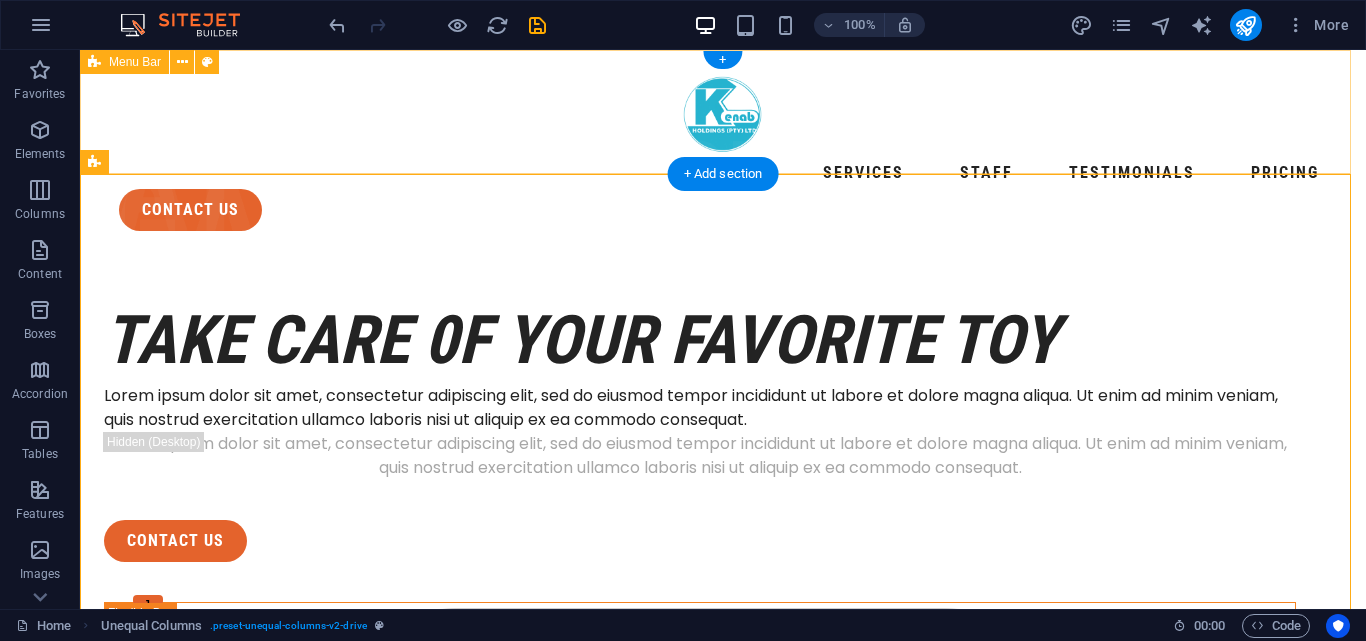 click on "Services Staff Testimonials Pricing contact us" at bounding box center [723, 148] 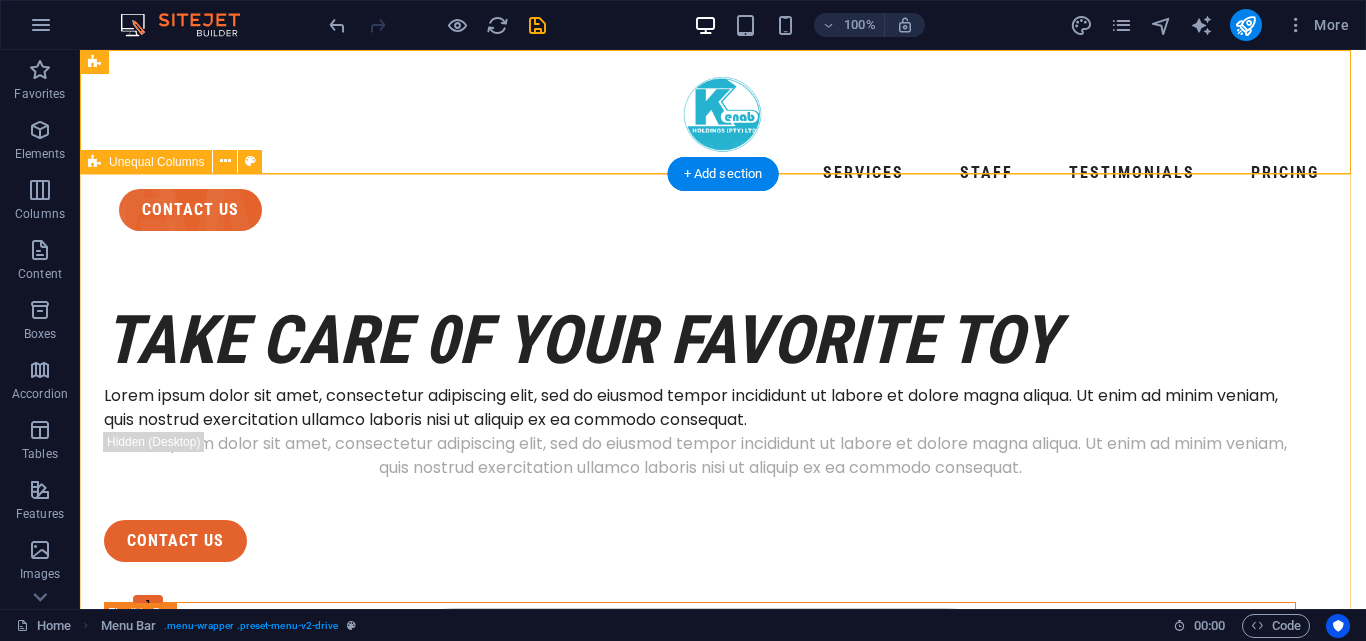 click on "take care 0f your favorite toy Lorem ipsum dolor sit amet, consectetur adipiscing elit, sed do eiusmod tempor incididunt ut labore et dolore magna aliqua. Ut enim ad minim veniam, quis nostrud exercitation ullamco laboris nisi ut aliquip ex ea commodo consequat. Lorem ipsum dolor sit amet, consectetur adipiscing elit, sed do eiusmod tempor incididunt ut labore et dolore magna aliqua. Ut enim ad minim veniam, quis nostrud exercitation ullamco laboris nisi ut aliquip ex ea commodo consequat. contact us" at bounding box center (723, 1183) 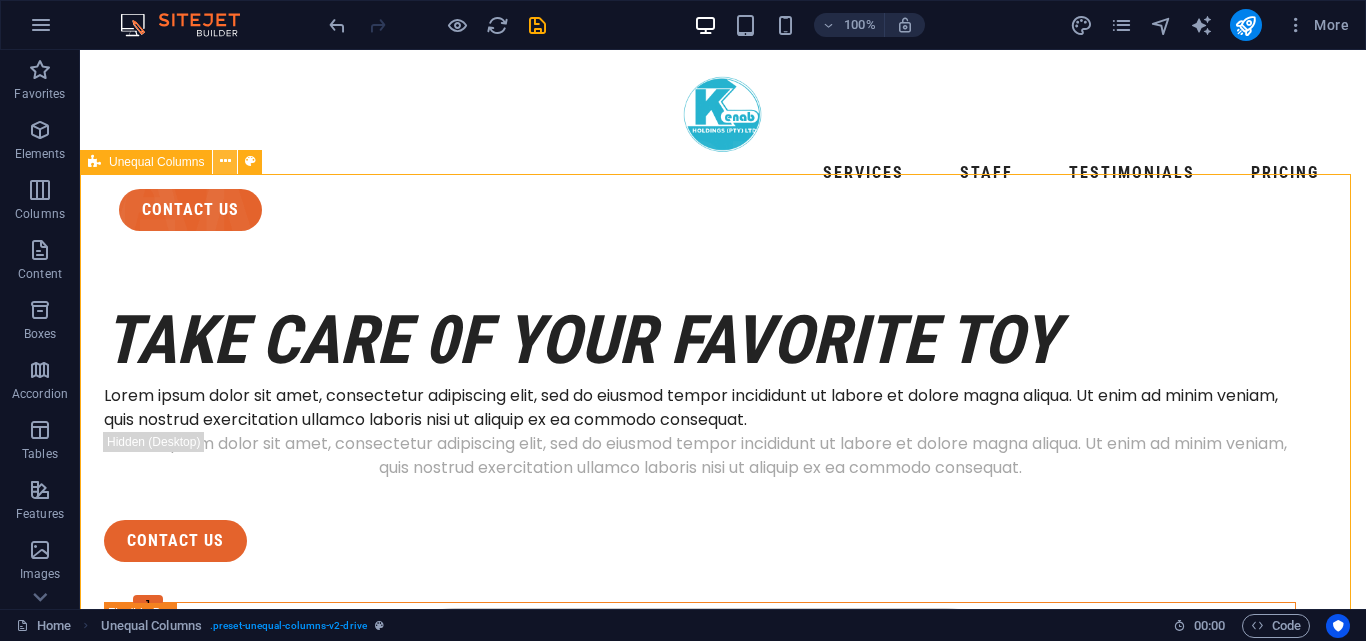 click at bounding box center [225, 162] 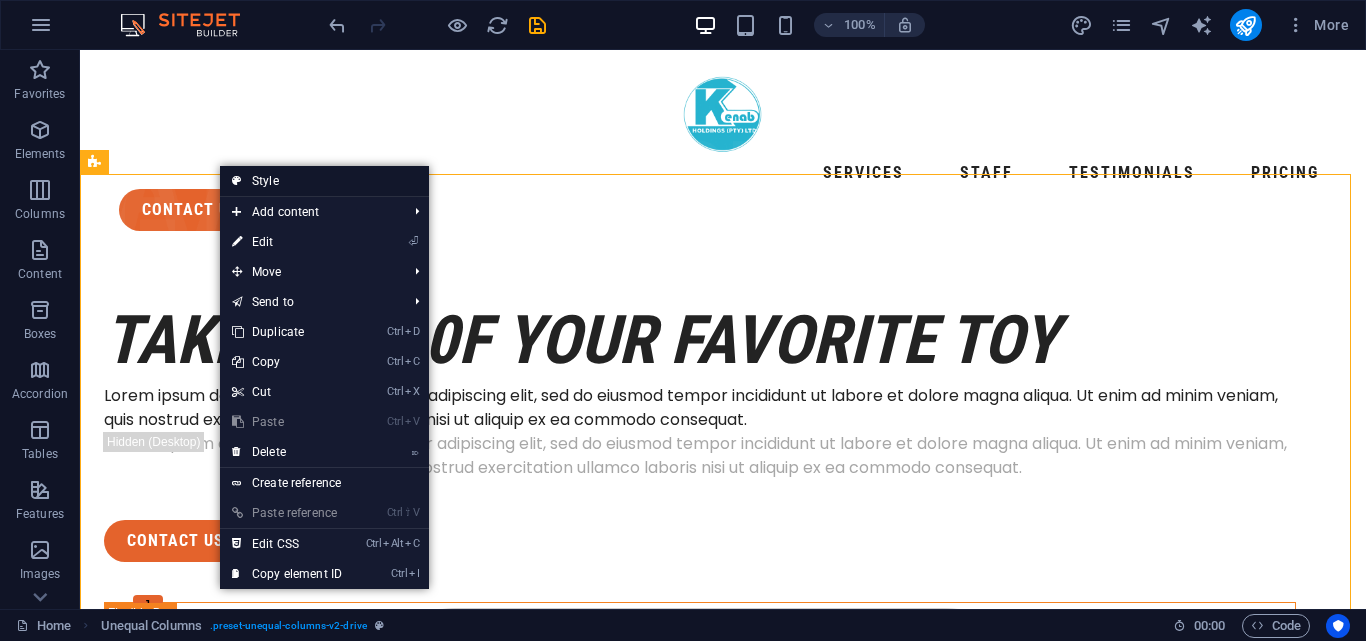 drag, startPoint x: 296, startPoint y: 183, endPoint x: 183, endPoint y: 265, distance: 139.61734 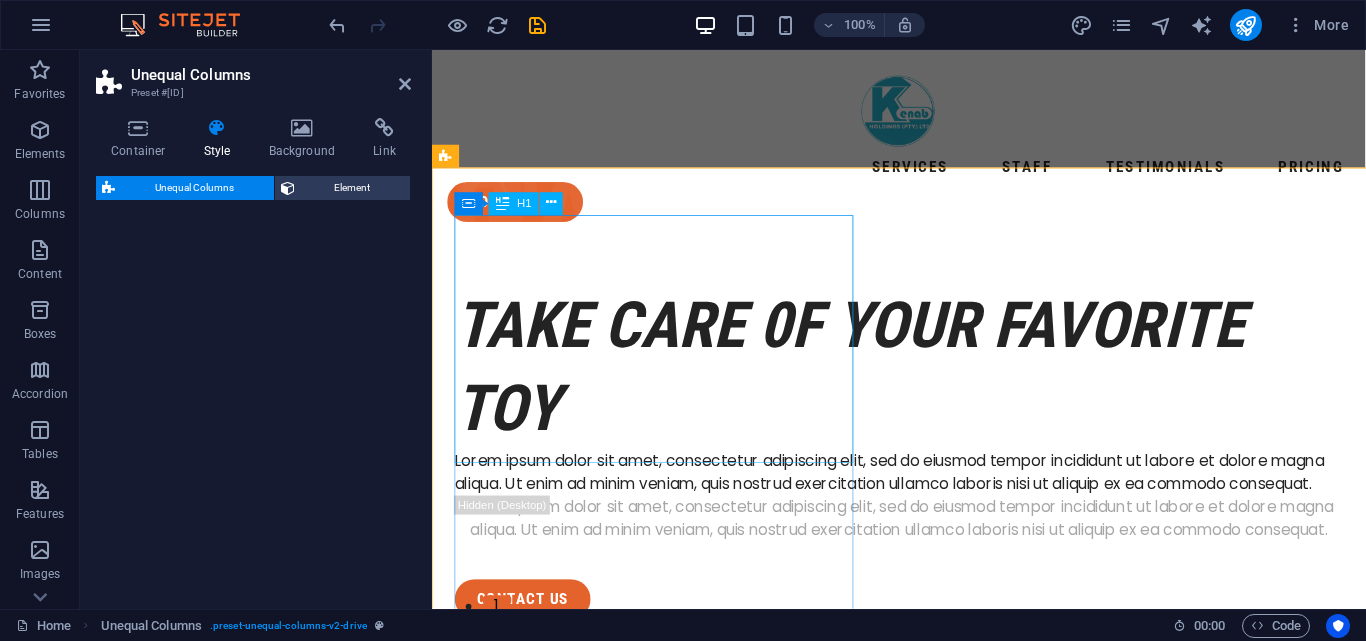 select on "%" 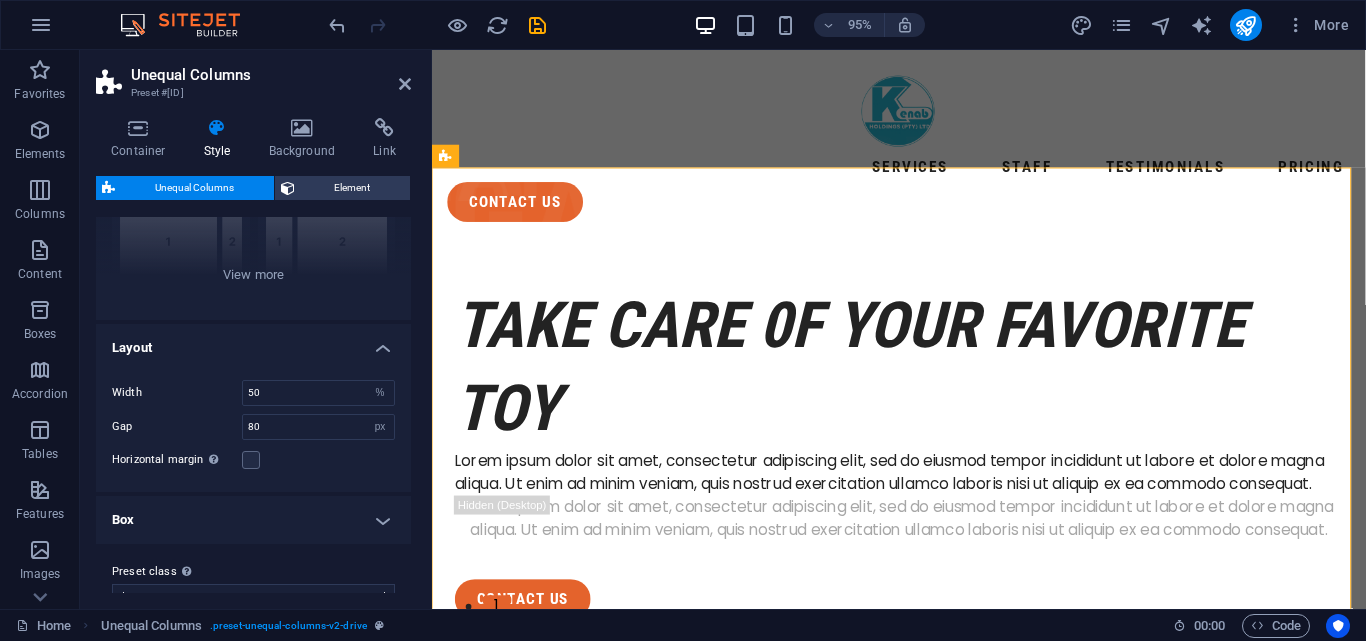 scroll, scrollTop: 264, scrollLeft: 0, axis: vertical 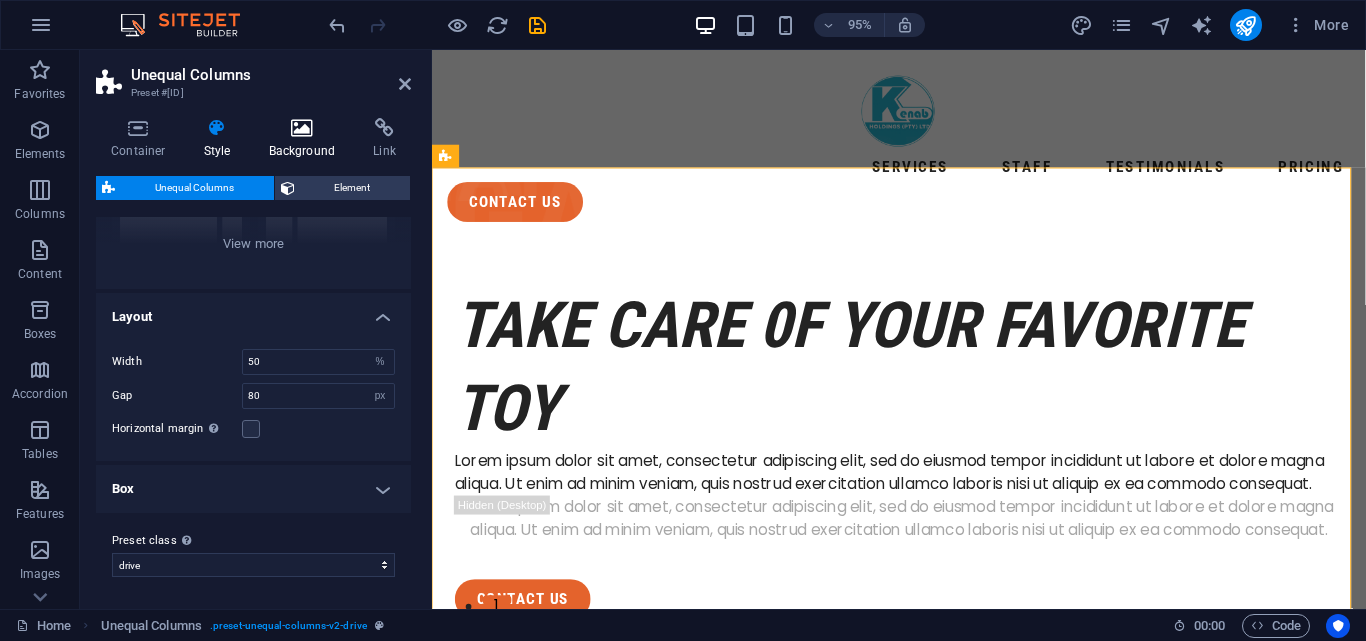 click on "Background" at bounding box center [306, 139] 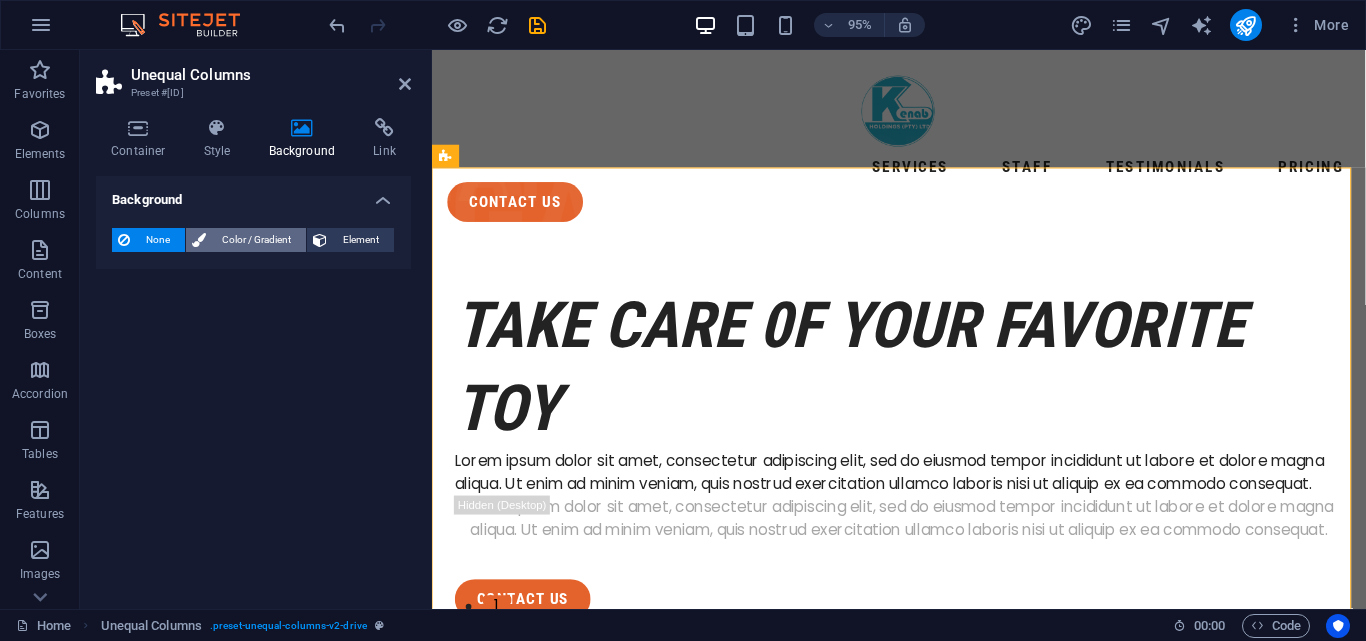 click on "Color / Gradient" at bounding box center (256, 240) 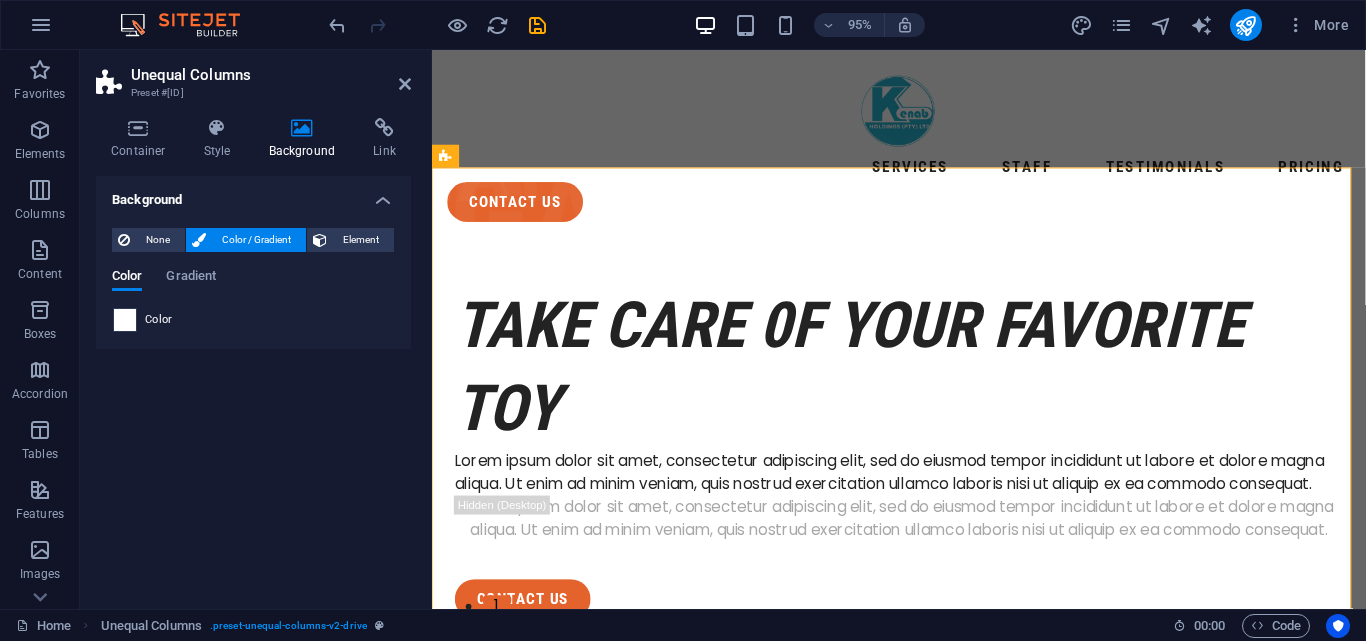 click at bounding box center (125, 320) 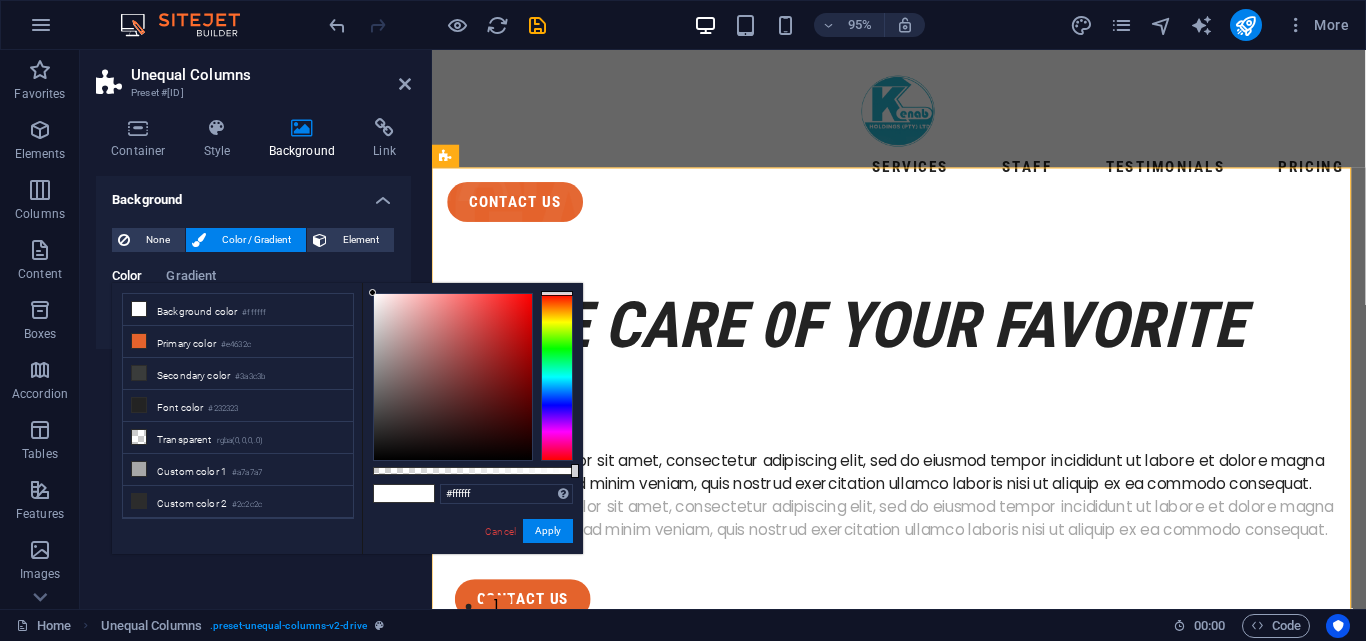 click at bounding box center (557, 377) 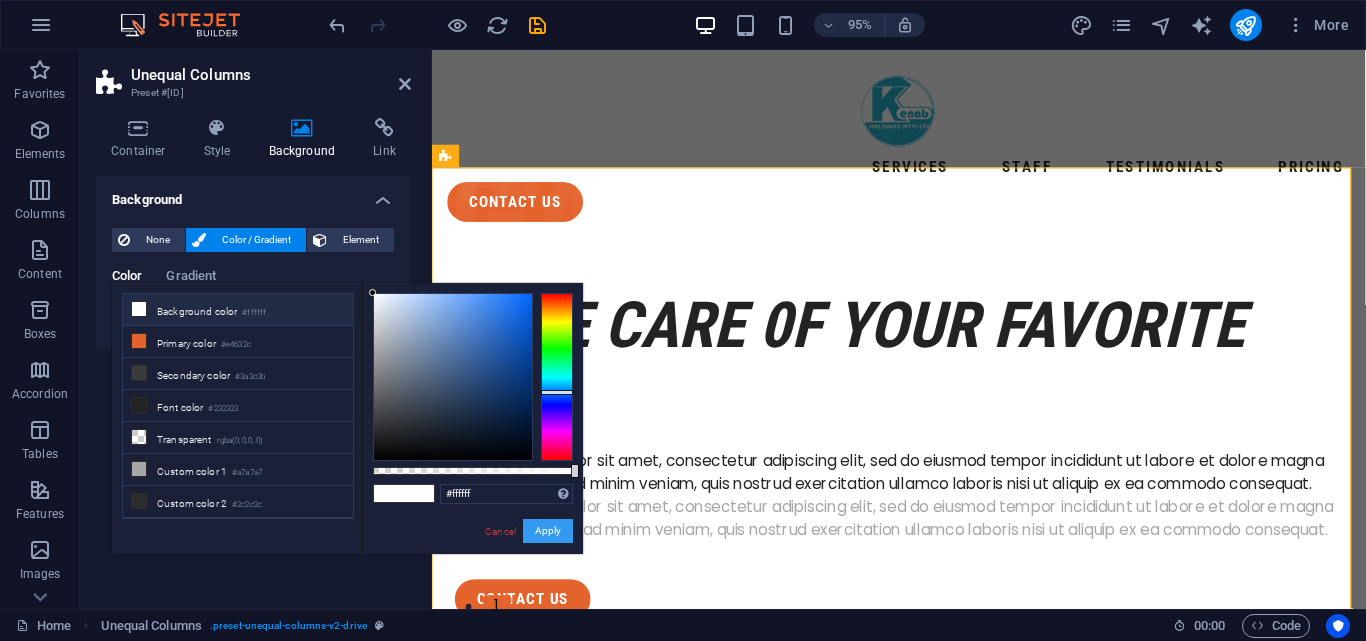 click on "Apply" at bounding box center [548, 531] 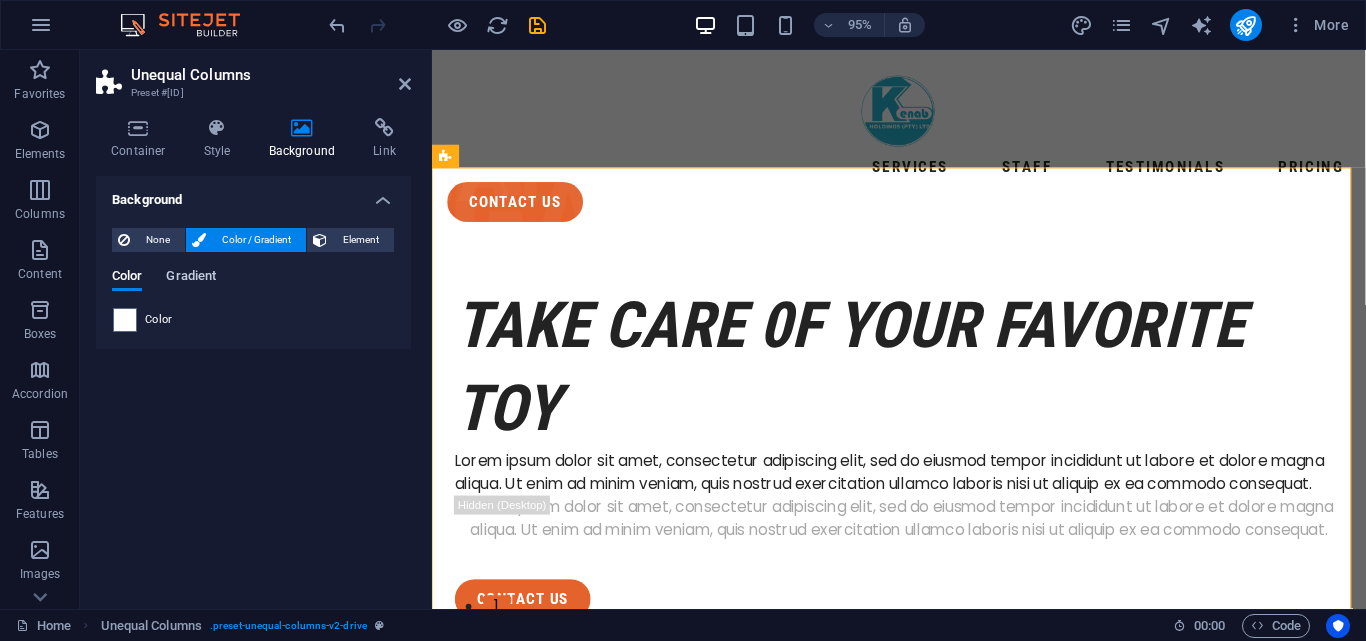 click on "Gradient" at bounding box center (191, 278) 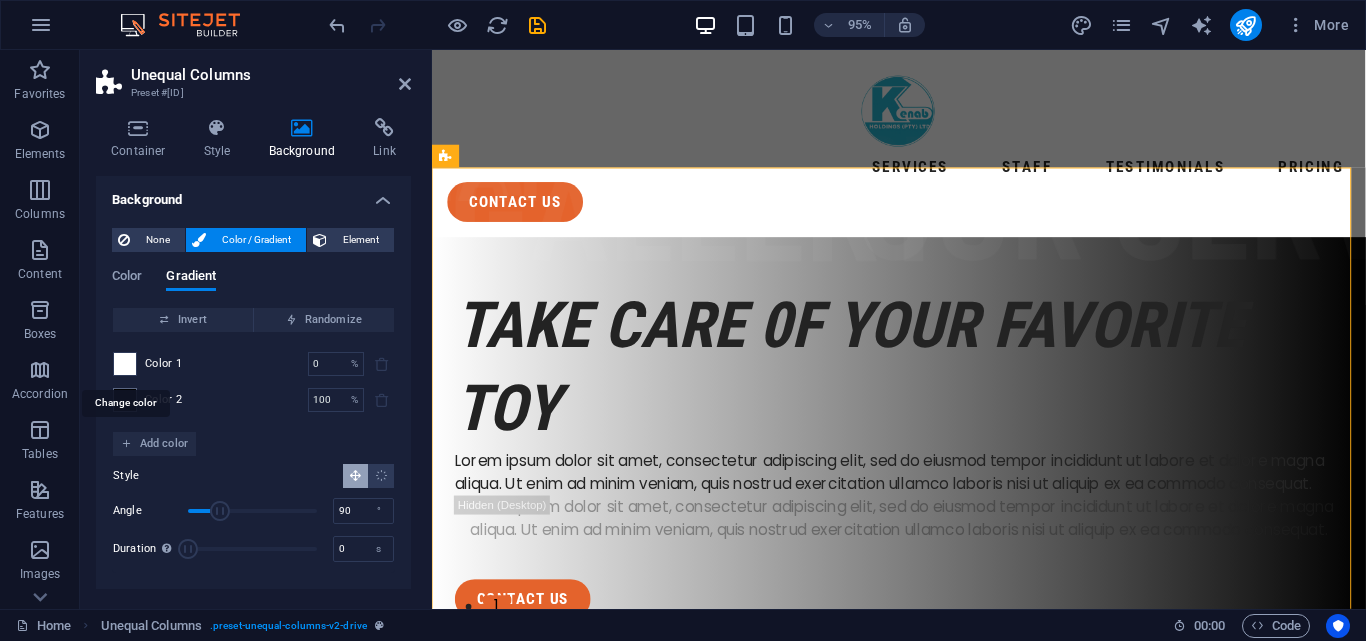 click at bounding box center [125, 364] 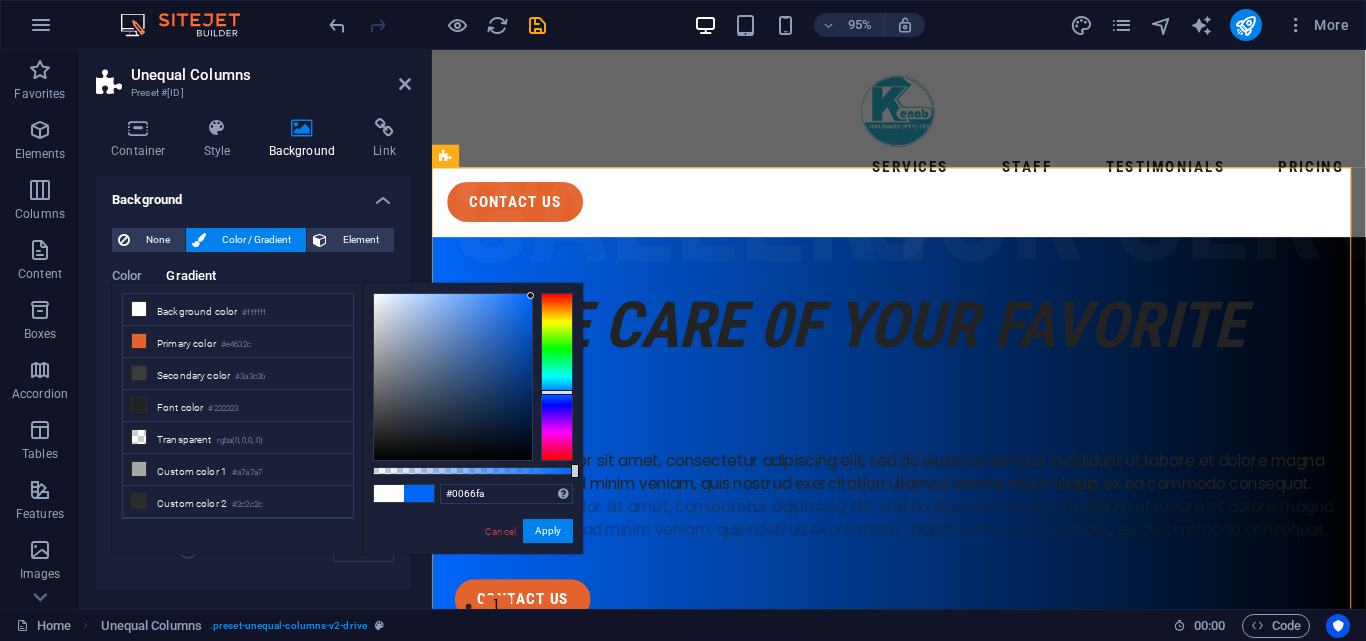 drag, startPoint x: 372, startPoint y: 292, endPoint x: 542, endPoint y: 296, distance: 170.04706 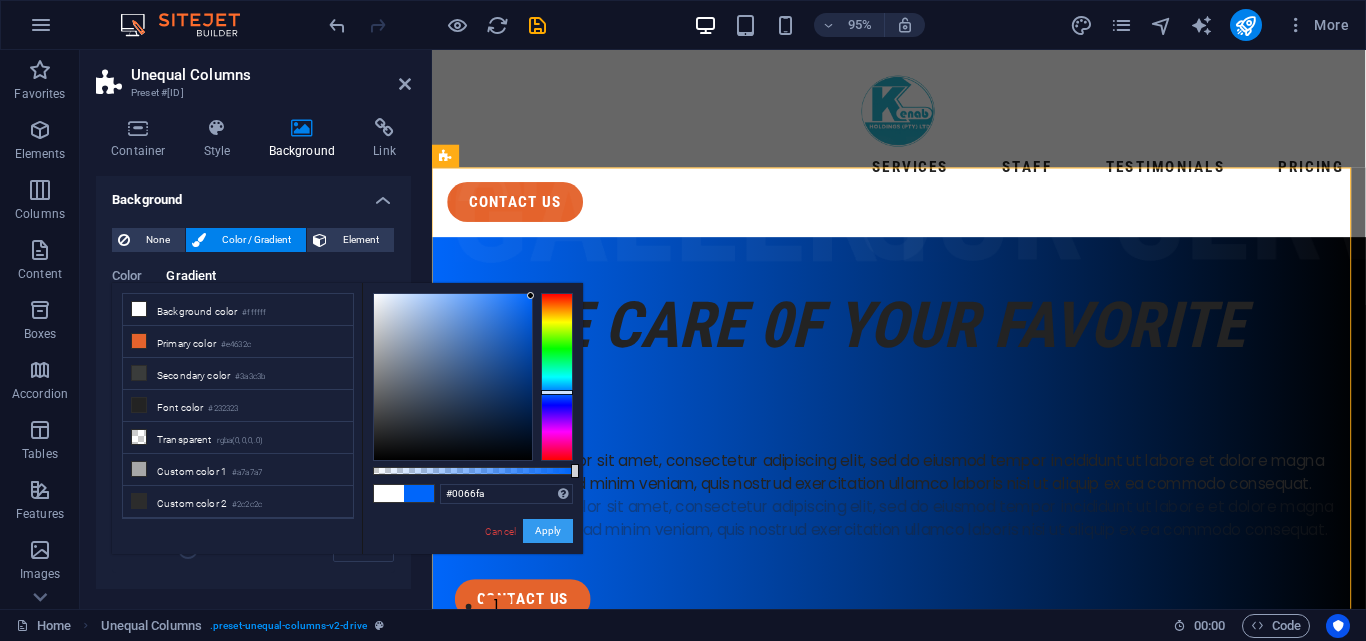 click on "Apply" at bounding box center (548, 531) 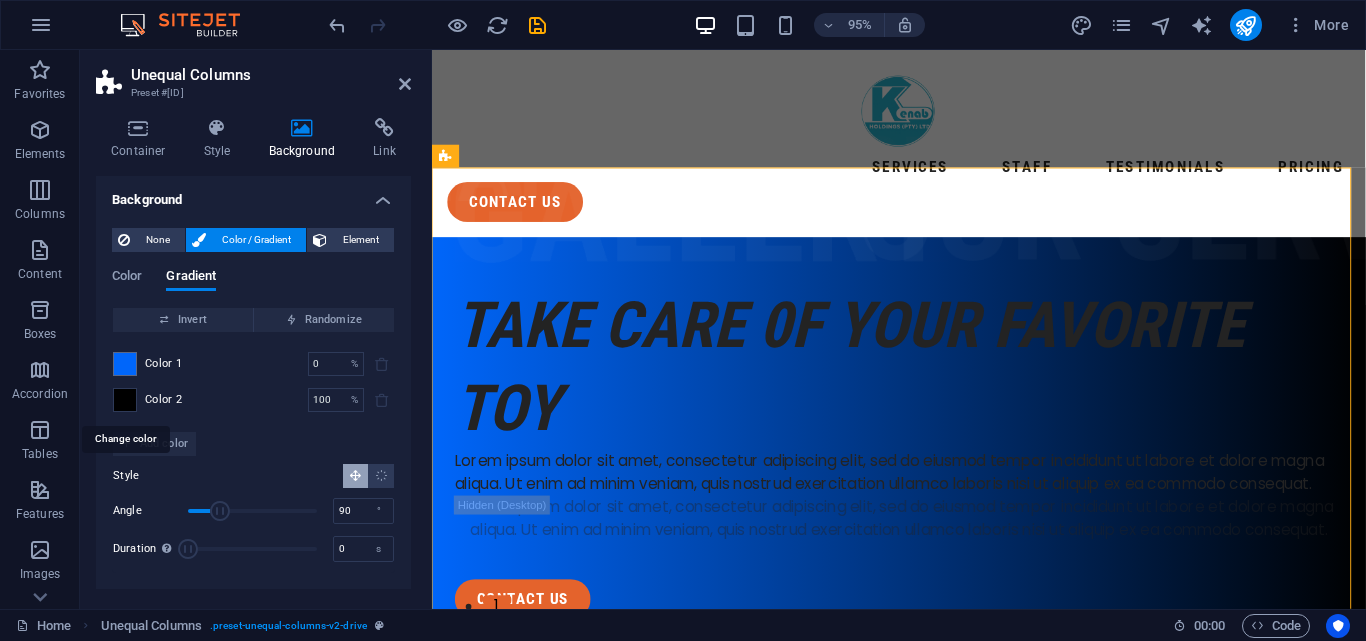 click at bounding box center (125, 400) 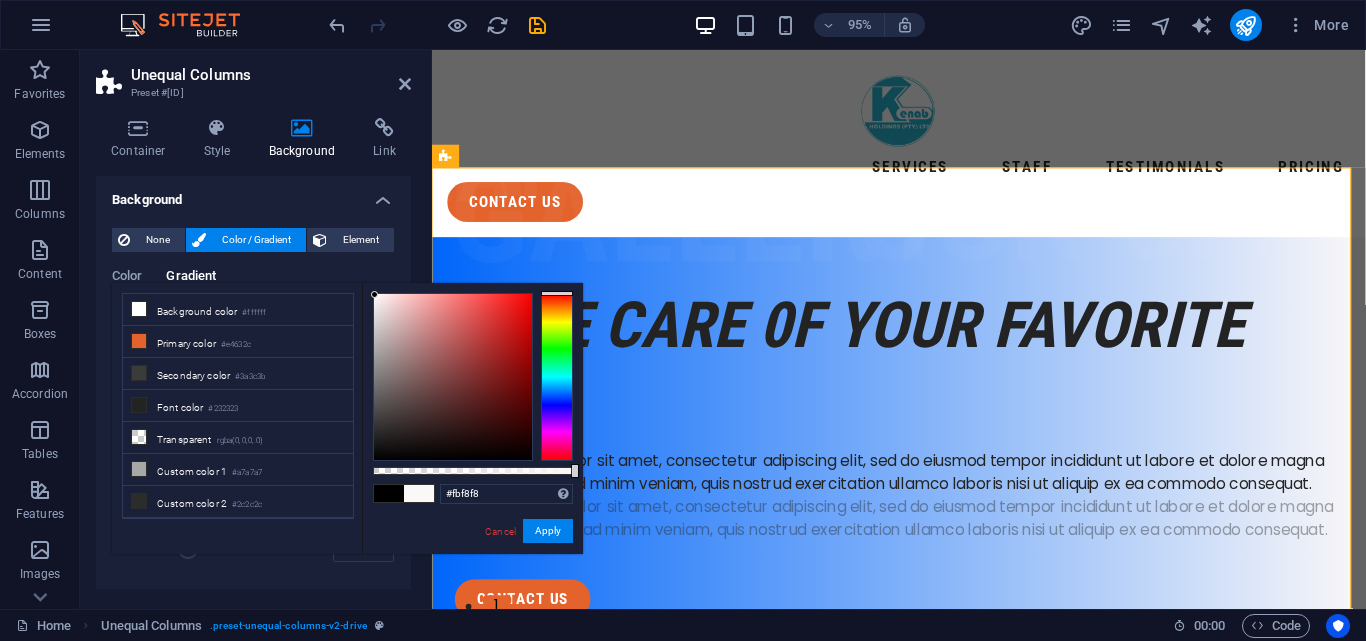 drag, startPoint x: 370, startPoint y: 458, endPoint x: 375, endPoint y: 295, distance: 163.07668 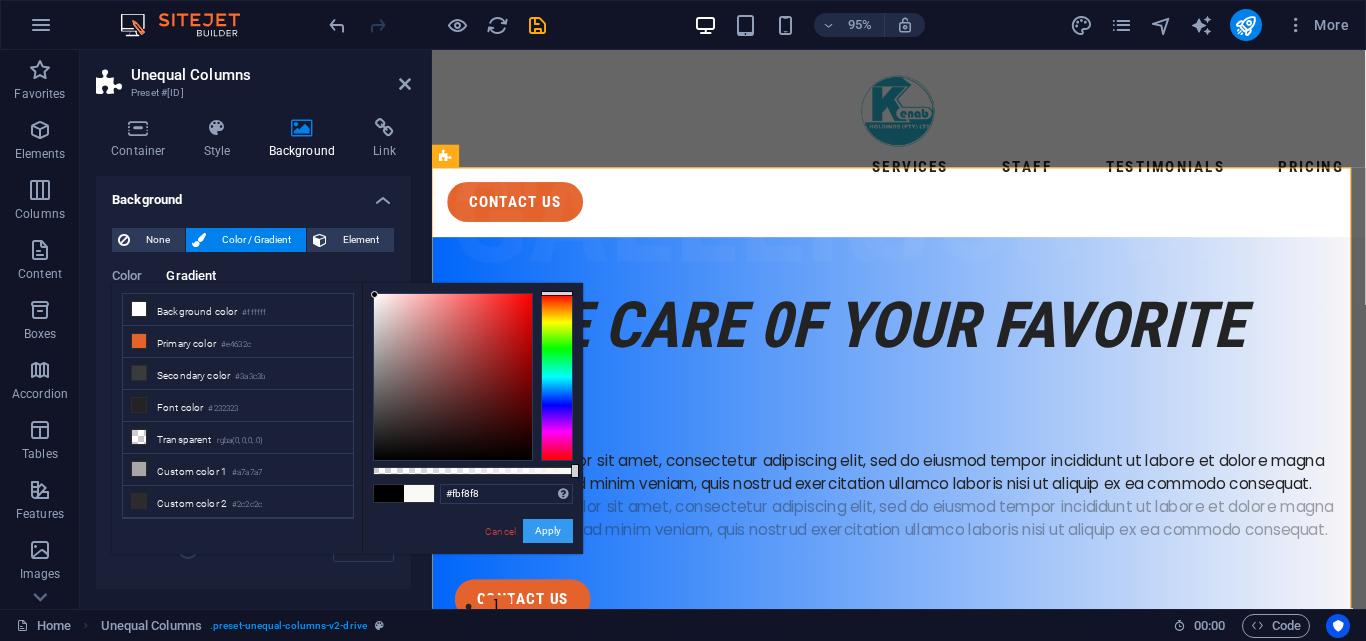 click on "Apply" at bounding box center [548, 531] 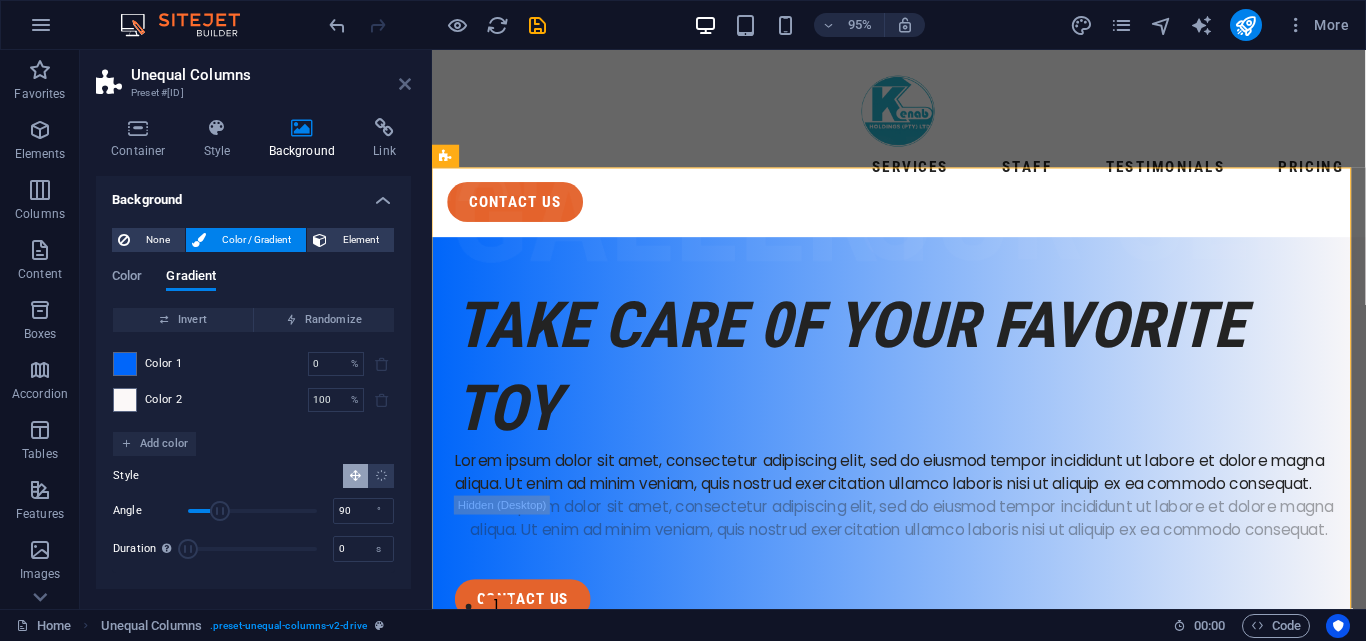 click at bounding box center (405, 84) 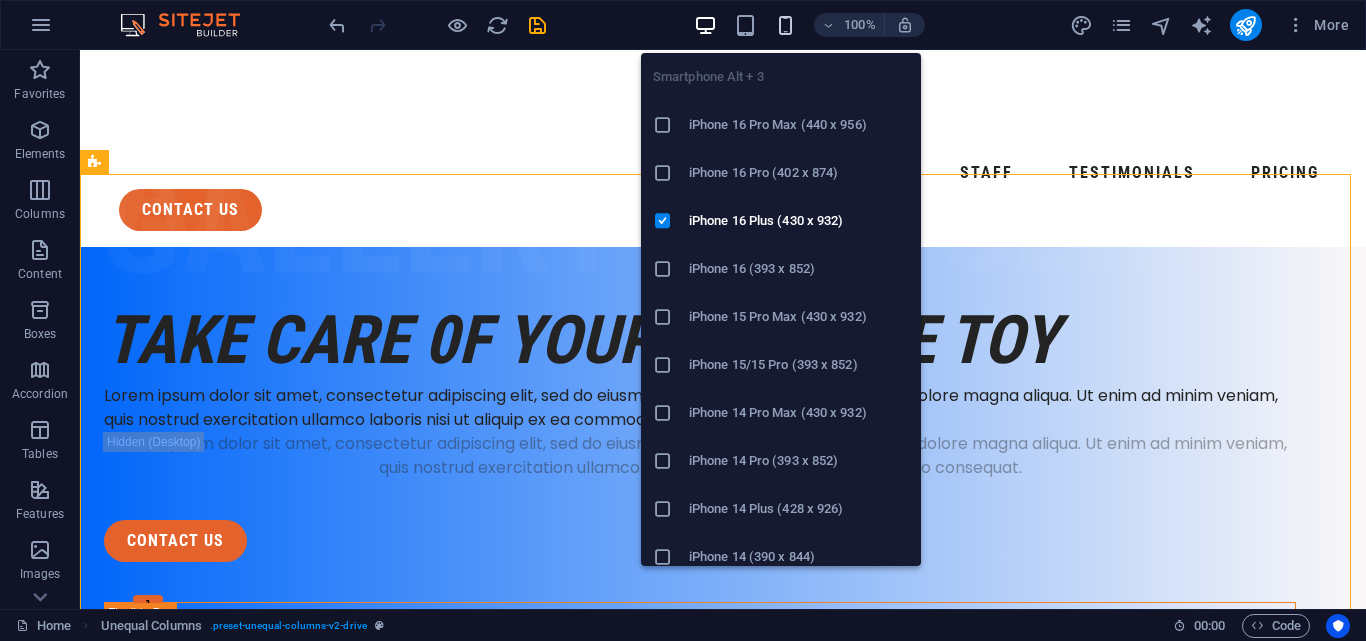 click at bounding box center [785, 25] 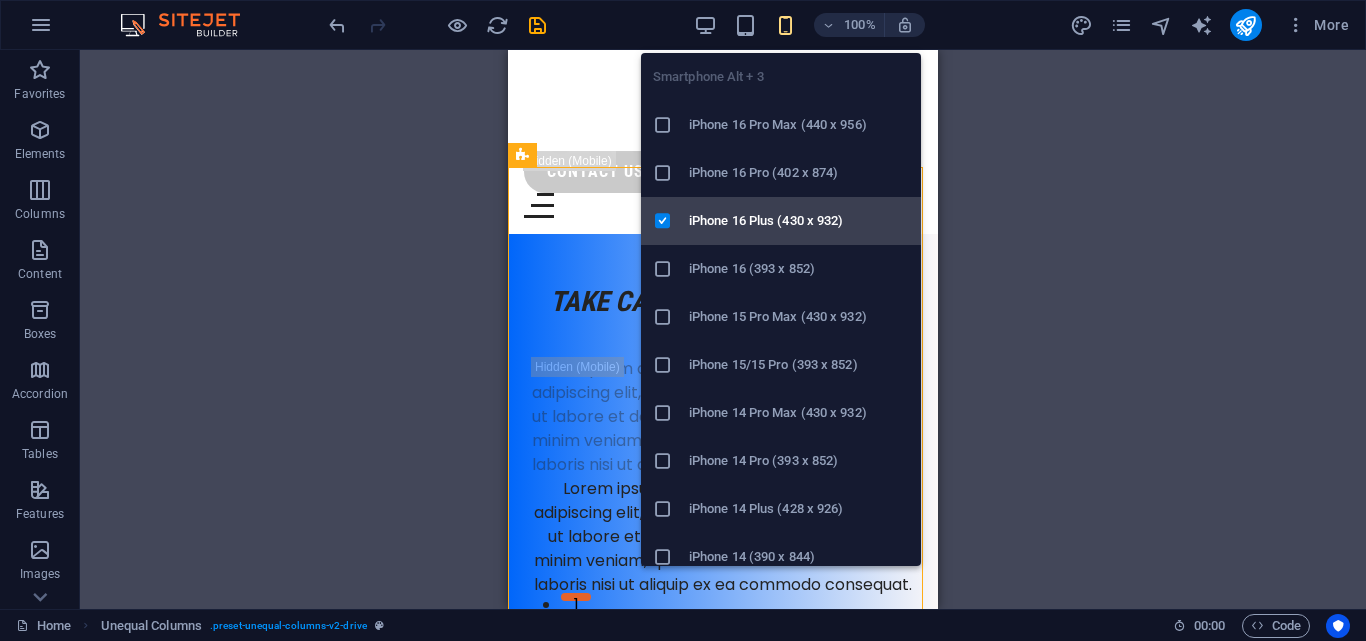 drag, startPoint x: 739, startPoint y: 214, endPoint x: 231, endPoint y: 164, distance: 510.4547 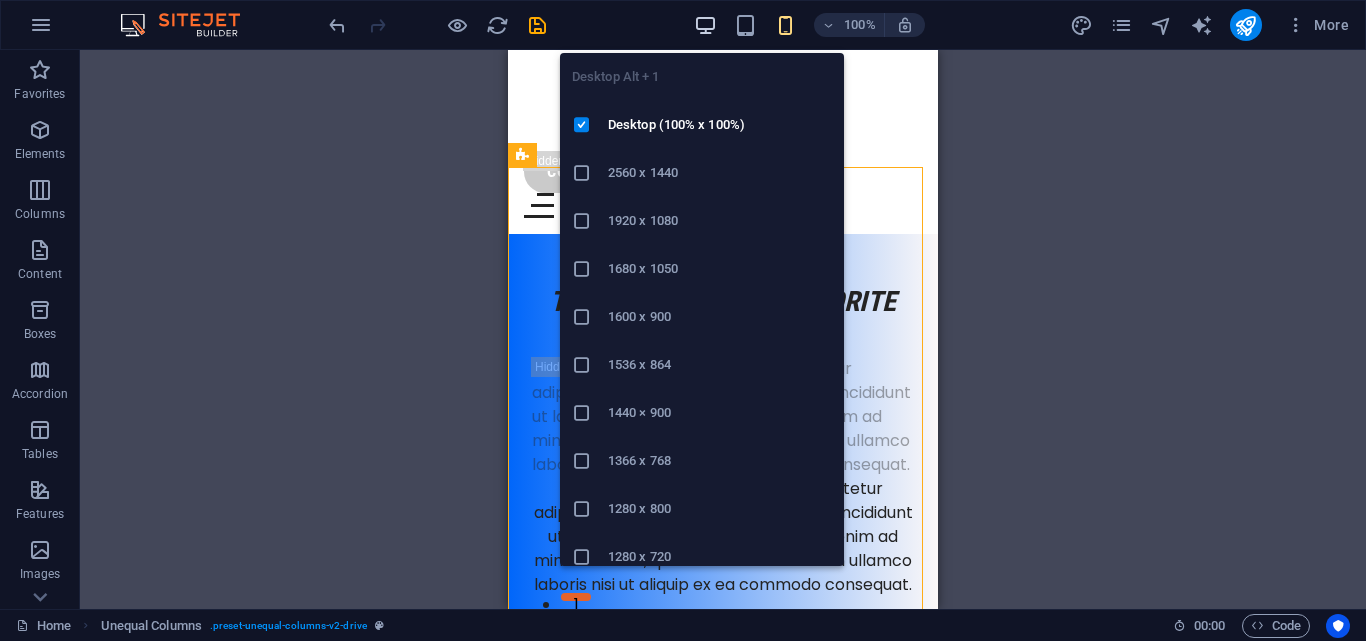 click at bounding box center [705, 25] 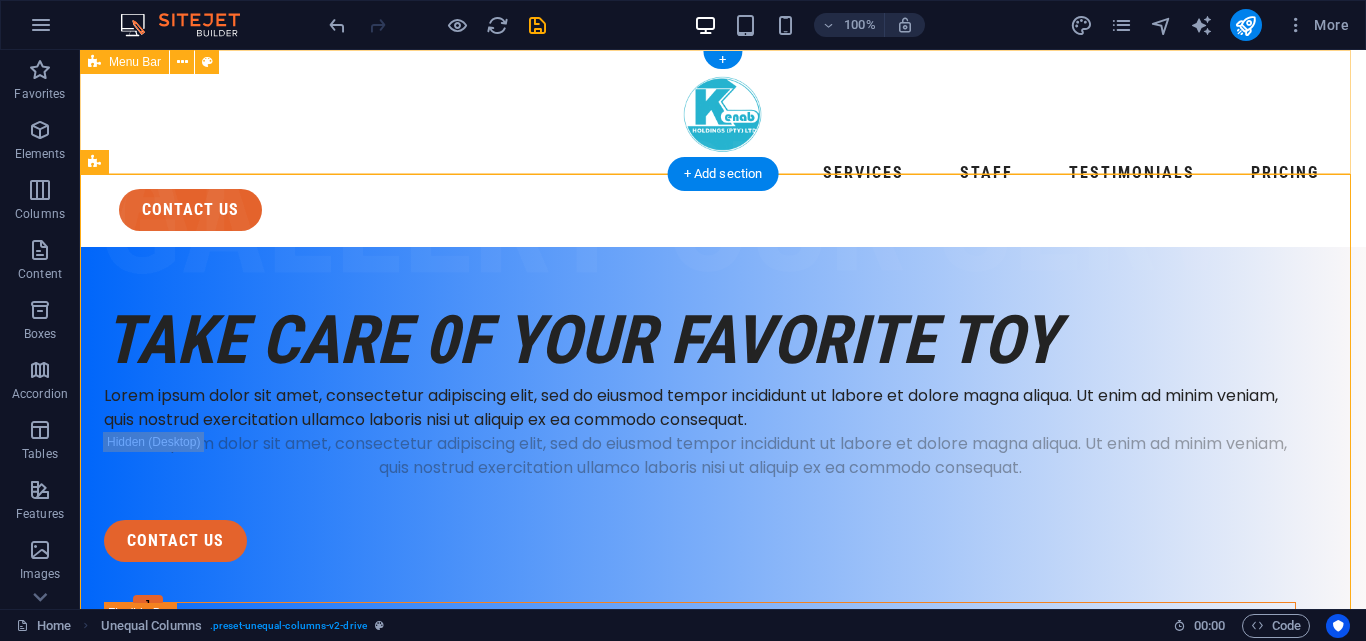 click on "Services Staff Testimonials Pricing contact us" at bounding box center (723, 148) 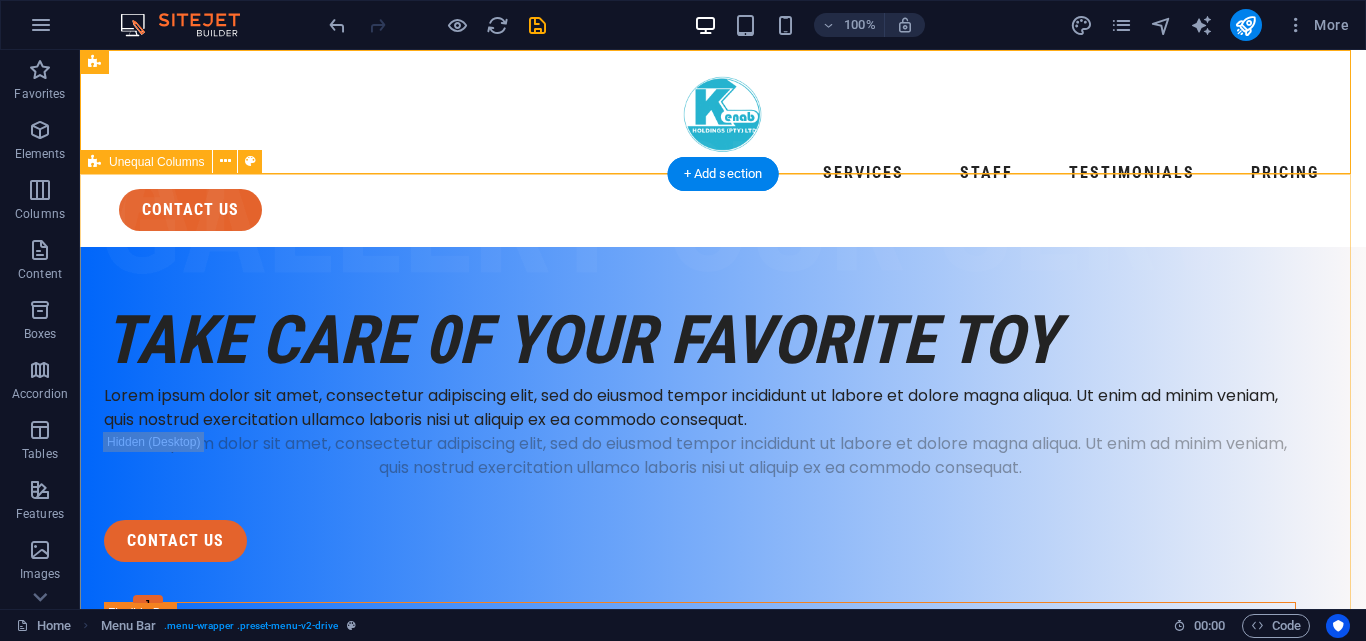 click on "take care 0f your favorite toy Lorem ipsum dolor sit amet, consectetur adipiscing elit, sed do eiusmod tempor incididunt ut labore et dolore magna aliqua. Ut enim ad minim veniam, quis nostrud exercitation ullamco laboris nisi ut aliquip ex ea commodo consequat. Lorem ipsum dolor sit amet, consectetur adipiscing elit, sed do eiusmod tempor incididunt ut labore et dolore magna aliqua. Ut enim ad minim veniam, quis nostrud exercitation ullamco laboris nisi ut aliquip ex ea commodo consequat. contact us" at bounding box center [723, 1241] 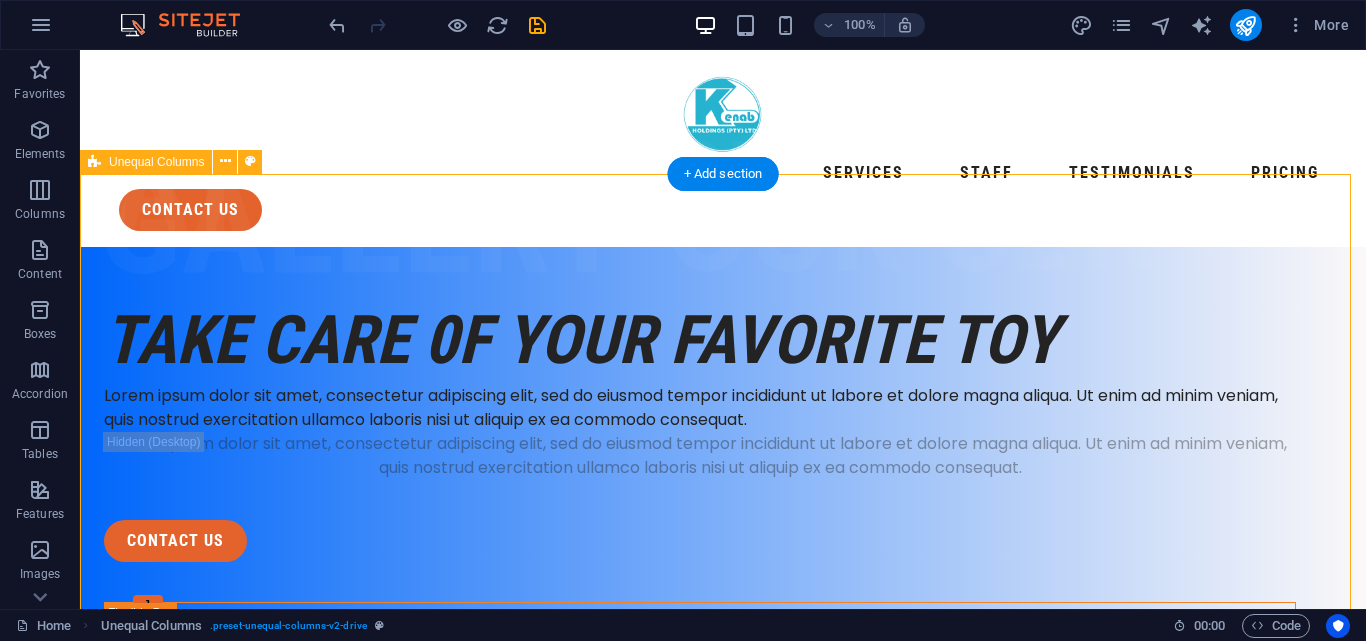 click on "take care 0f your favorite toy Lorem ipsum dolor sit amet, consectetur adipiscing elit, sed do eiusmod tempor incididunt ut labore et dolore magna aliqua. Ut enim ad minim veniam, quis nostrud exercitation ullamco laboris nisi ut aliquip ex ea commodo consequat. Lorem ipsum dolor sit amet, consectetur adipiscing elit, sed do eiusmod tempor incididunt ut labore et dolore magna aliqua. Ut enim ad minim veniam, quis nostrud exercitation ullamco laboris nisi ut aliquip ex ea commodo consequat. contact us" at bounding box center (723, 1241) 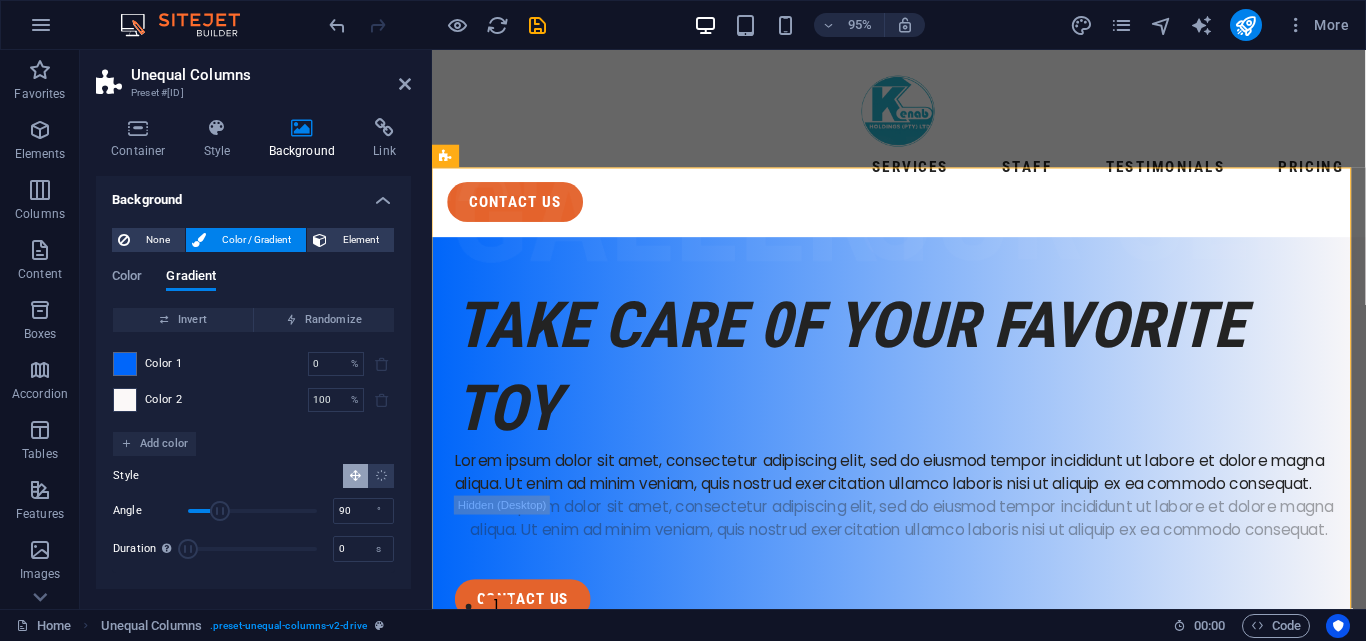 click at bounding box center [125, 400] 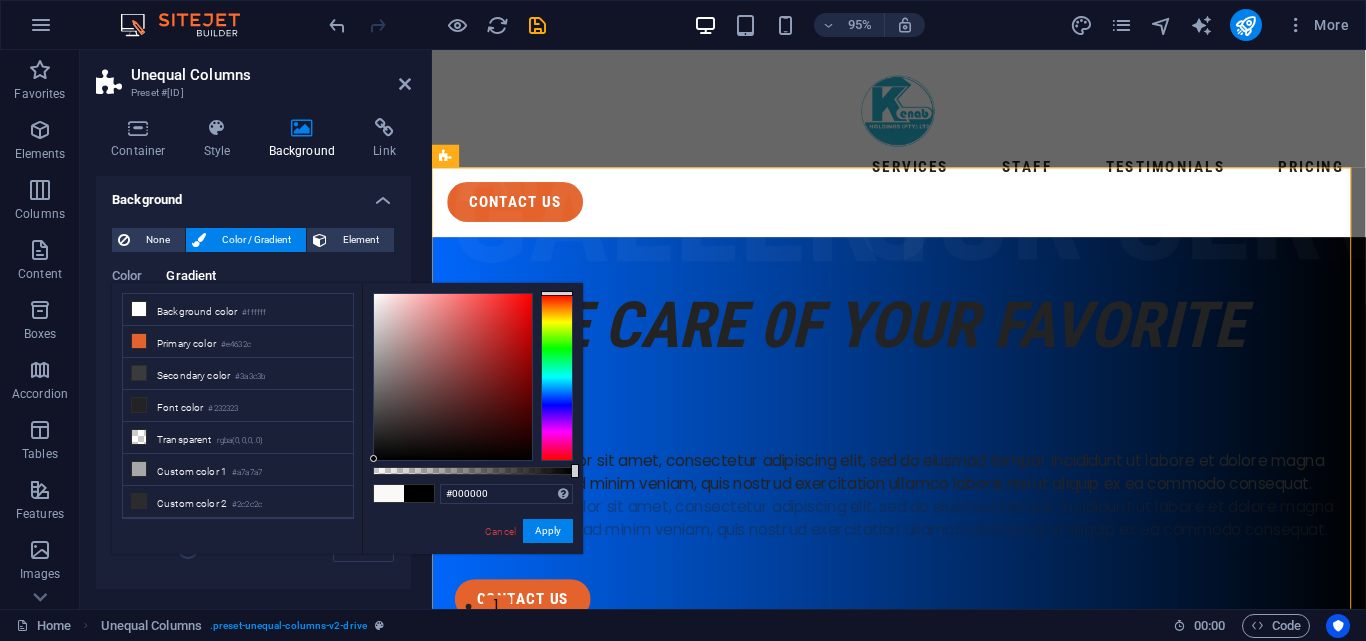 drag, startPoint x: 372, startPoint y: 291, endPoint x: 366, endPoint y: 462, distance: 171.10522 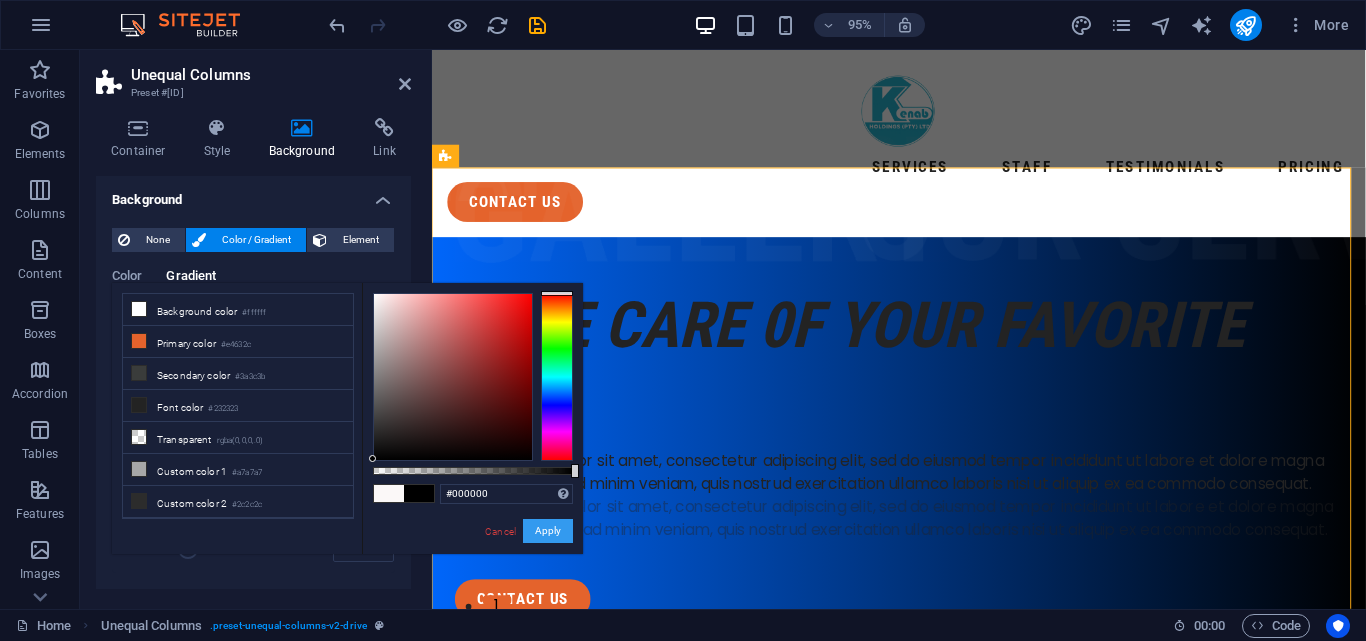 click on "Apply" at bounding box center (548, 531) 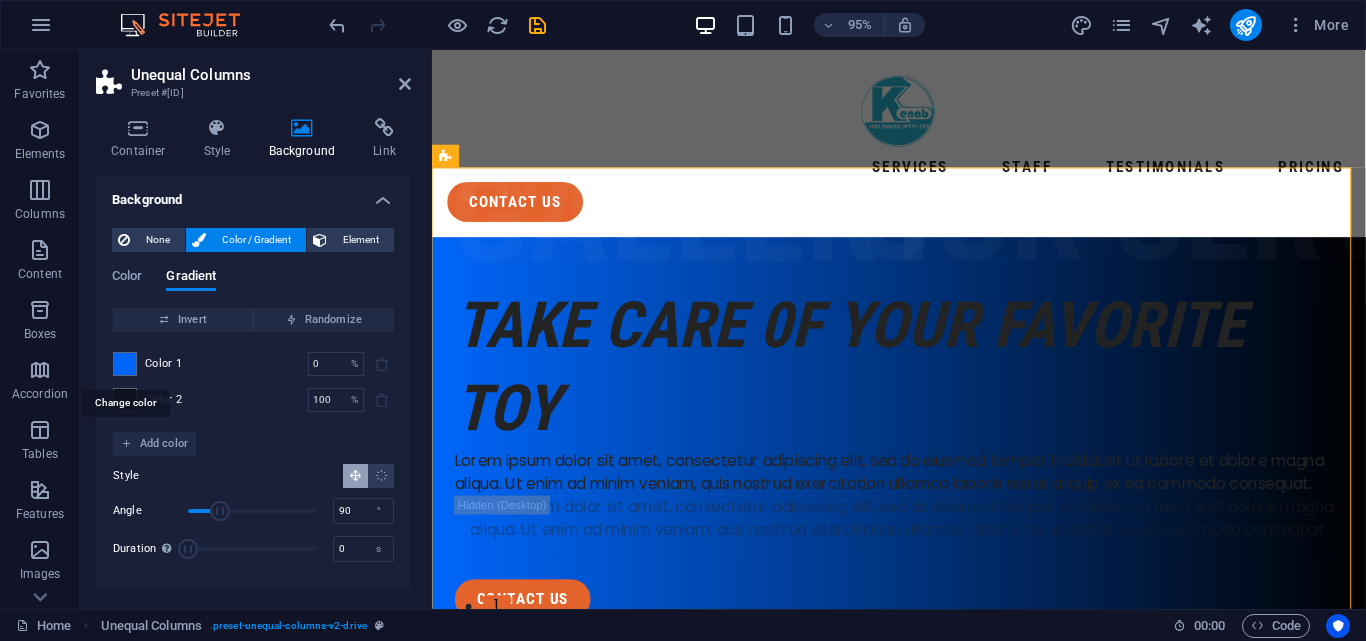 click at bounding box center (125, 364) 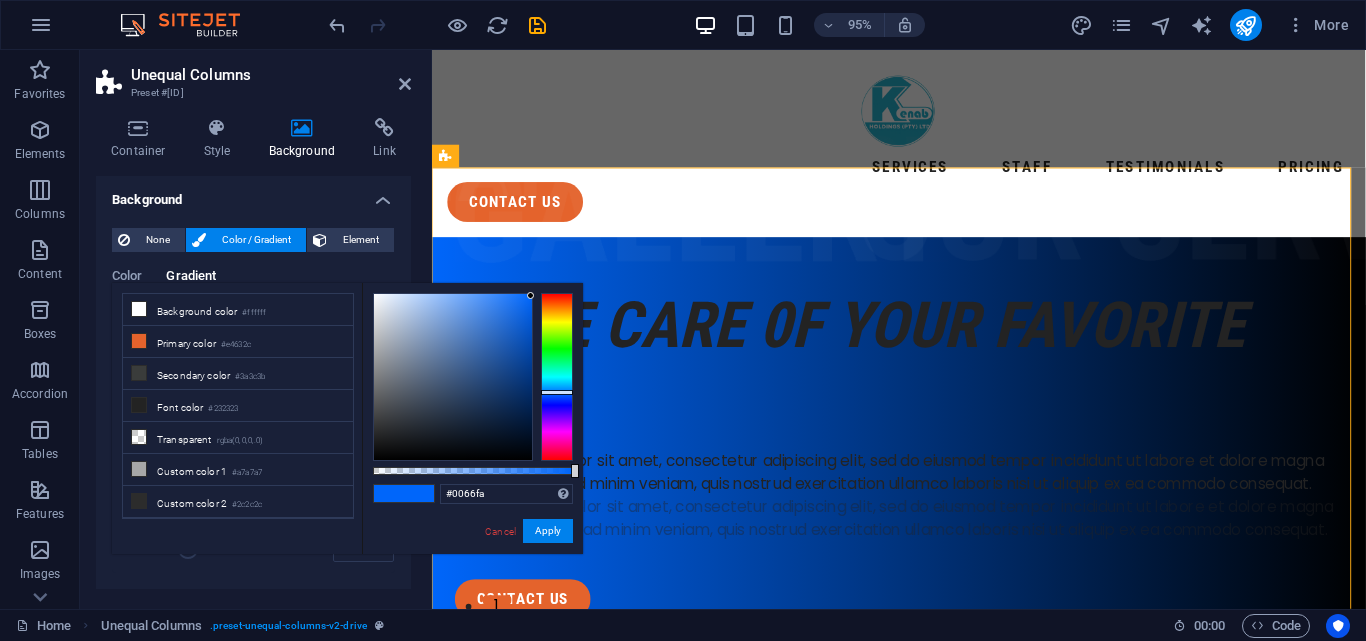 drag, startPoint x: 524, startPoint y: 291, endPoint x: 374, endPoint y: 296, distance: 150.08331 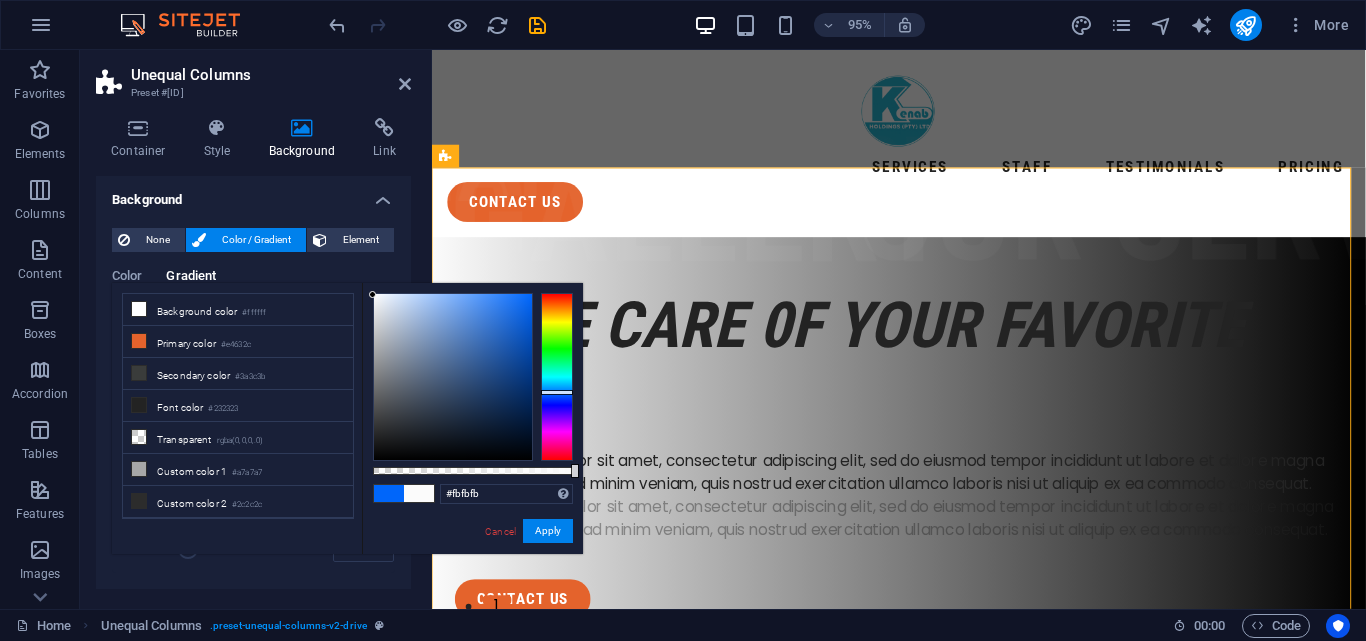 drag, startPoint x: 530, startPoint y: 293, endPoint x: 368, endPoint y: 293, distance: 162 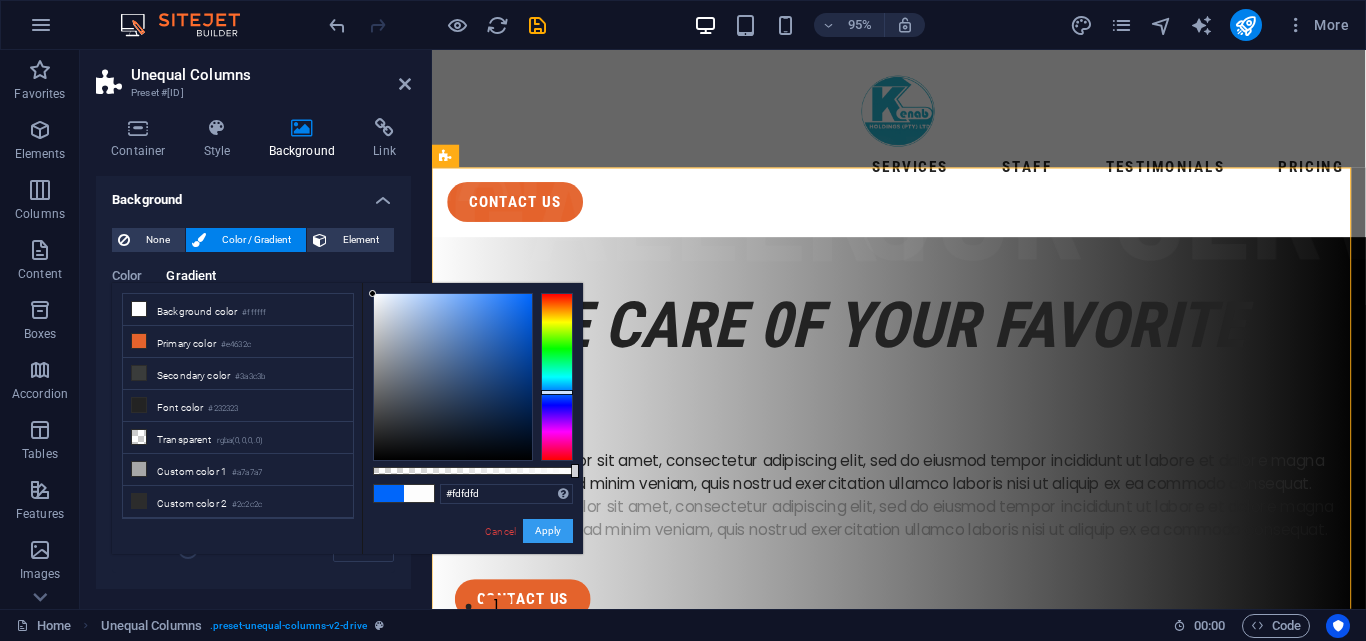 click on "Apply" at bounding box center (548, 531) 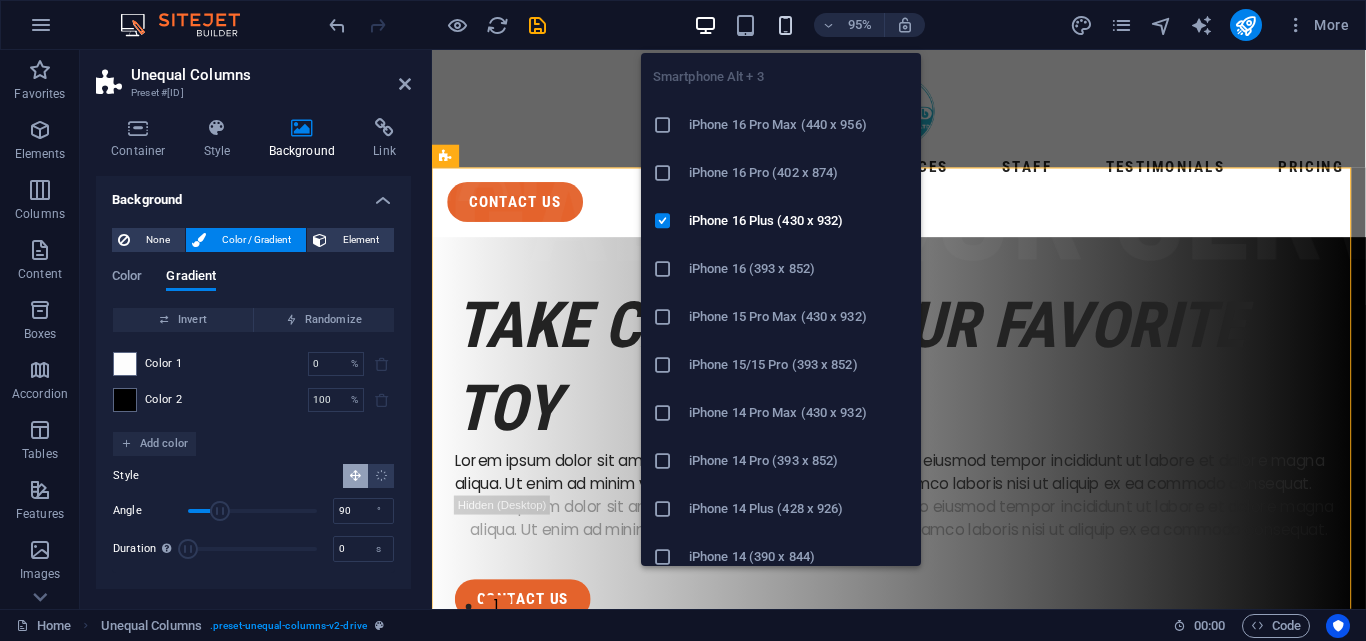 click at bounding box center (785, 25) 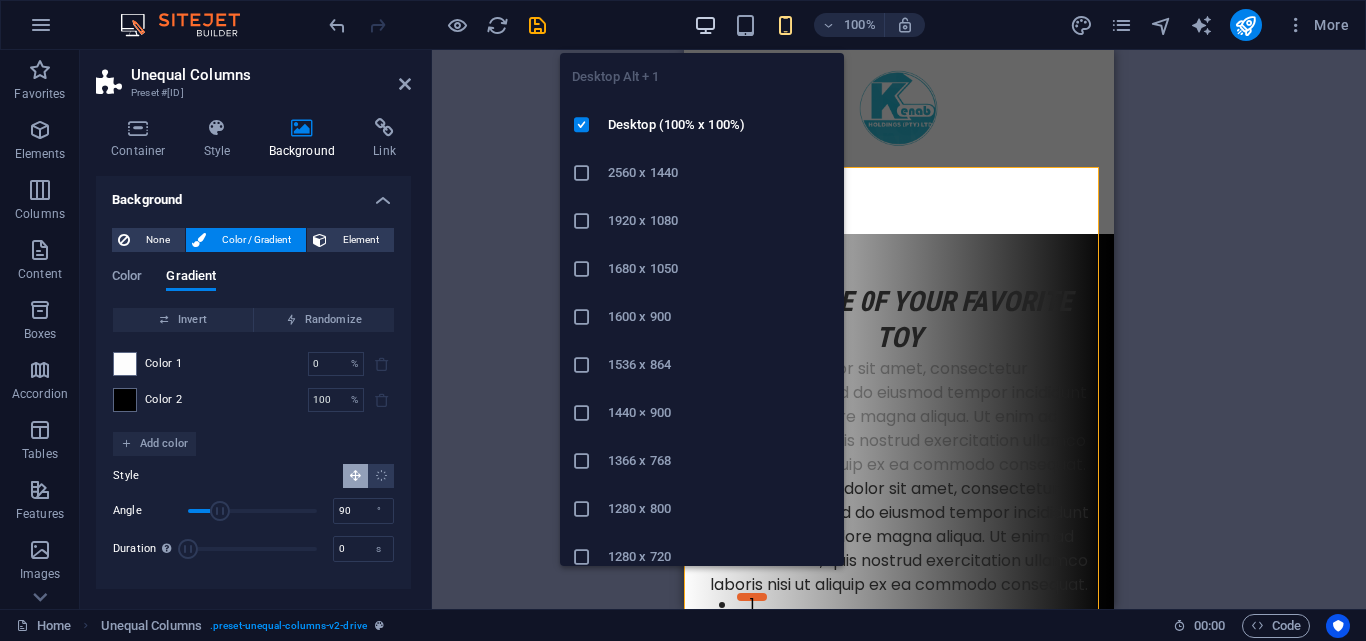 click at bounding box center [705, 25] 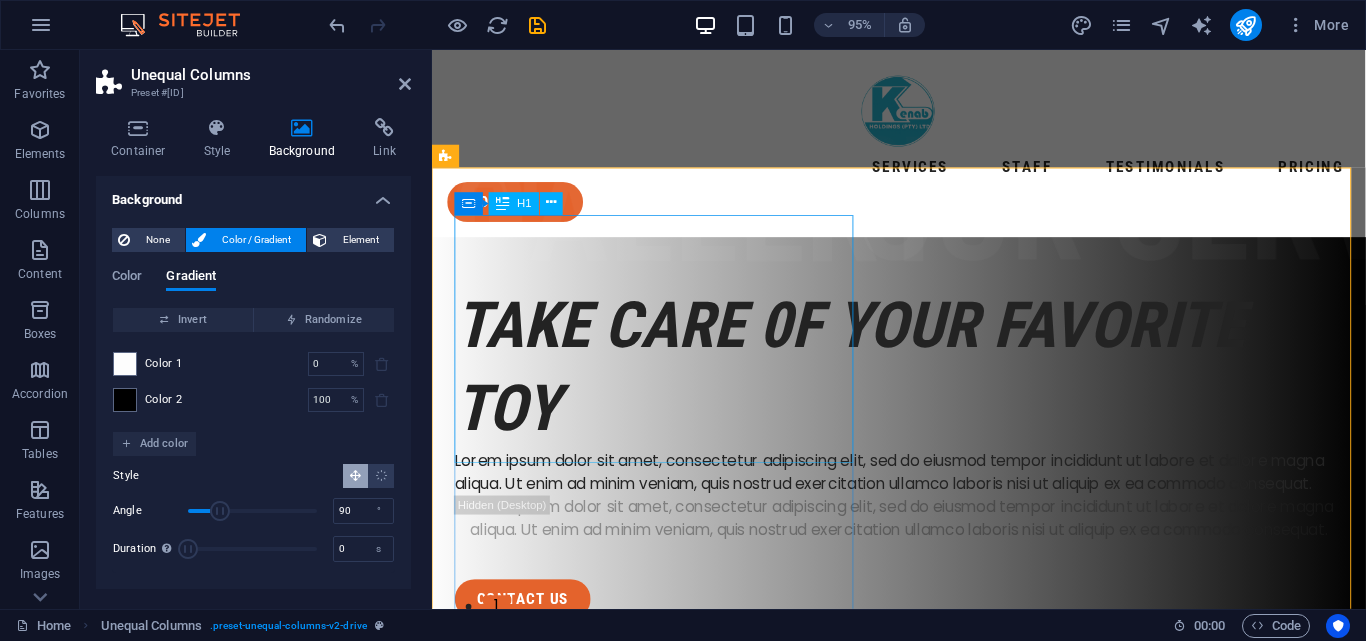 click on "take care 0f your favorite toy" at bounding box center (923, 384) 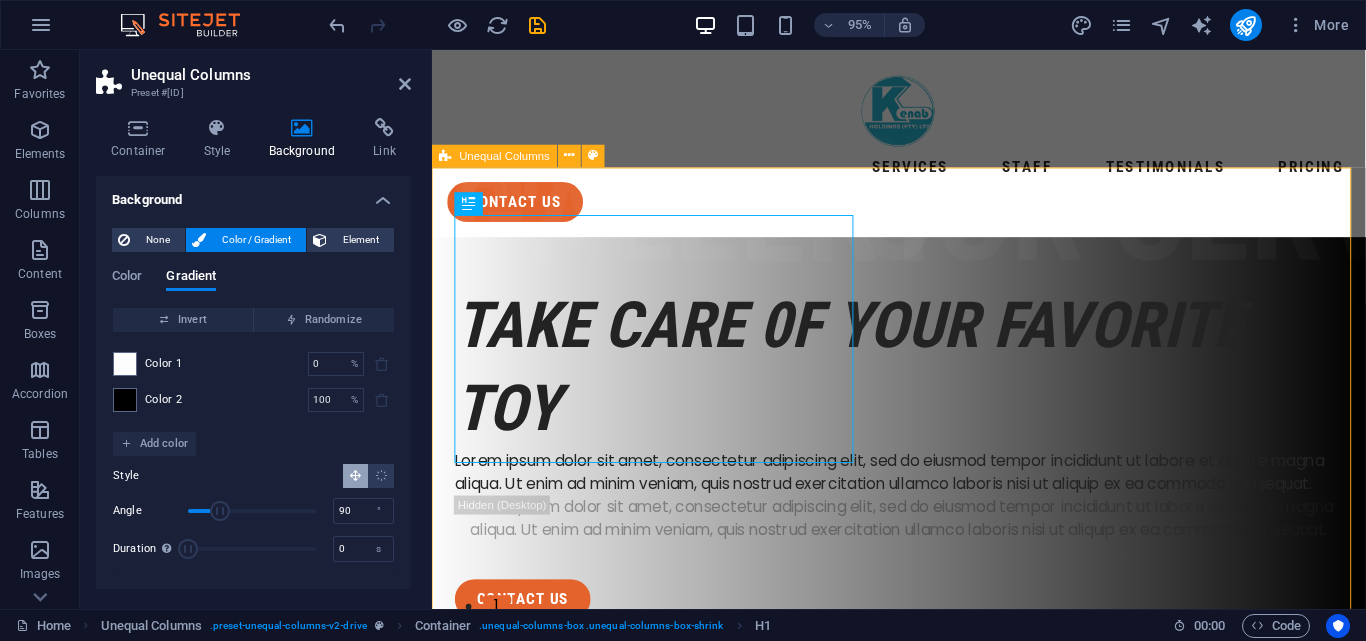 click on "take care 0f your favorite toy Lorem ipsum dolor sit amet, consectetur adipiscing elit, sed do eiusmod tempor incididunt ut labore et dolore magna aliqua. Ut enim ad minim veniam, quis nostrud exercitation ullamco laboris nisi ut aliquip ex ea commodo consequat. Lorem ipsum dolor sit amet, consectetur adipiscing elit, sed do eiusmod tempor incididunt ut labore et dolore magna aliqua. Ut enim ad minim veniam, quis nostrud exercitation ullamco laboris nisi ut aliquip ex ea commodo consequat. contact us" at bounding box center [923, 1177] 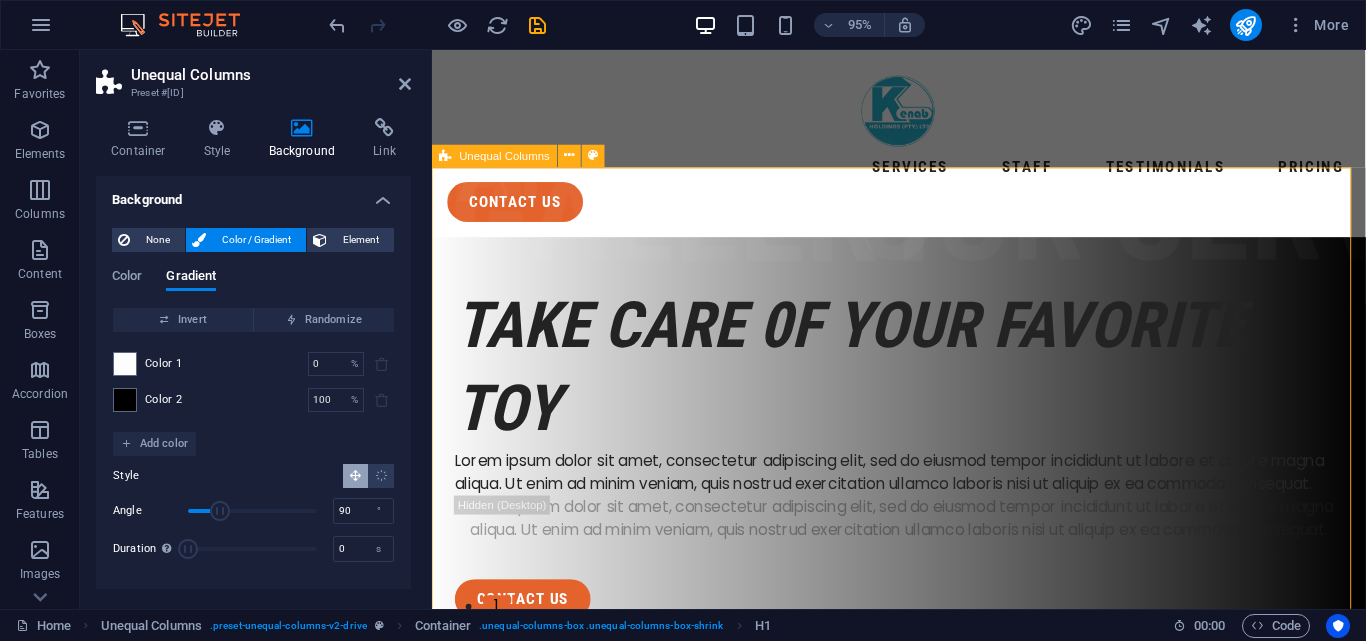 click on "take care 0f your favorite toy Lorem ipsum dolor sit amet, consectetur adipiscing elit, sed do eiusmod tempor incididunt ut labore et dolore magna aliqua. Ut enim ad minim veniam, quis nostrud exercitation ullamco laboris nisi ut aliquip ex ea commodo consequat. Lorem ipsum dolor sit amet, consectetur adipiscing elit, sed do eiusmod tempor incididunt ut labore et dolore magna aliqua. Ut enim ad minim veniam, quis nostrud exercitation ullamco laboris nisi ut aliquip ex ea commodo consequat. contact us" at bounding box center (923, 1177) 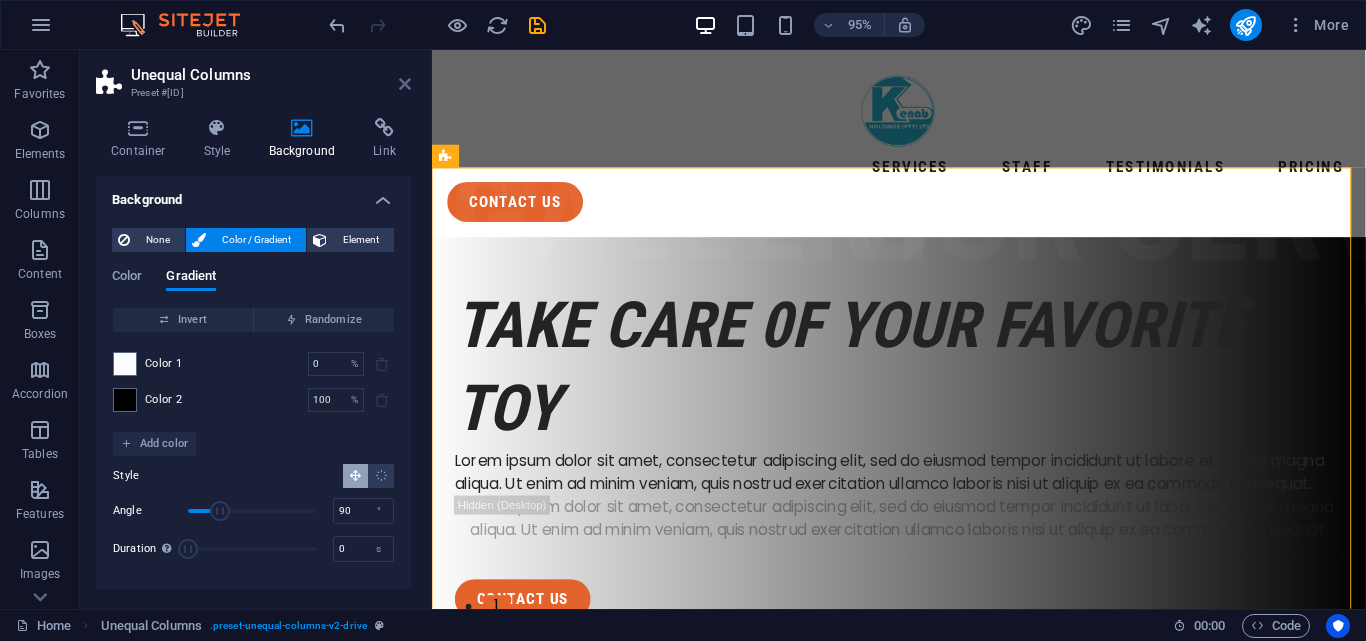 click at bounding box center (405, 84) 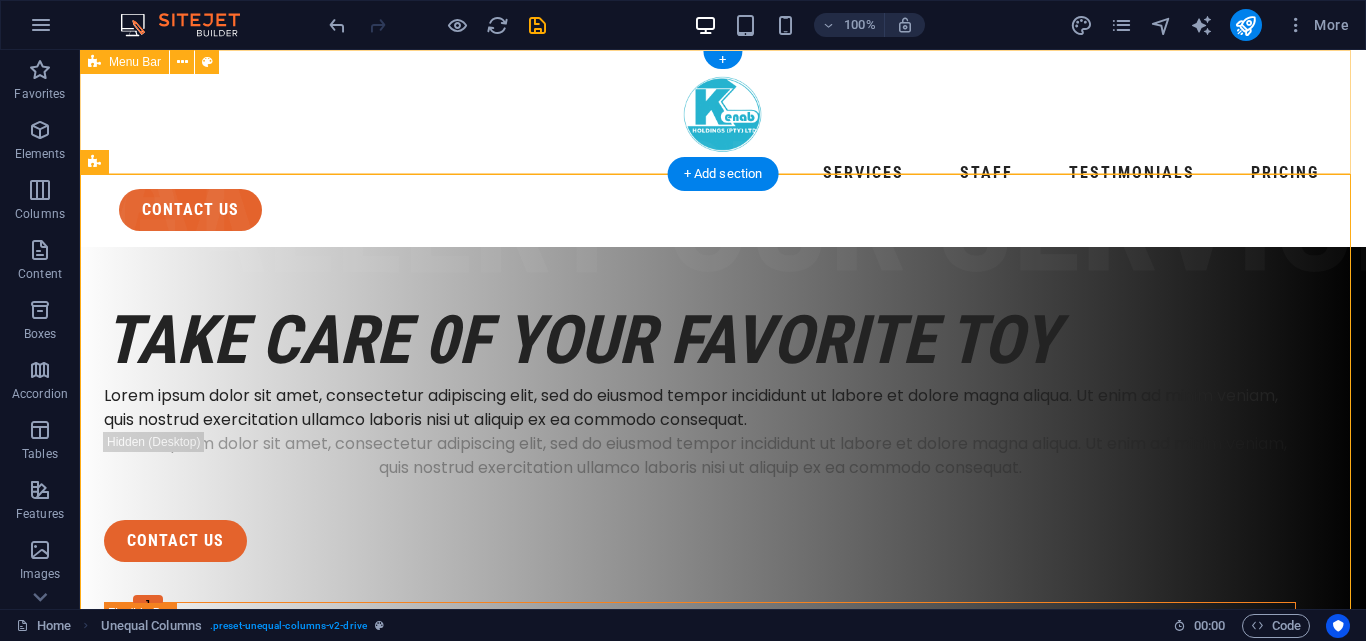 click on "Services Staff Testimonials Pricing contact us" at bounding box center [723, 148] 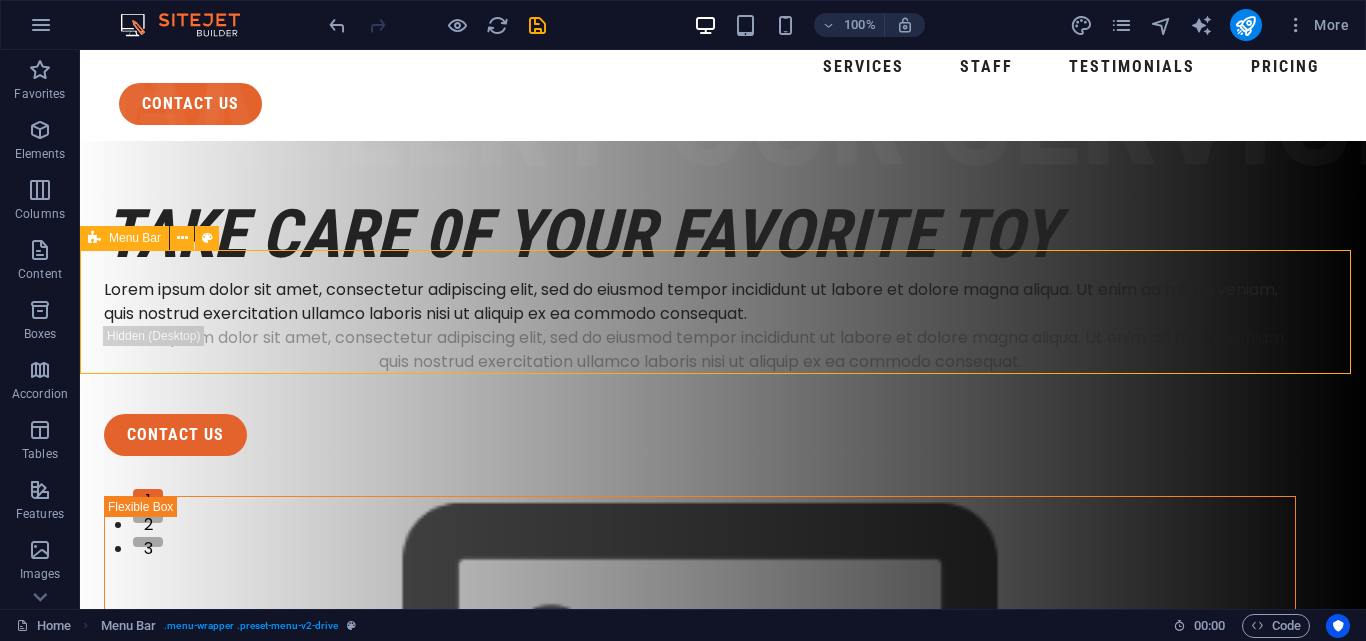 scroll, scrollTop: 0, scrollLeft: 0, axis: both 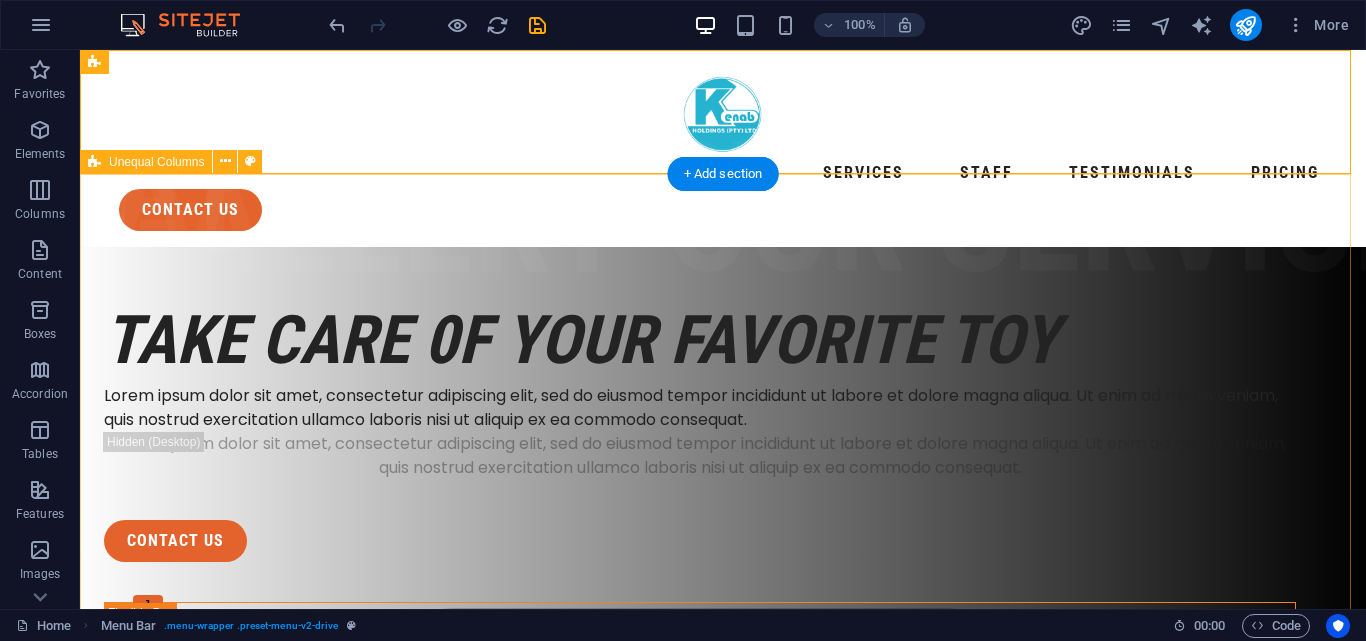 click on "take care 0f your favorite toy Lorem ipsum dolor sit amet, consectetur adipiscing elit, sed do eiusmod tempor incididunt ut labore et dolore magna aliqua. Ut enim ad minim veniam, quis nostrud exercitation ullamco laboris nisi ut aliquip ex ea commodo consequat. Lorem ipsum dolor sit amet, consectetur adipiscing elit, sed do eiusmod tempor incididunt ut labore et dolore magna aliqua. Ut enim ad minim veniam, quis nostrud exercitation ullamco laboris nisi ut aliquip ex ea commodo consequat. contact us" at bounding box center (723, 1183) 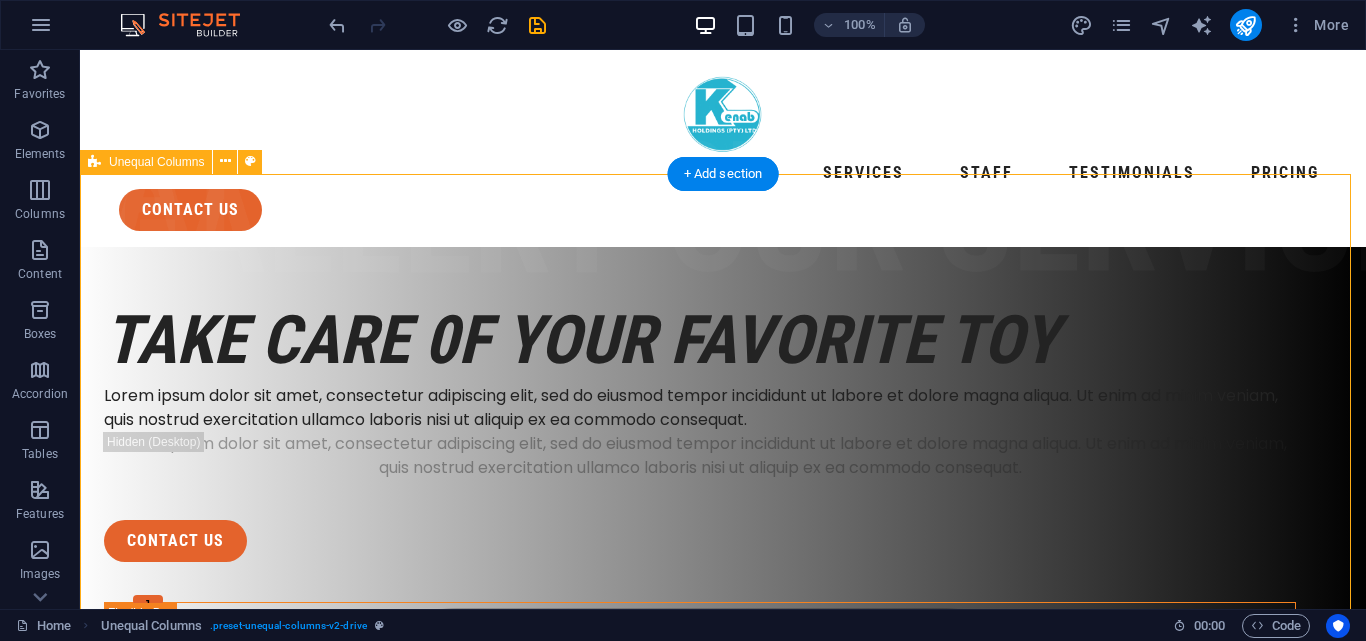 click on "take care 0f your favorite toy Lorem ipsum dolor sit amet, consectetur adipiscing elit, sed do eiusmod tempor incididunt ut labore et dolore magna aliqua. Ut enim ad minim veniam, quis nostrud exercitation ullamco laboris nisi ut aliquip ex ea commodo consequat. Lorem ipsum dolor sit amet, consectetur adipiscing elit, sed do eiusmod tempor incididunt ut labore et dolore magna aliqua. Ut enim ad minim veniam, quis nostrud exercitation ullamco laboris nisi ut aliquip ex ea commodo consequat. contact us" at bounding box center [723, 1183] 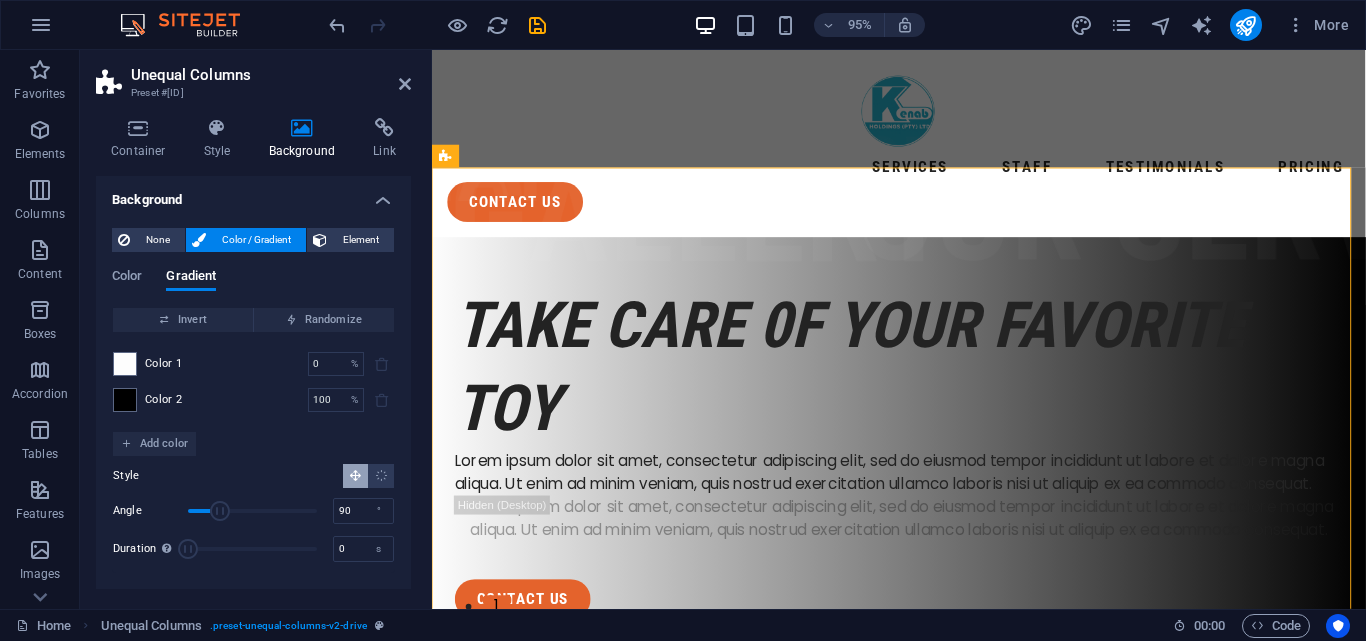 click on "Color 2" at bounding box center [164, 400] 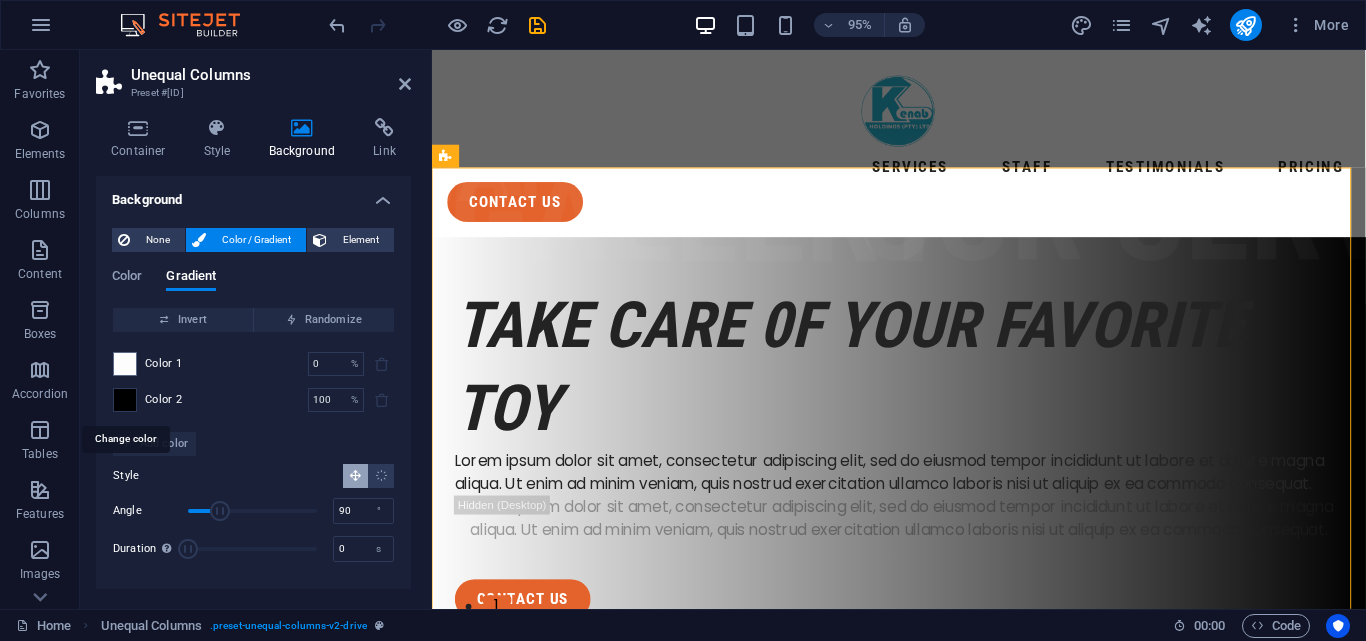 click at bounding box center (125, 400) 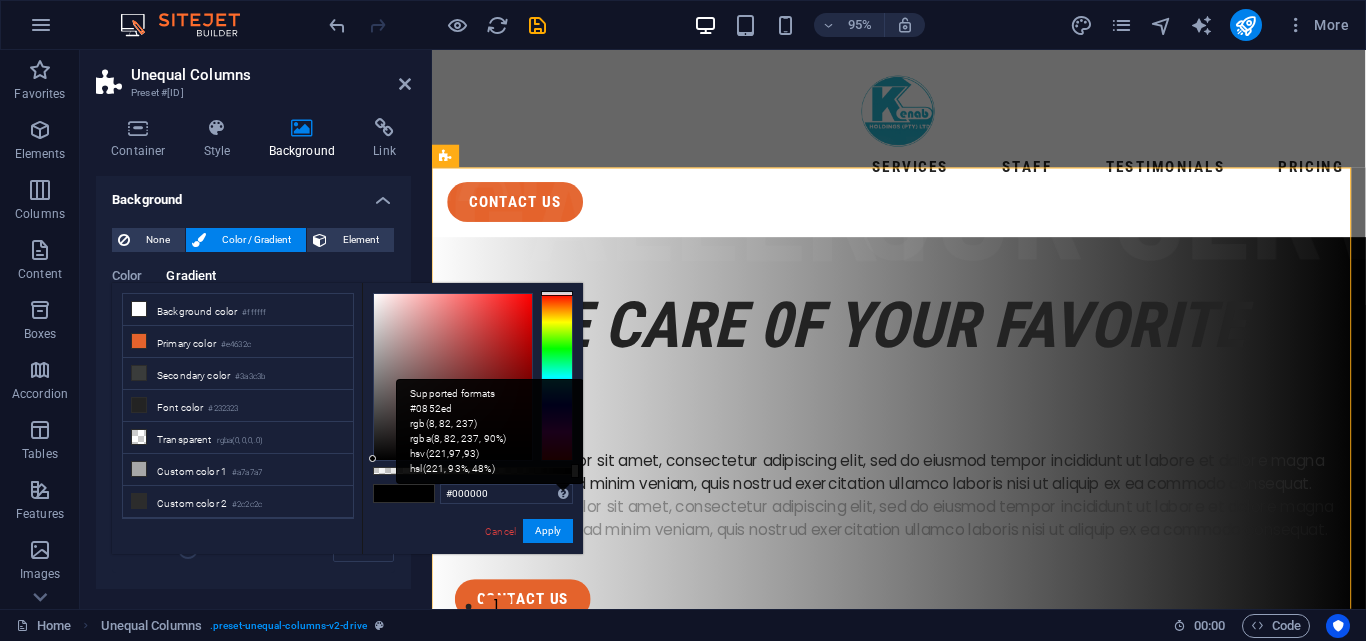 drag, startPoint x: 575, startPoint y: 470, endPoint x: 558, endPoint y: 471, distance: 17.029387 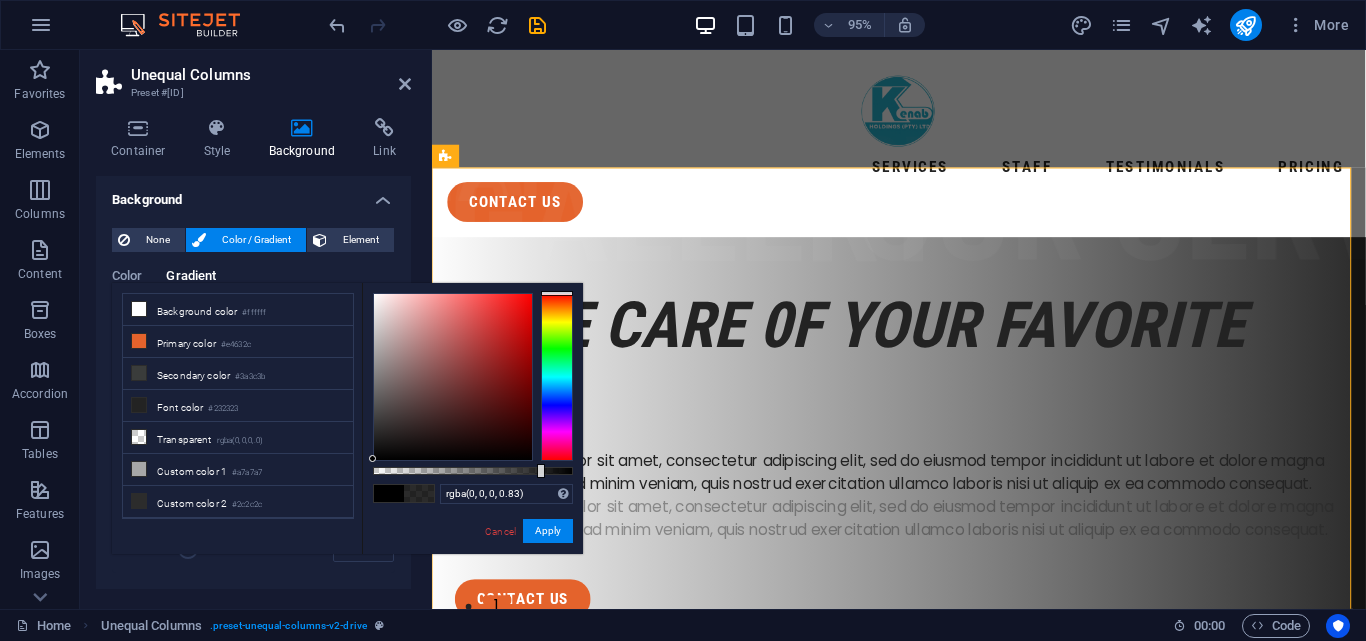 drag, startPoint x: 572, startPoint y: 471, endPoint x: 539, endPoint y: 472, distance: 33.01515 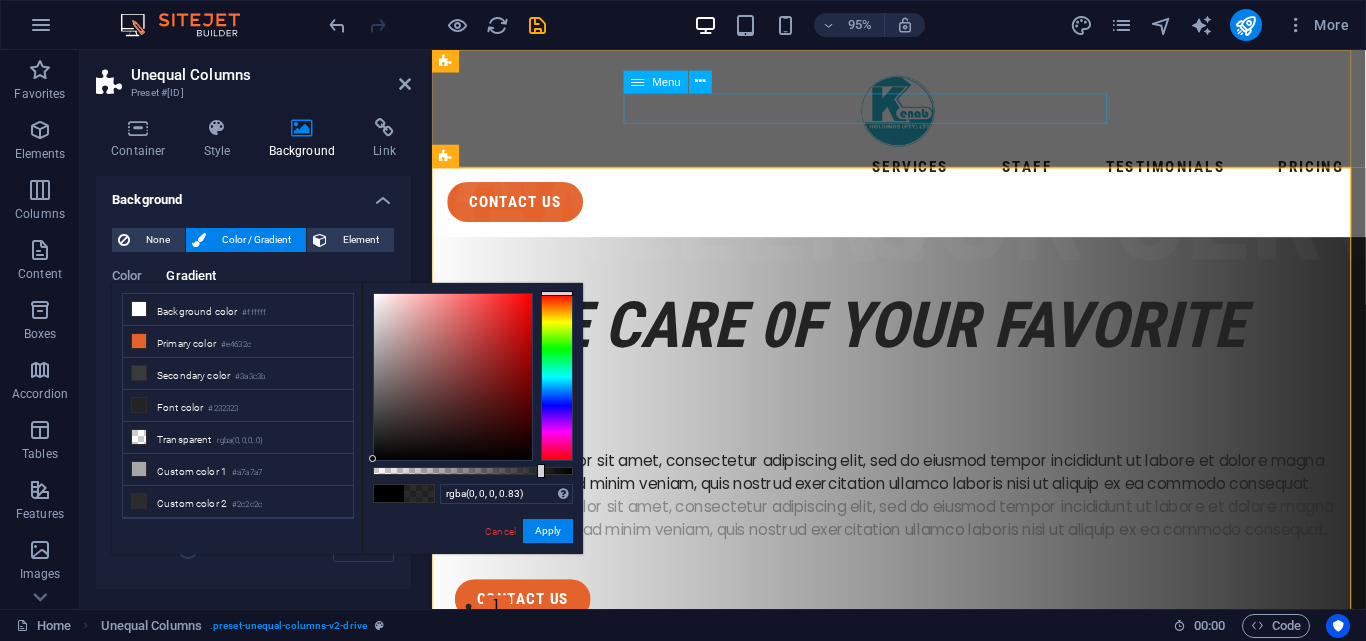 click on "Services Staff Testimonials Pricing" at bounding box center (923, 173) 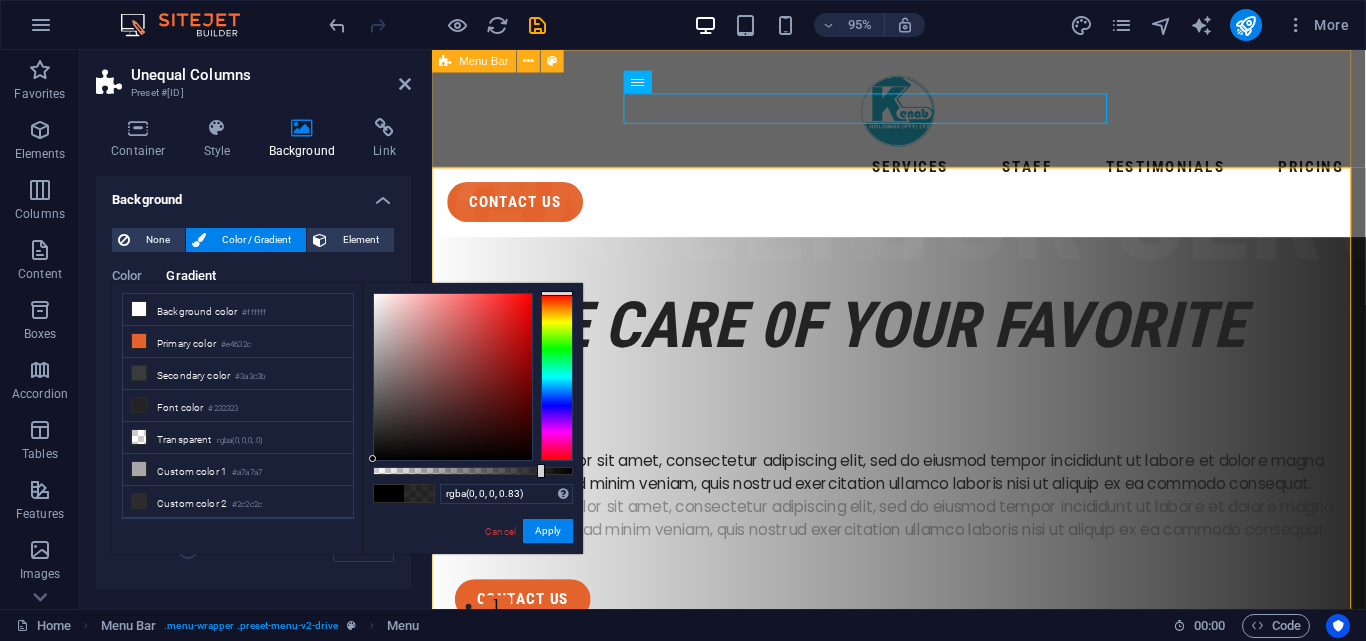 click on "Services Staff Testimonials Pricing contact us" at bounding box center (923, 148) 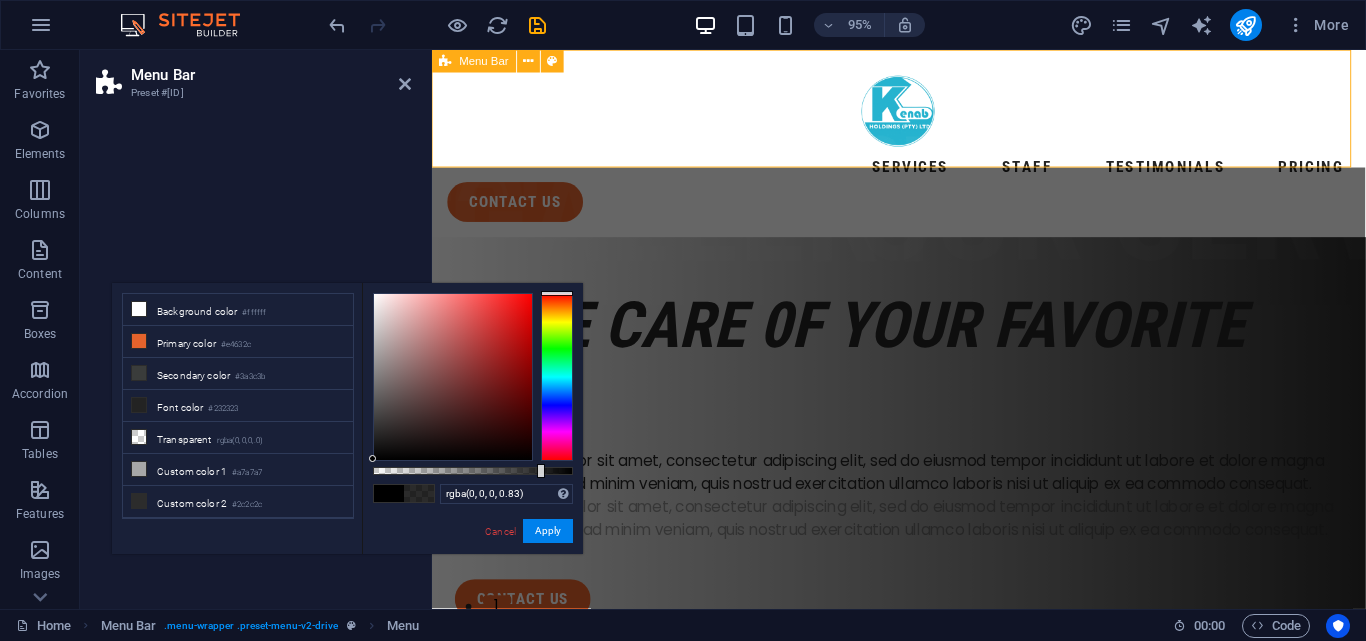 click on "Services Staff Testimonials Pricing contact us" at bounding box center [923, 148] 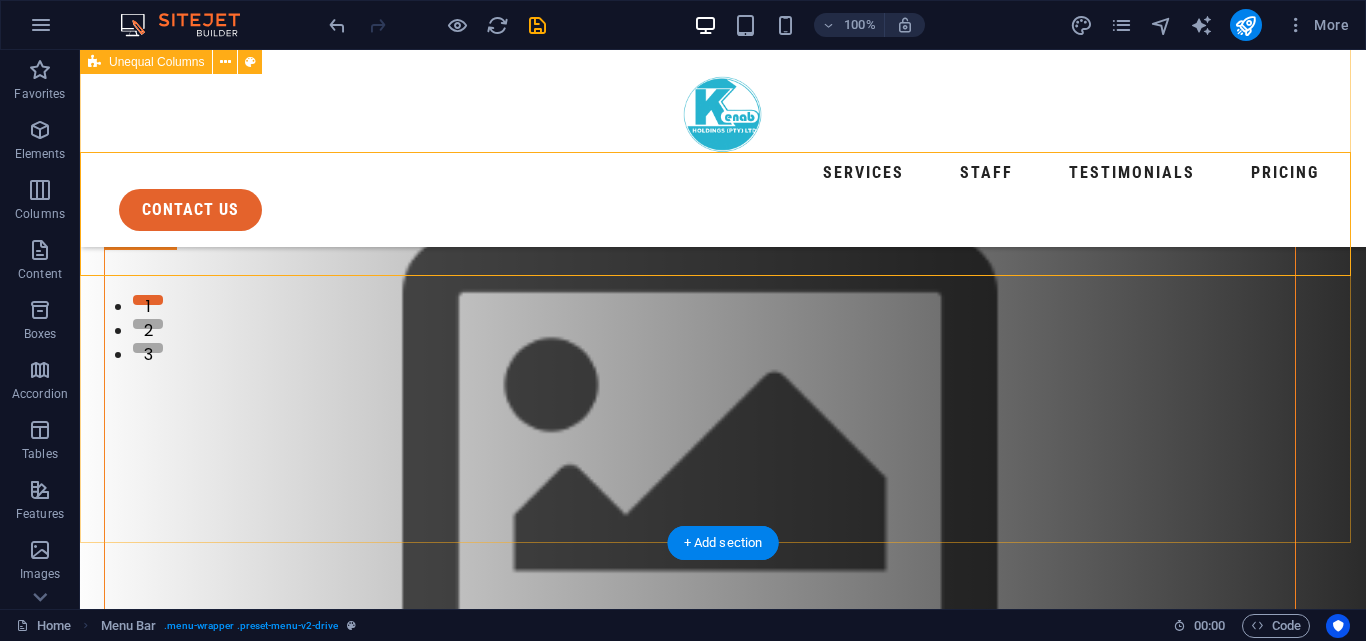 scroll, scrollTop: 100, scrollLeft: 0, axis: vertical 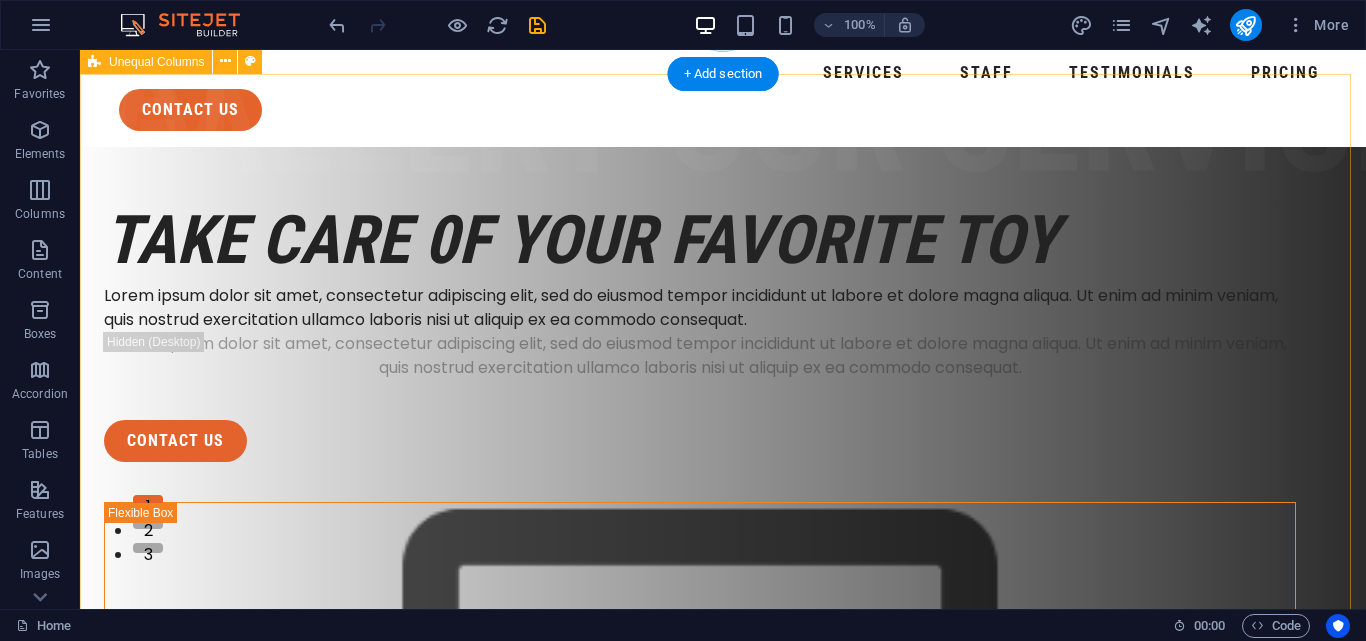 click on "take care 0f your favorite toy Lorem ipsum dolor sit amet, consectetur adipiscing elit, sed do eiusmod tempor incididunt ut labore et dolore magna aliqua. Ut enim ad minim veniam, quis nostrud exercitation ullamco laboris nisi ut aliquip ex ea commodo consequat. Lorem ipsum dolor sit amet, consectetur adipiscing elit, sed do eiusmod tempor incididunt ut labore et dolore magna aliqua. Ut enim ad minim veniam, quis nostrud exercitation ullamco laboris nisi ut aliquip ex ea commodo consequat. contact us" at bounding box center (723, 1083) 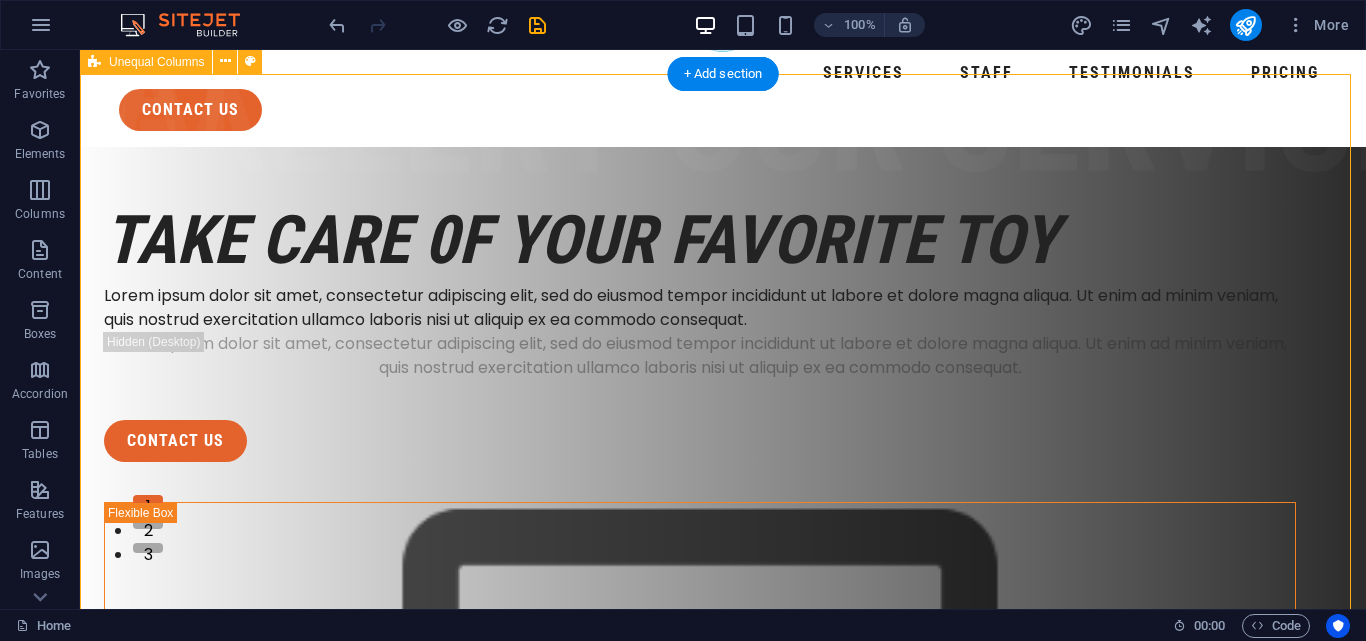 click on "take care 0f your favorite toy Lorem ipsum dolor sit amet, consectetur adipiscing elit, sed do eiusmod tempor incididunt ut labore et dolore magna aliqua. Ut enim ad minim veniam, quis nostrud exercitation ullamco laboris nisi ut aliquip ex ea commodo consequat. Lorem ipsum dolor sit amet, consectetur adipiscing elit, sed do eiusmod tempor incididunt ut labore et dolore magna aliqua. Ut enim ad minim veniam, quis nostrud exercitation ullamco laboris nisi ut aliquip ex ea commodo consequat. contact us" at bounding box center (723, 1083) 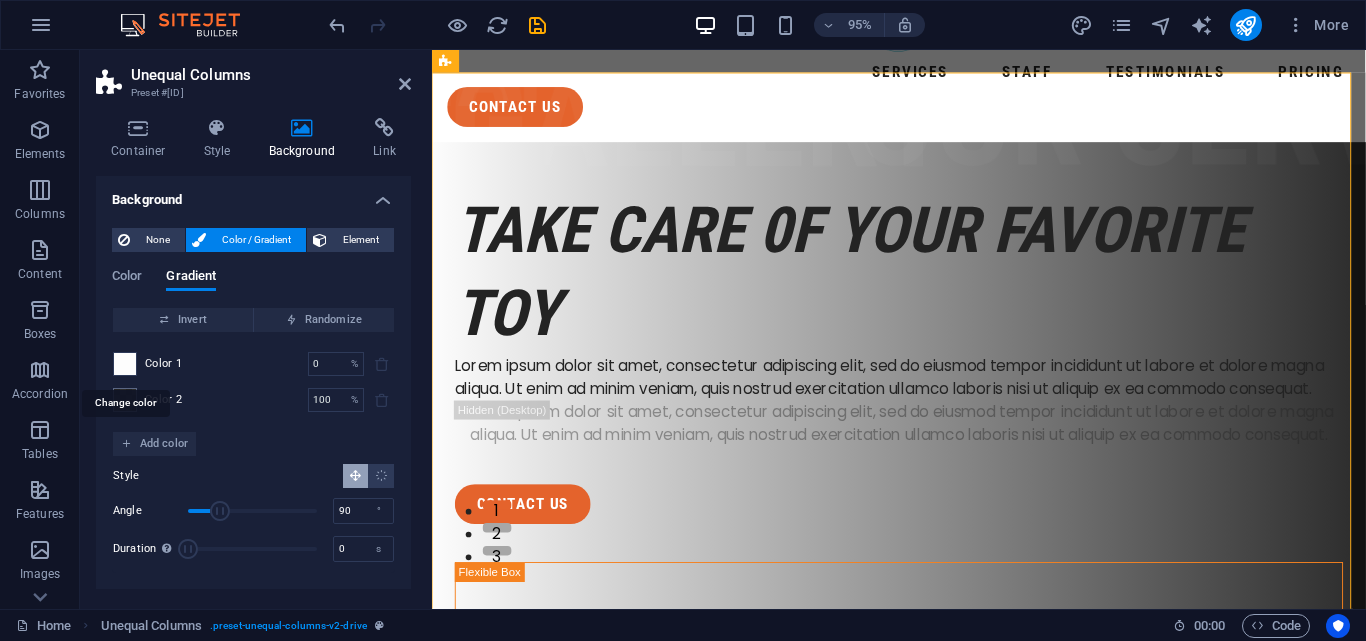 click at bounding box center (125, 364) 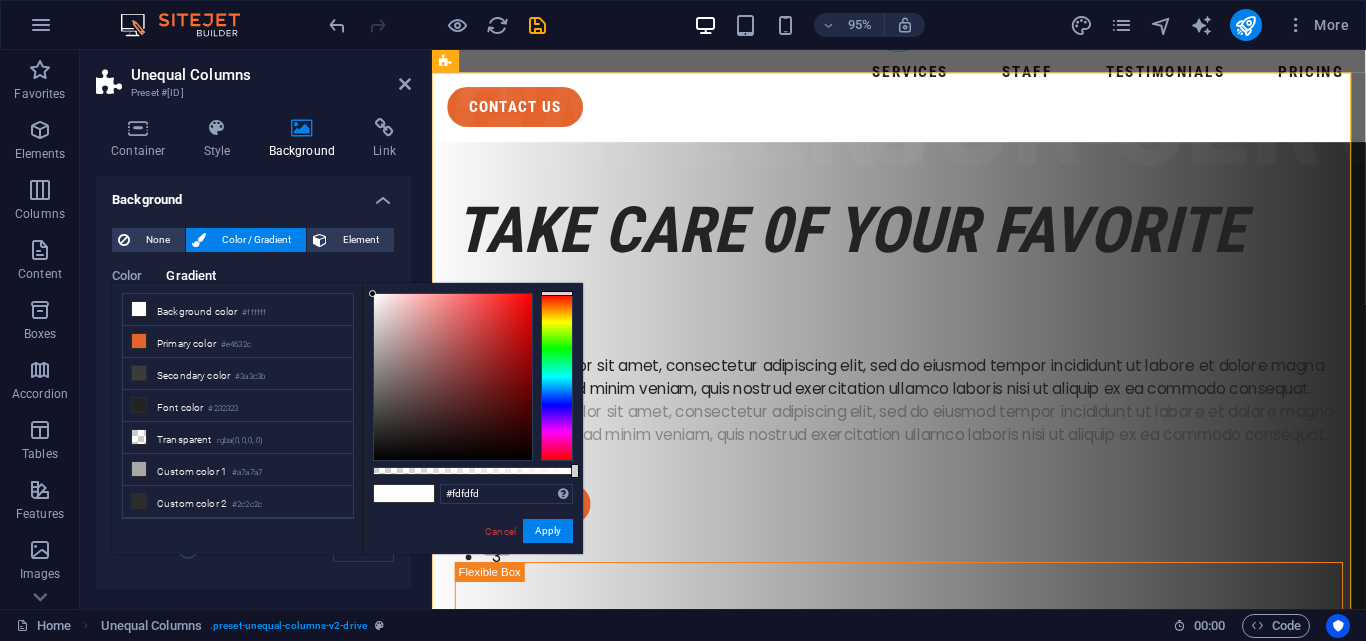 click on "Secondary color
#3a3c3b" at bounding box center (238, 374) 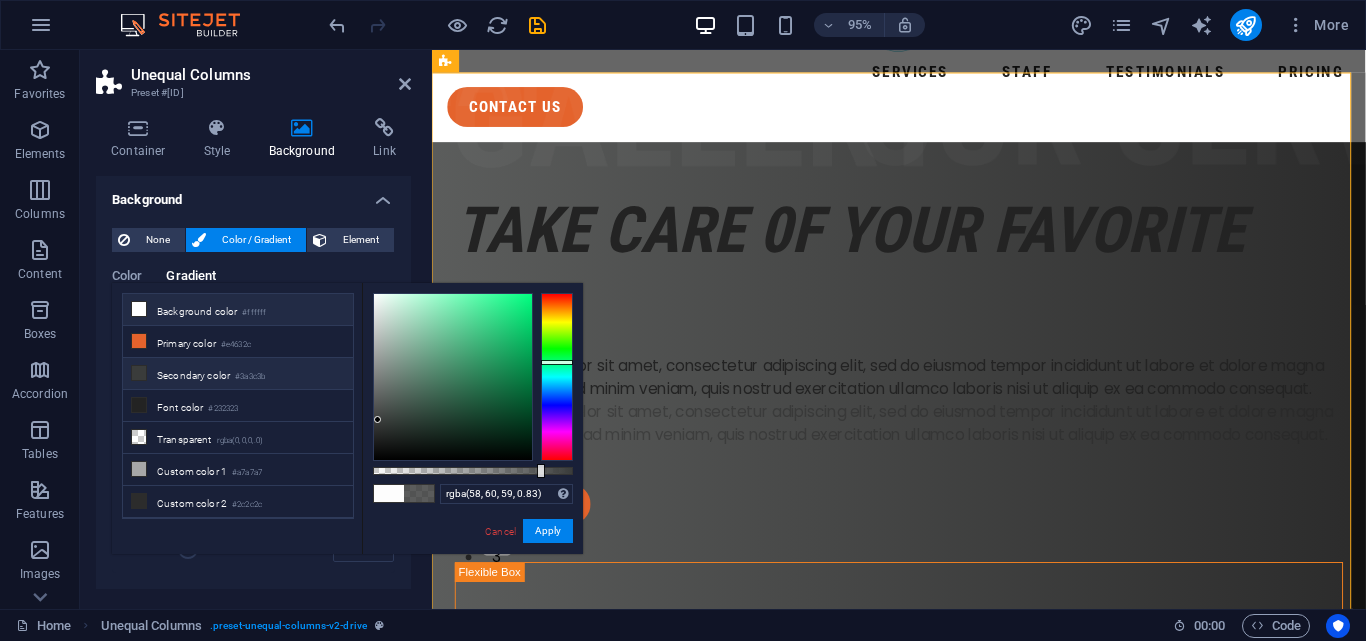 click at bounding box center (139, 309) 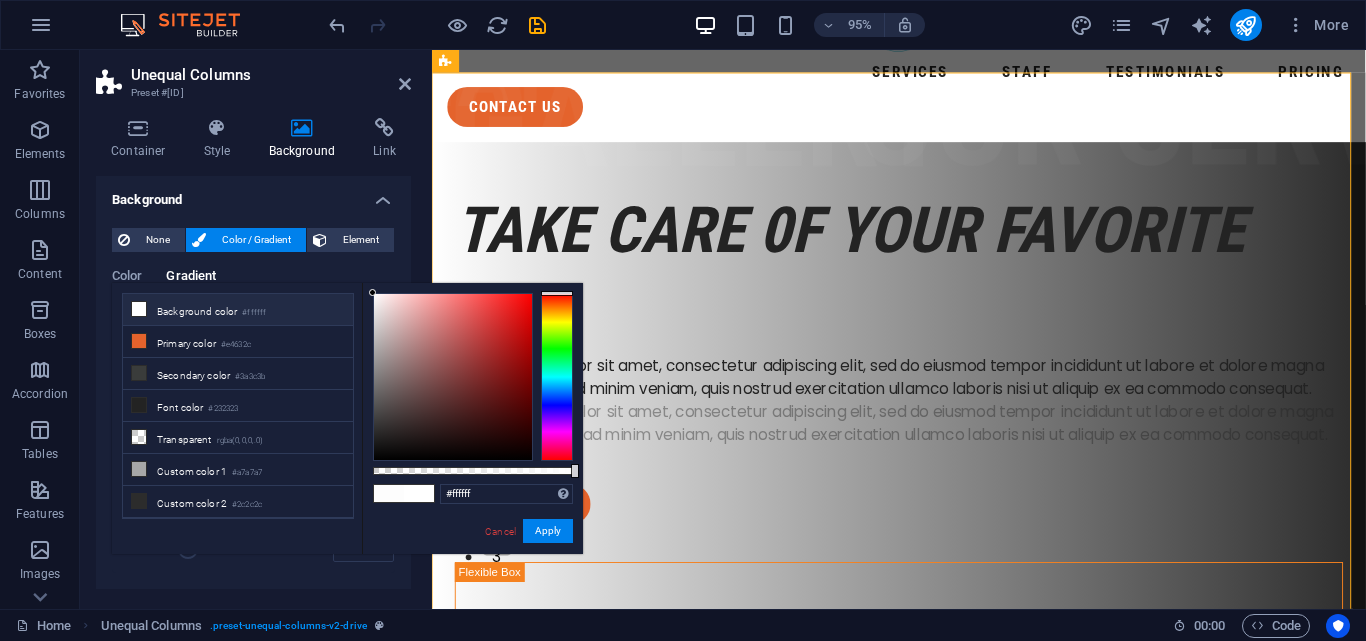 click at bounding box center [139, 309] 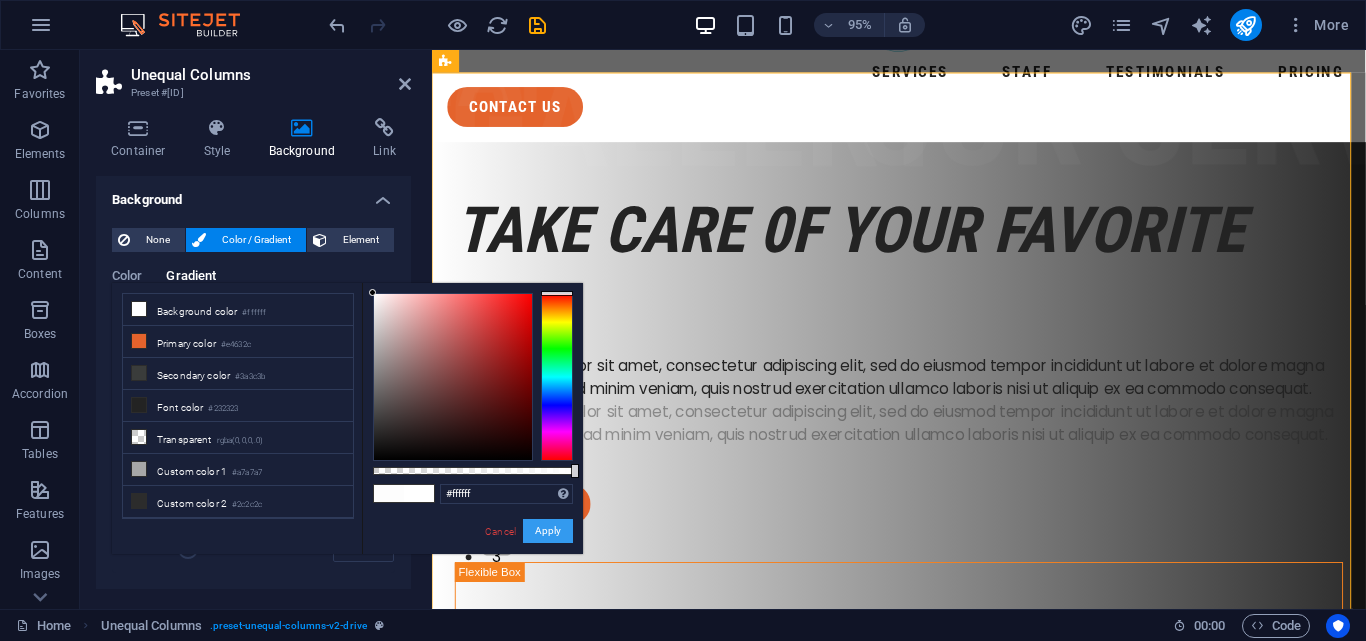 drag, startPoint x: 556, startPoint y: 534, endPoint x: 94, endPoint y: 494, distance: 463.72836 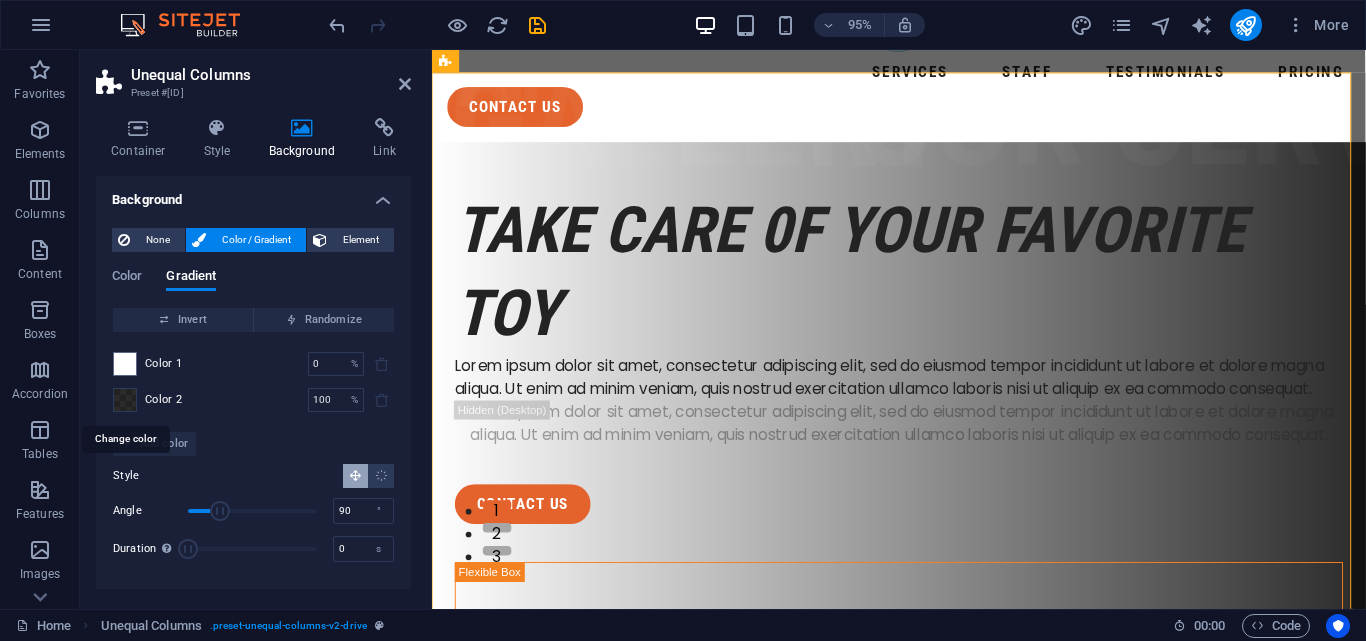click at bounding box center [125, 400] 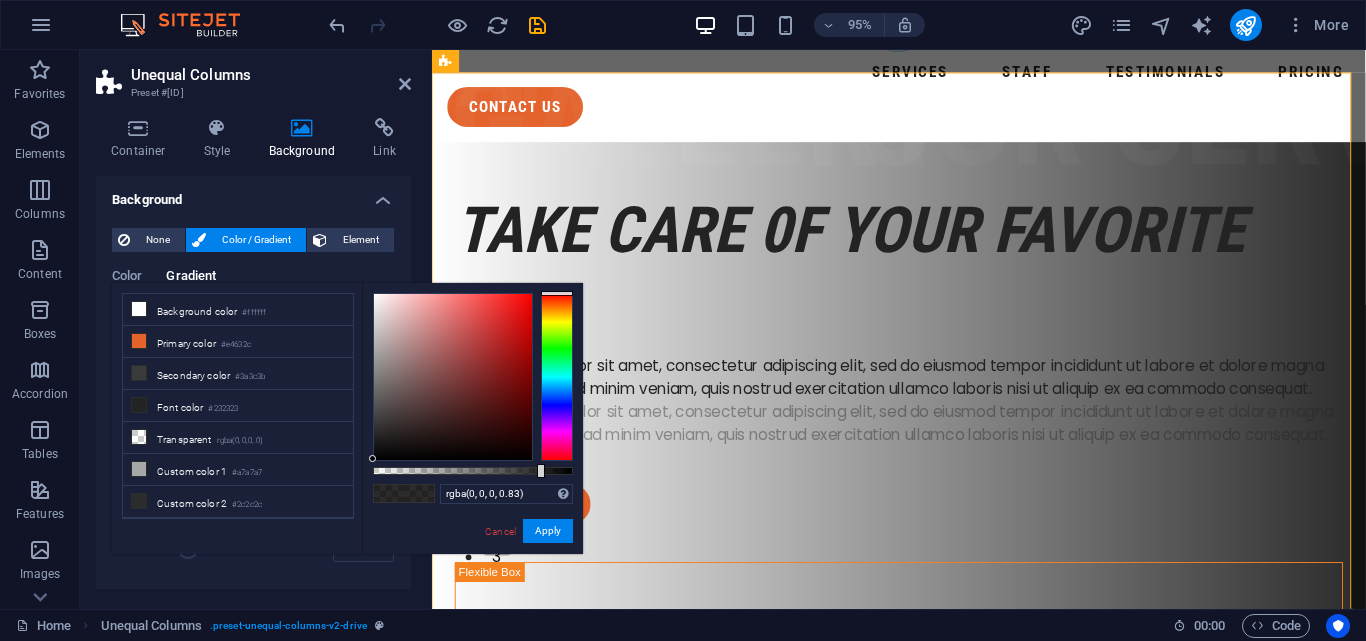 click at bounding box center [419, 493] 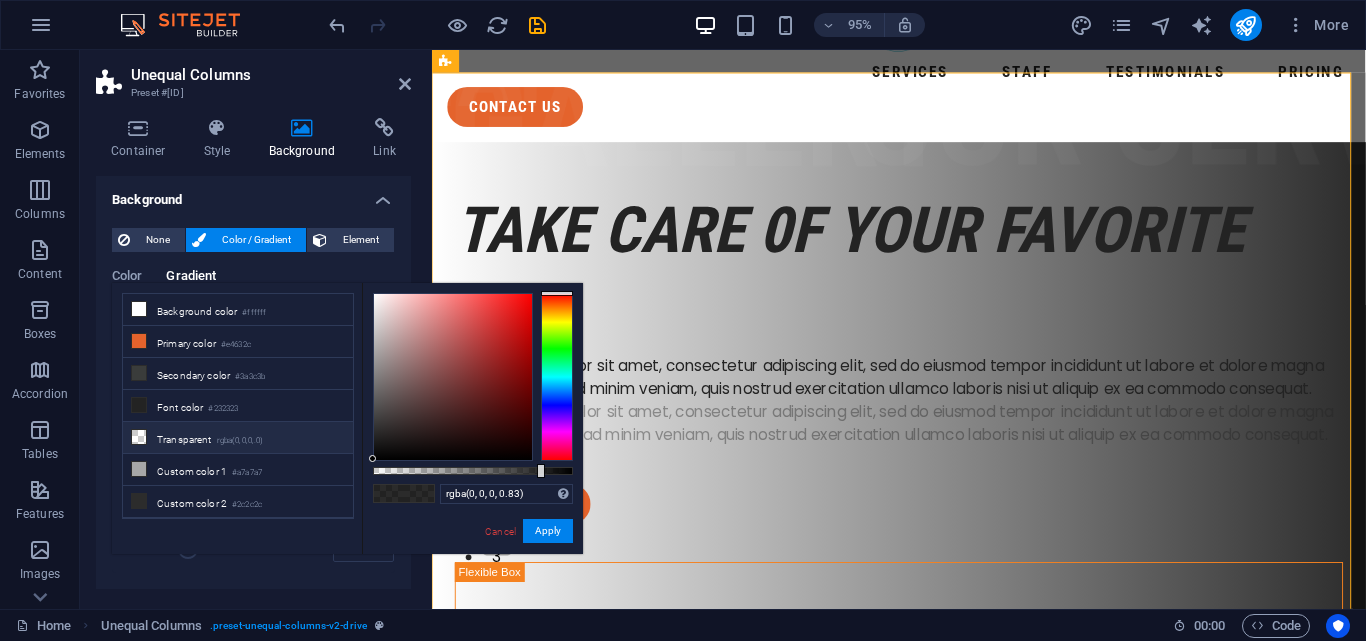 click on "Transparent
rgba(0,0,0,.0)" at bounding box center (238, 438) 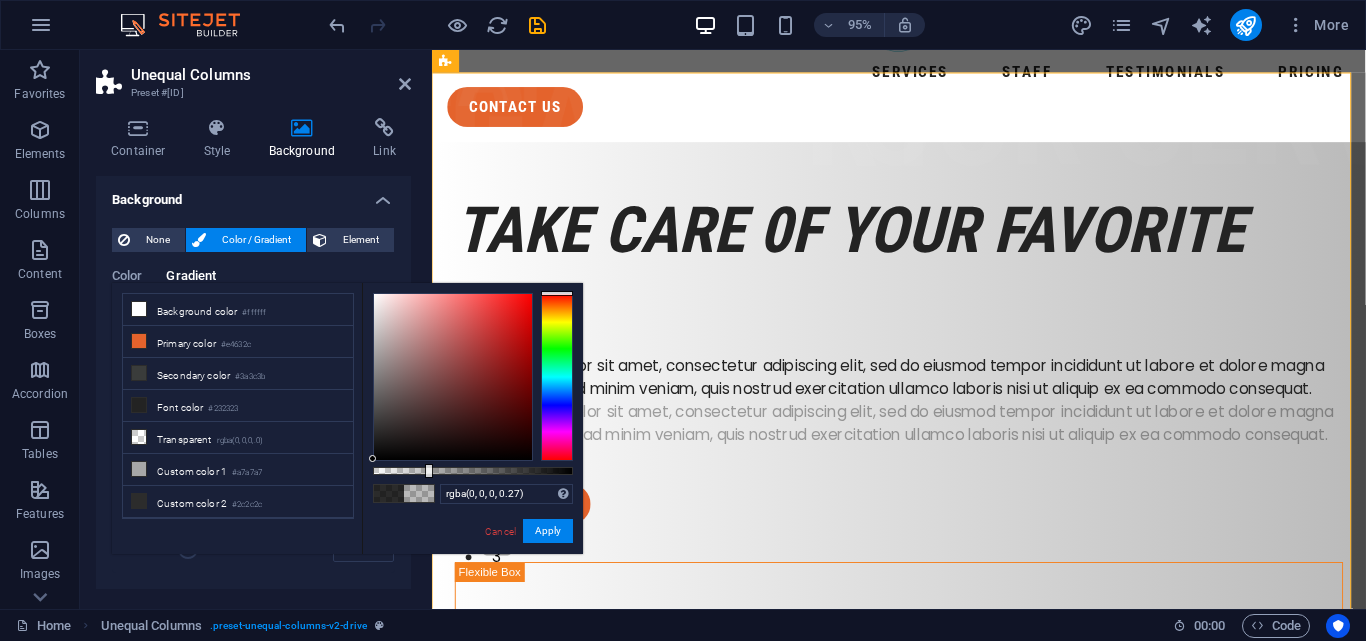 type on "rgba(0, 0, 0, 0.275)" 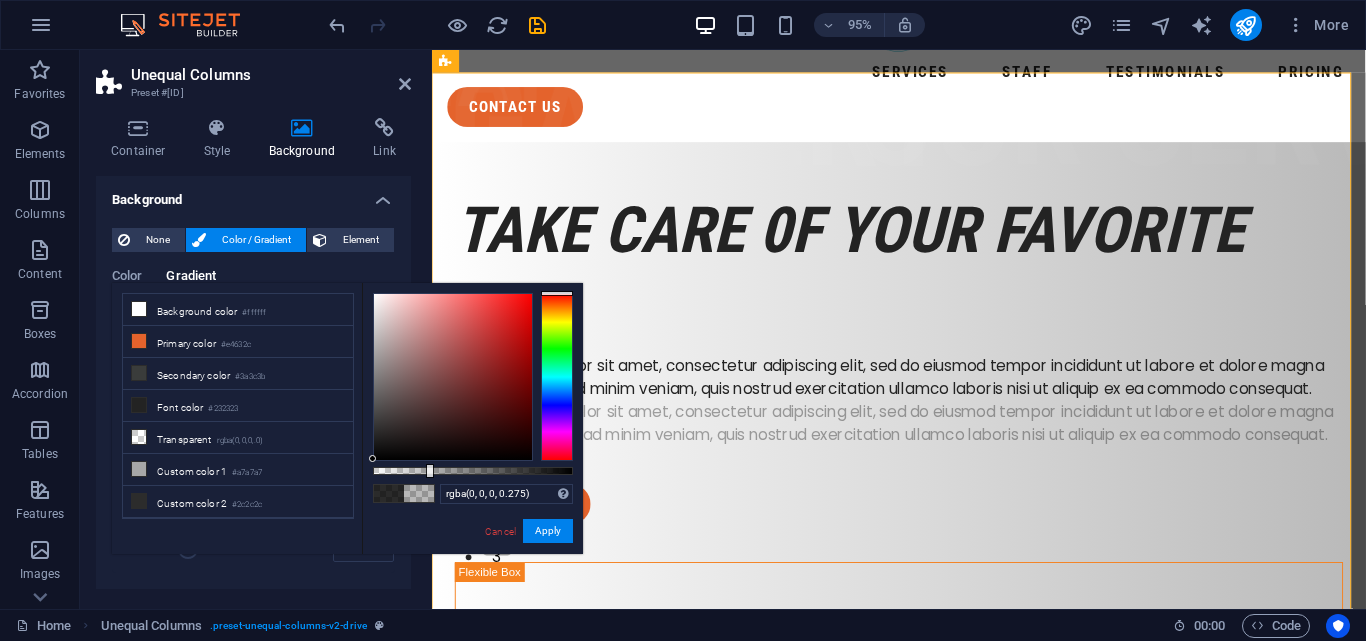 drag, startPoint x: 402, startPoint y: 473, endPoint x: 428, endPoint y: 475, distance: 26.076809 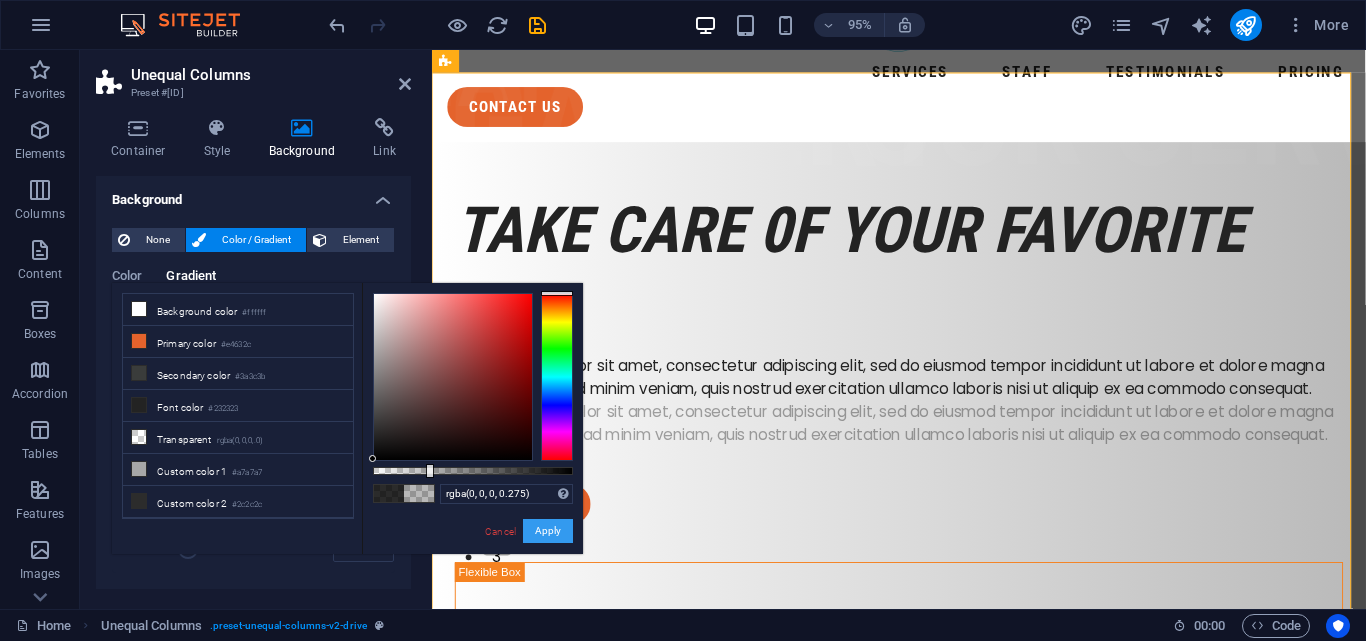 click on "Apply" at bounding box center (548, 531) 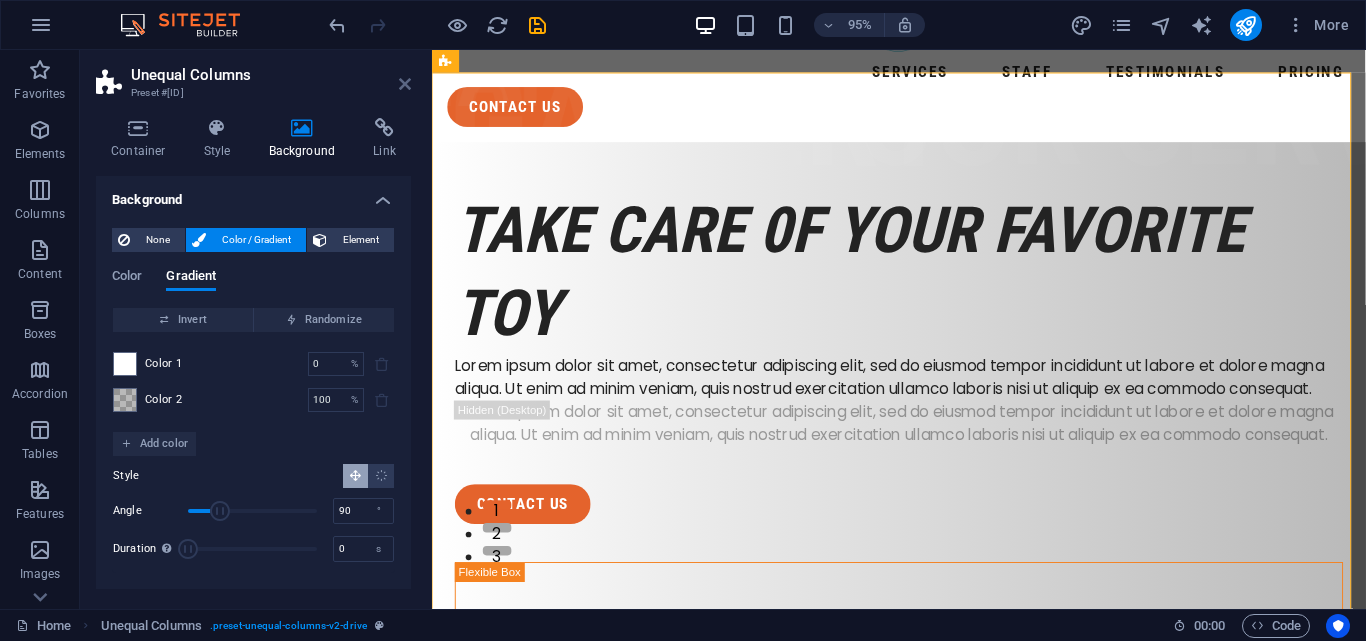 drag, startPoint x: 401, startPoint y: 85, endPoint x: 325, endPoint y: 34, distance: 91.525955 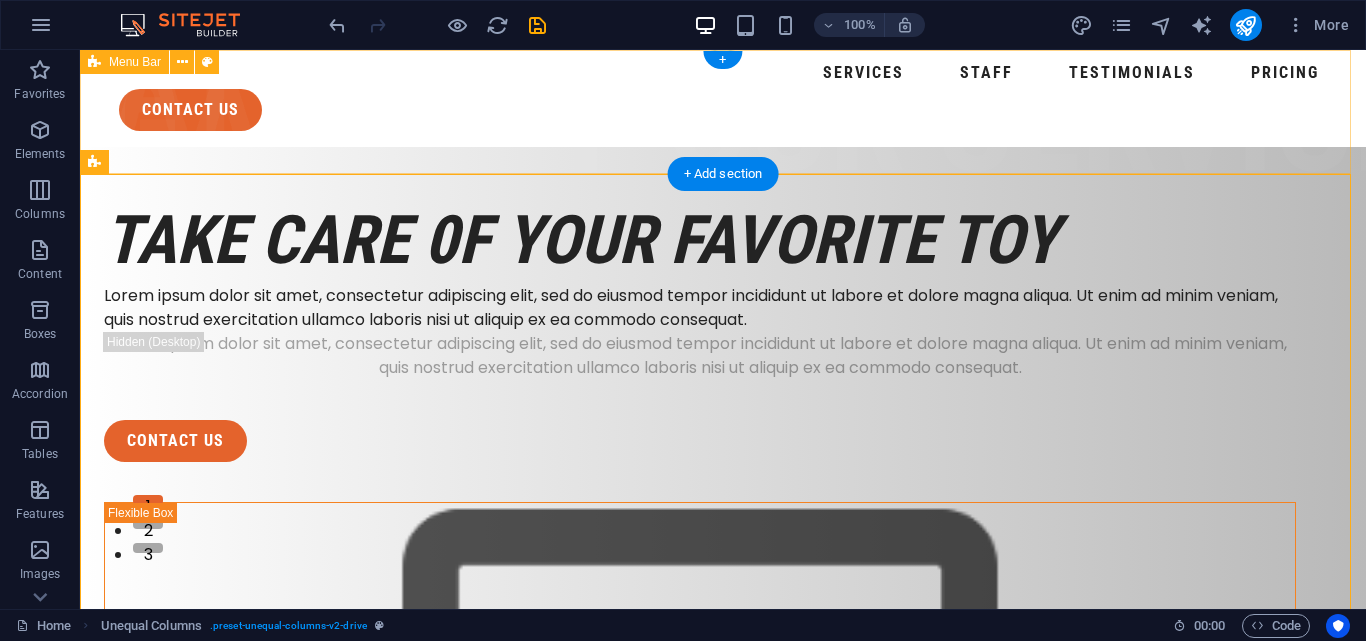 scroll, scrollTop: 0, scrollLeft: 0, axis: both 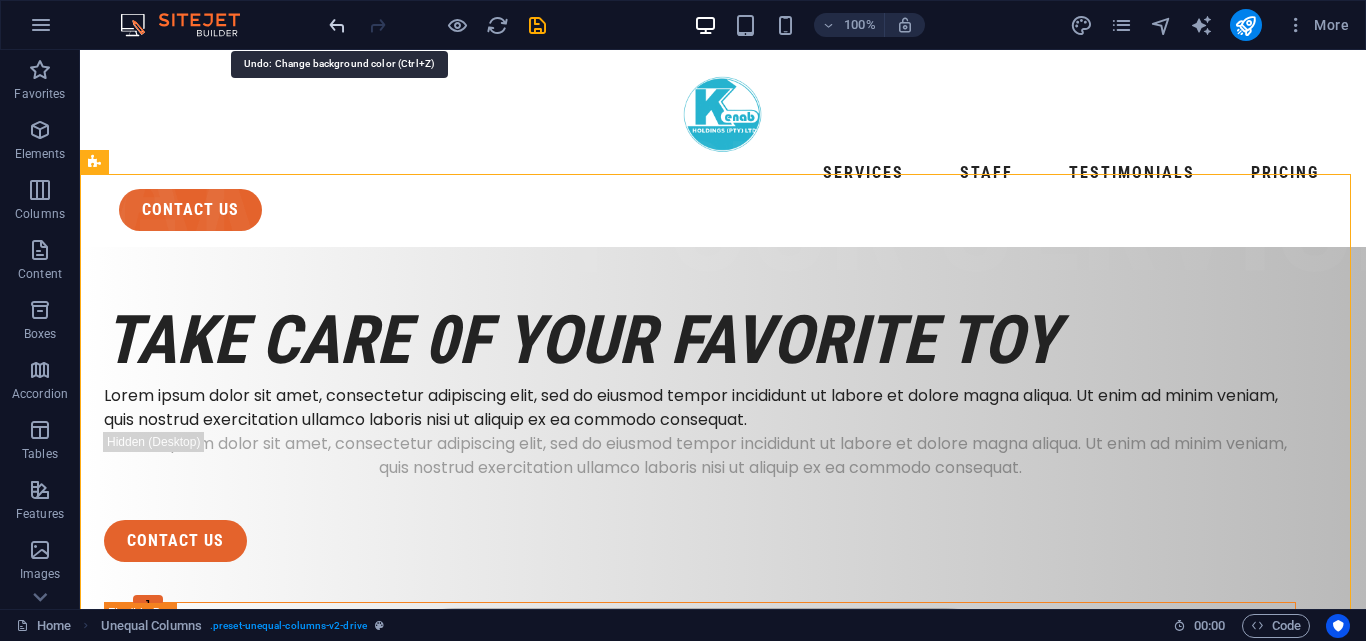 click at bounding box center [337, 25] 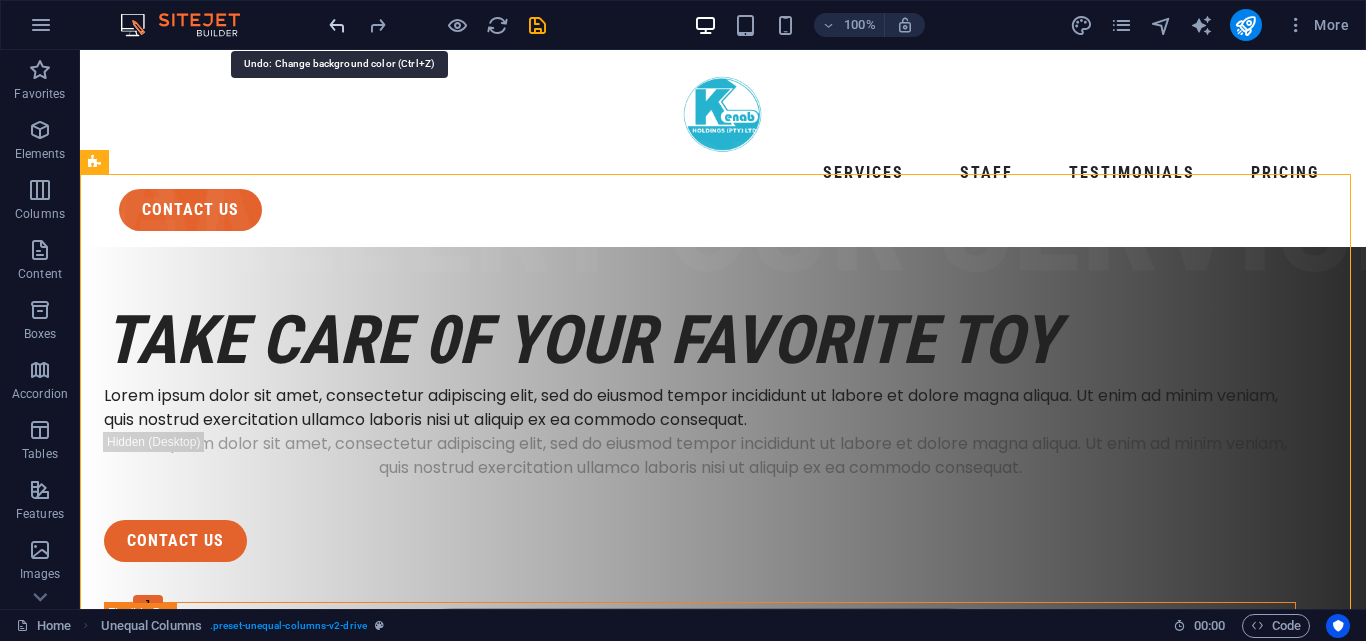 click at bounding box center [337, 25] 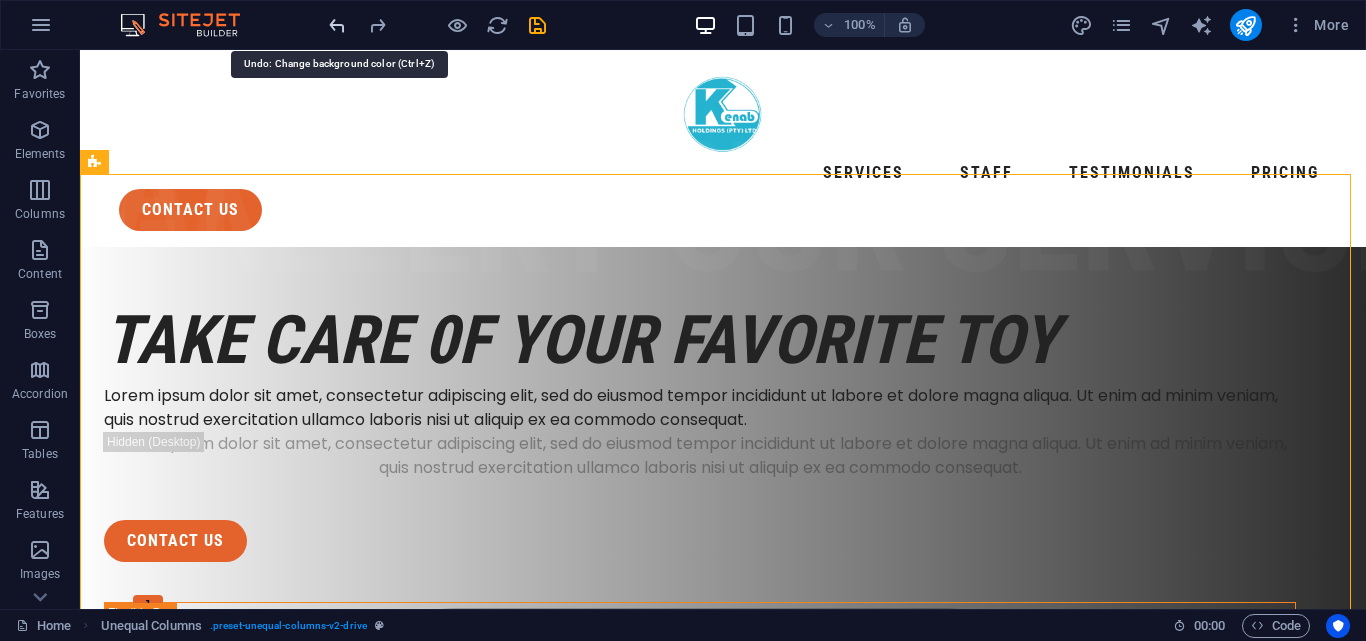 click at bounding box center [337, 25] 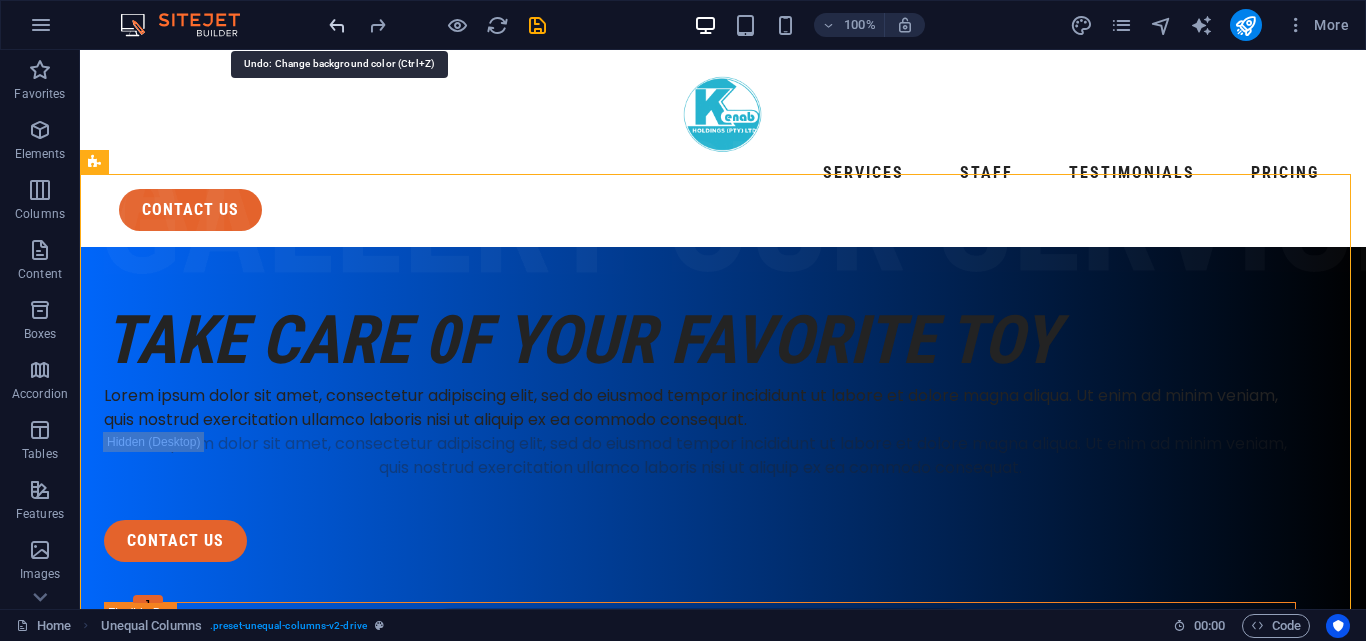 click at bounding box center [337, 25] 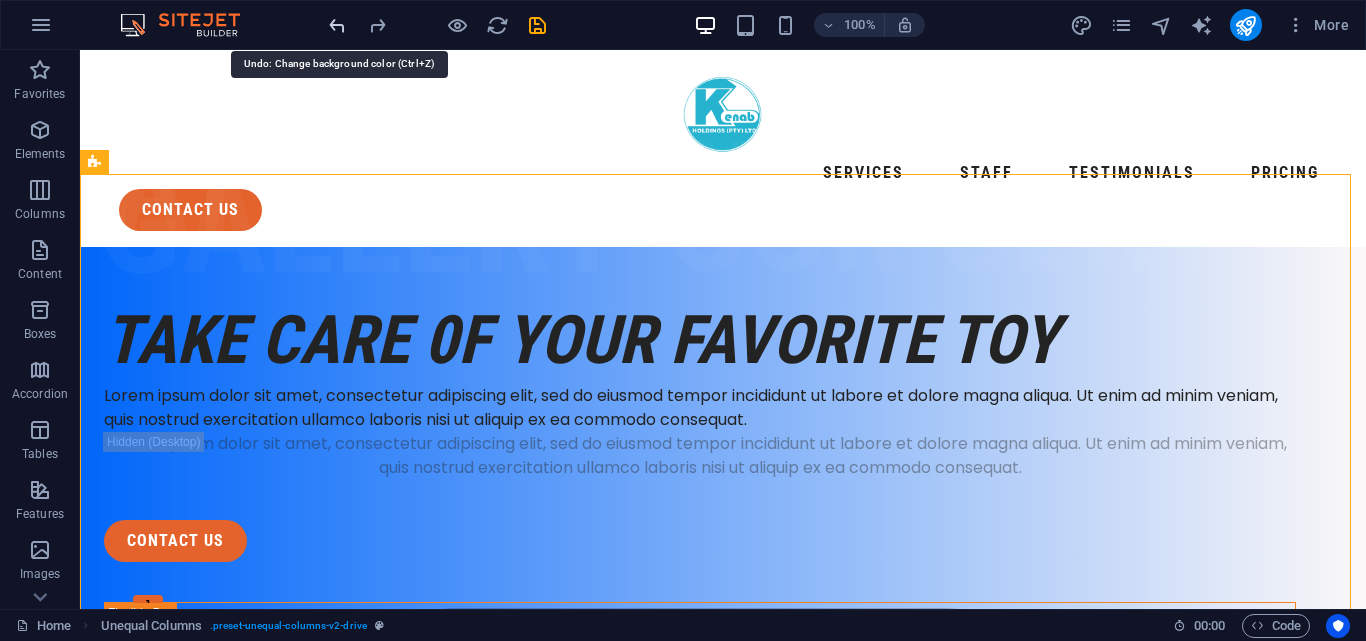 click at bounding box center [337, 25] 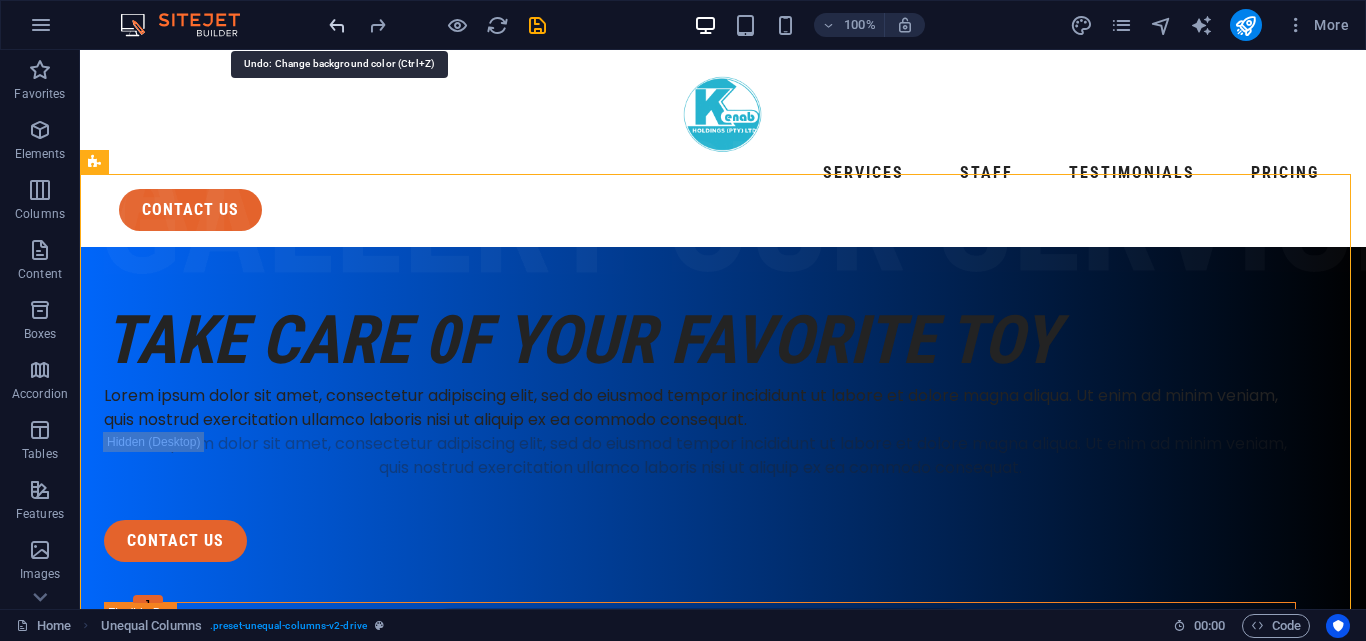 click at bounding box center (337, 25) 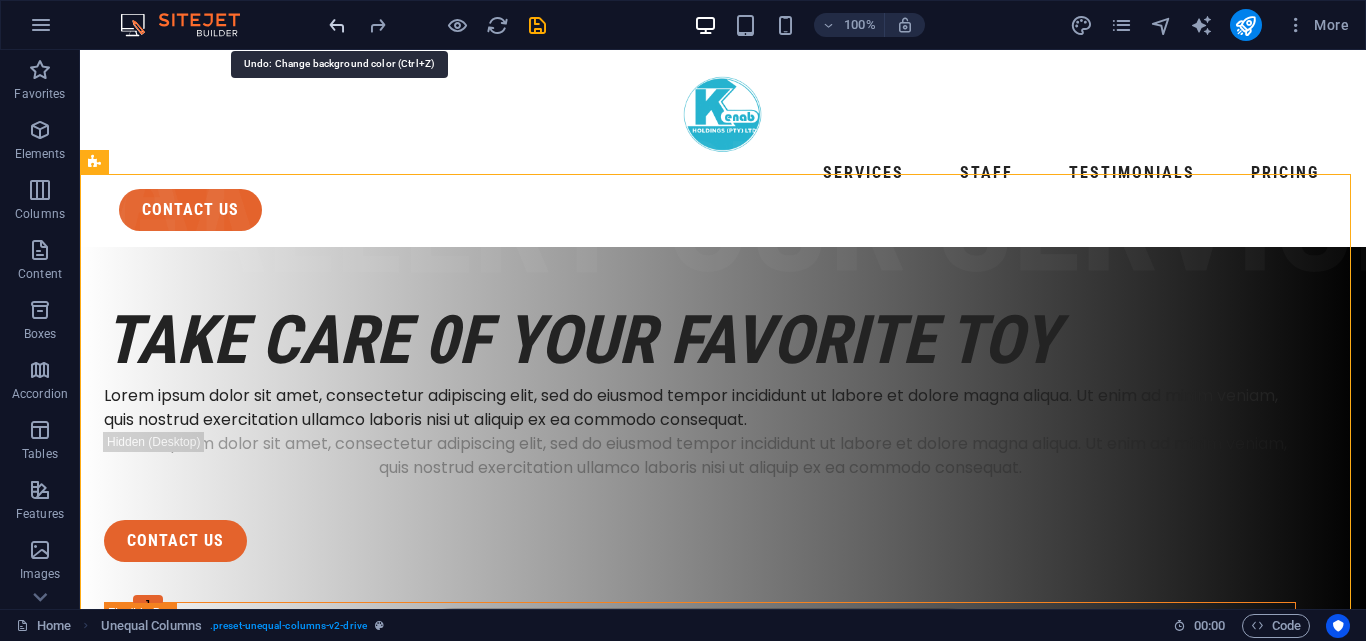 click at bounding box center [337, 25] 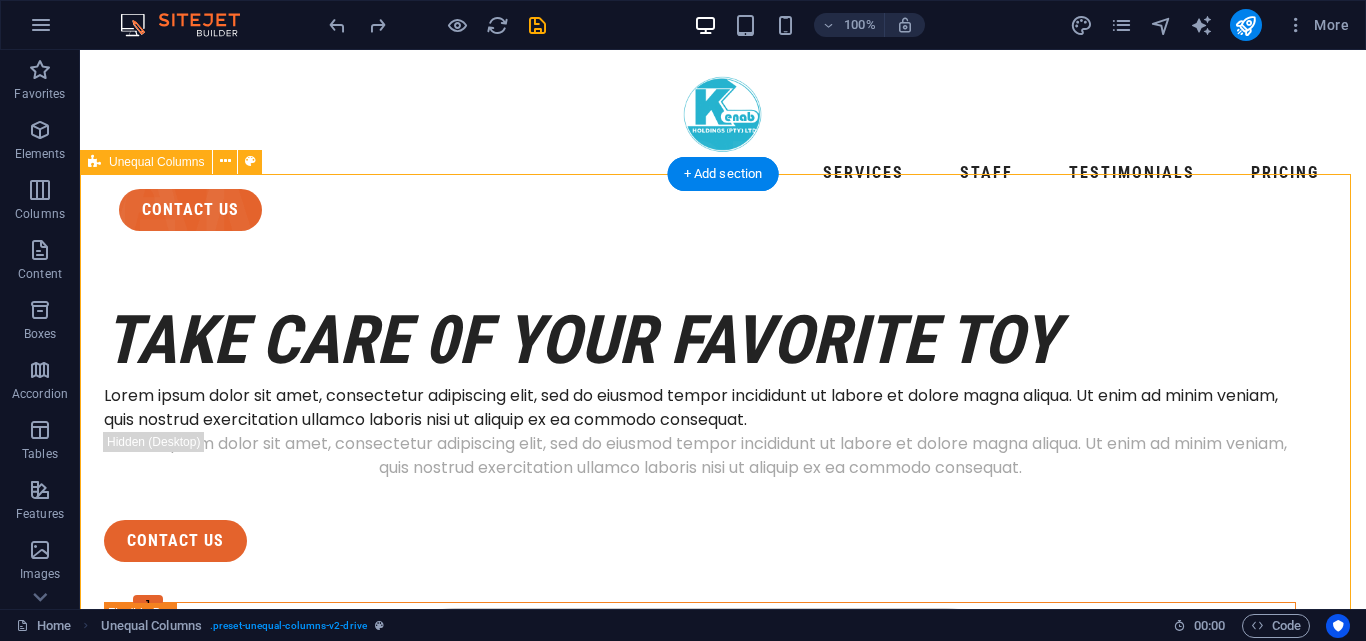 click on "take care 0f your favorite toy Lorem ipsum dolor sit amet, consectetur adipiscing elit, sed do eiusmod tempor incididunt ut labore et dolore magna aliqua. Ut enim ad minim veniam, quis nostrud exercitation ullamco laboris nisi ut aliquip ex ea commodo consequat. Lorem ipsum dolor sit amet, consectetur adipiscing elit, sed do eiusmod tempor incididunt ut labore et dolore magna aliqua. Ut enim ad minim veniam, quis nostrud exercitation ullamco laboris nisi ut aliquip ex ea commodo consequat. contact us" at bounding box center (723, 1183) 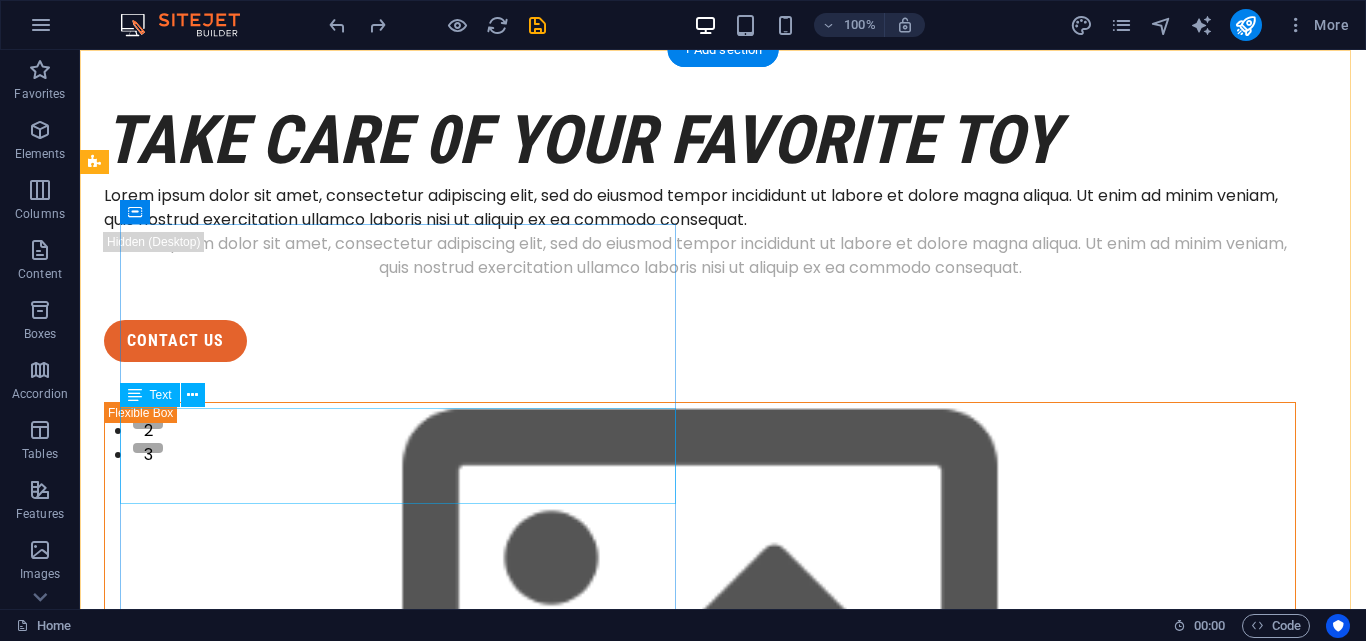 scroll, scrollTop: 0, scrollLeft: 0, axis: both 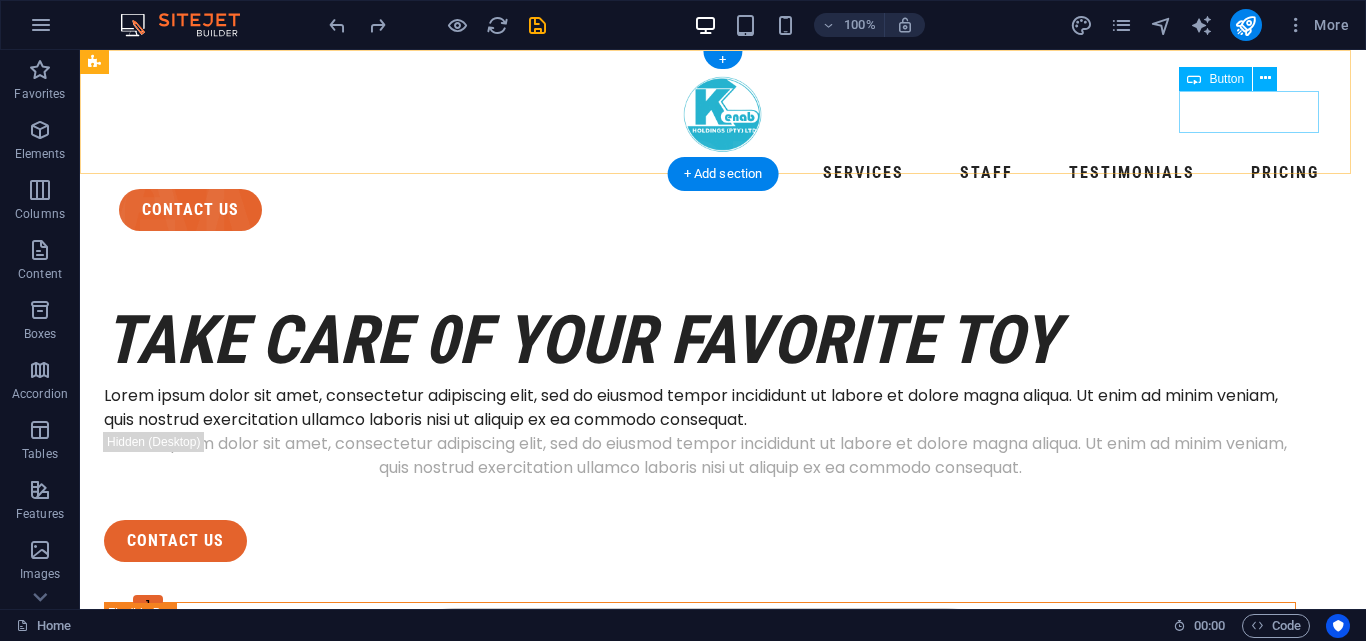 click on "contact us" at bounding box center [723, 210] 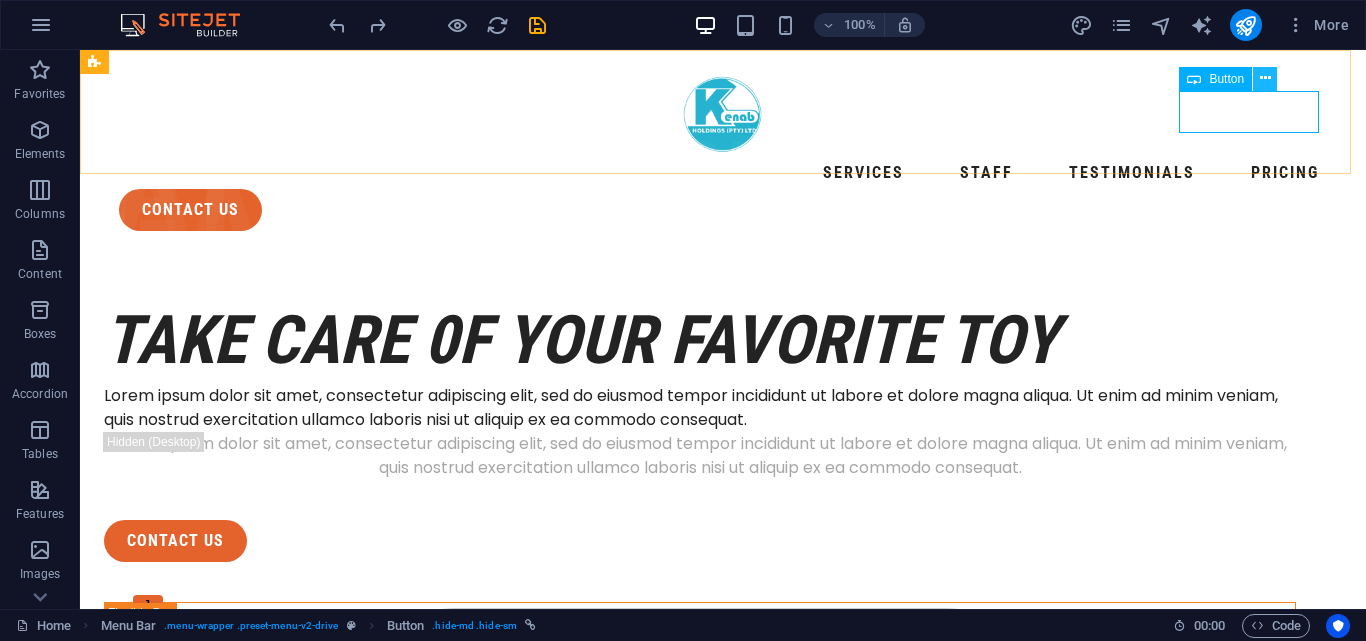 click at bounding box center [1265, 78] 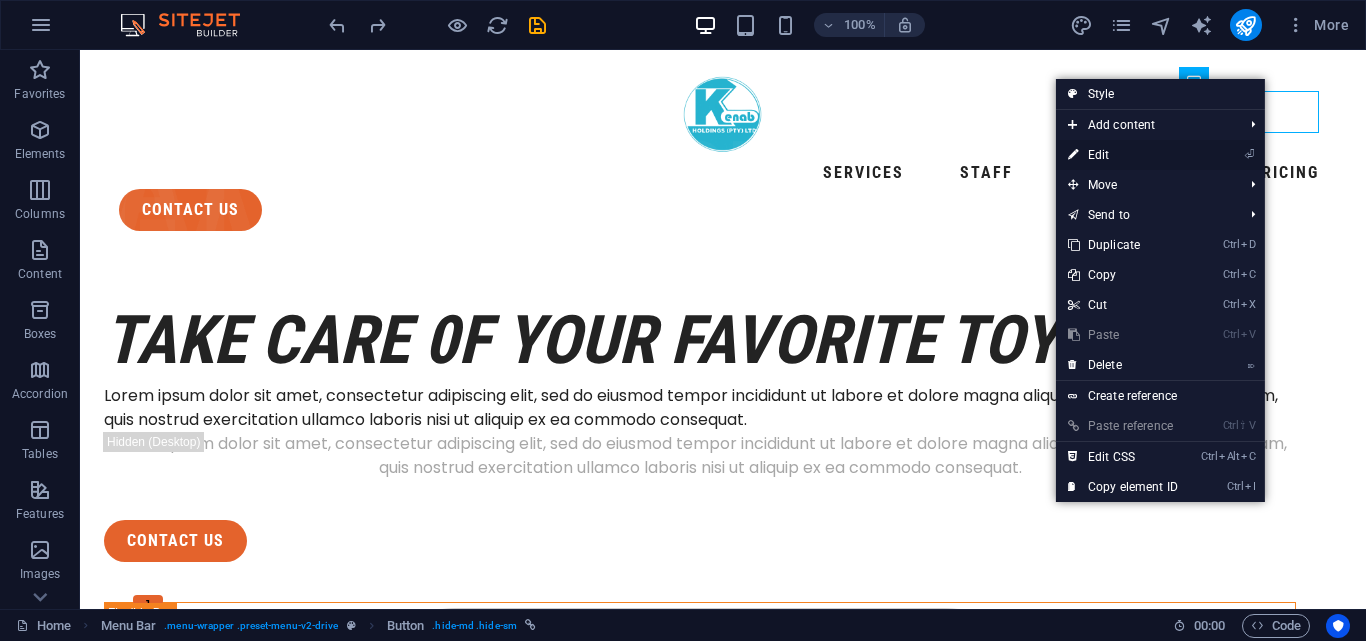 click on "⏎  Edit" at bounding box center (1123, 155) 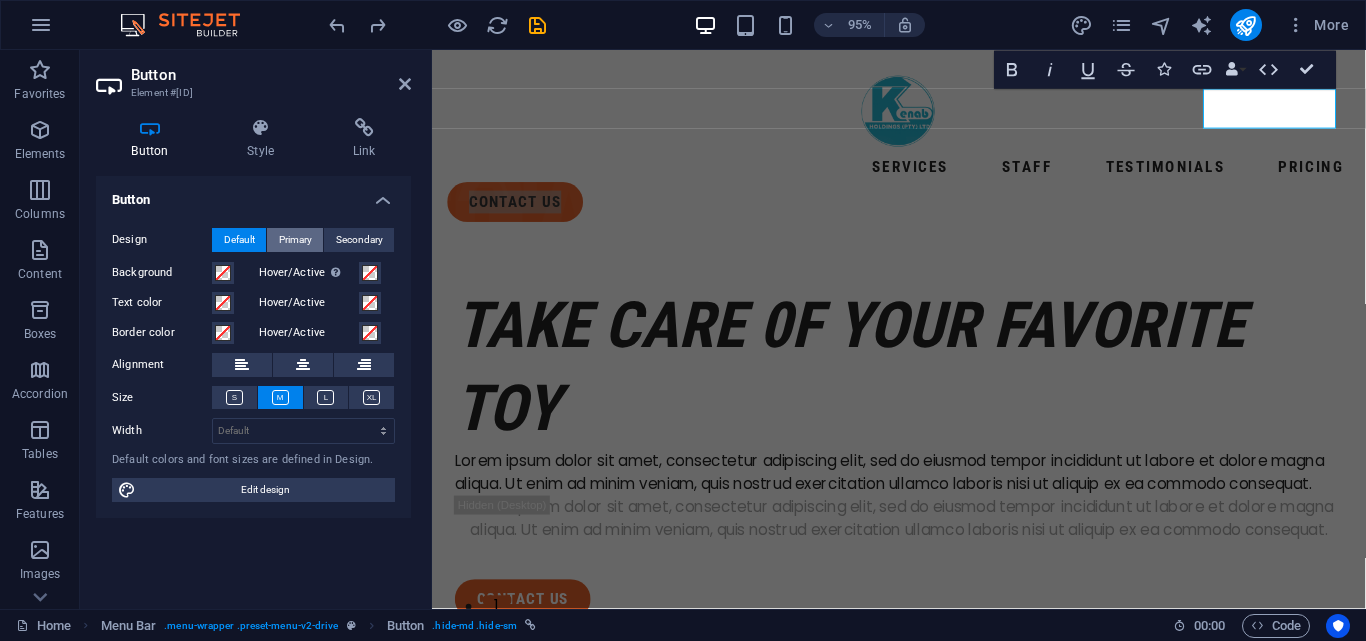 click on "Primary" at bounding box center (295, 240) 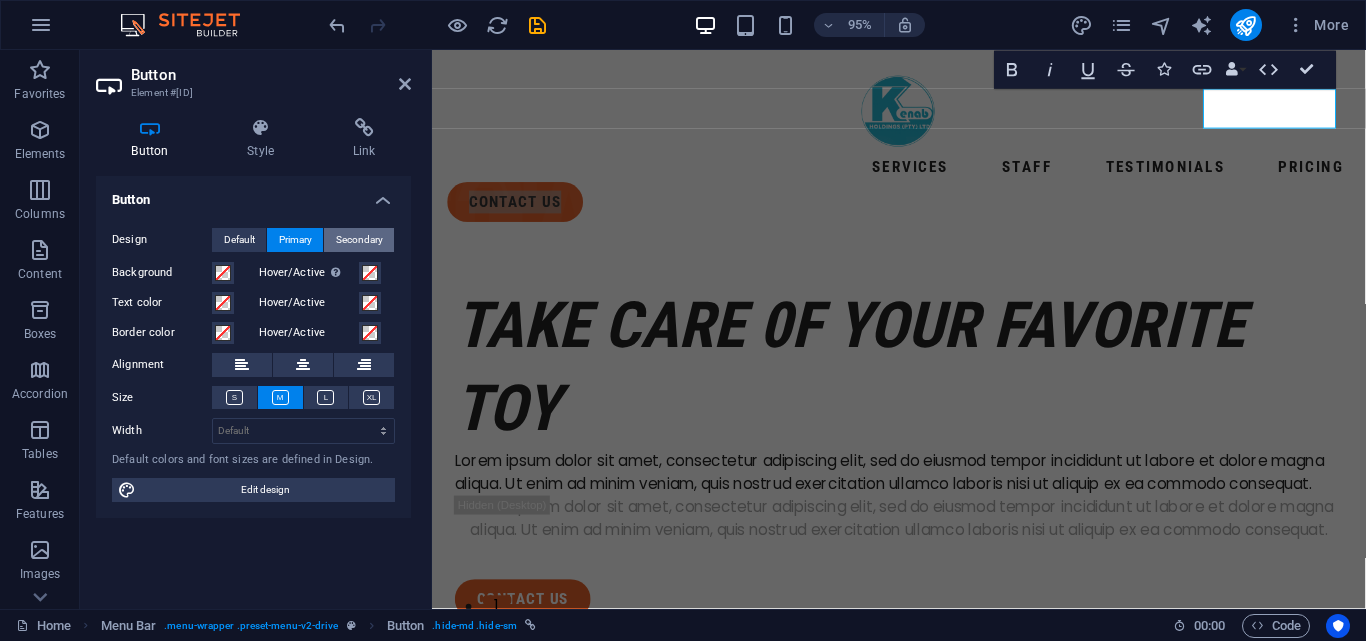 click on "Secondary" at bounding box center [359, 240] 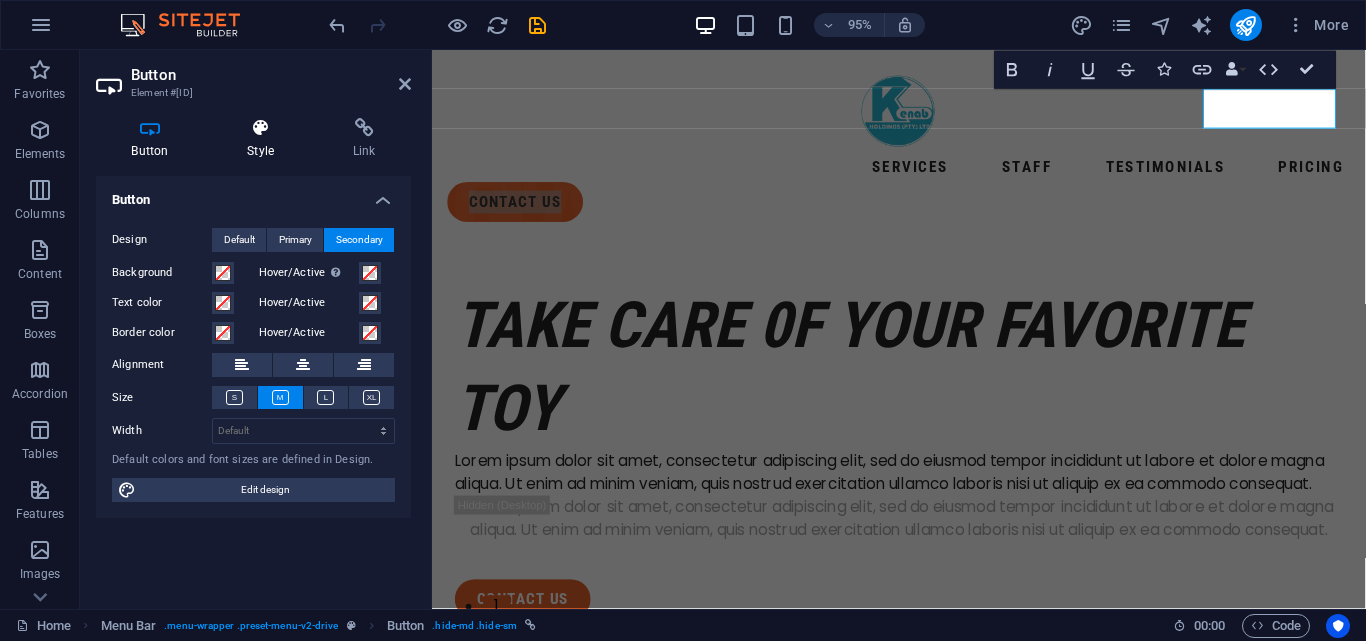 click at bounding box center (261, 128) 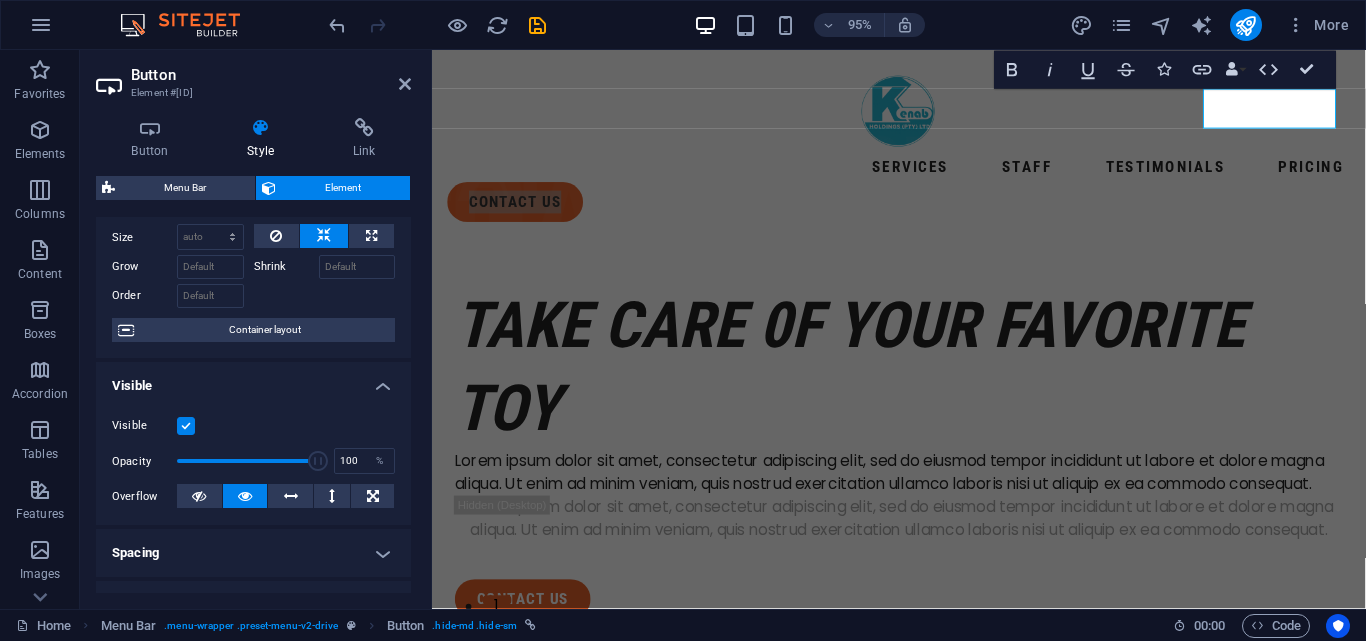 scroll, scrollTop: 0, scrollLeft: 0, axis: both 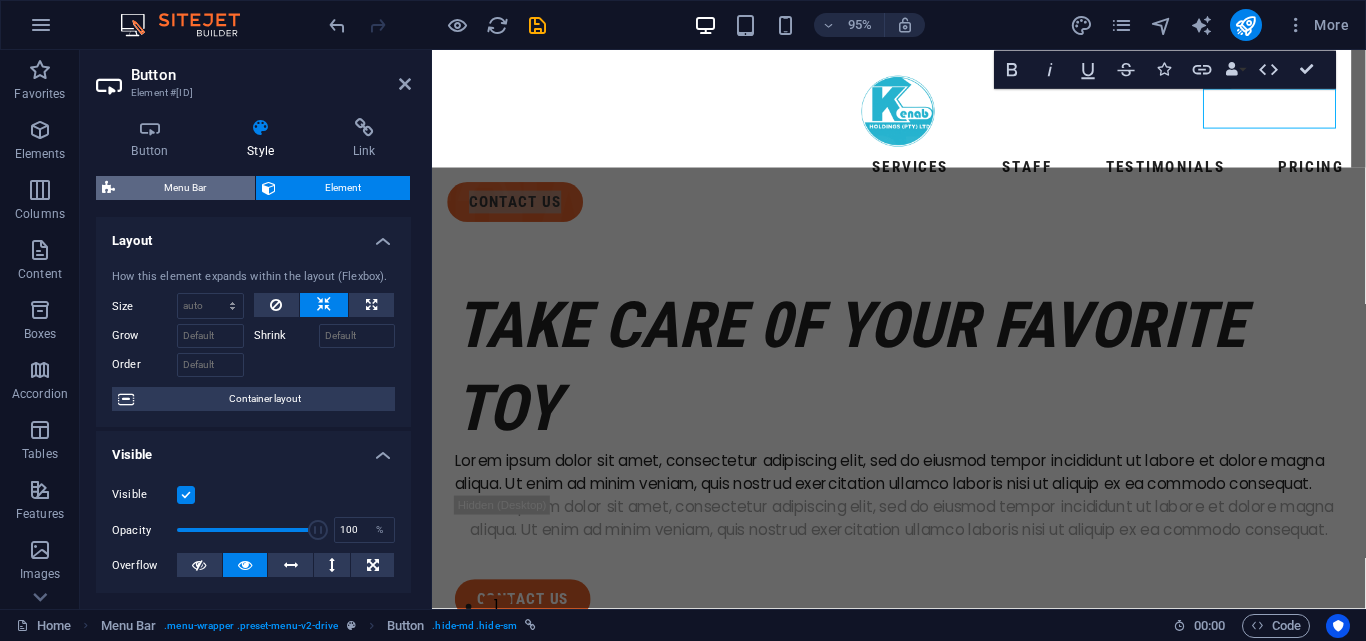 click on "Menu Bar" at bounding box center [185, 188] 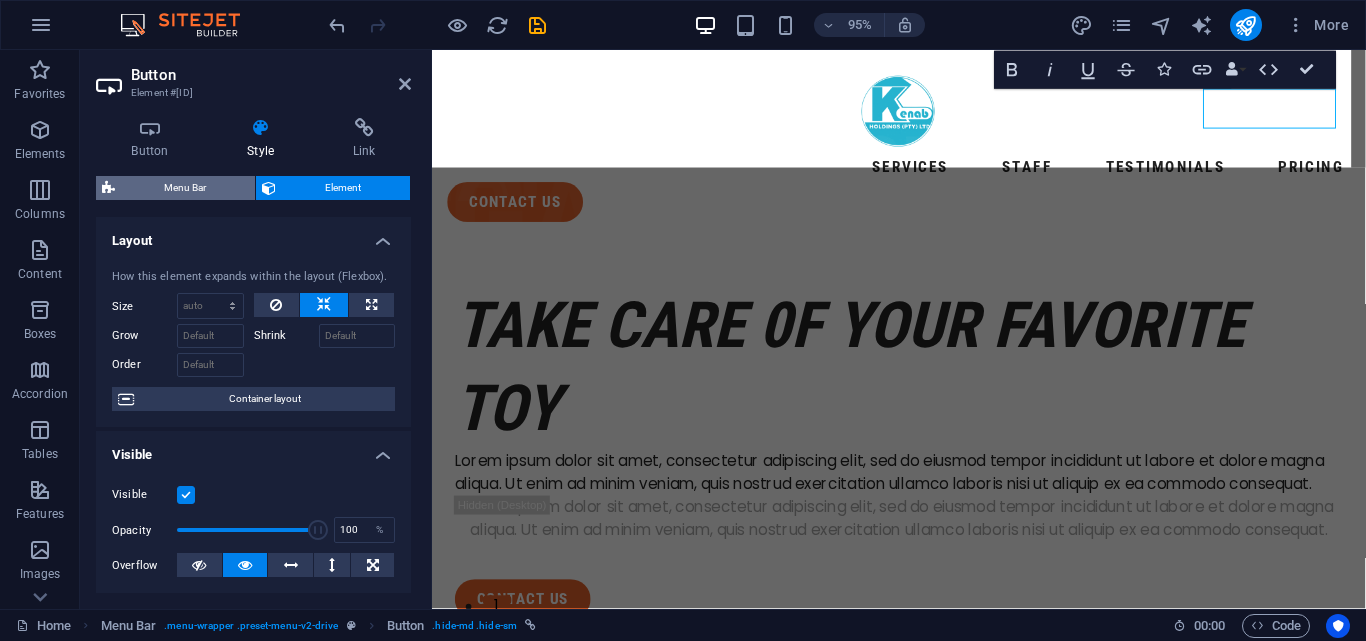 select on "rem" 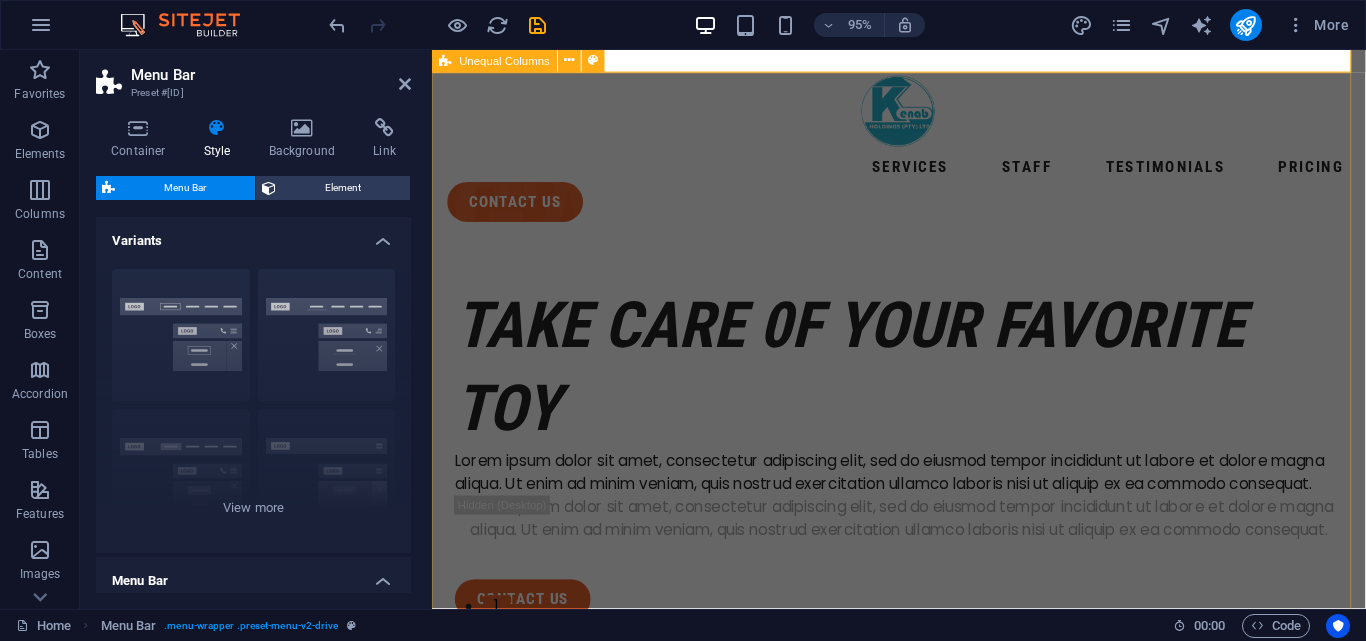 scroll, scrollTop: 100, scrollLeft: 0, axis: vertical 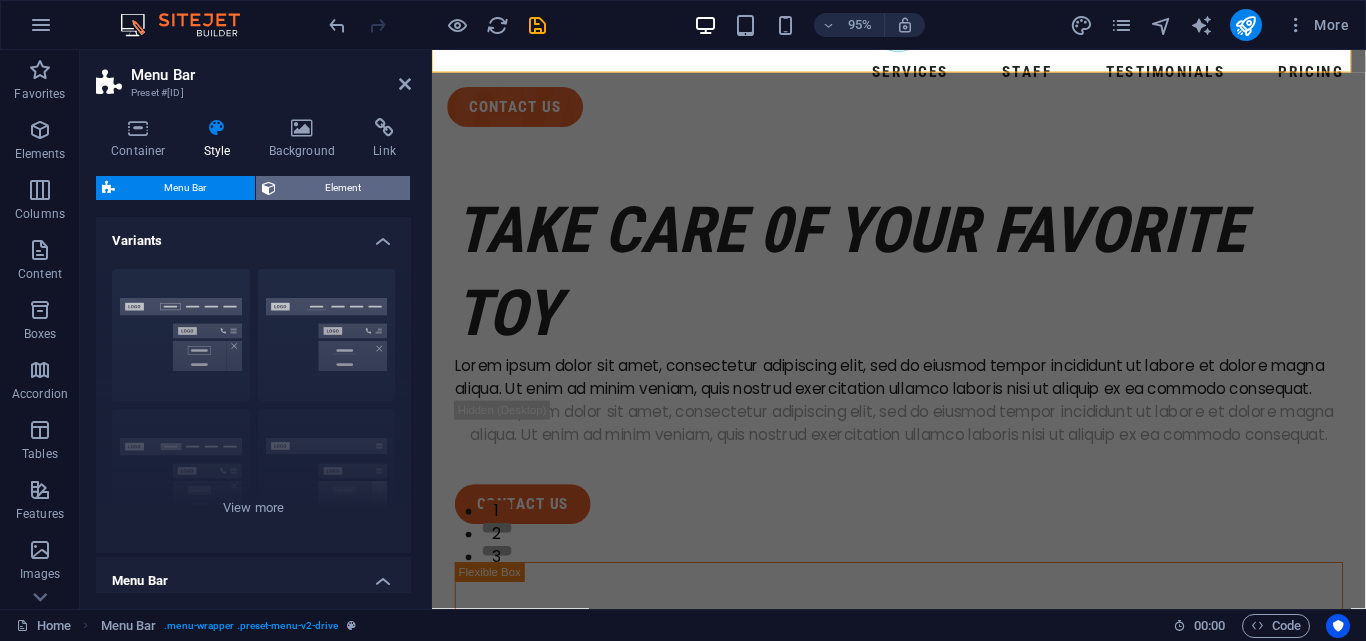 click on "Element" at bounding box center [343, 188] 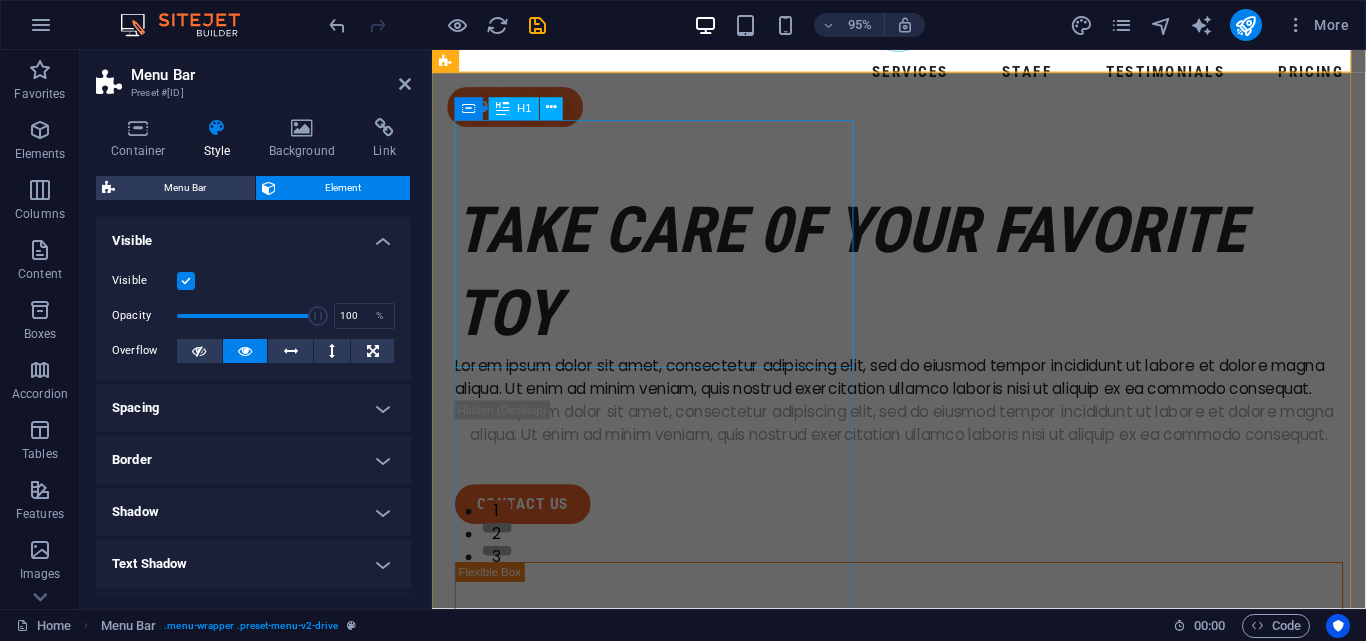 click on "take care 0f your favorite toy" at bounding box center (923, 284) 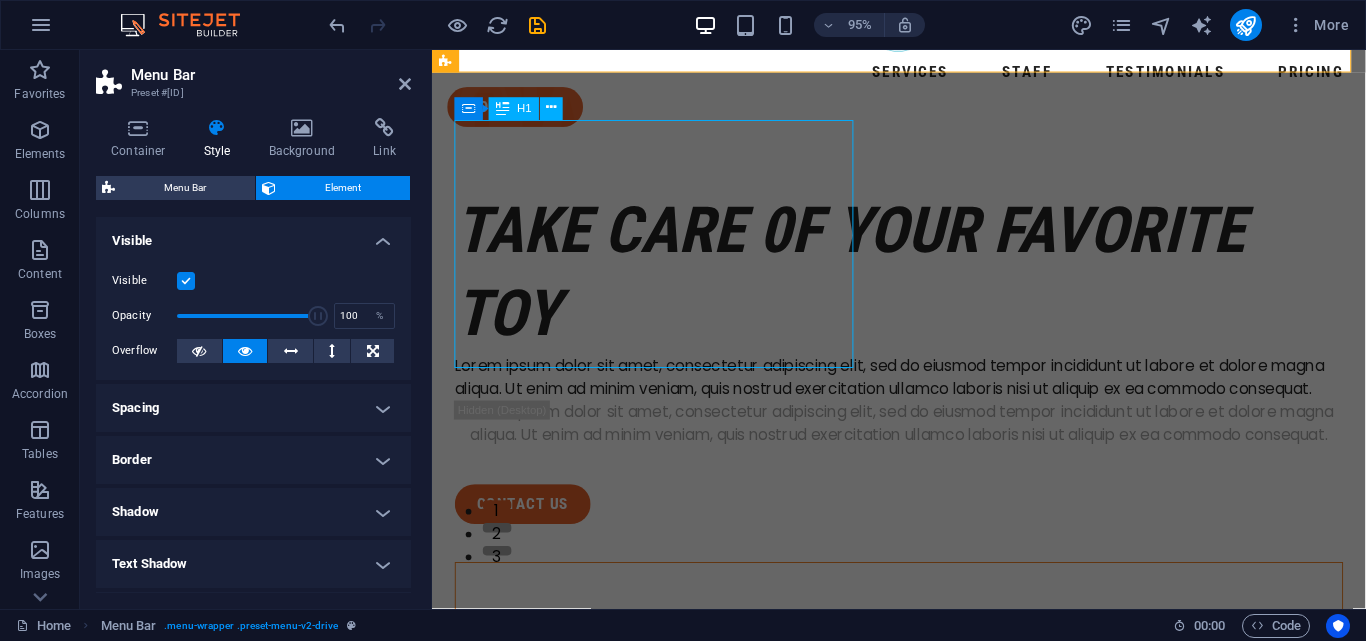 click on "take care 0f your favorite toy Lorem ipsum dolor sit amet, consectetur adipiscing elit, sed do eiusmod tempor incididunt ut labore et dolore magna aliqua. Ut enim ad minim veniam, quis nostrud exercitation ullamco laboris nisi ut aliquip ex ea commodo consequat. Lorem ipsum dolor sit amet, consectetur adipiscing elit, sed do eiusmod tempor incididunt ut labore et dolore magna aliqua. Ut enim ad minim veniam, quis nostrud exercitation ullamco laboris nisi ut aliquip ex ea commodo consequat. contact us" at bounding box center (923, 1077) 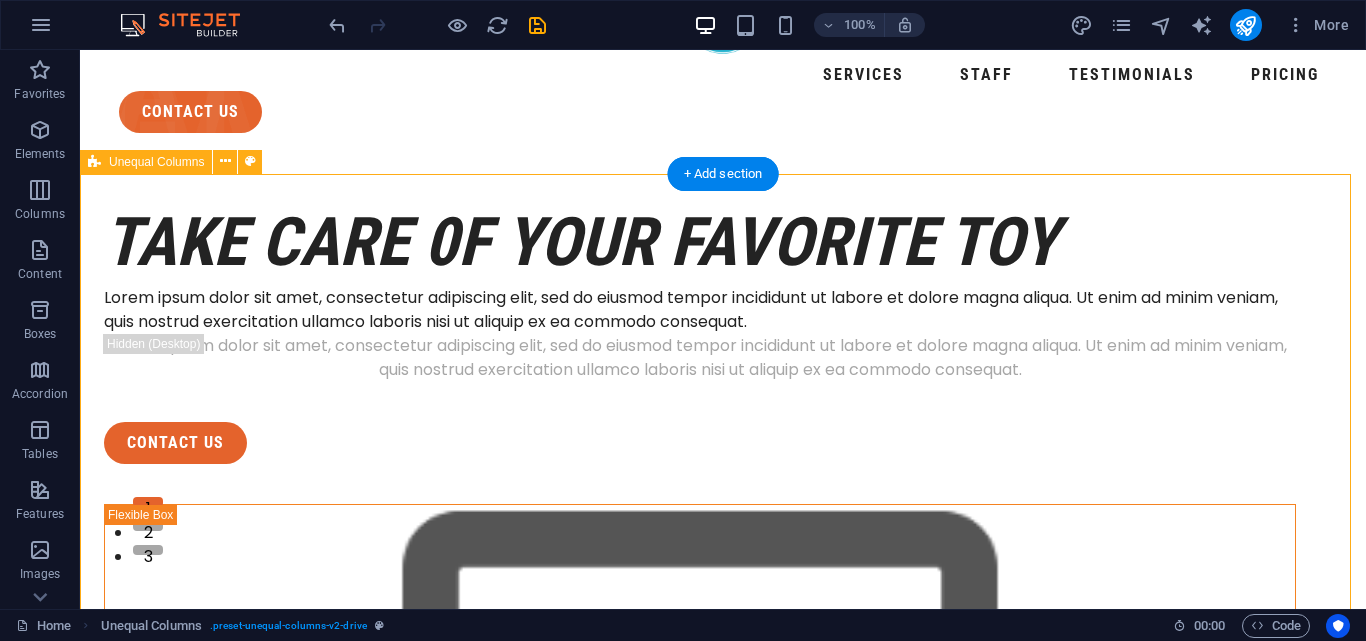 scroll, scrollTop: 0, scrollLeft: 0, axis: both 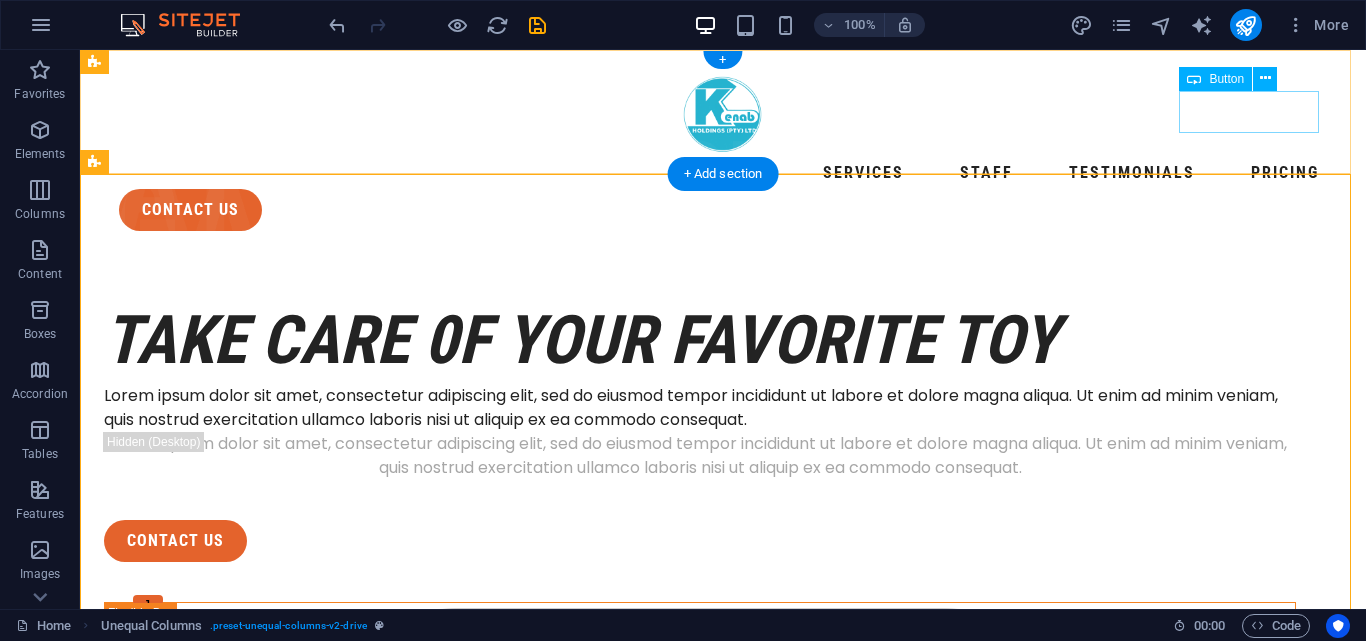 click on "contact us" at bounding box center (723, 210) 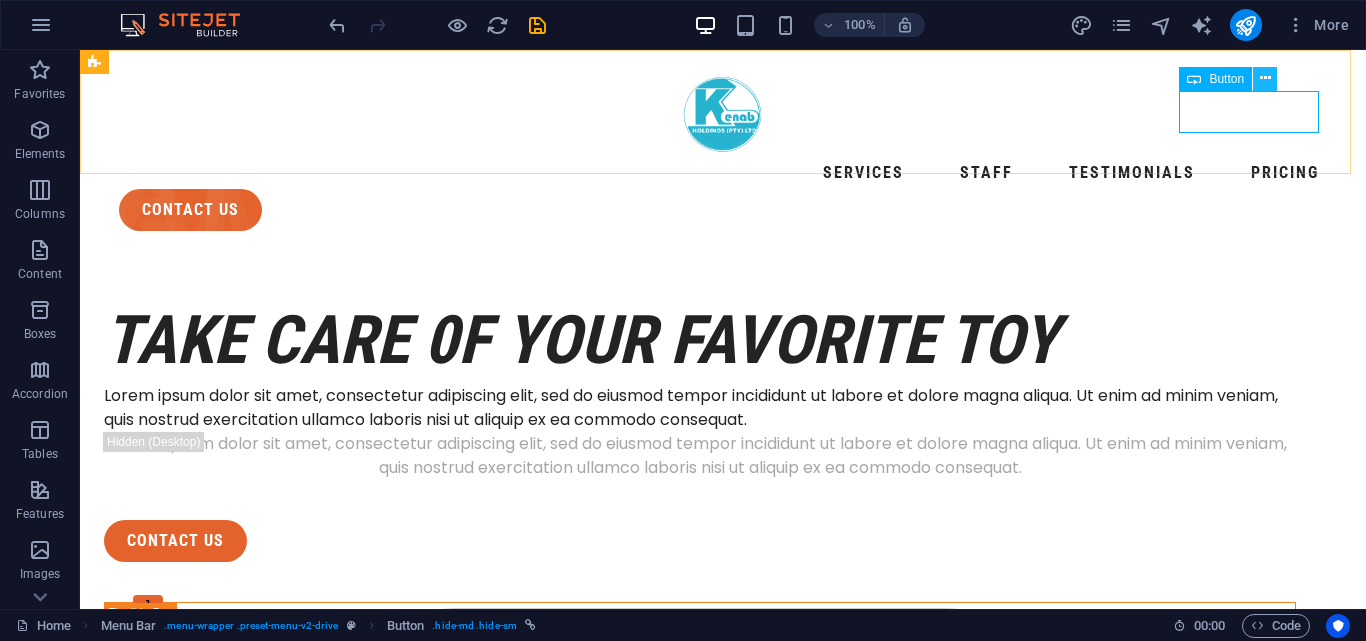 click at bounding box center (1265, 78) 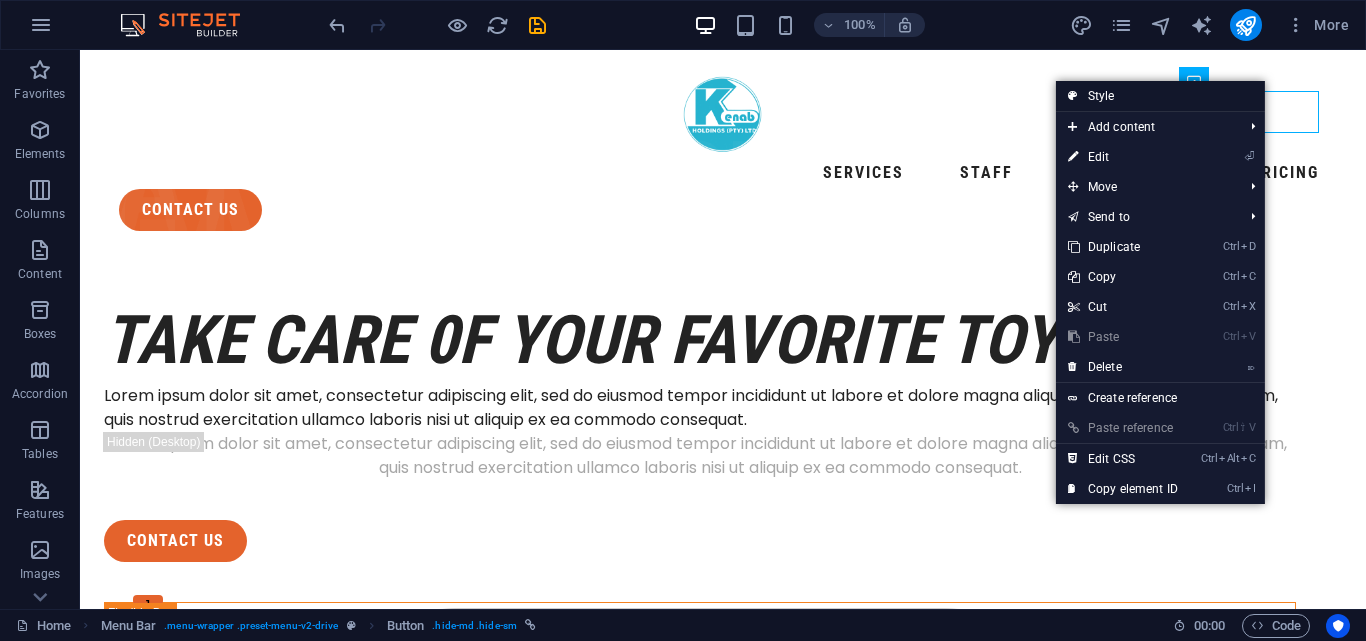 click on "Style" at bounding box center (1160, 96) 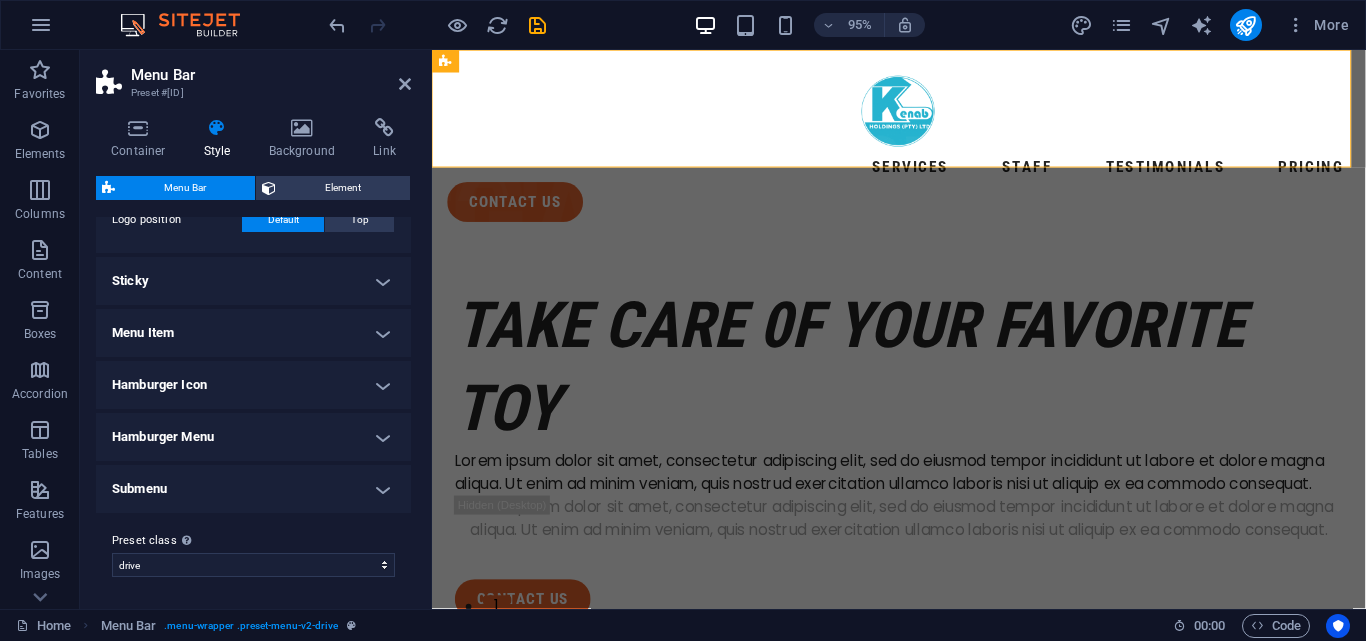 scroll, scrollTop: 406, scrollLeft: 0, axis: vertical 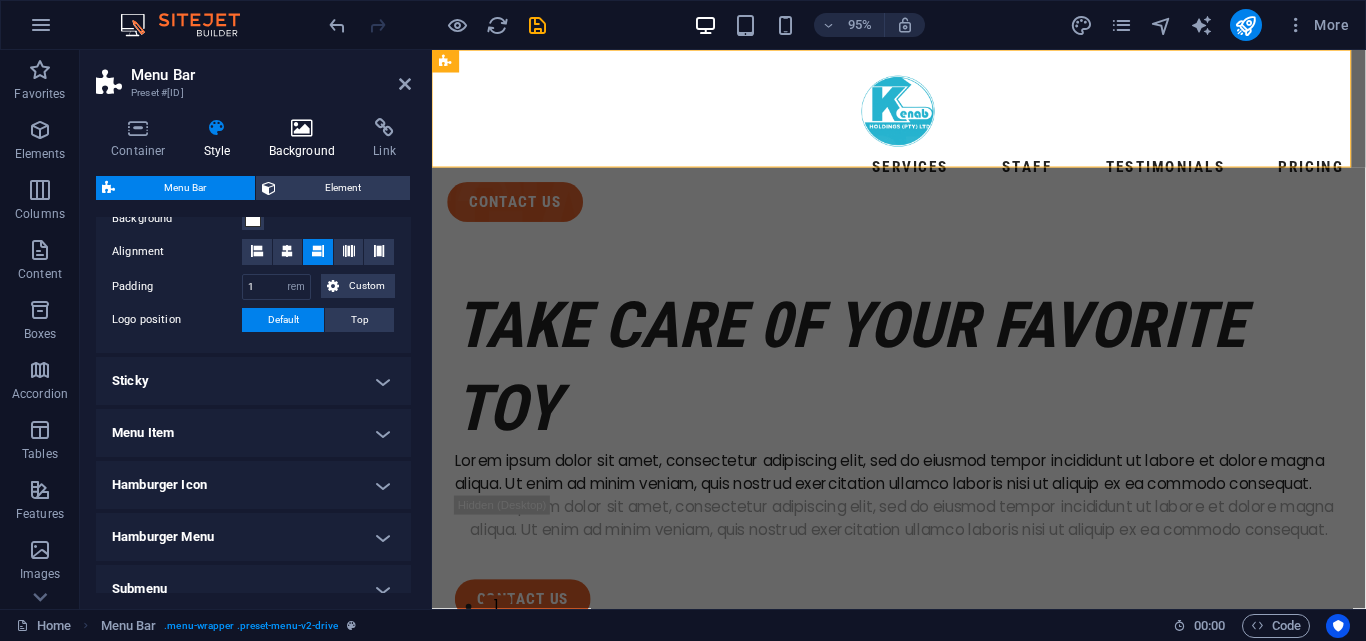 click on "Background" at bounding box center (306, 139) 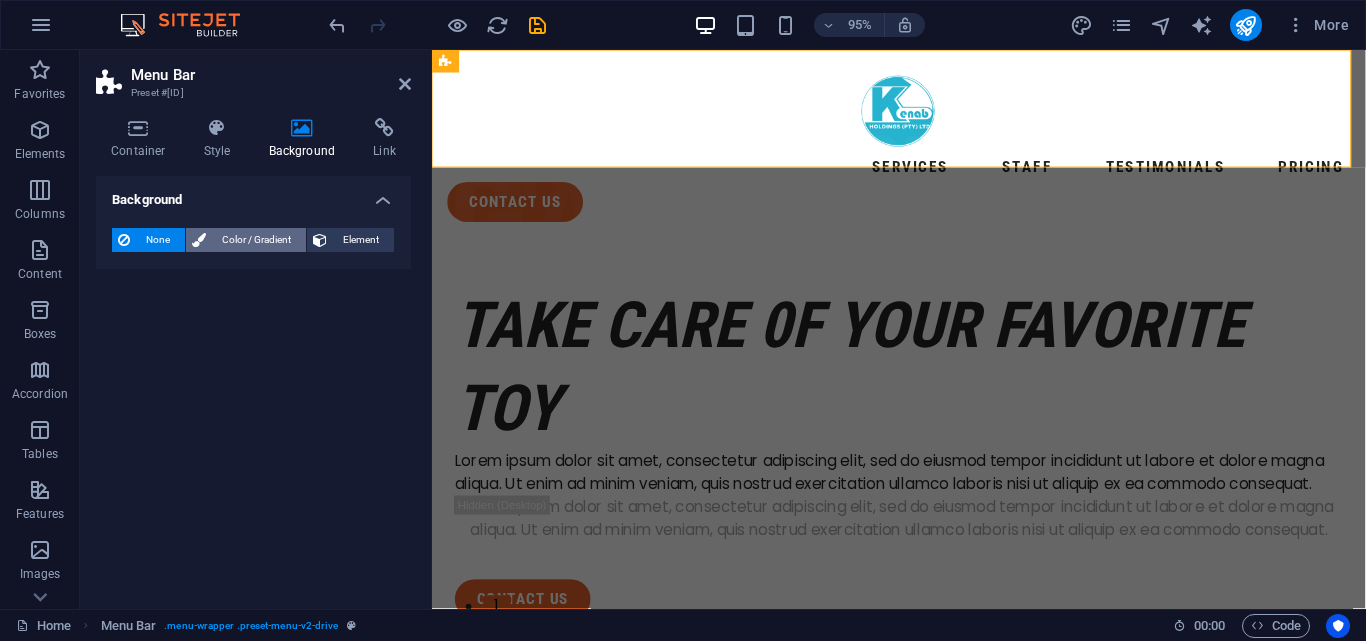 click on "Color / Gradient" at bounding box center (256, 240) 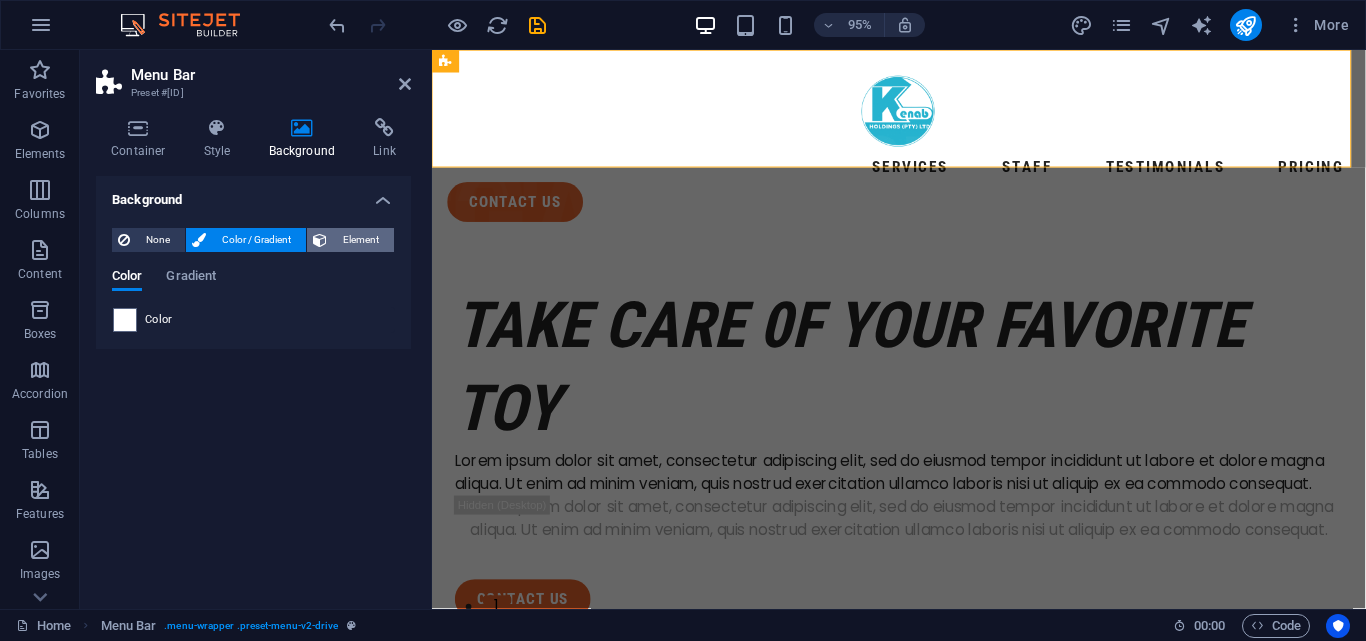 click on "Element" at bounding box center (360, 240) 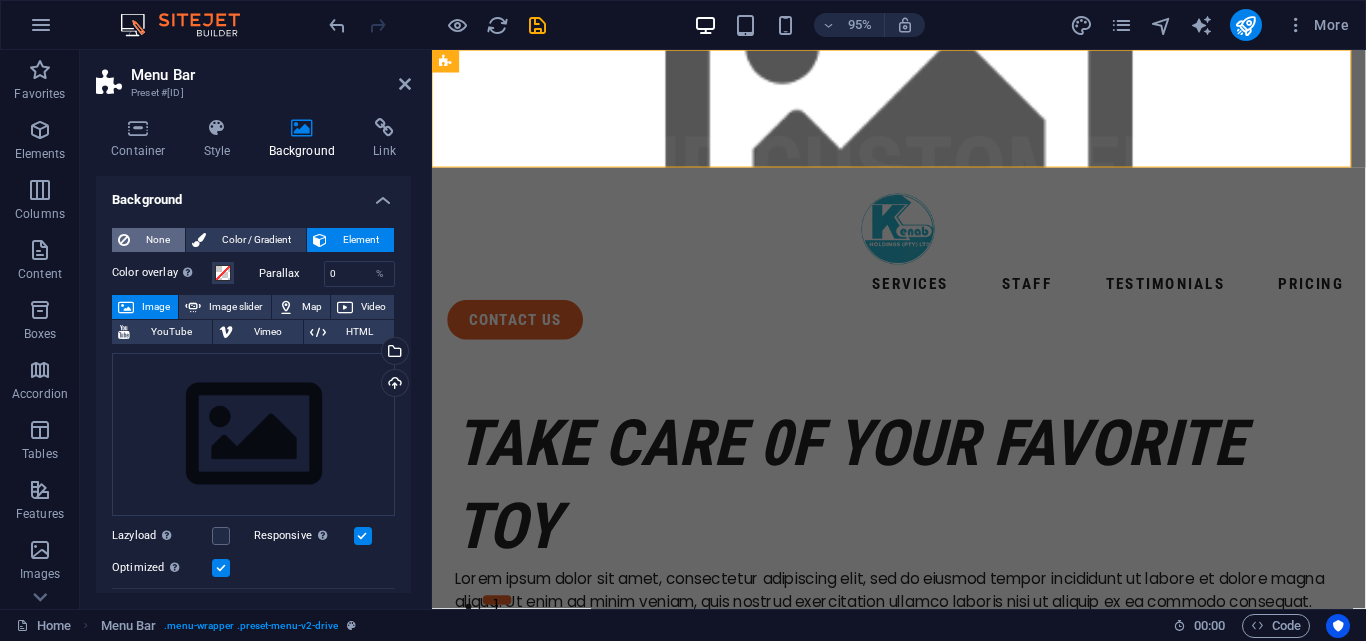 click on "None" at bounding box center (157, 240) 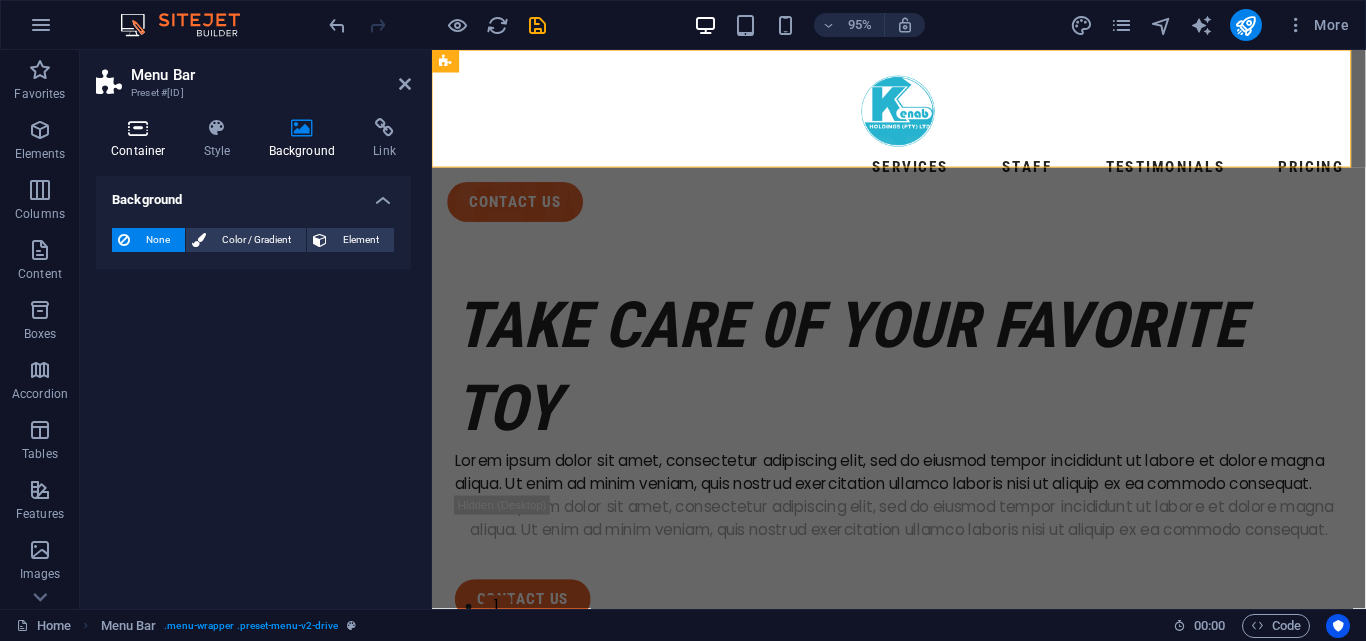 click at bounding box center [138, 128] 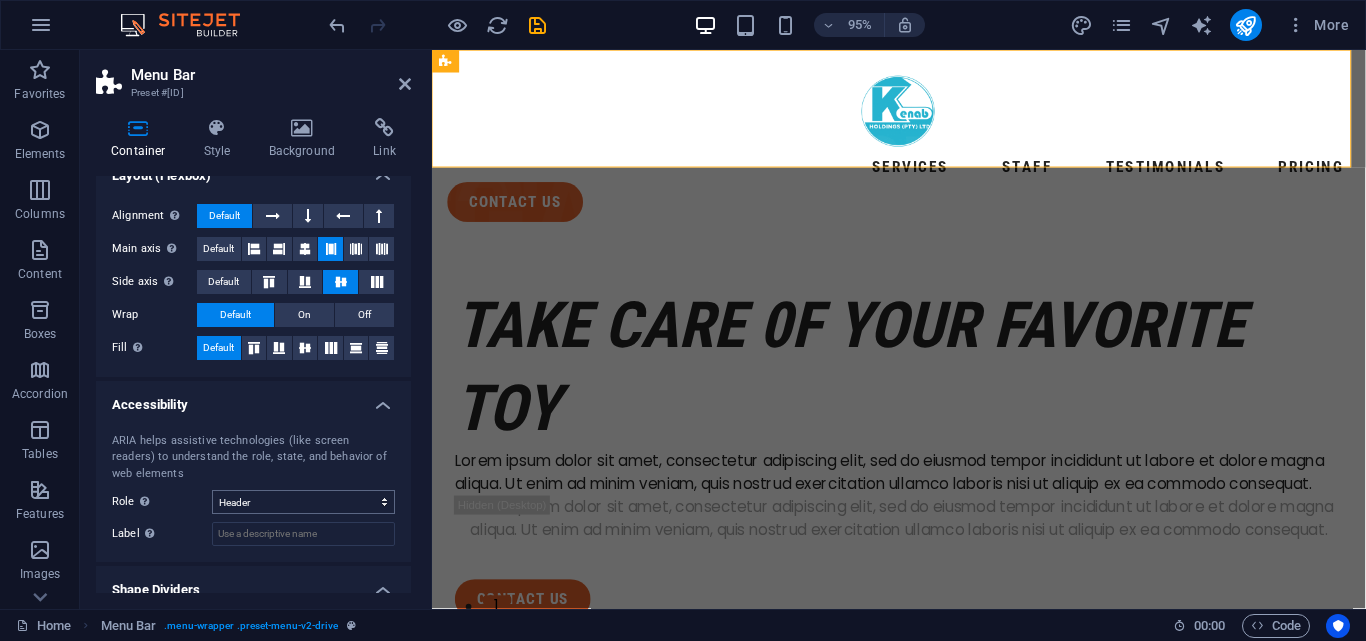 scroll, scrollTop: 358, scrollLeft: 0, axis: vertical 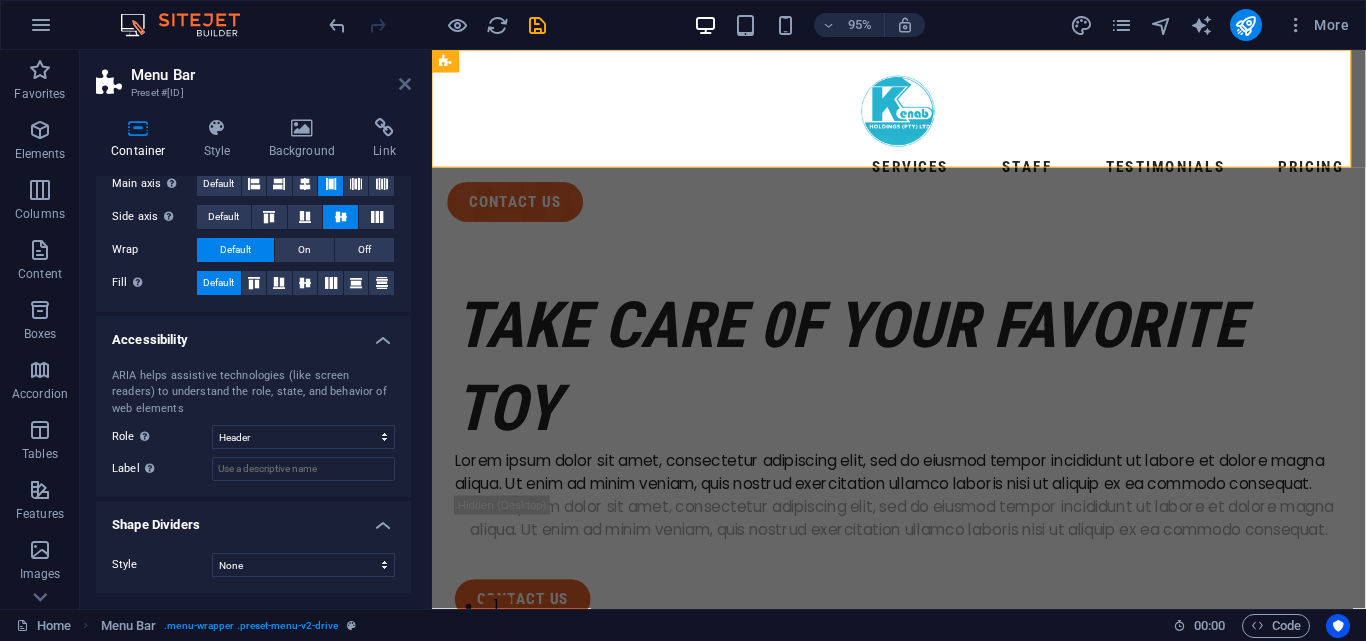 click at bounding box center [405, 84] 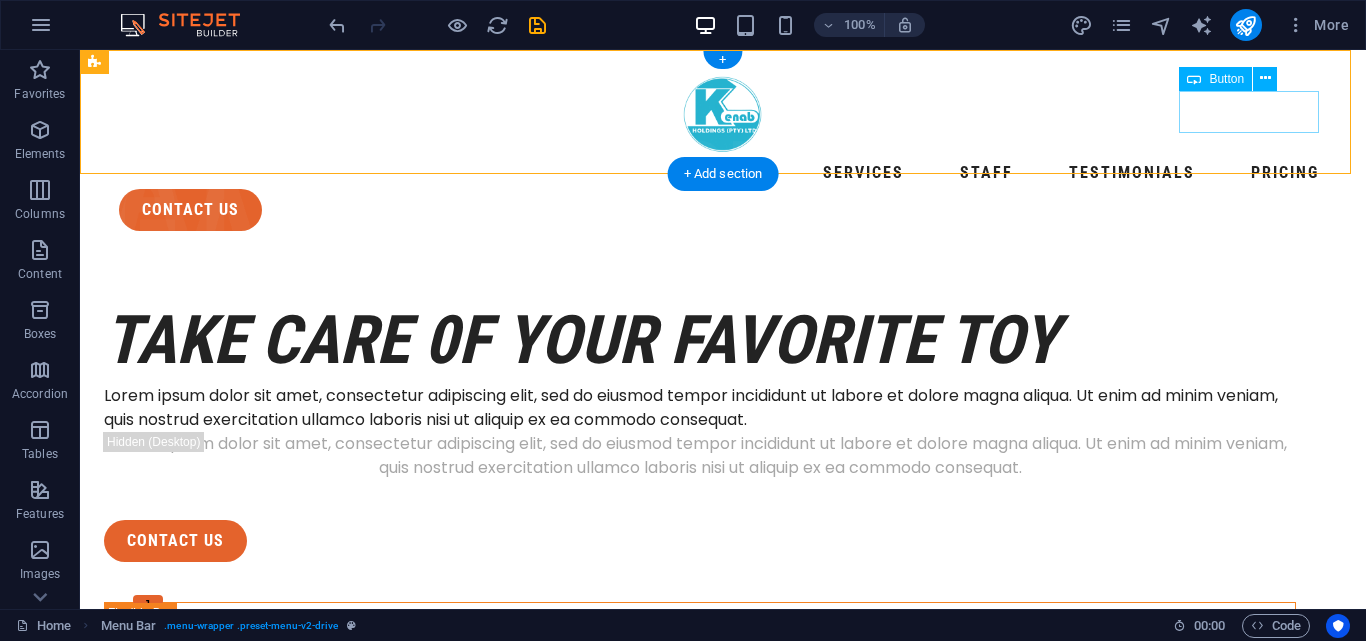click on "contact us" at bounding box center [723, 210] 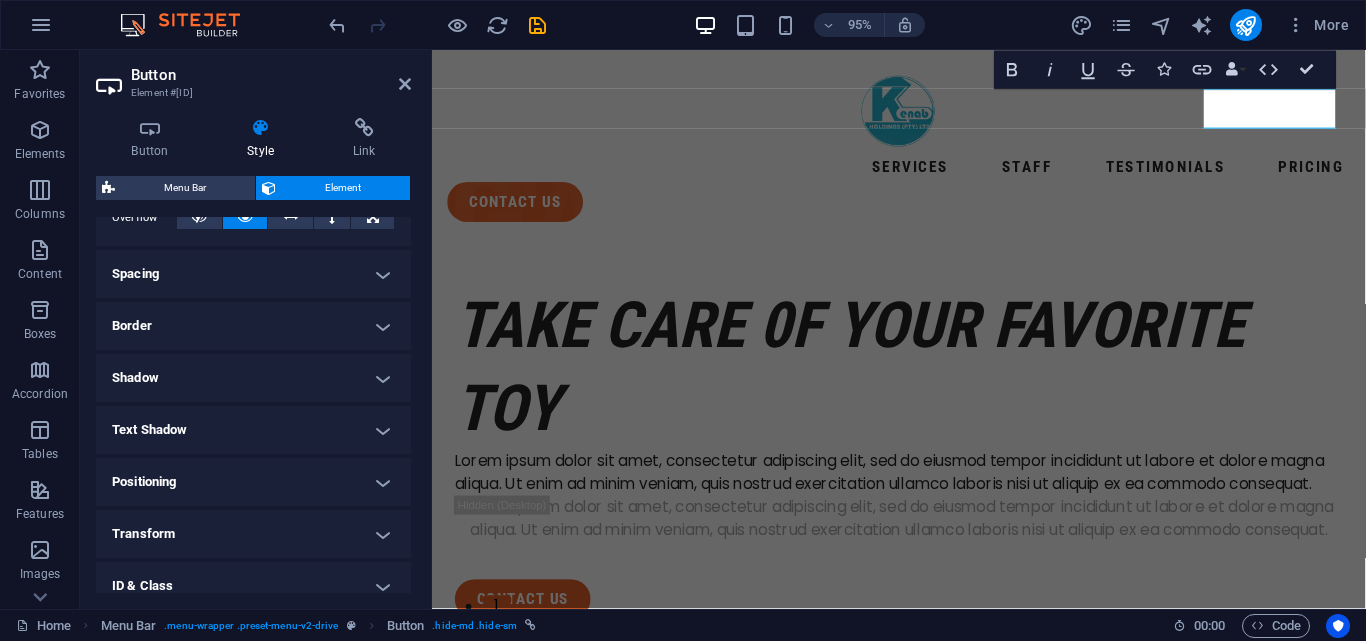 scroll, scrollTop: 469, scrollLeft: 0, axis: vertical 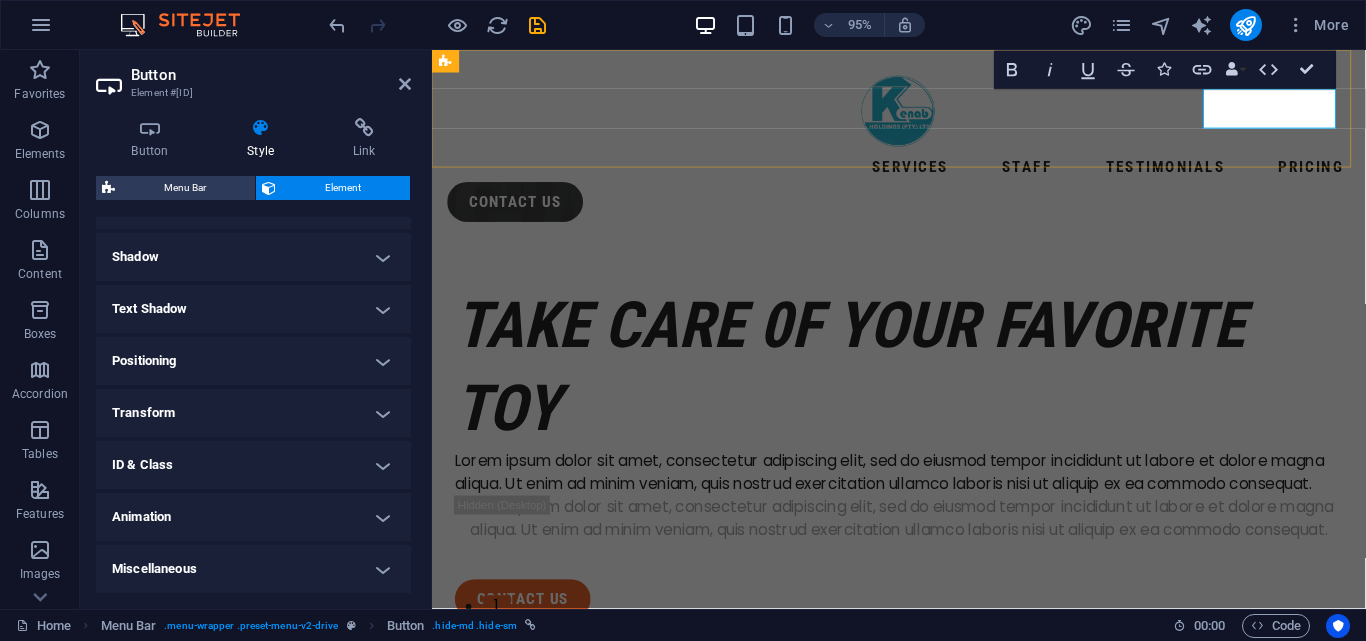 click on "contact us" at bounding box center [519, 210] 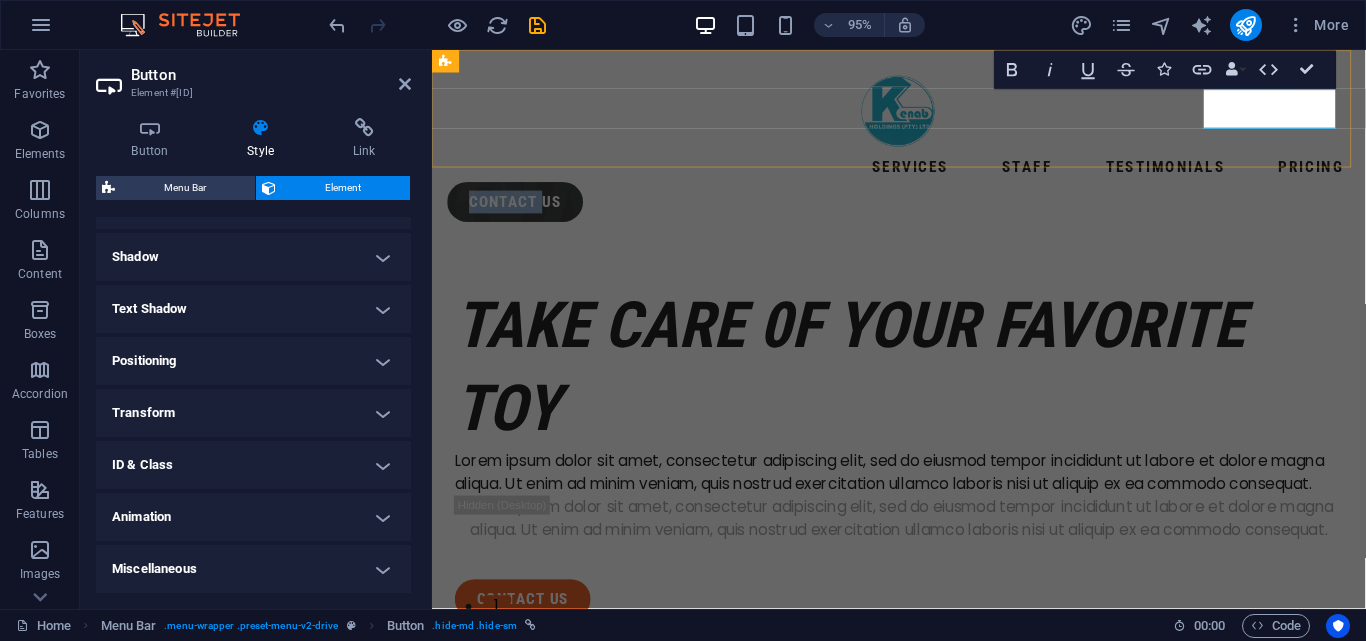click on "contact us" at bounding box center (519, 210) 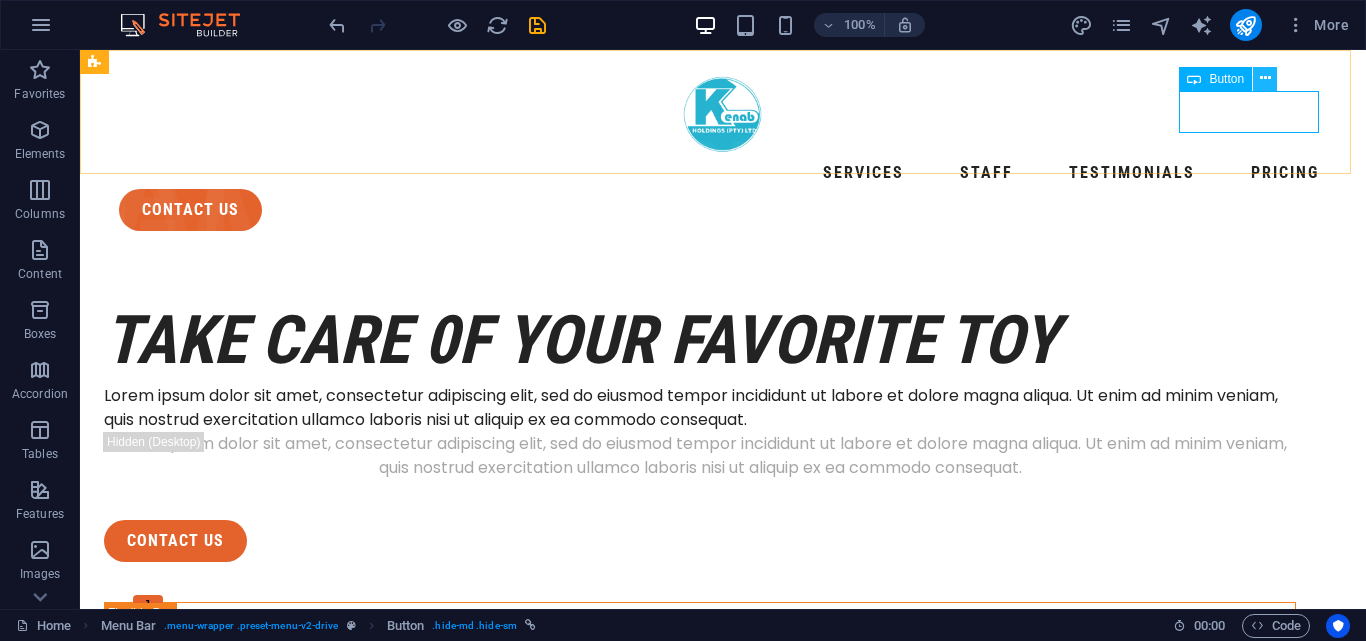 click at bounding box center [1265, 78] 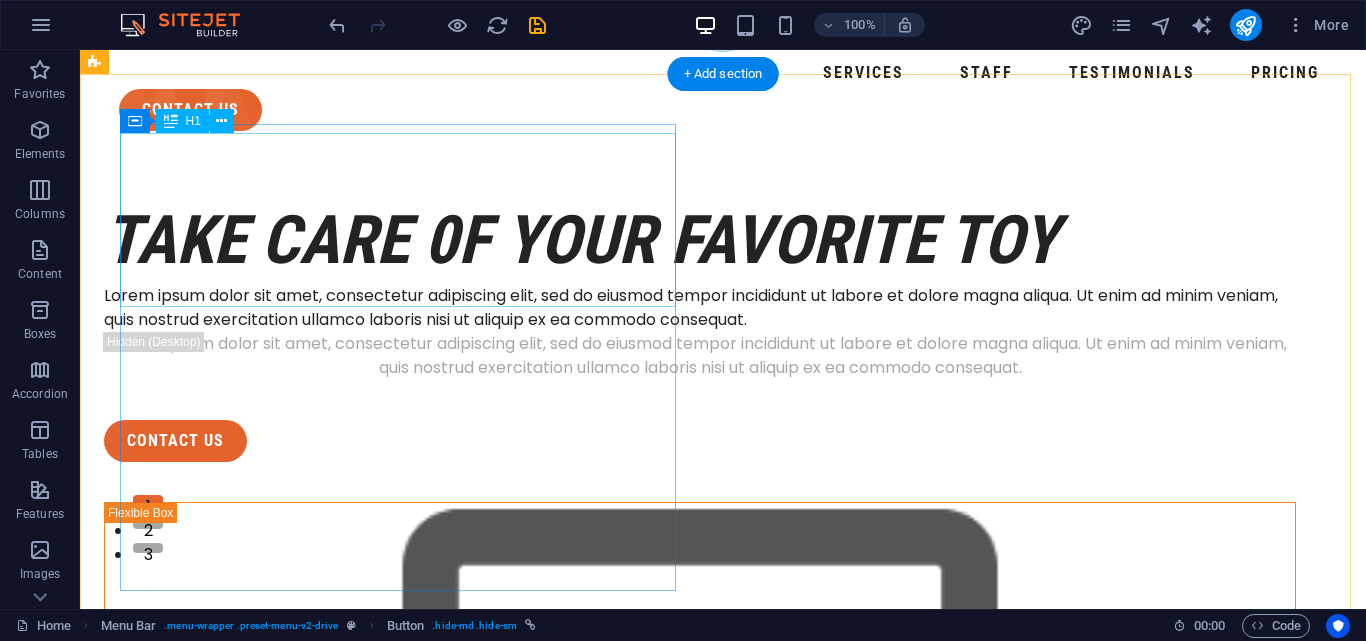 scroll, scrollTop: 76, scrollLeft: 0, axis: vertical 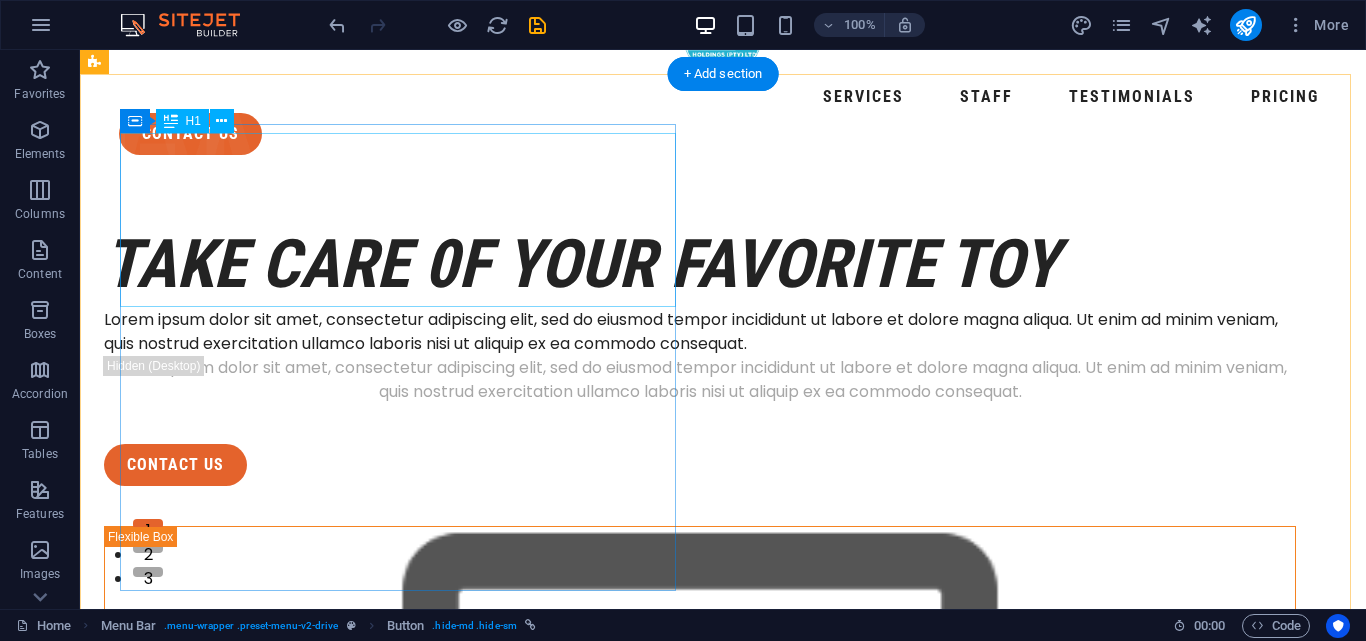 click on "take care 0f your favorite toy Lorem ipsum dolor sit amet, consectetur adipiscing elit, sed do eiusmod tempor incididunt ut labore et dolore magna aliqua. Ut enim ad minim veniam, quis nostrud exercitation ullamco laboris nisi ut aliquip ex ea commodo consequat. Lorem ipsum dolor sit amet, consectetur adipiscing elit, sed do eiusmod tempor incididunt ut labore et dolore magna aliqua. Ut enim ad minim veniam, quis nostrud exercitation ullamco laboris nisi ut aliquip ex ea commodo consequat. contact us" at bounding box center [723, 1107] 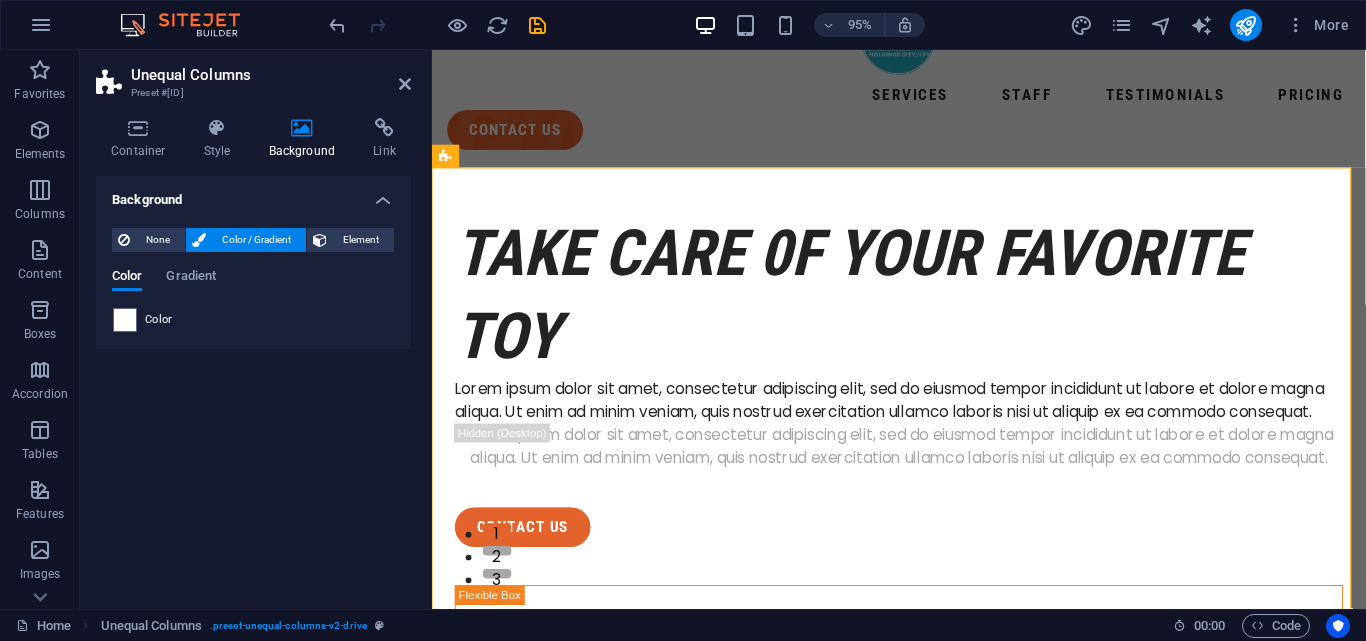 scroll, scrollTop: 0, scrollLeft: 0, axis: both 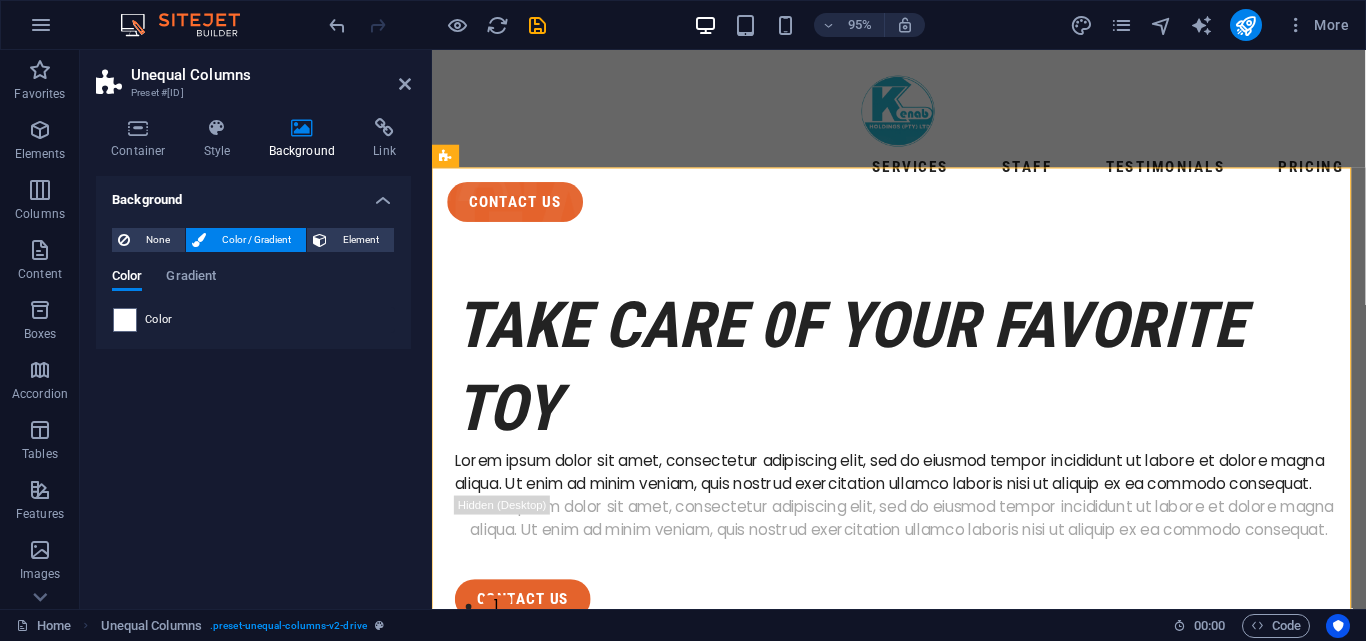 drag, startPoint x: 716, startPoint y: 174, endPoint x: 863, endPoint y: 325, distance: 210.7368 